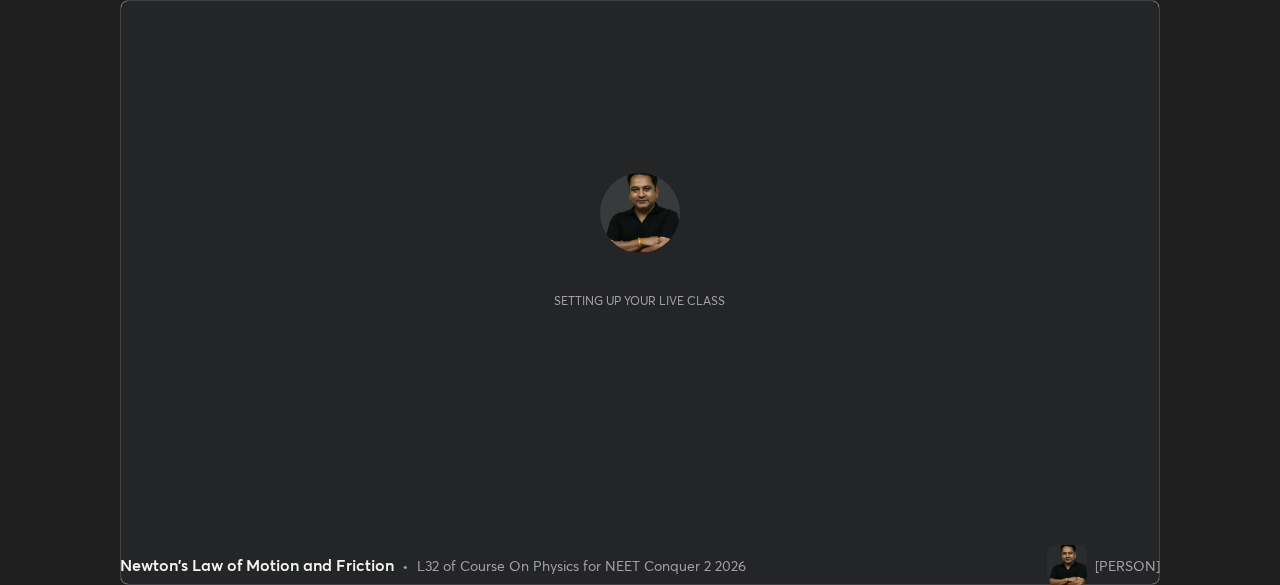 scroll, scrollTop: 0, scrollLeft: 0, axis: both 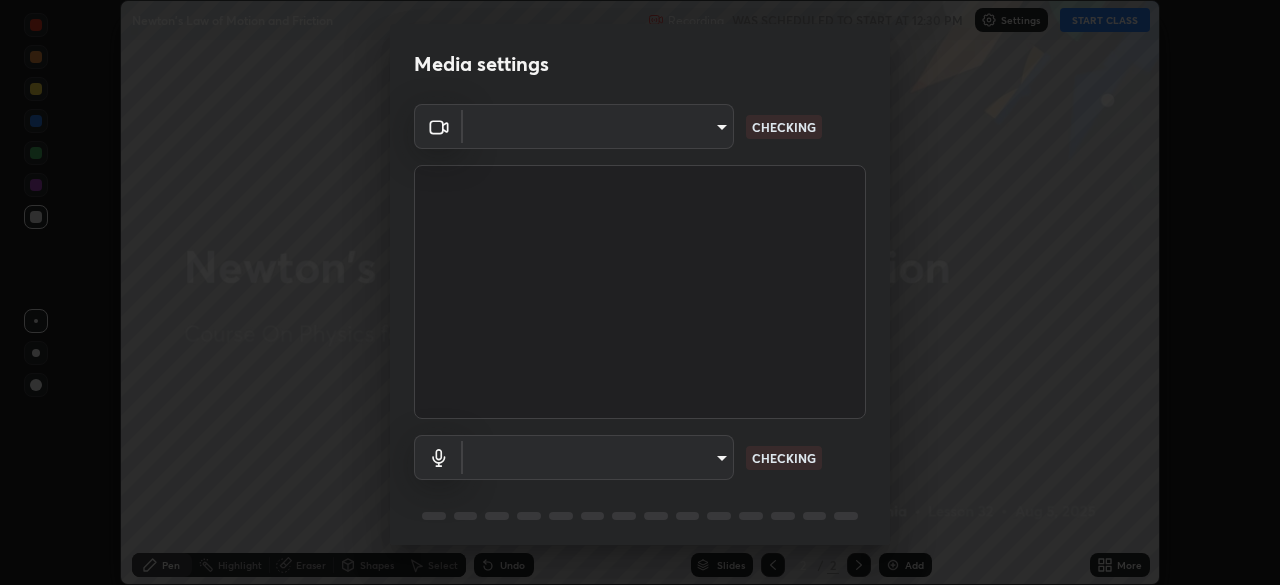 type on "718deecf834a2402e9859888758a2701a1d92989cf10273566d2a6ce3300f65d" 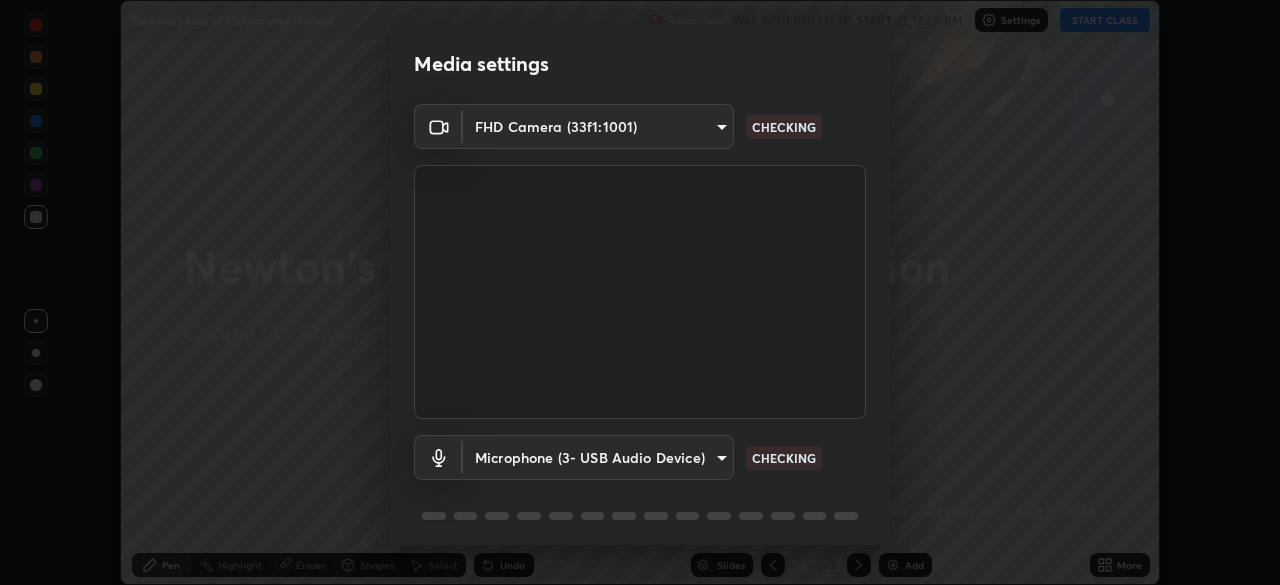click on "Erase all Newton's Law of Motion and Friction Recording WAS SCHEDULED TO START AT  [TIME] Settings START CLASS Setting up your live class Newton's Law of Motion and Friction • L32 of Course On Physics for NEET Conquer 2 2026 [NAME] Pen Highlight Eraser Shapes Select Undo Slides [SLIDE_PROGRESS] Add More No doubts shared Encourage your learners to ask a doubt for better clarity Report an issue Reason for reporting Buffering Chat not working Audio - Video sync issue Educator video quality low ​ Attach an image Report Media settings FHD Camera ([CAMERA_ID]) [HASH] CHECKING Microphone ([MICROPHONE_ID]) [HASH] CHECKING [SLIDE_PROGRESS] Next" at bounding box center (640, 292) 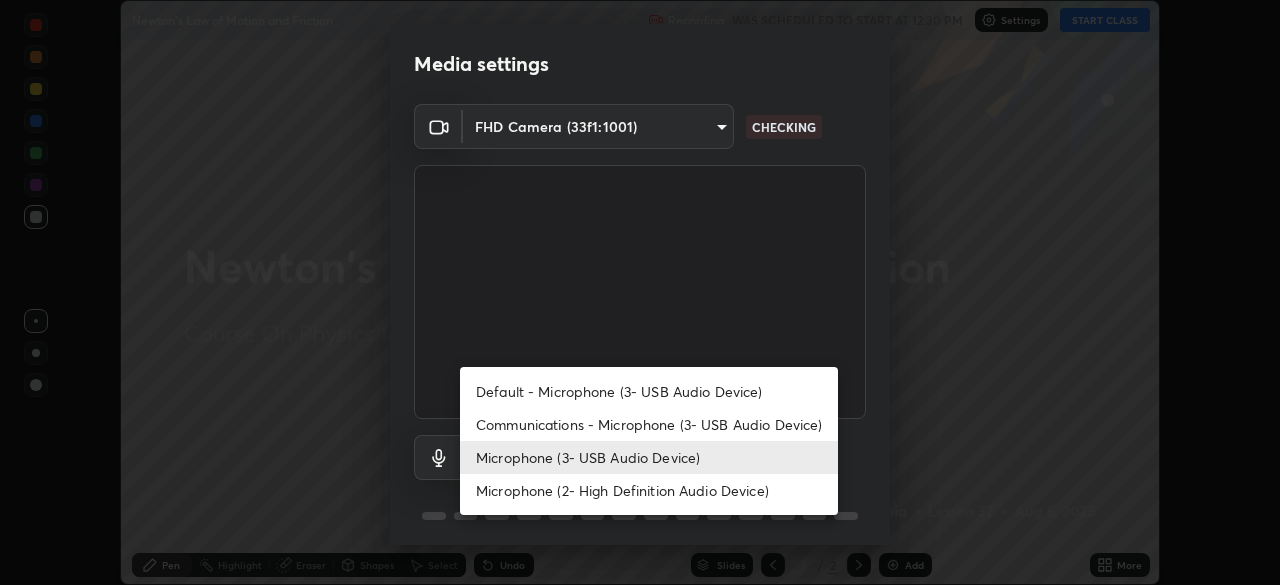click on "Communications - Microphone (3- USB Audio Device)" at bounding box center (649, 424) 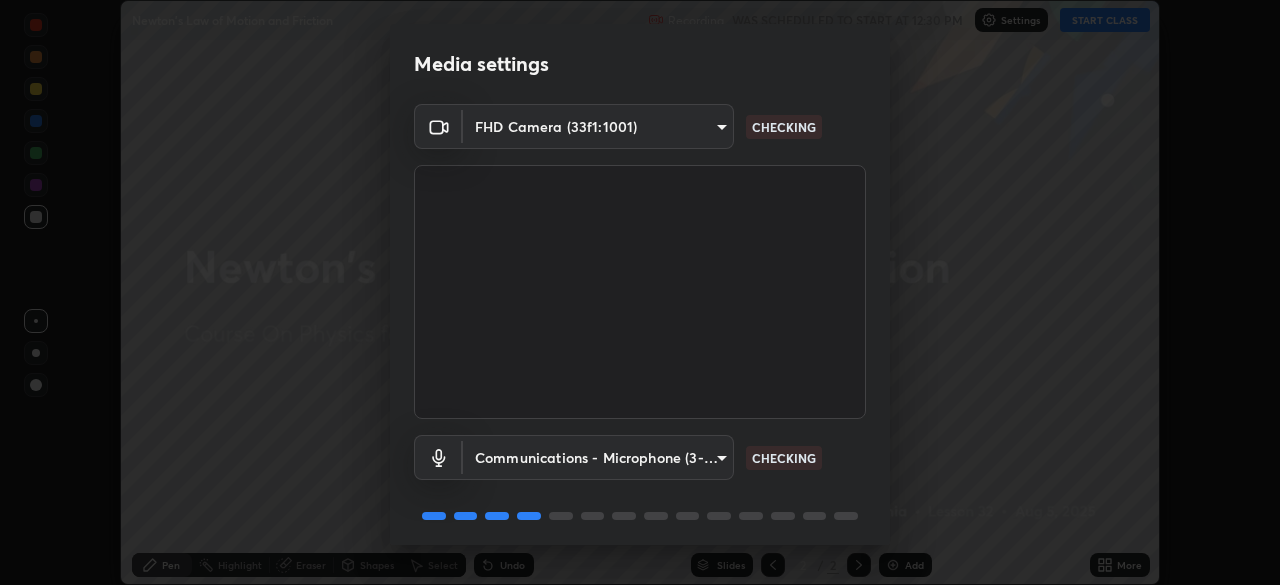click on "Erase all Newton's Law of Motion and Friction Recording WAS SCHEDULED TO START AT  12:30 PM Settings START CLASS Setting up your live class Newton's Law of Motion and Friction • L32 of Course On Physics for NEET Conquer 2 2026 [PERSON] Pen Highlight Eraser Shapes Select Undo Slides 2 / 2 Add More No doubts shared Encourage your learners to ask a doubt for better clarity Report an issue Reason for reporting Buffering Chat not working Audio - Video sync issue Educator video quality low ​ Attach an image Report Media settings FHD Camera (33f1:1001) 718deecf834a2402e9859888758a2701a1d92989cf10273566d2a6ce3300f65d CHECKING Communications - Microphone (3- USB Audio Device) communications CHECKING 1 / 5 Next" at bounding box center (640, 292) 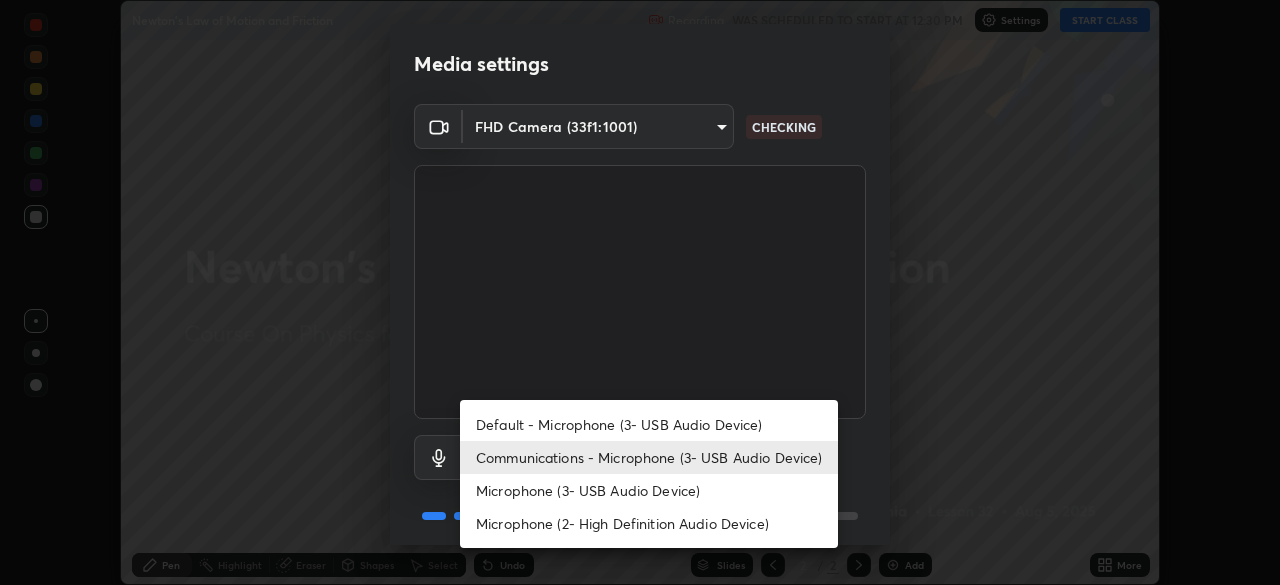 click on "Microphone (3- USB Audio Device)" at bounding box center [649, 490] 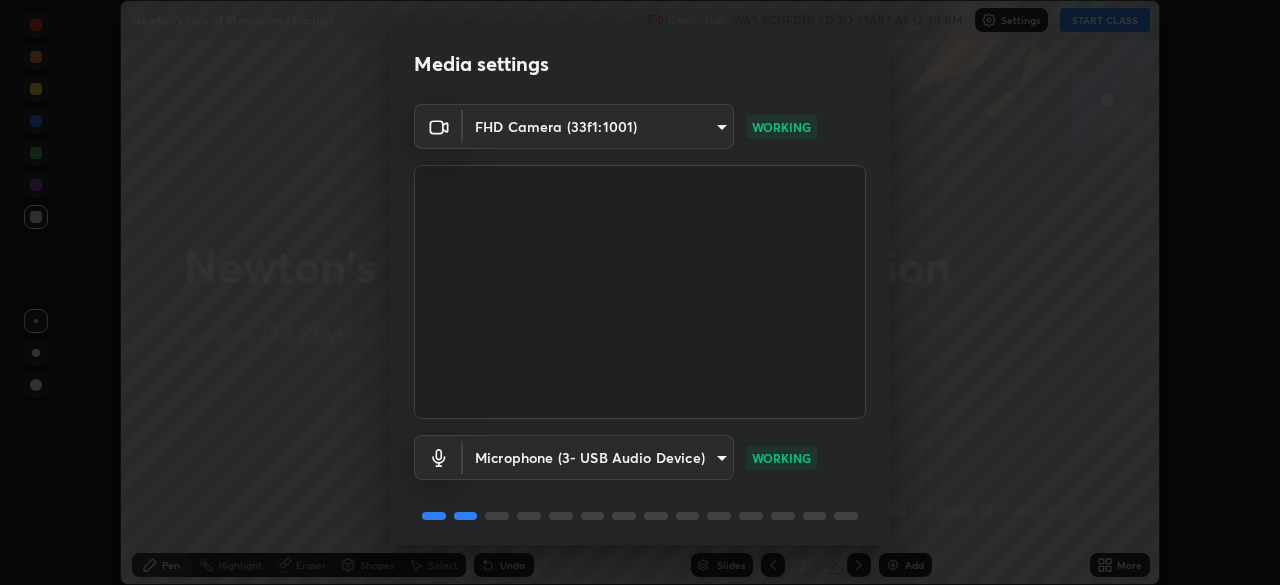scroll, scrollTop: 70, scrollLeft: 0, axis: vertical 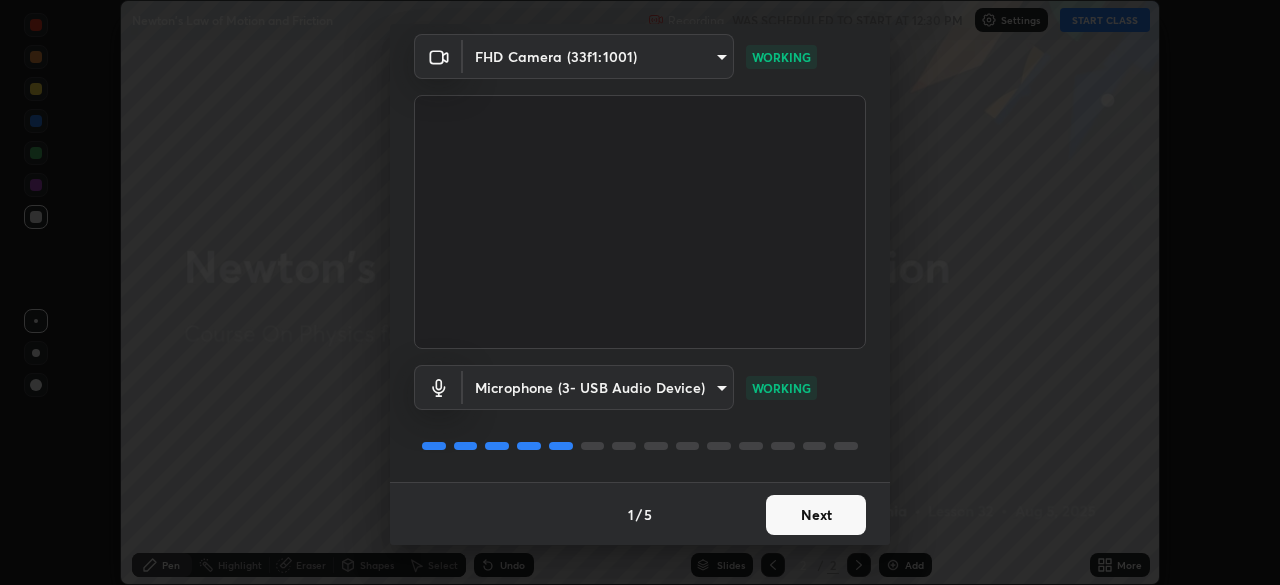 click on "Next" at bounding box center (816, 515) 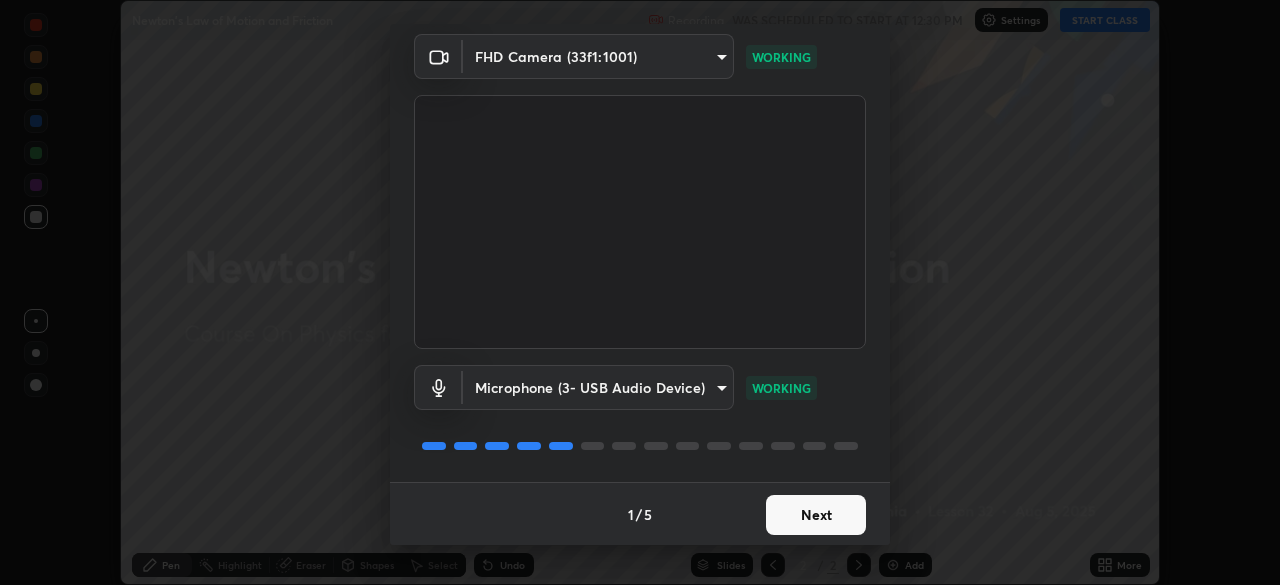 scroll, scrollTop: 0, scrollLeft: 0, axis: both 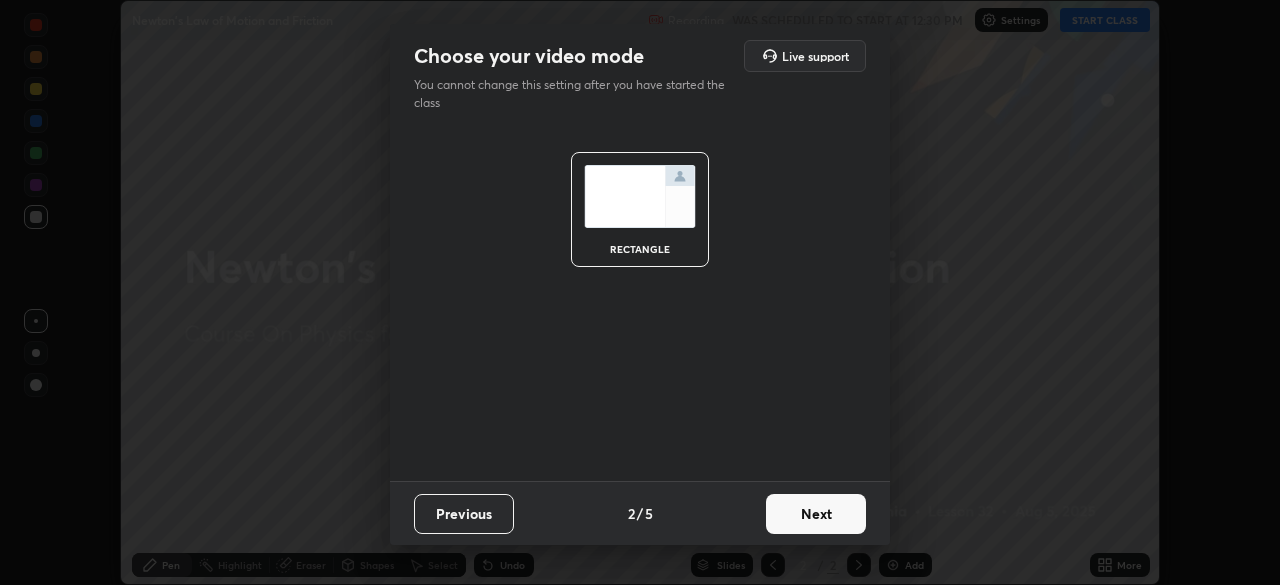 click on "Next" at bounding box center (816, 514) 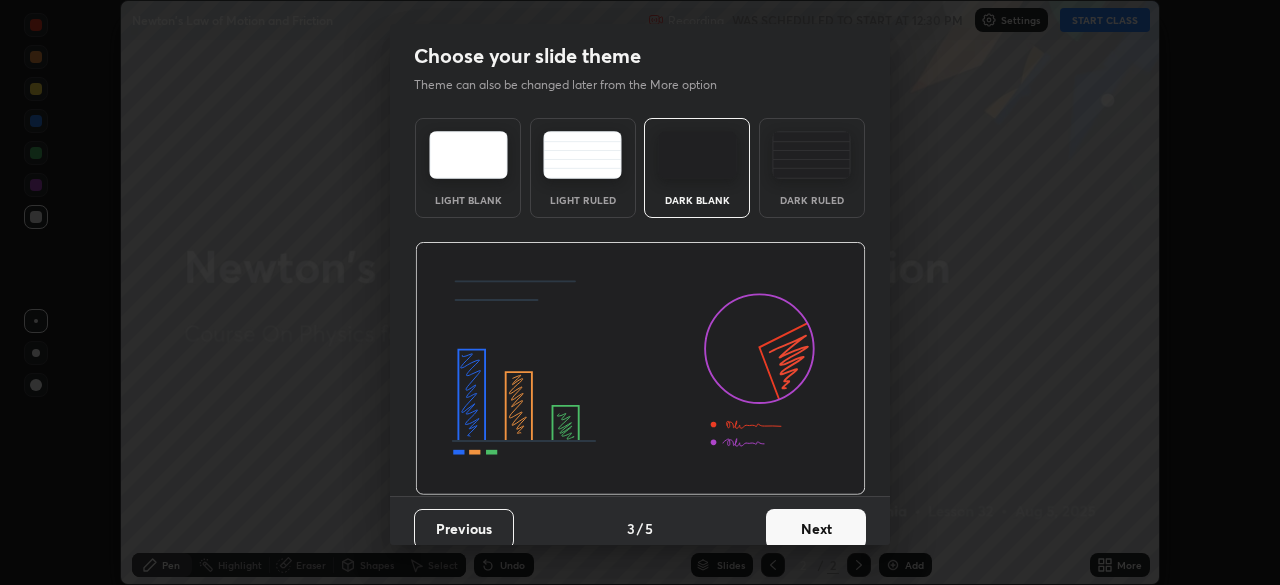 click on "Next" at bounding box center (816, 529) 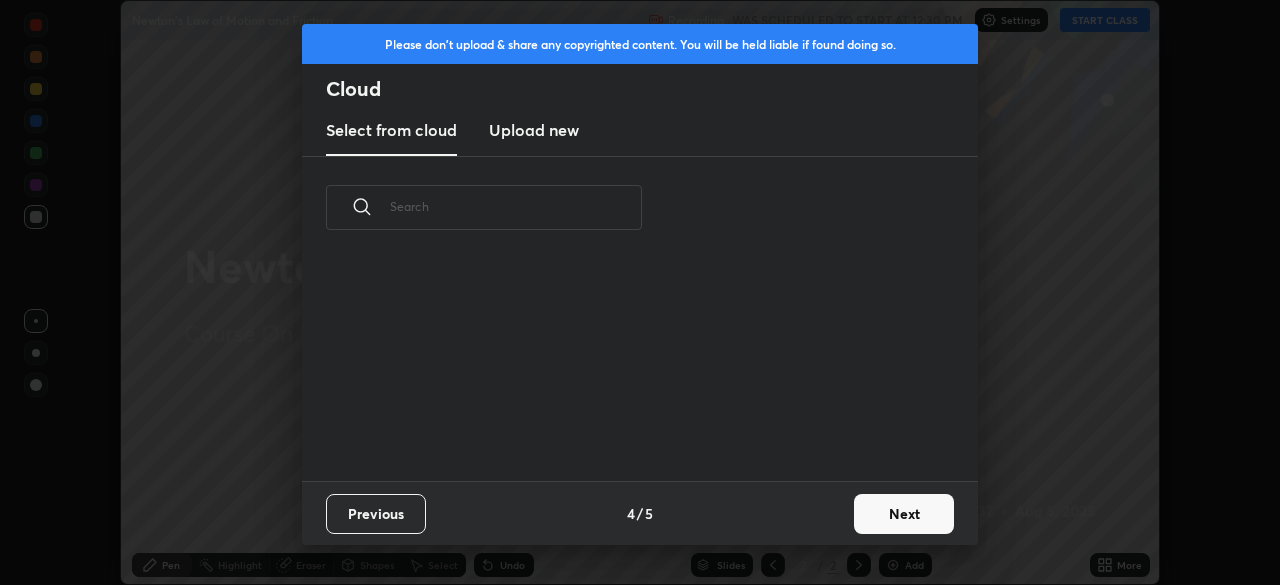 scroll, scrollTop: 6, scrollLeft: 11, axis: both 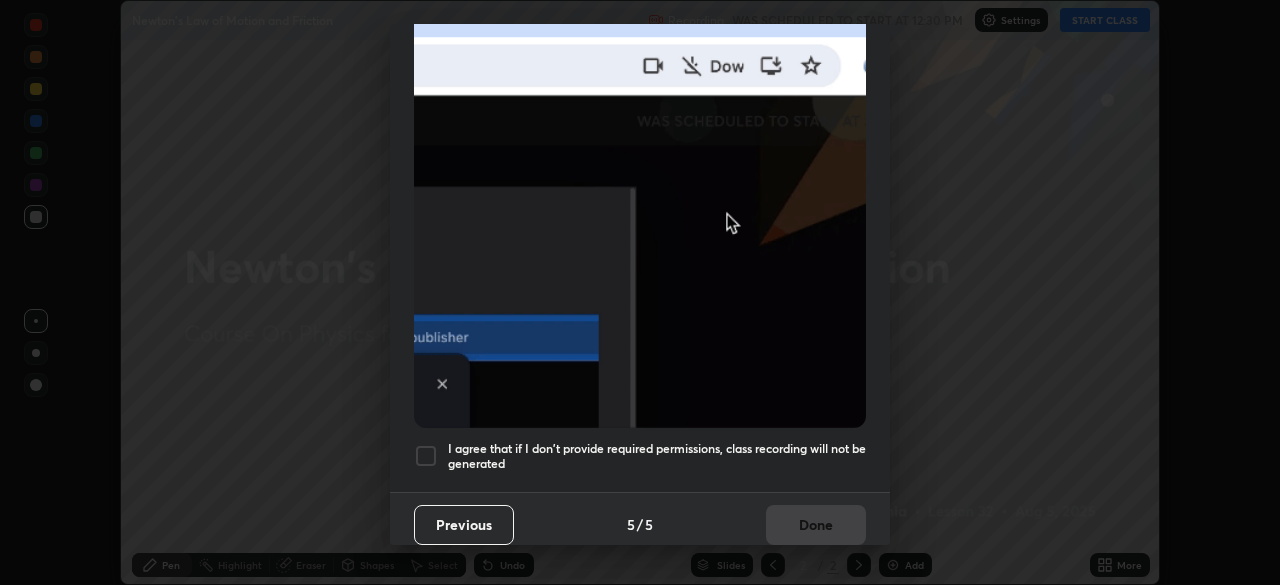 click at bounding box center [426, 456] 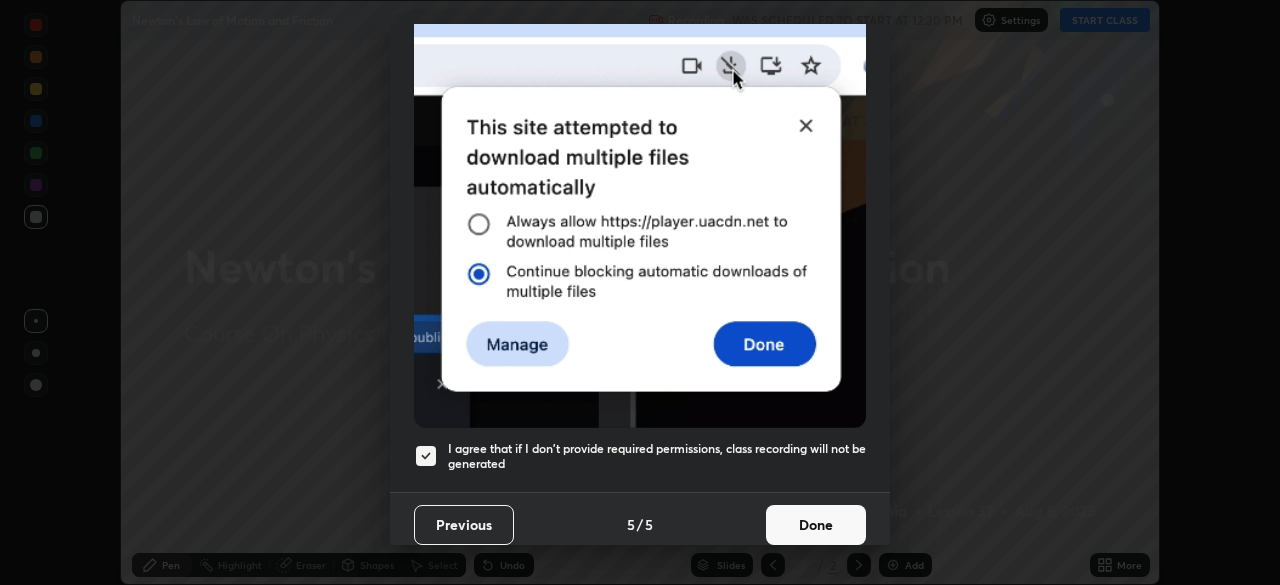 click on "Done" at bounding box center (816, 525) 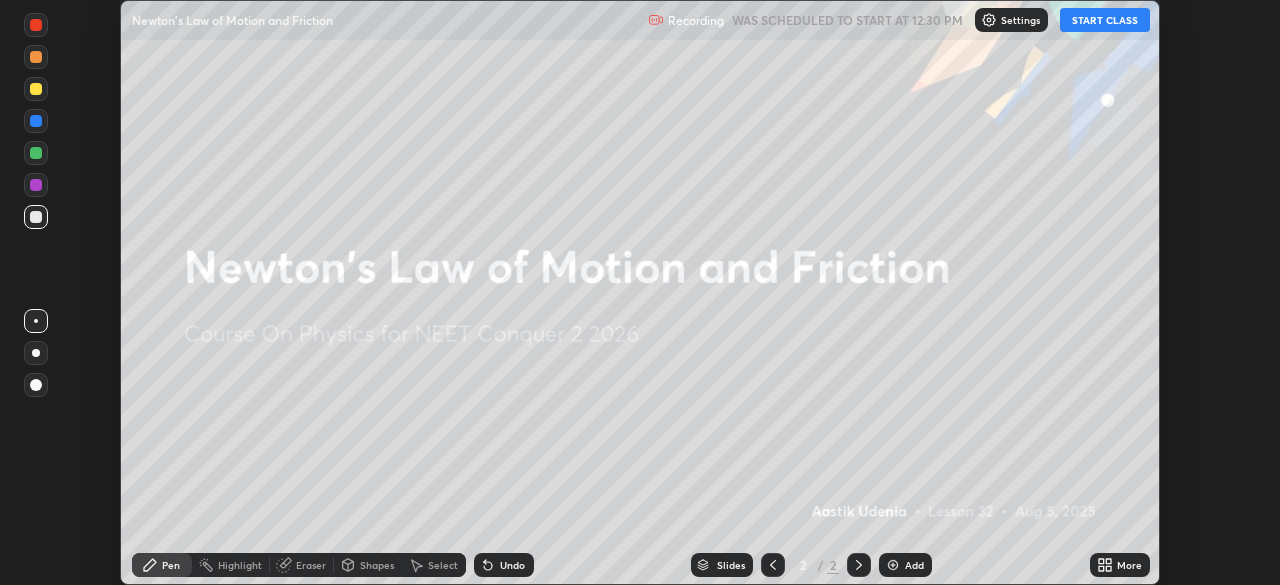 click on "START CLASS" at bounding box center [1105, 20] 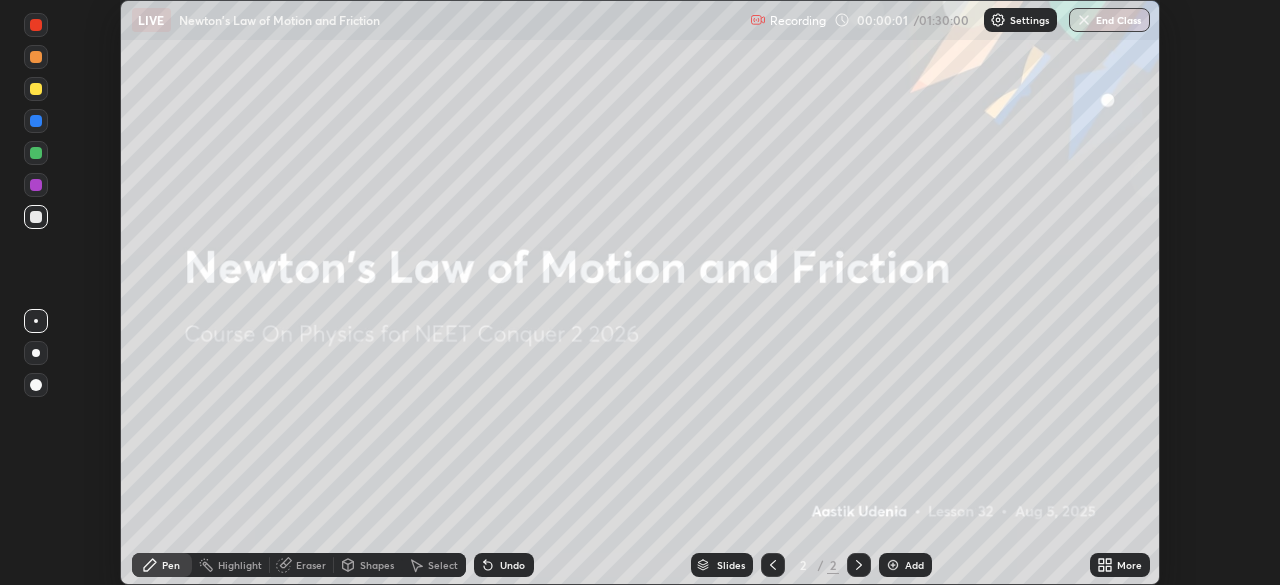 click 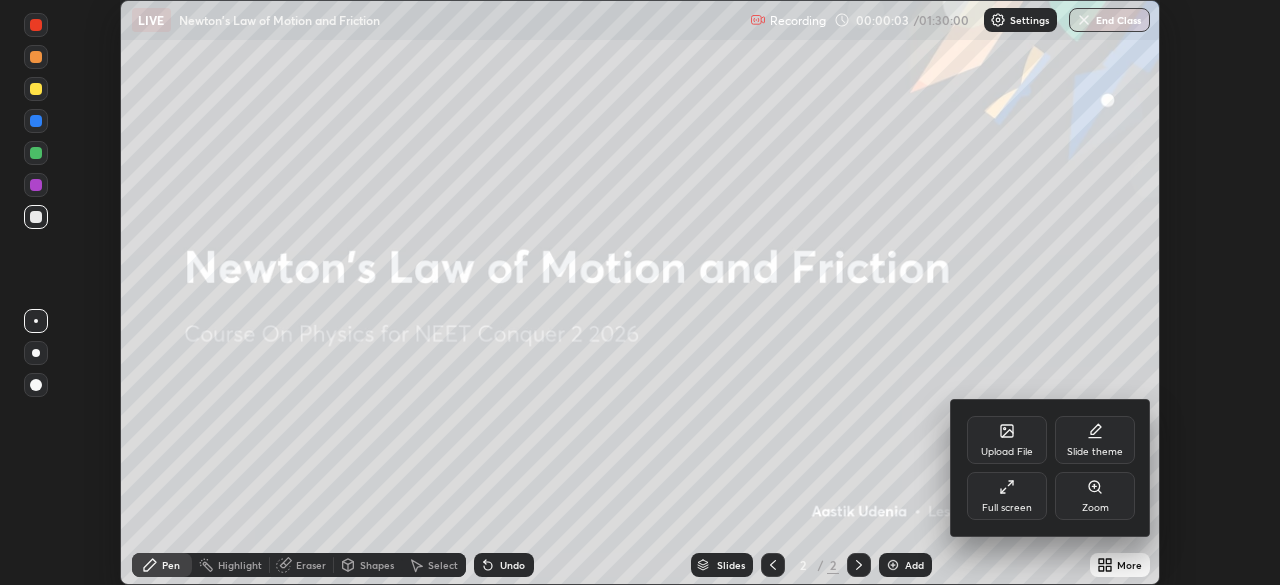 click on "Upload File" at bounding box center (1007, 440) 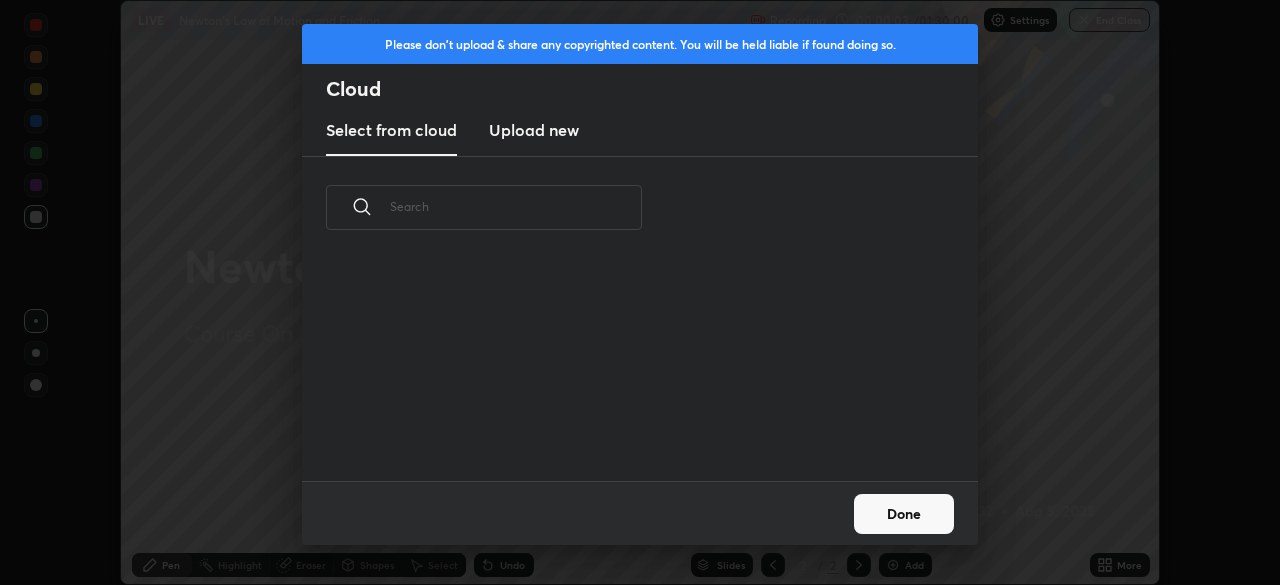 scroll, scrollTop: 6, scrollLeft: 11, axis: both 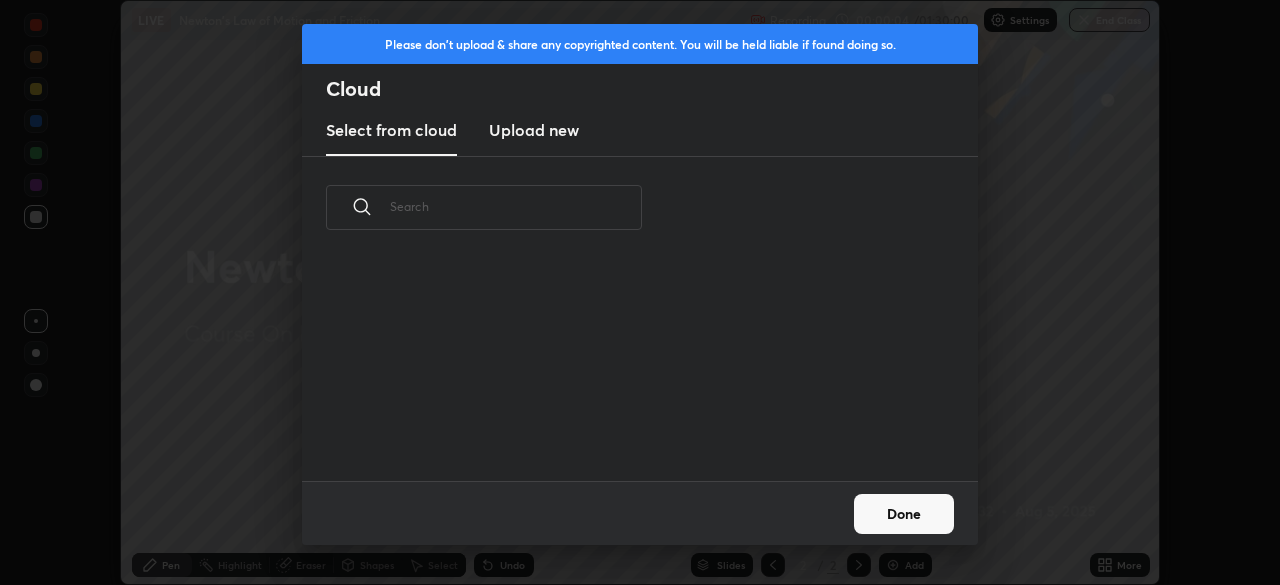 click on "Upload new" at bounding box center [534, 130] 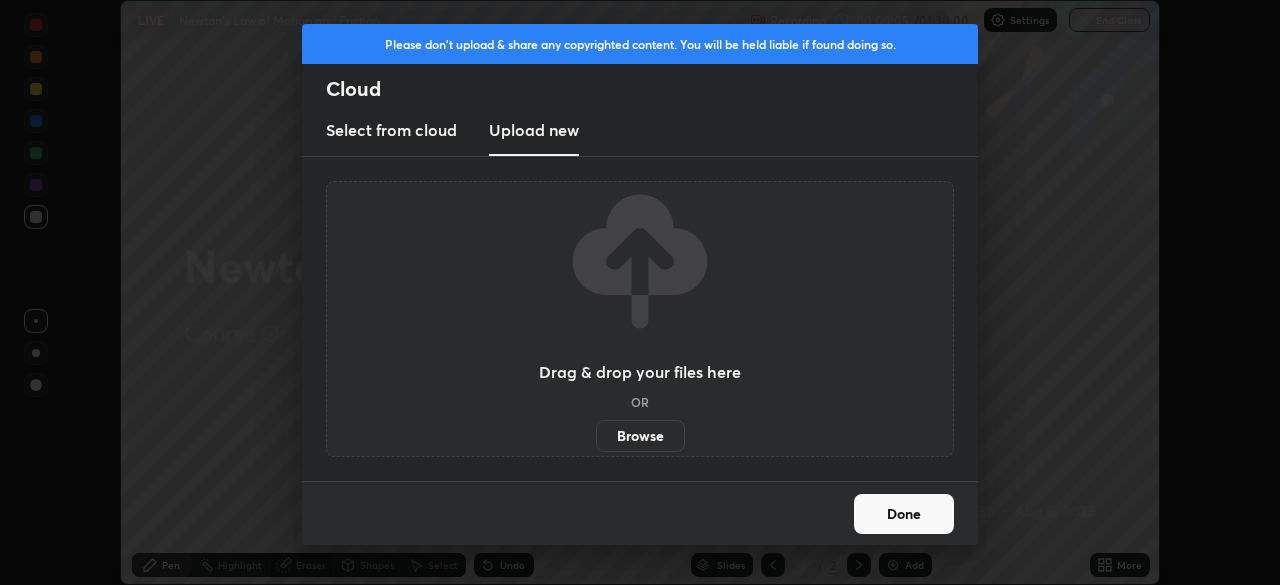 click on "Browse" at bounding box center [640, 436] 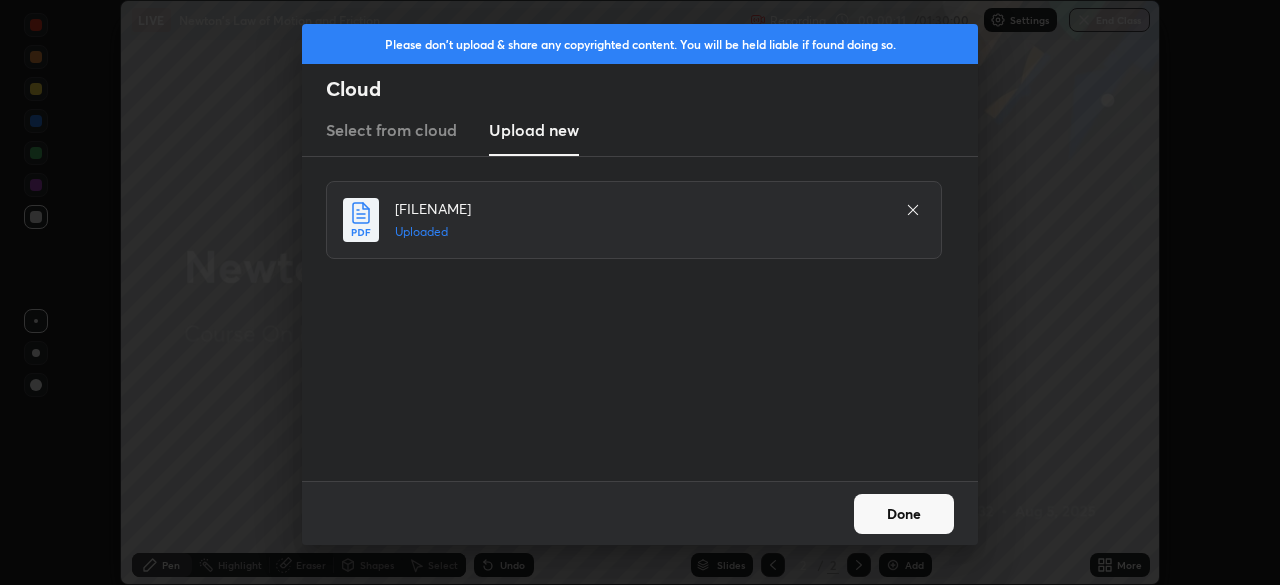 click on "Done" at bounding box center [904, 514] 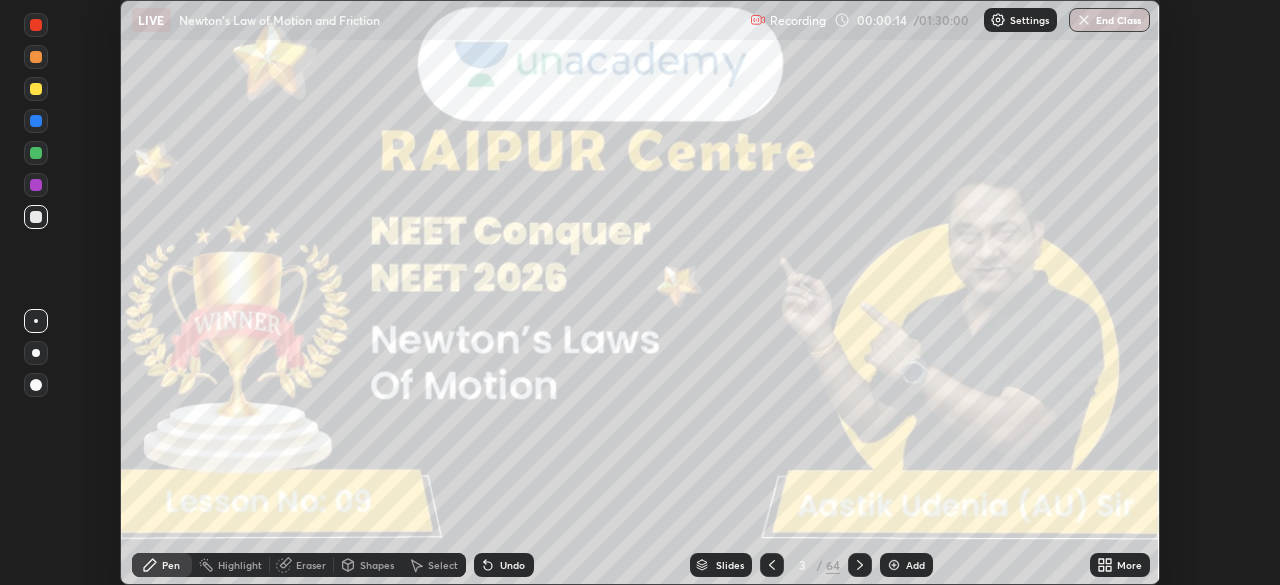 click 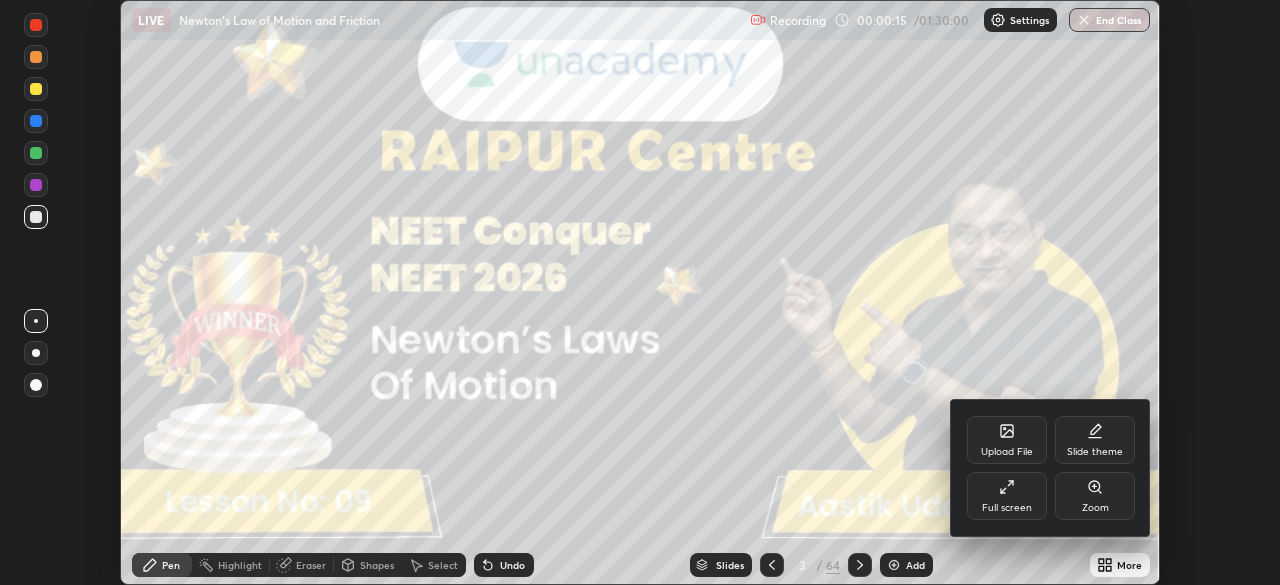 click on "Full screen" at bounding box center (1007, 508) 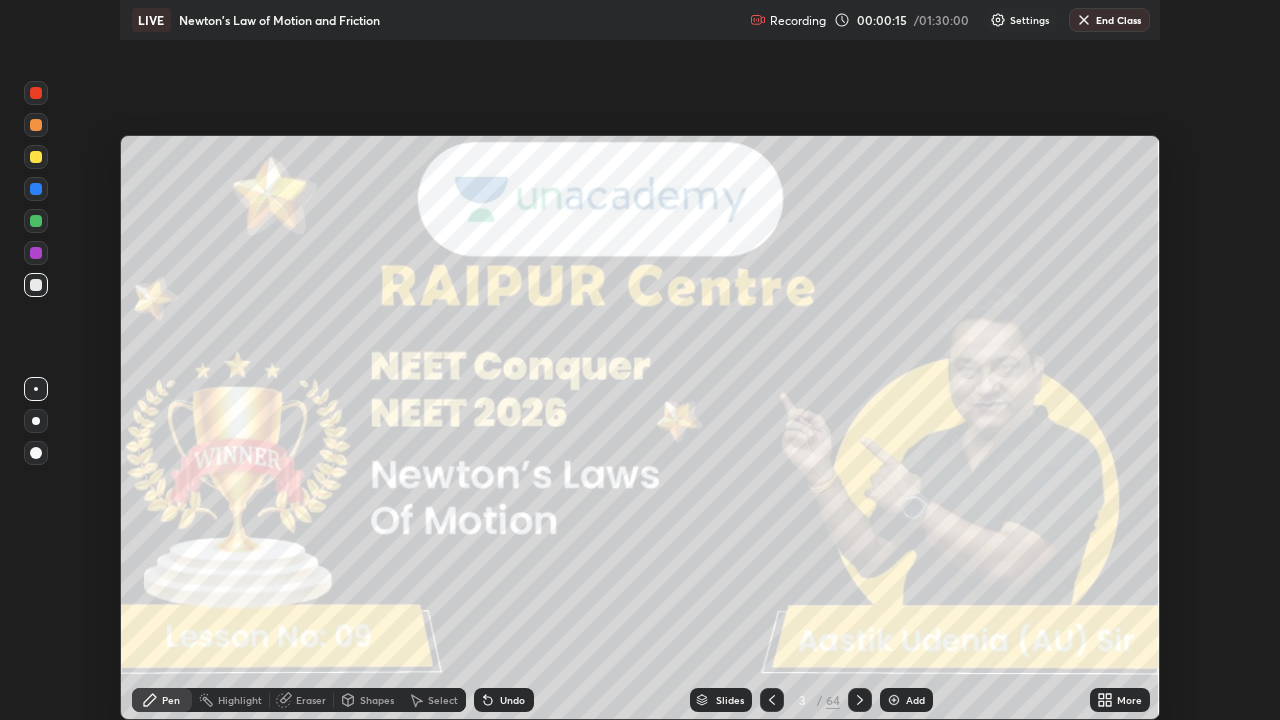 scroll, scrollTop: 99280, scrollLeft: 98720, axis: both 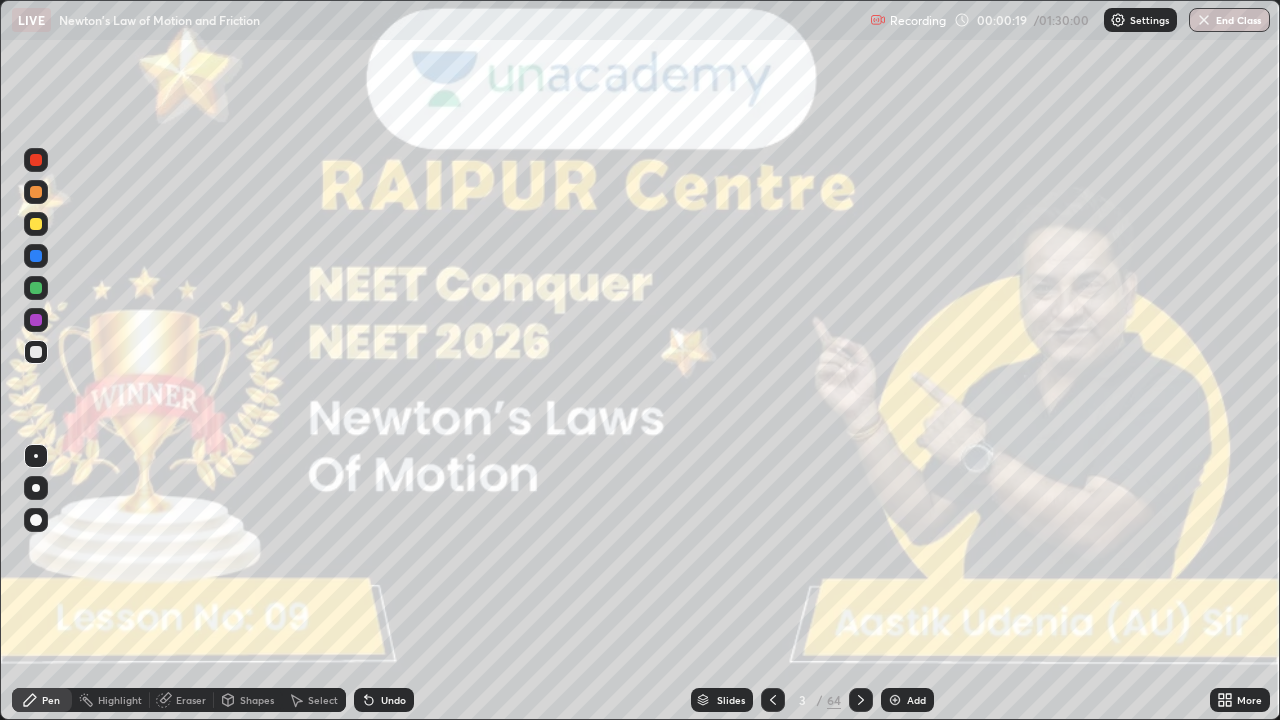 click at bounding box center [36, 488] 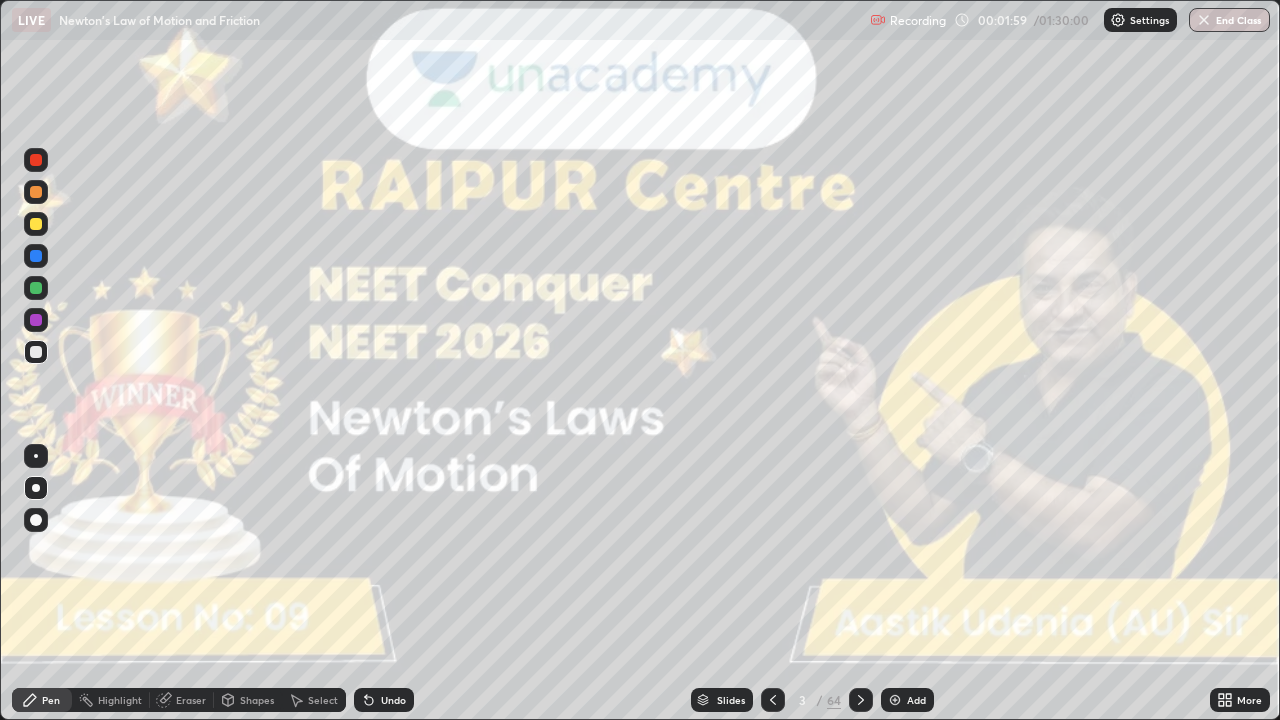 click 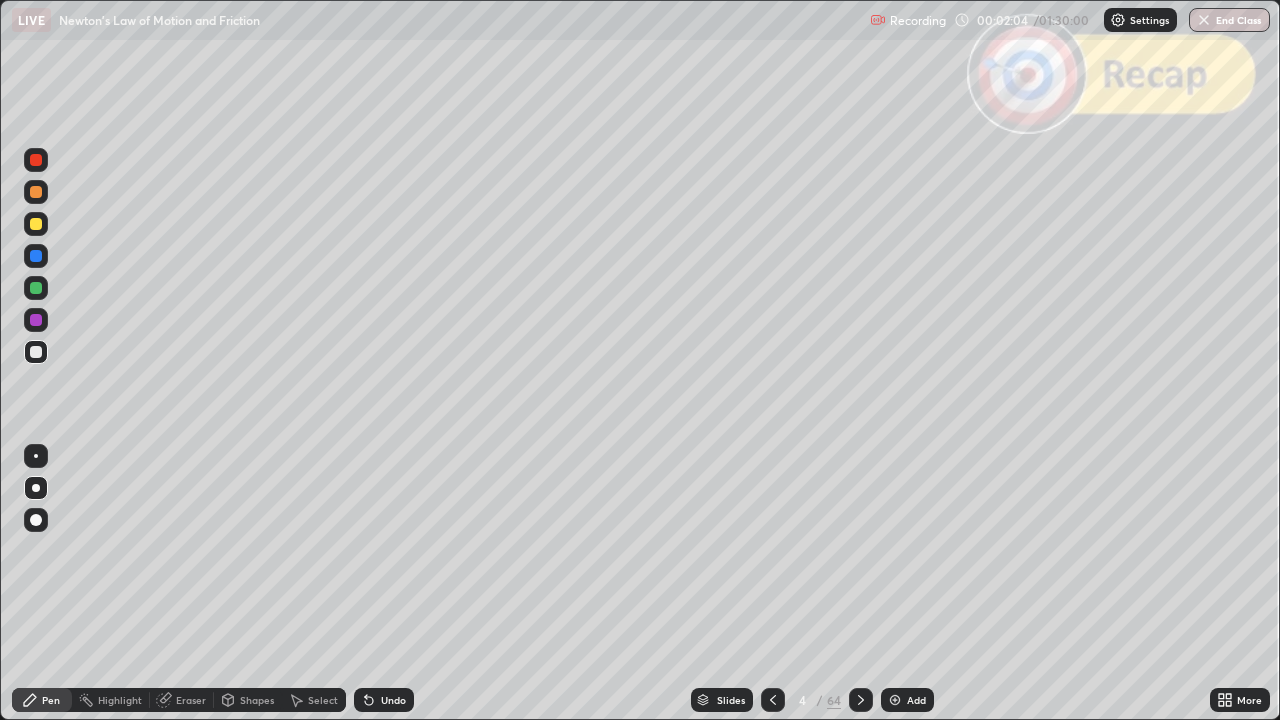 click 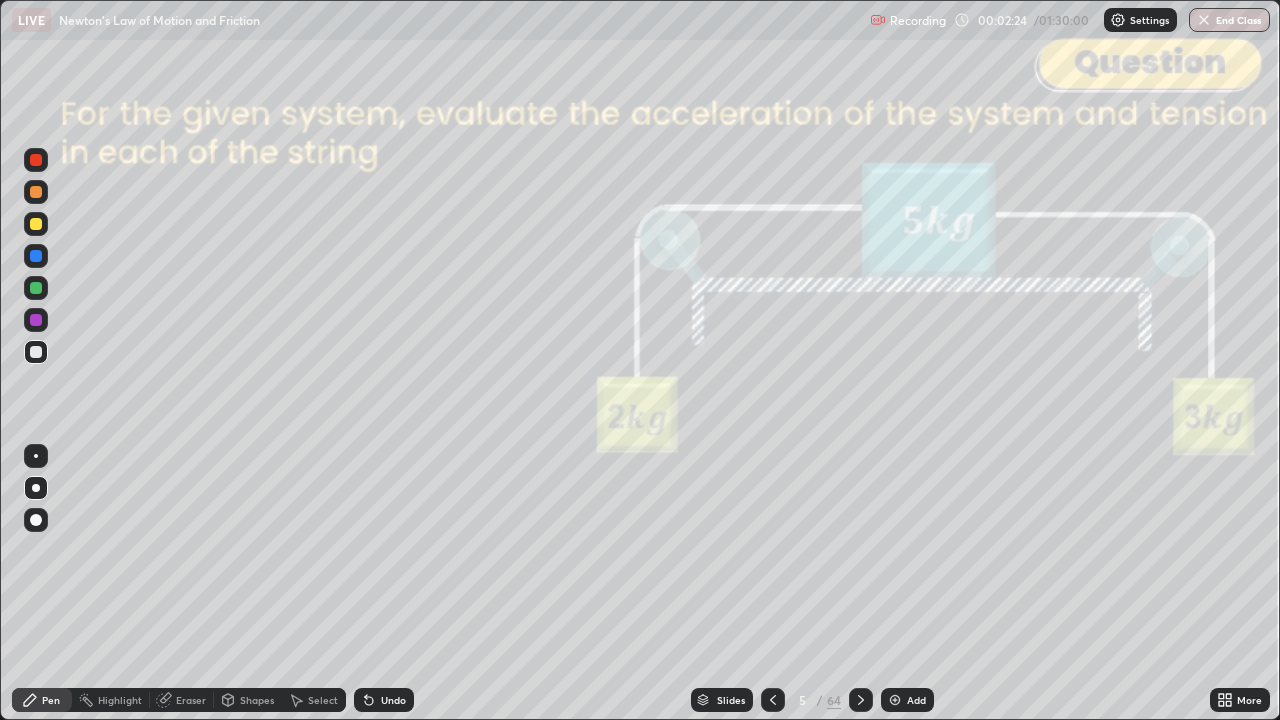 click on "Slides" at bounding box center [731, 700] 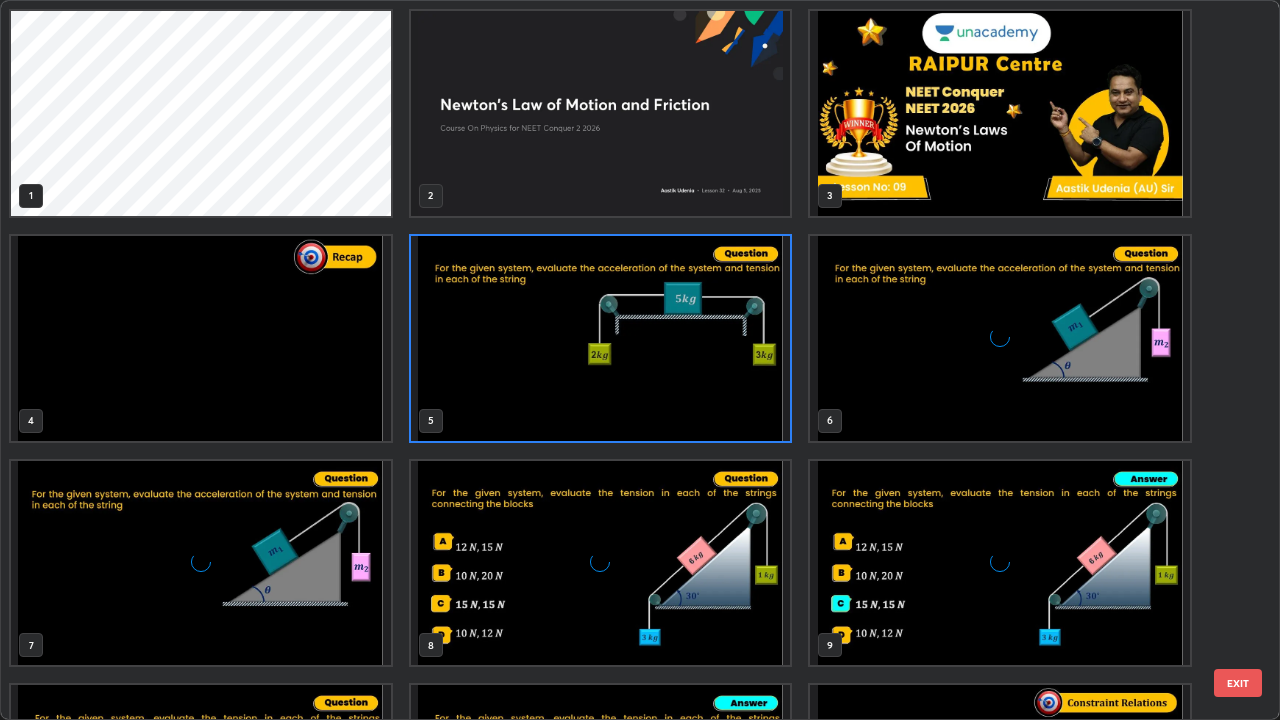 scroll, scrollTop: 7, scrollLeft: 11, axis: both 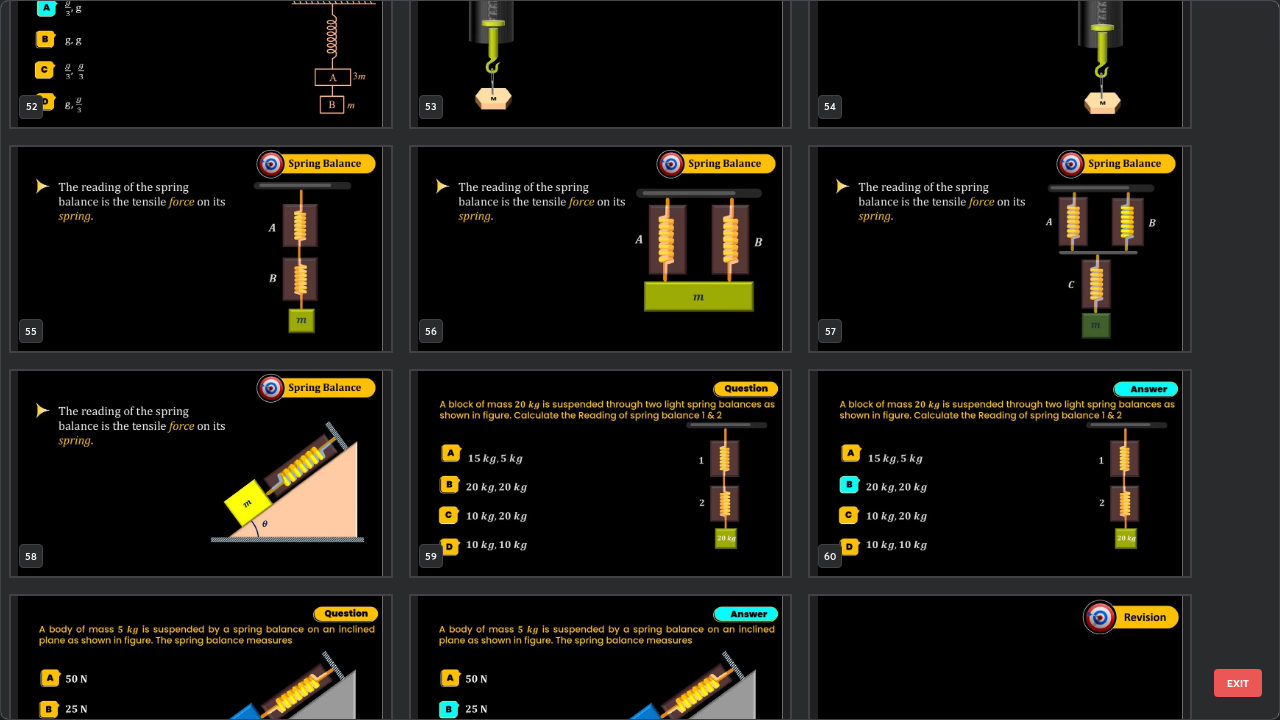 click on "EXIT" at bounding box center (1238, 683) 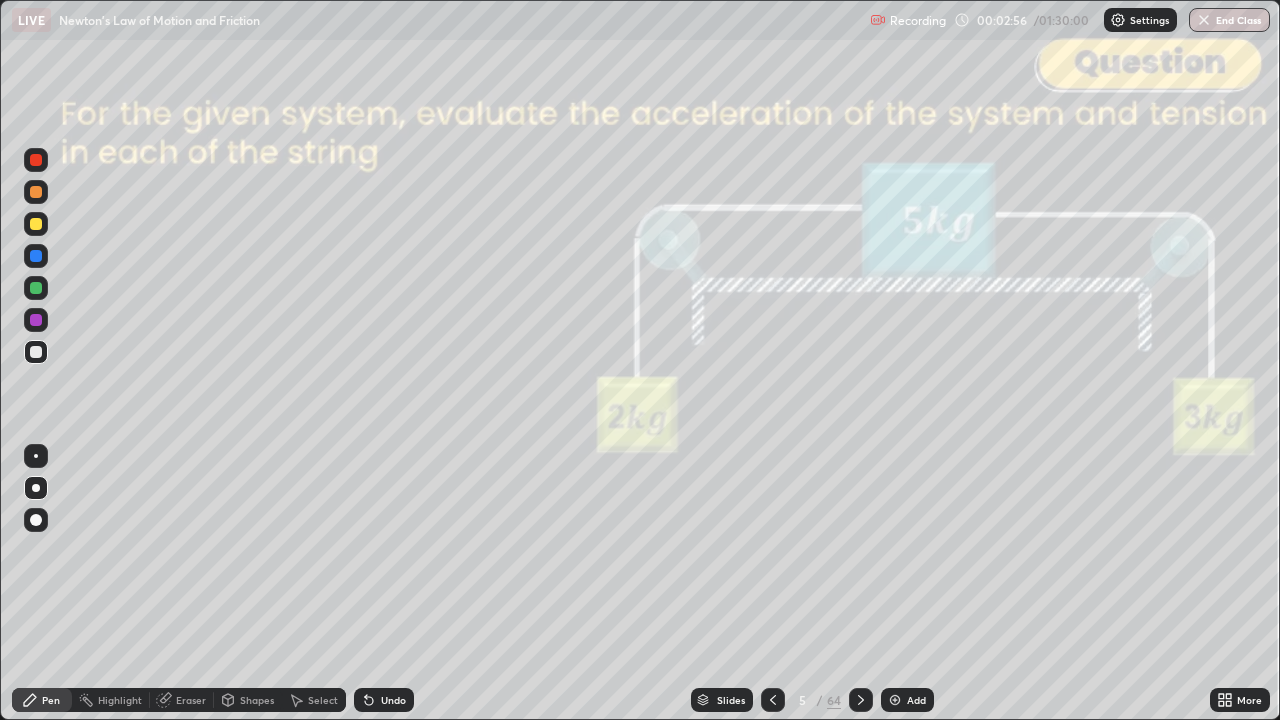 click 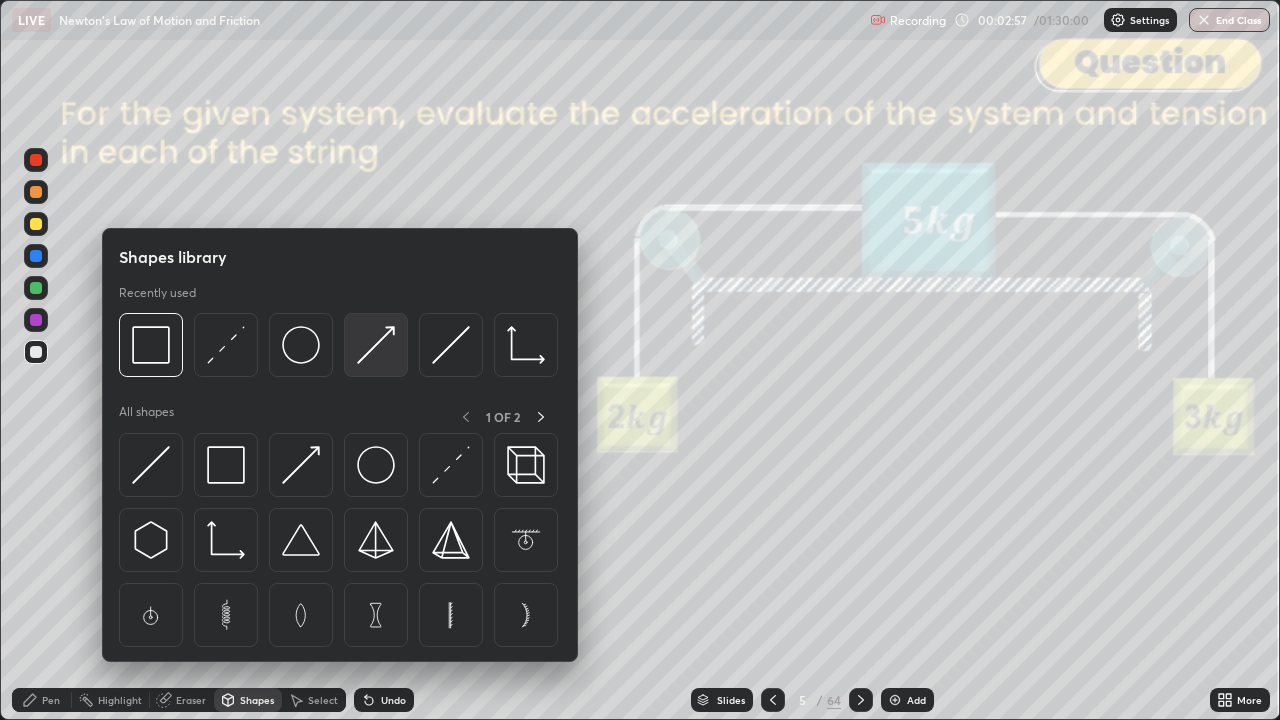 click at bounding box center (376, 345) 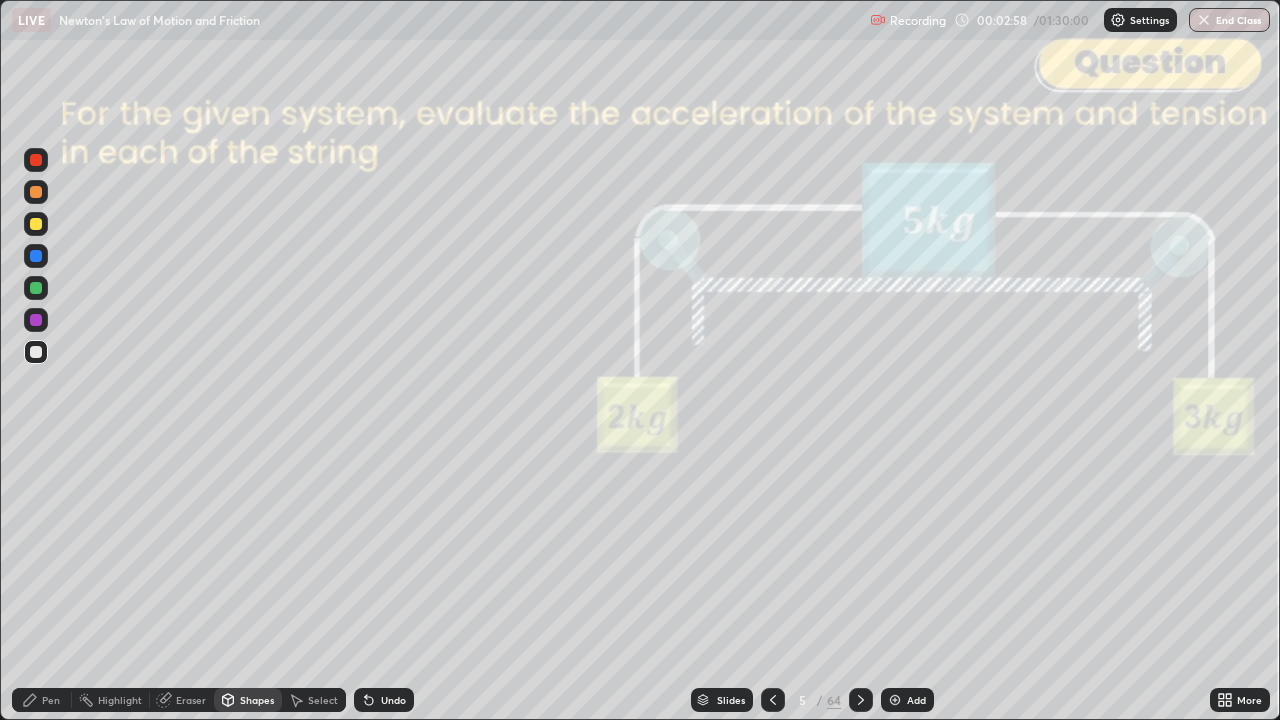 click at bounding box center (36, 160) 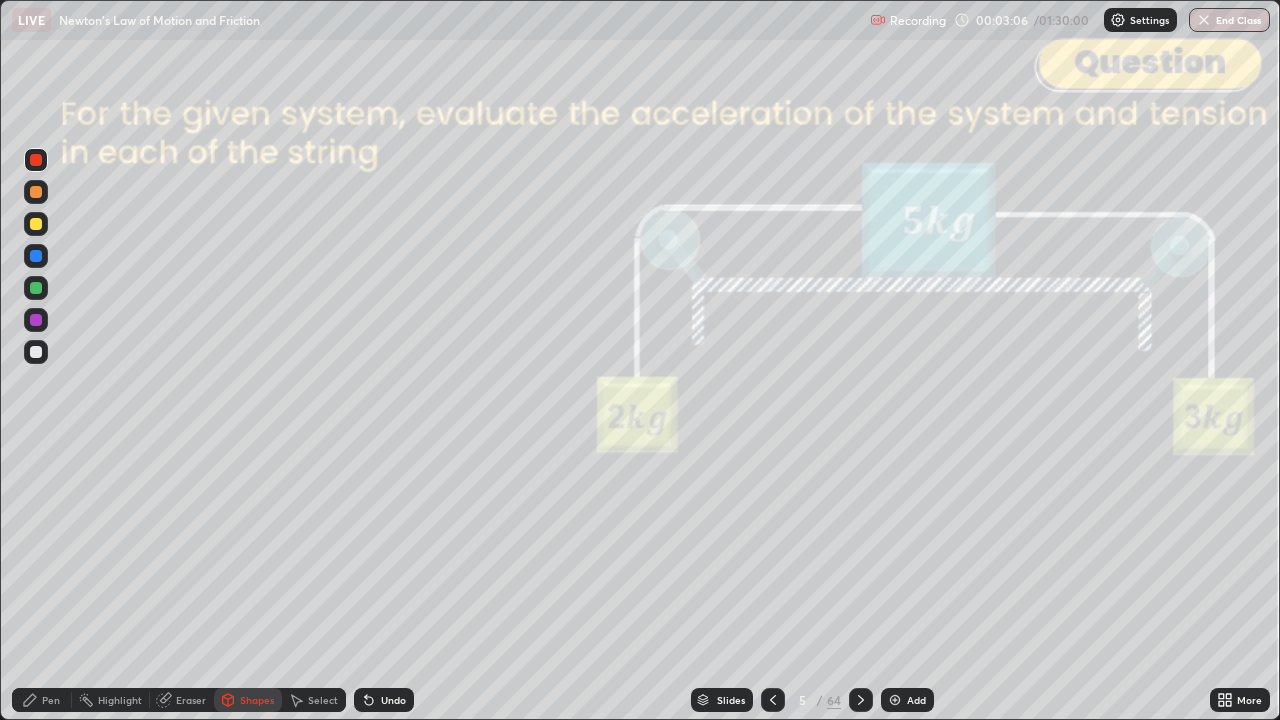 click on "Pen" at bounding box center [51, 700] 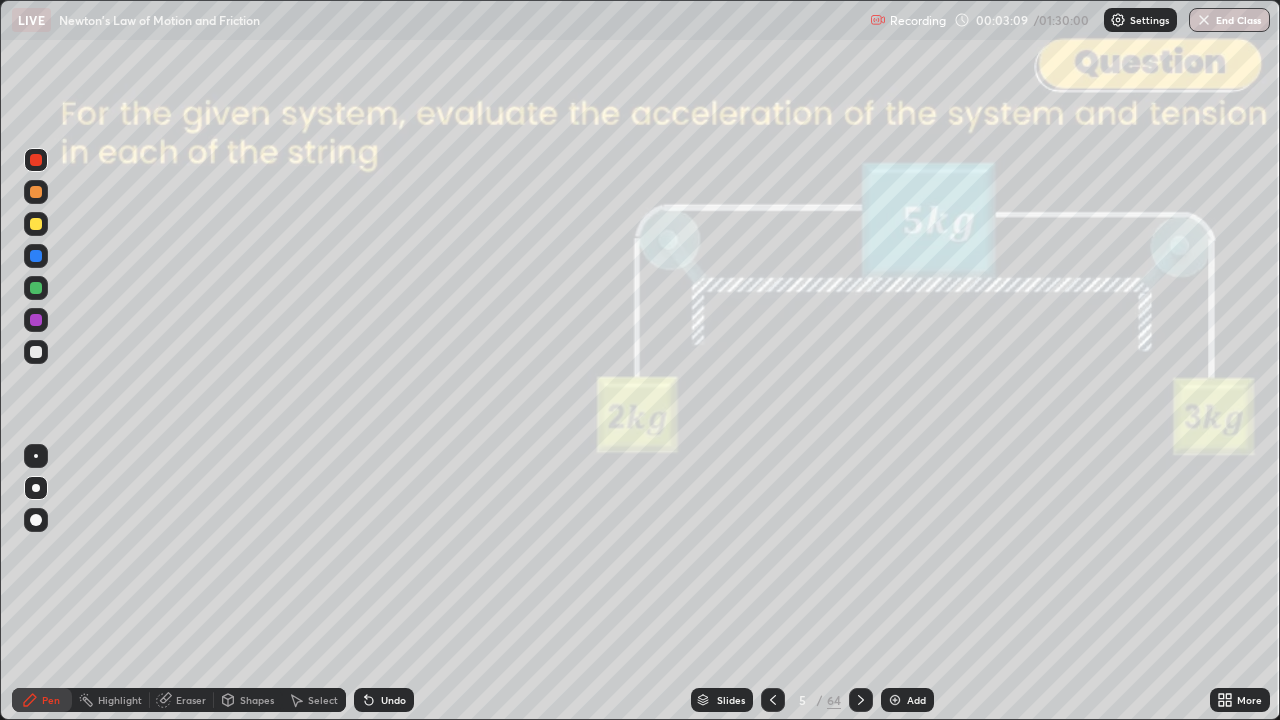 click on "Shapes" at bounding box center (248, 700) 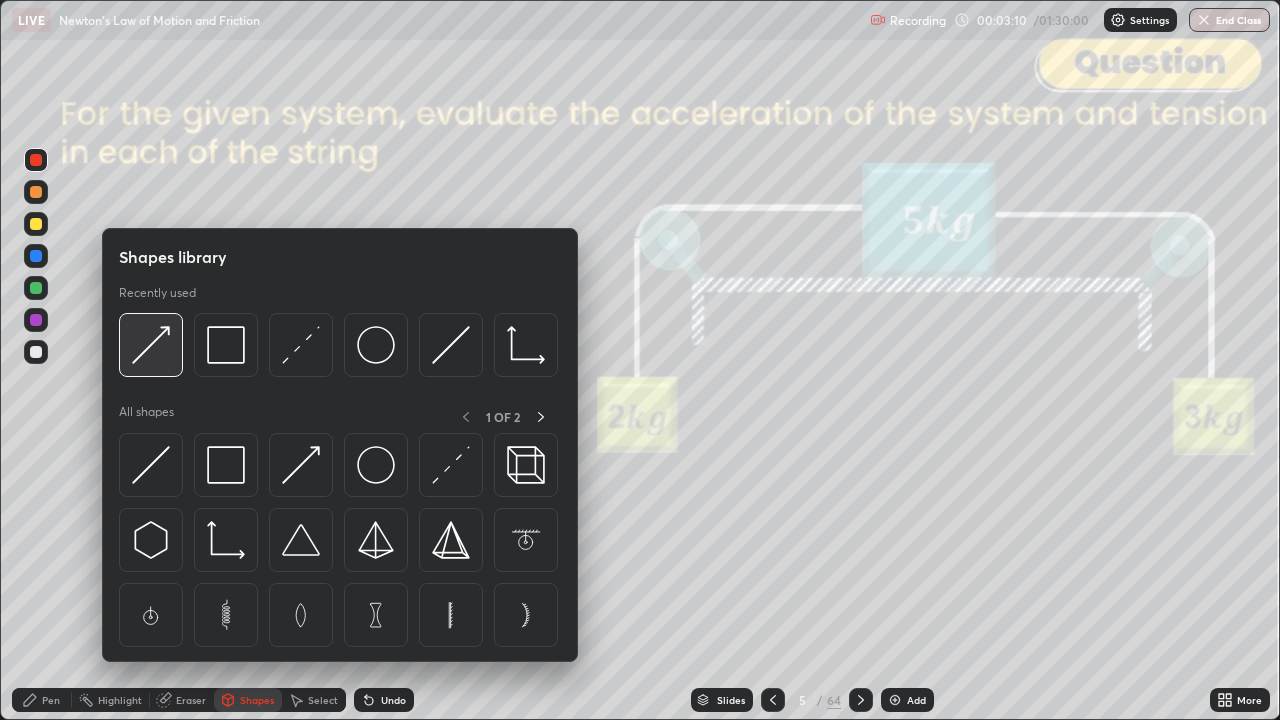 click at bounding box center [151, 345] 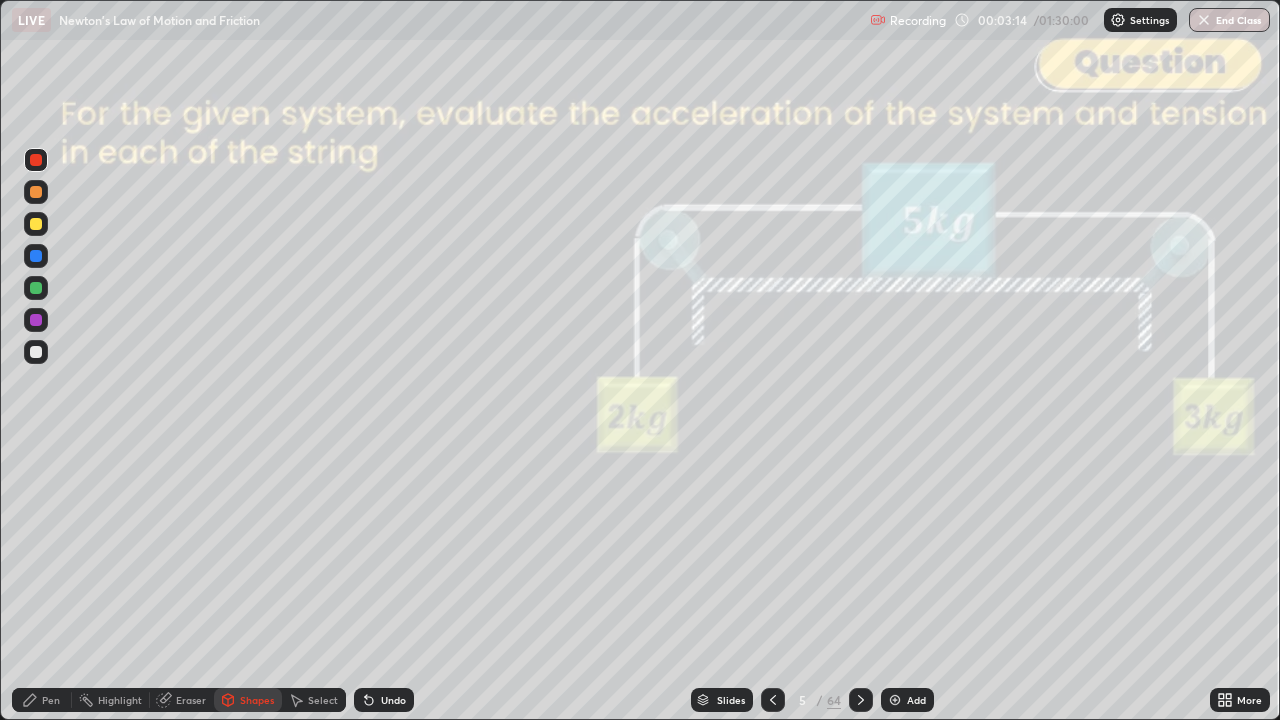 click on "Pen" at bounding box center [51, 700] 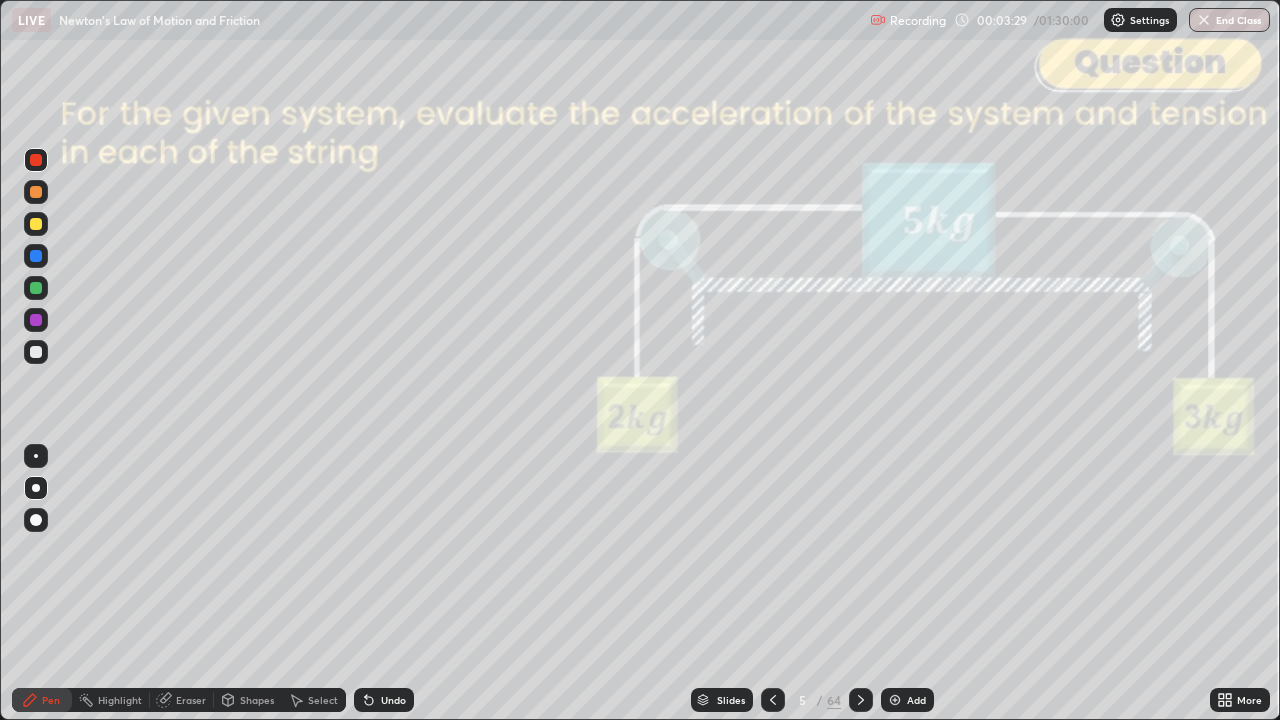 click at bounding box center [36, 352] 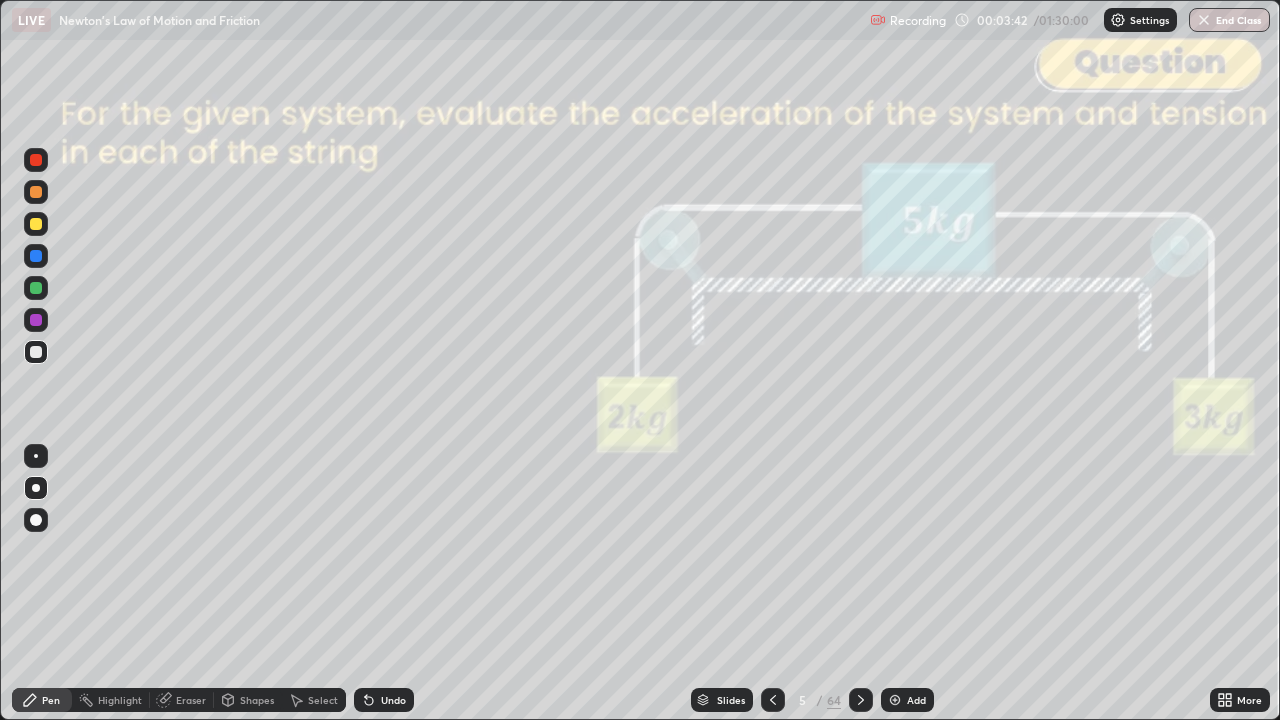 click on "Shapes" at bounding box center [257, 700] 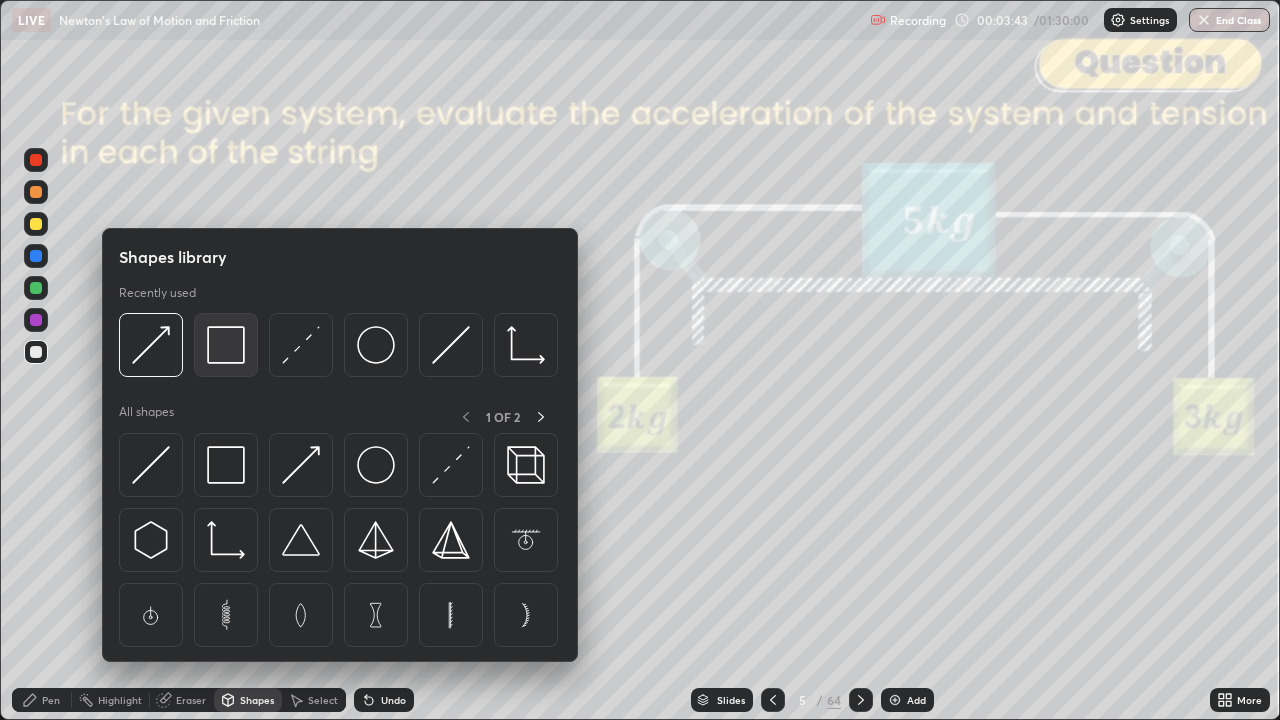 click at bounding box center [226, 345] 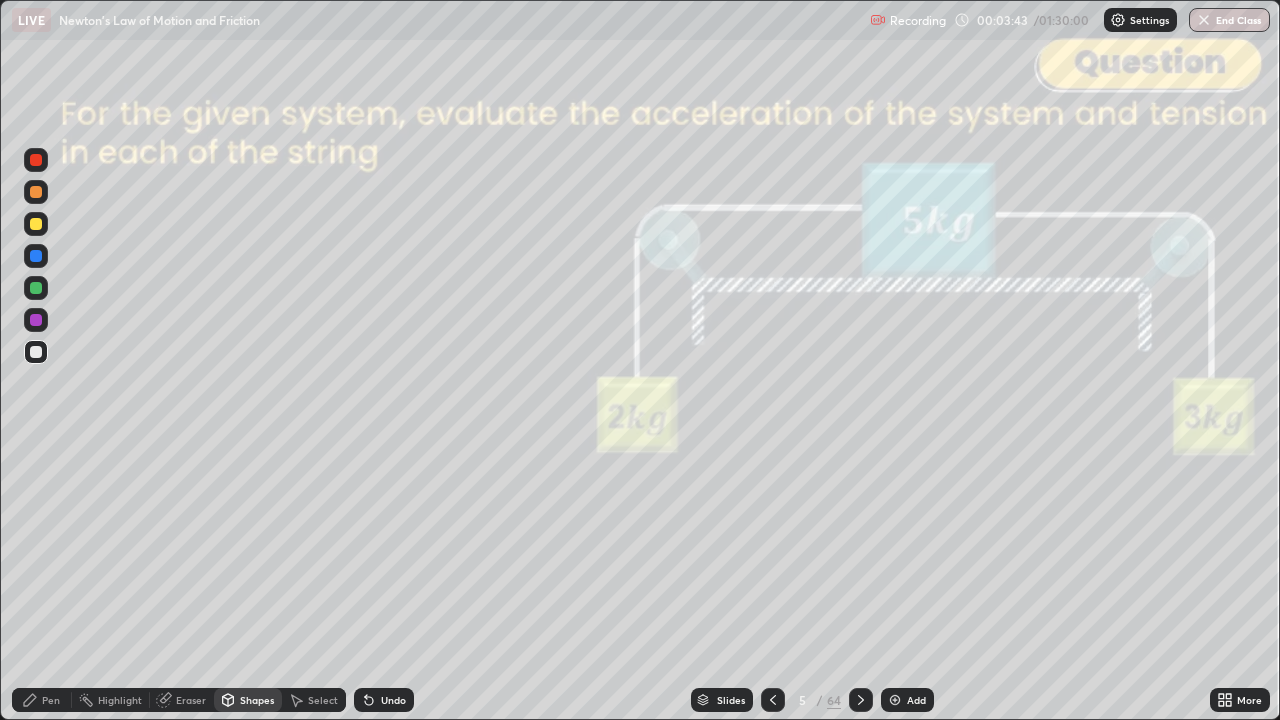 click at bounding box center (36, 160) 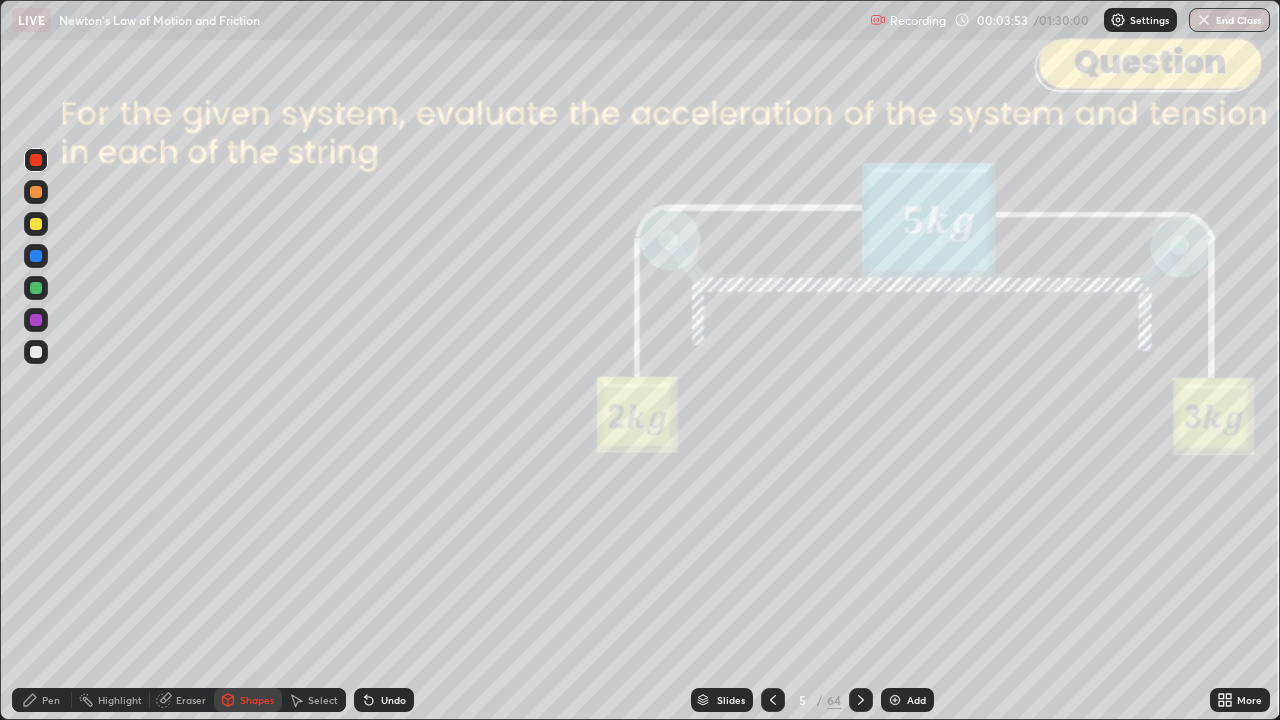 click 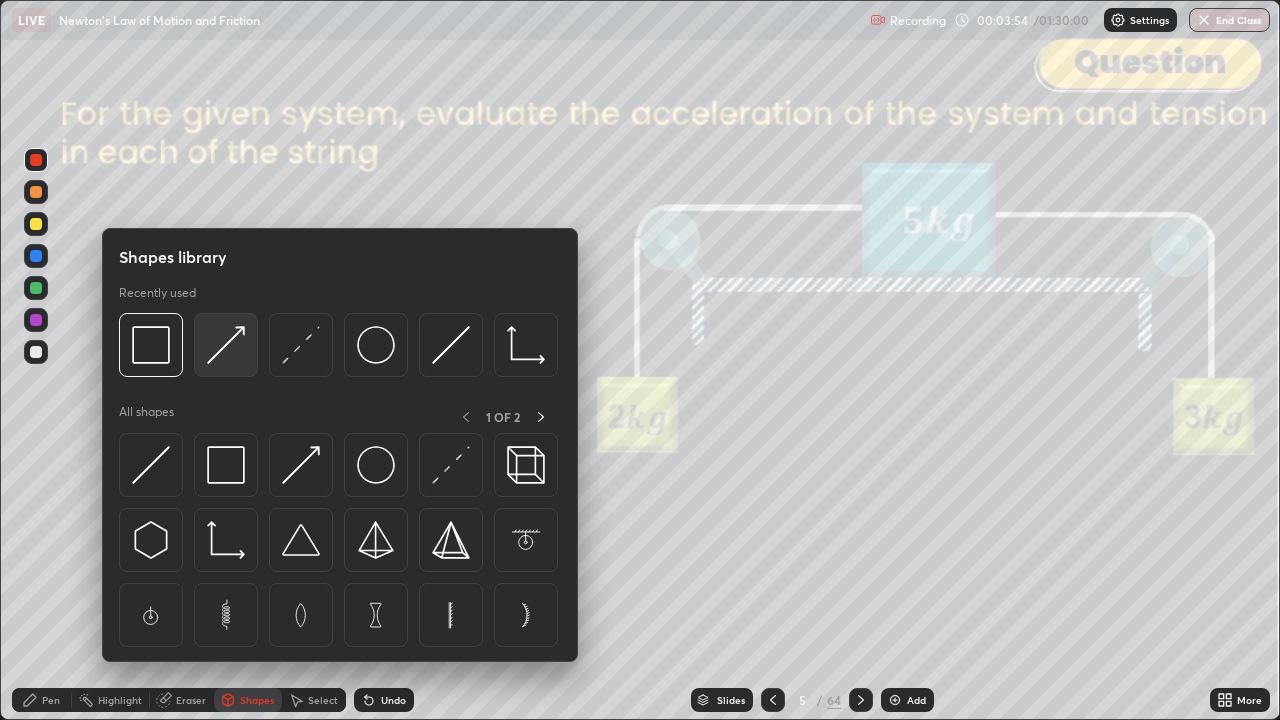 click at bounding box center [226, 345] 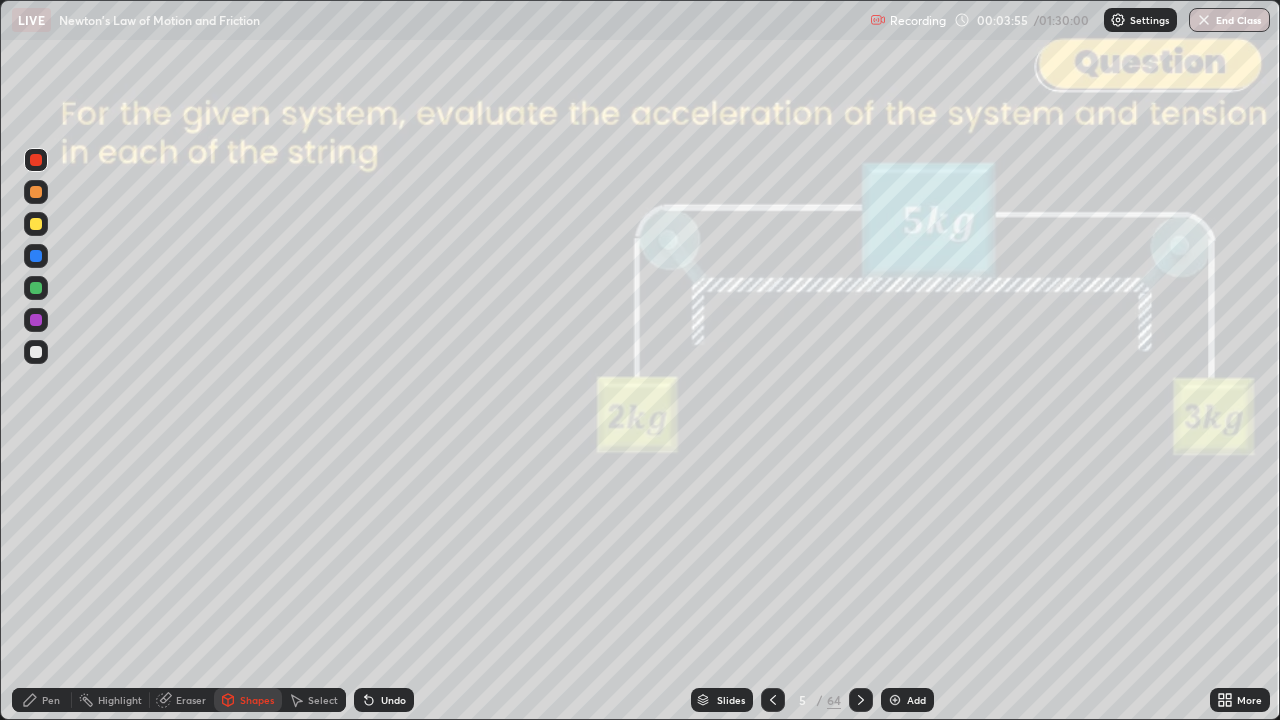 click at bounding box center [36, 224] 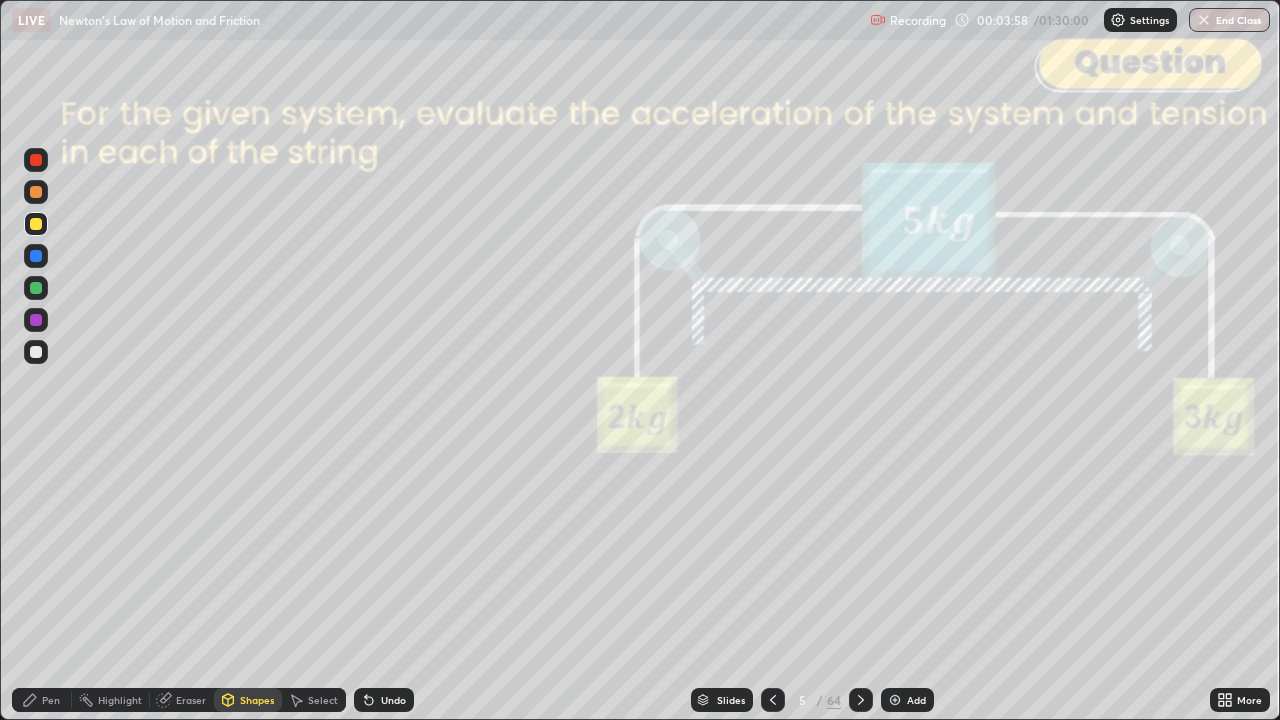 click 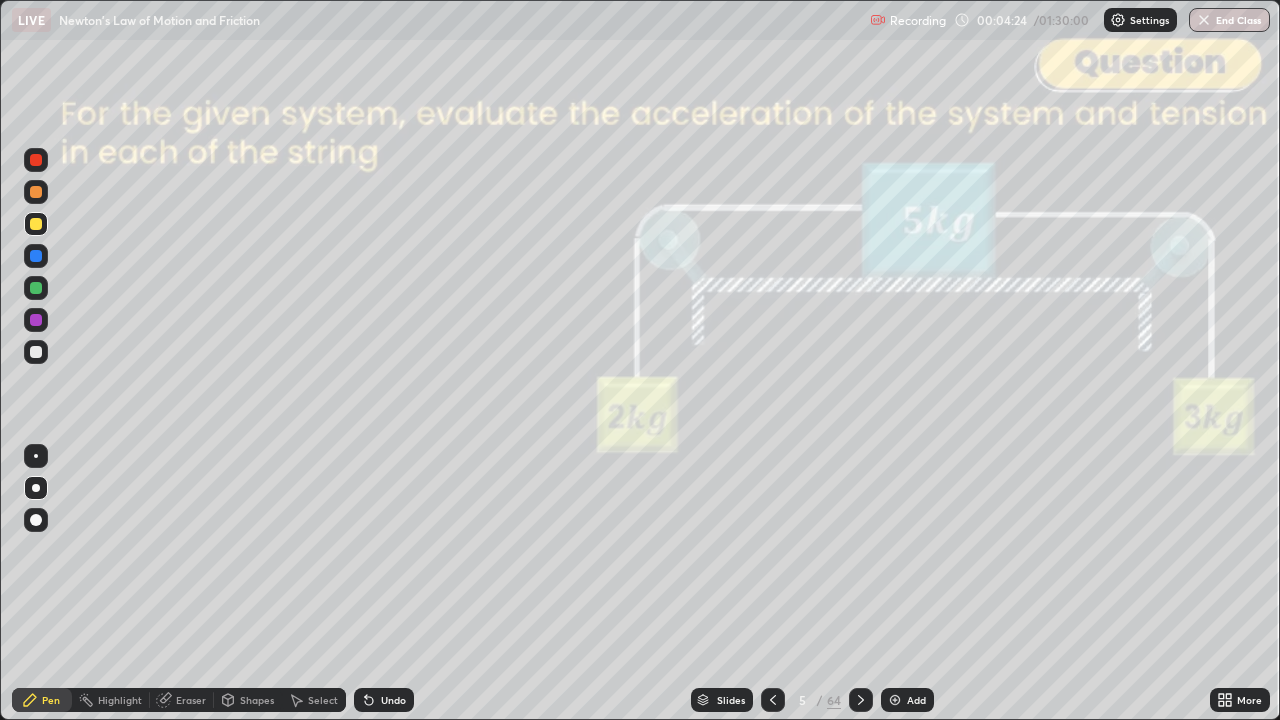 click on "Shapes" at bounding box center (248, 700) 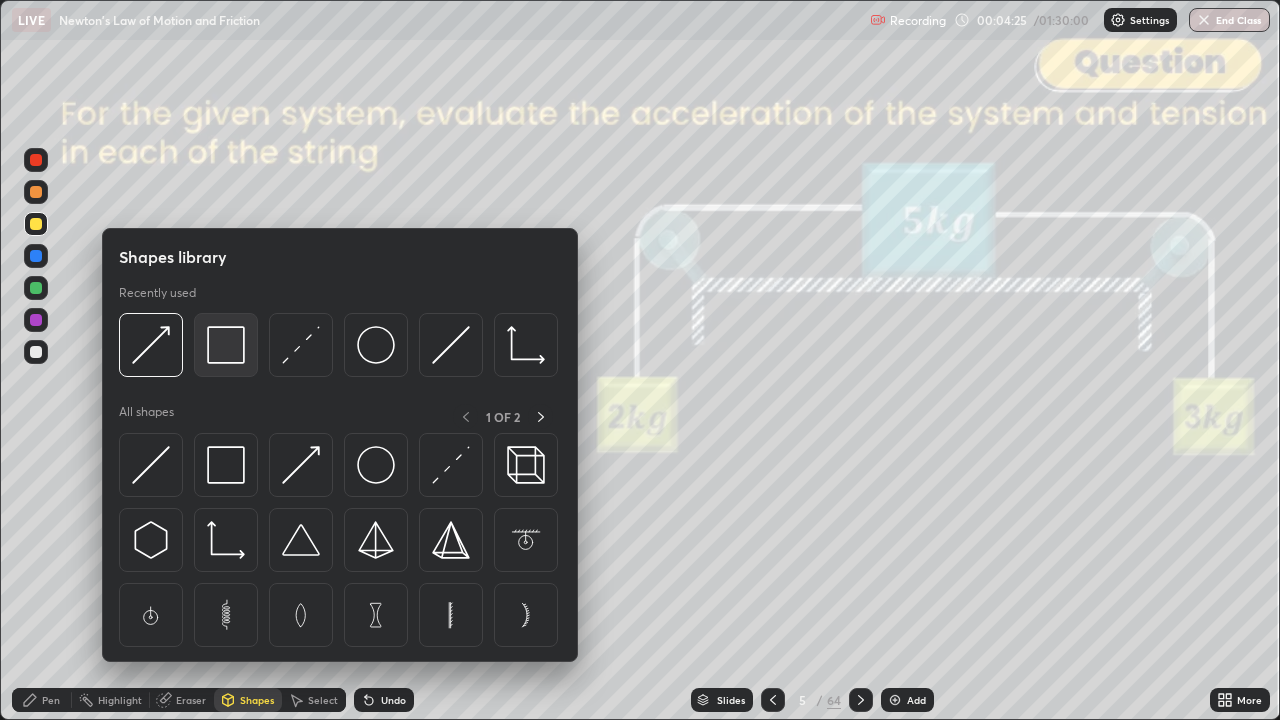 click at bounding box center [226, 345] 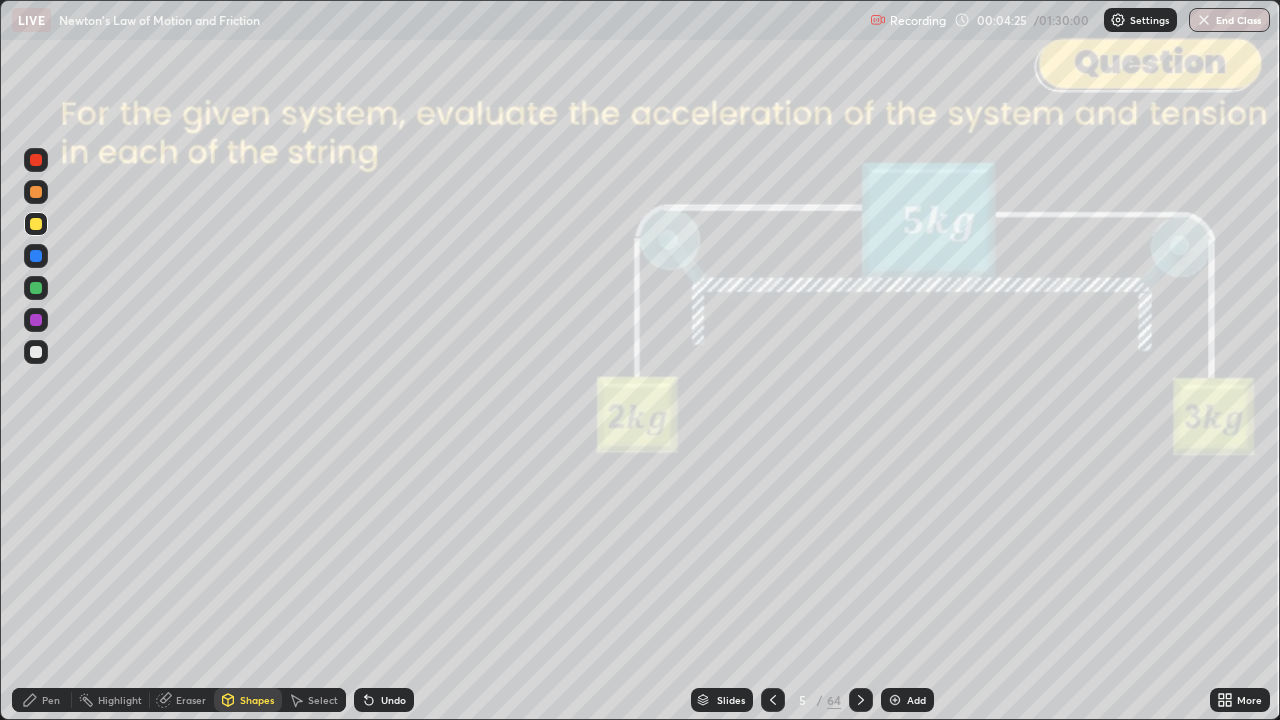 click at bounding box center (36, 160) 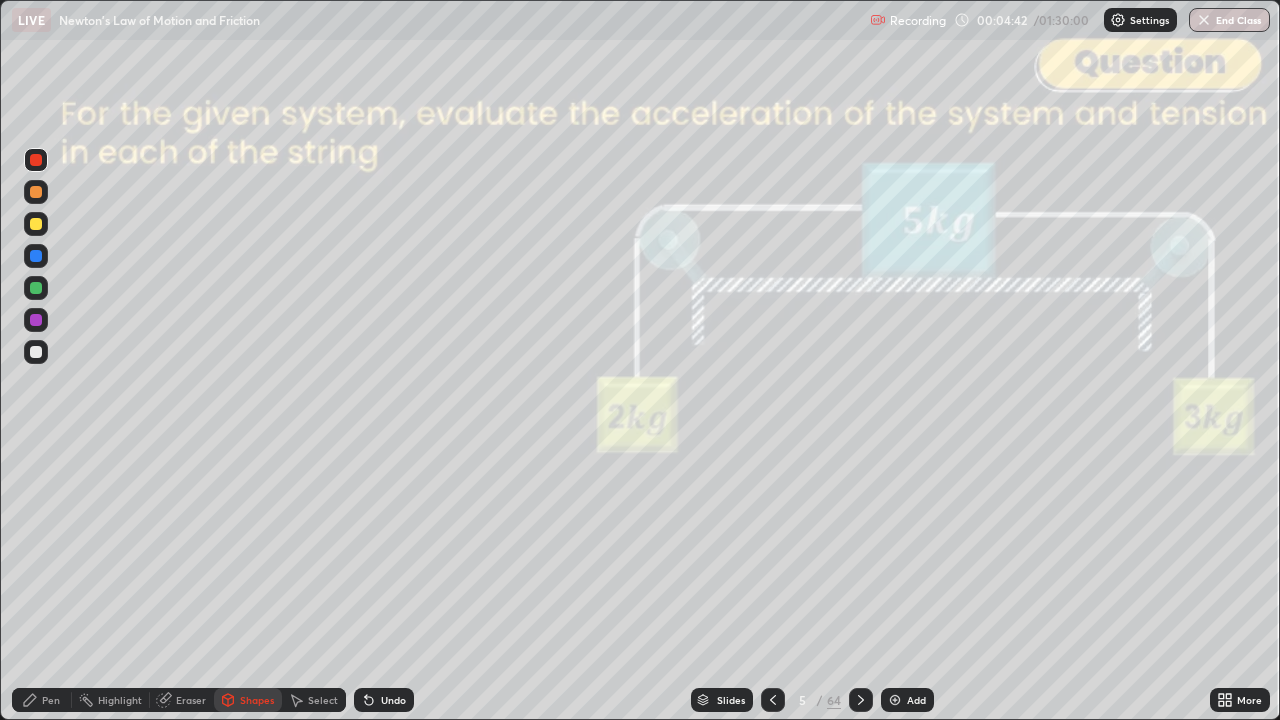 click at bounding box center (36, 288) 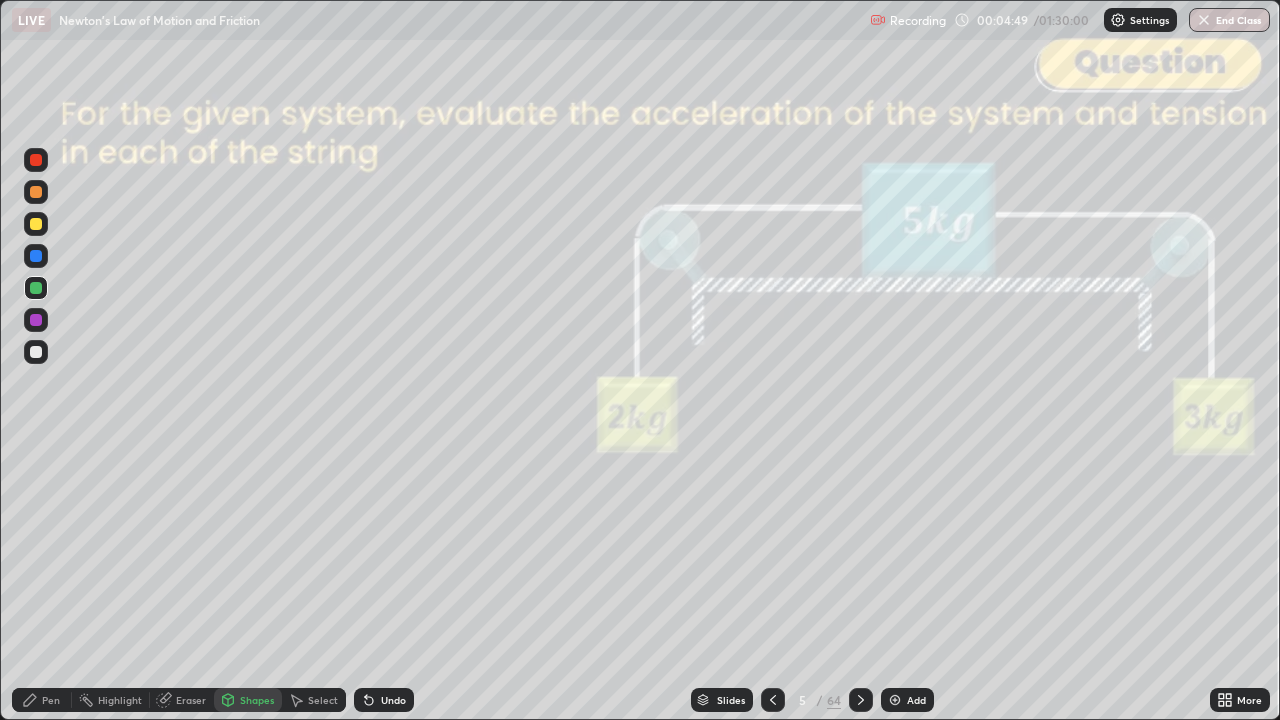click on "Pen" at bounding box center (51, 700) 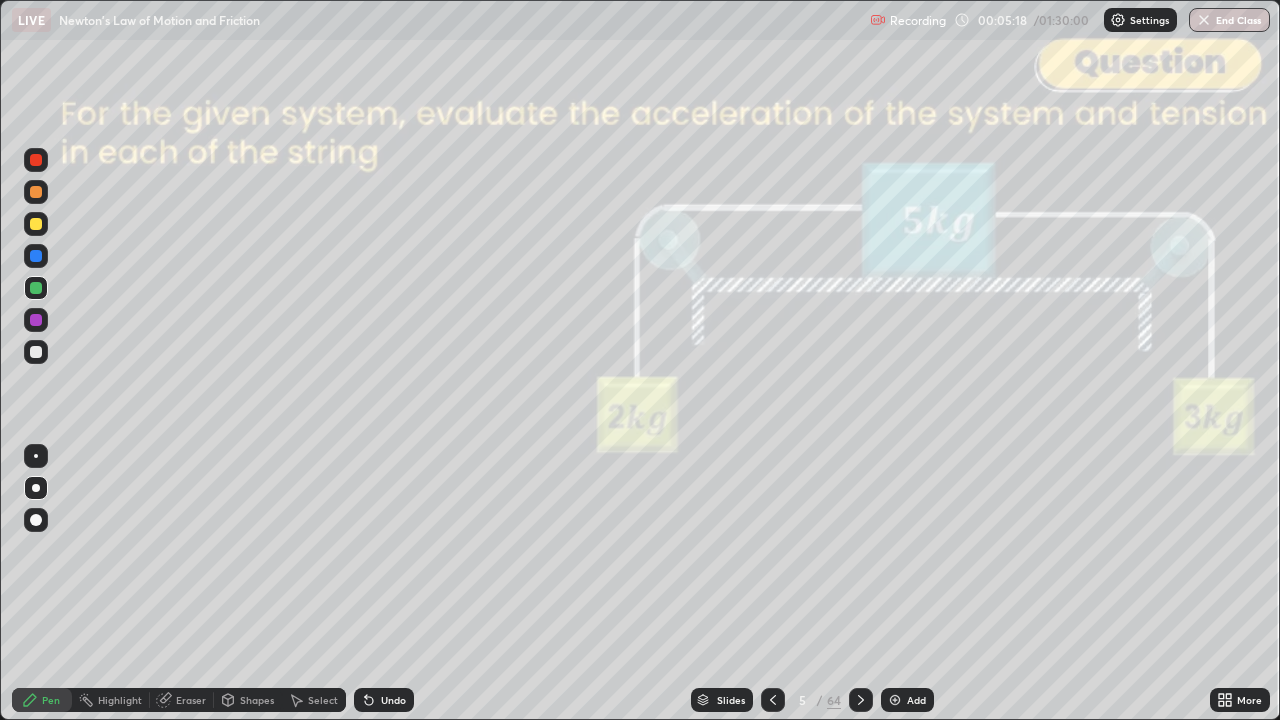 click on "Shapes" at bounding box center (257, 700) 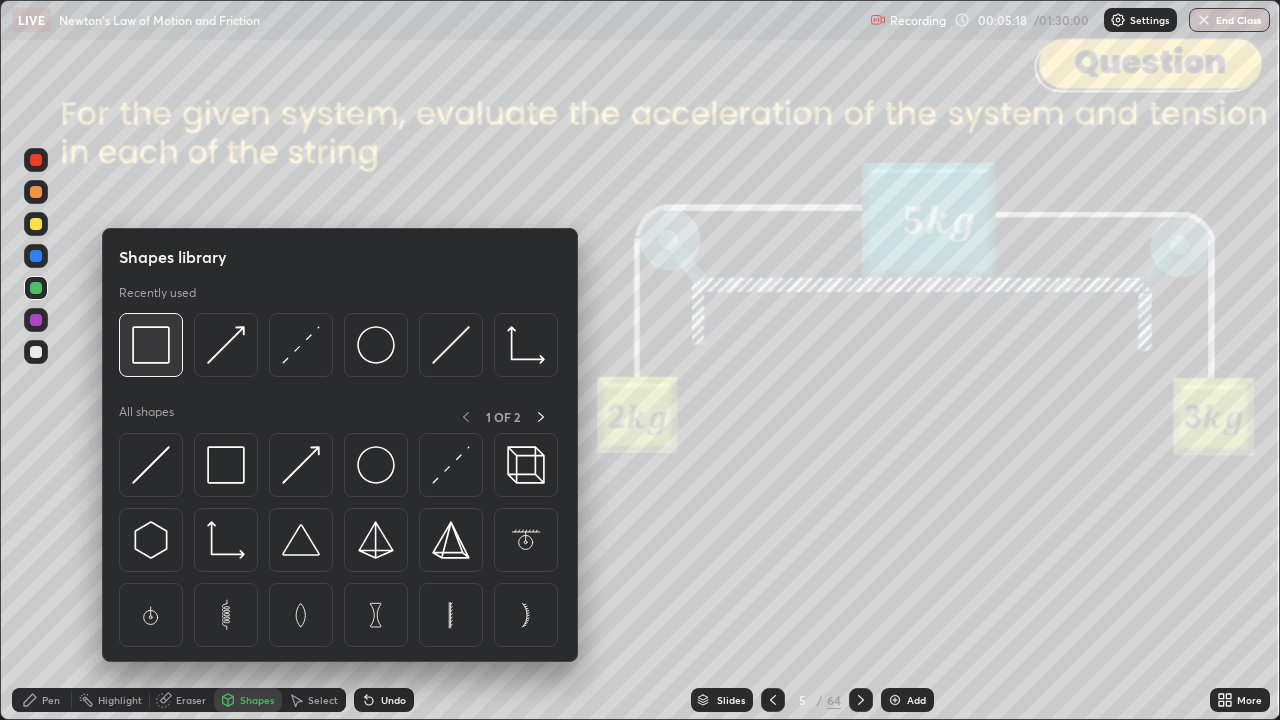 click at bounding box center (151, 345) 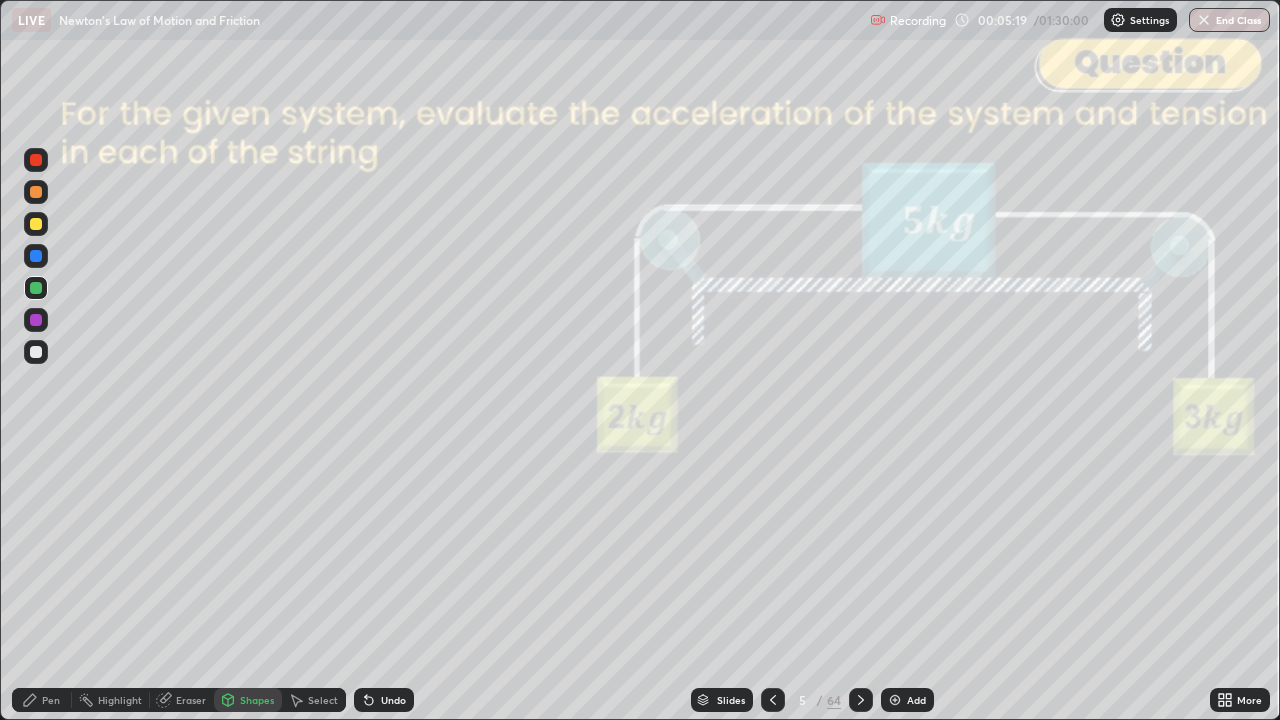 click at bounding box center [36, 160] 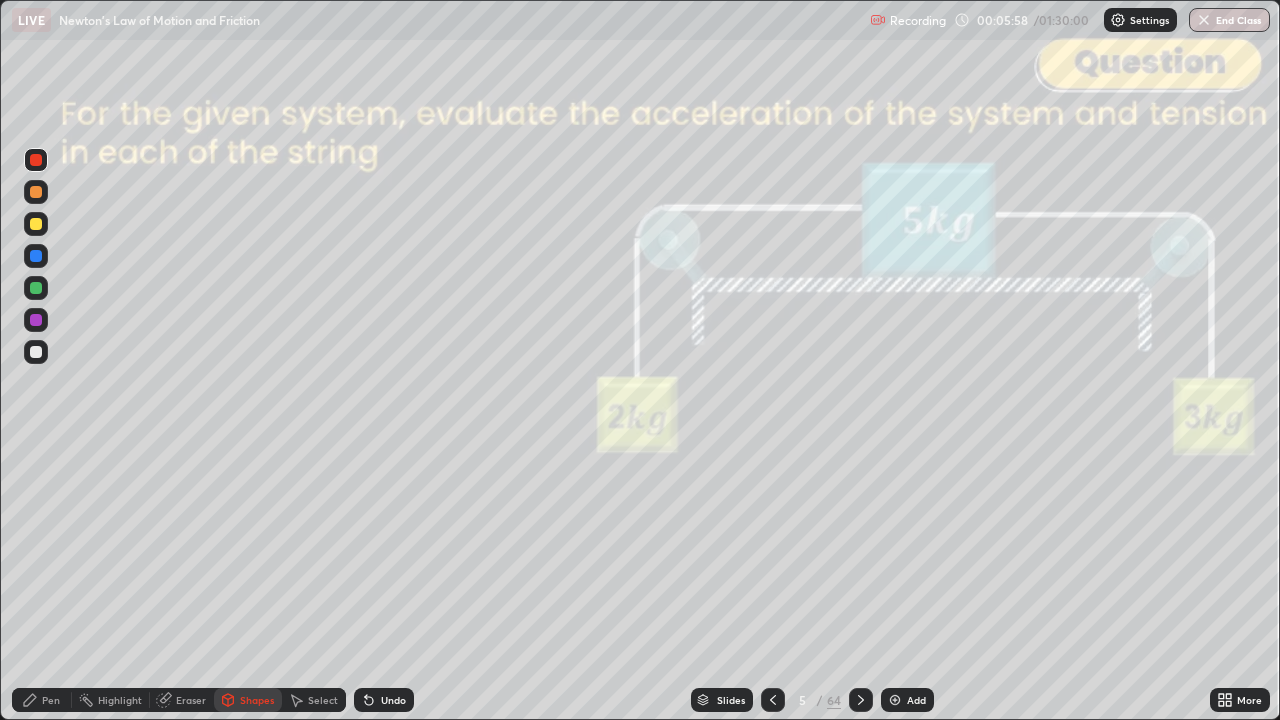 click 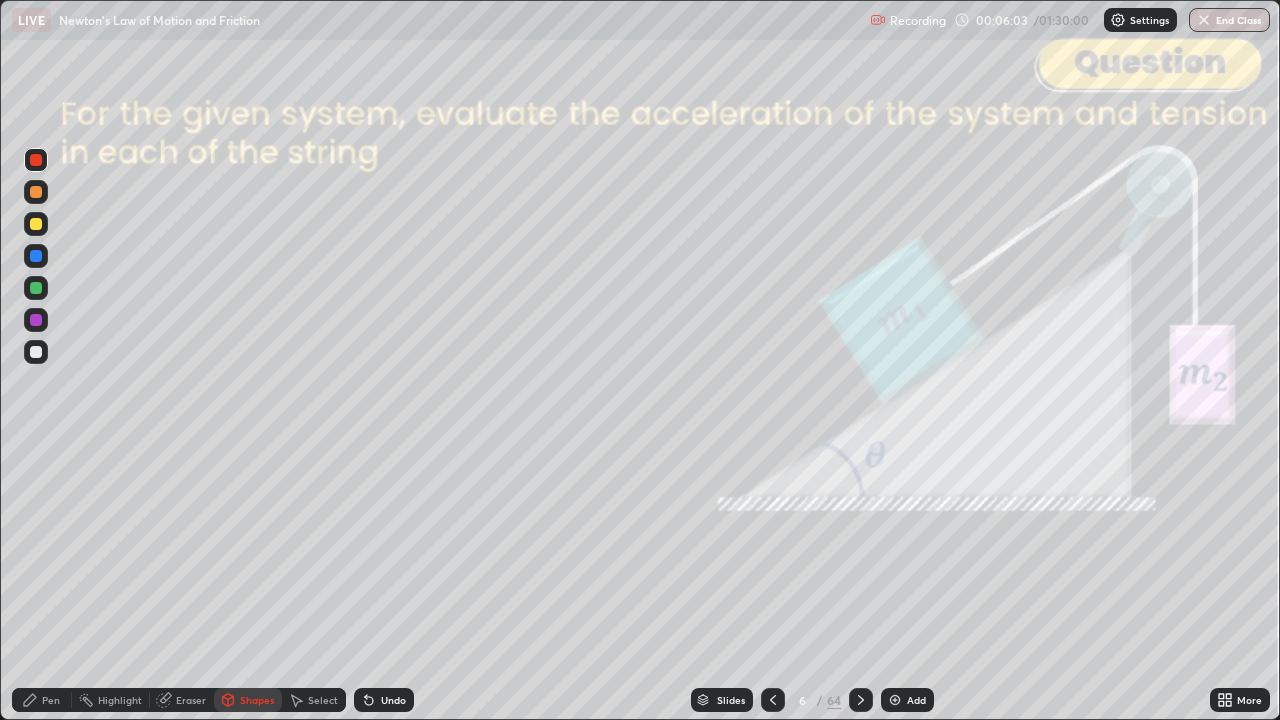 click on "Pen" at bounding box center [42, 700] 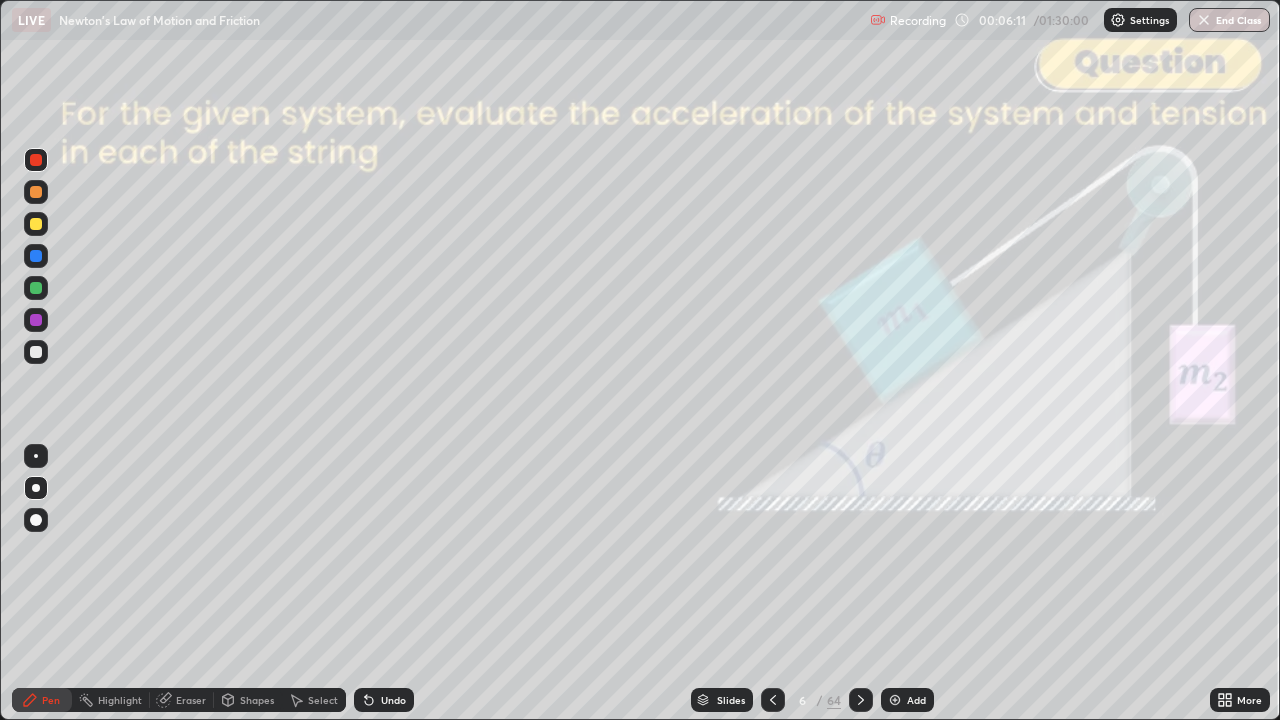 click at bounding box center [36, 256] 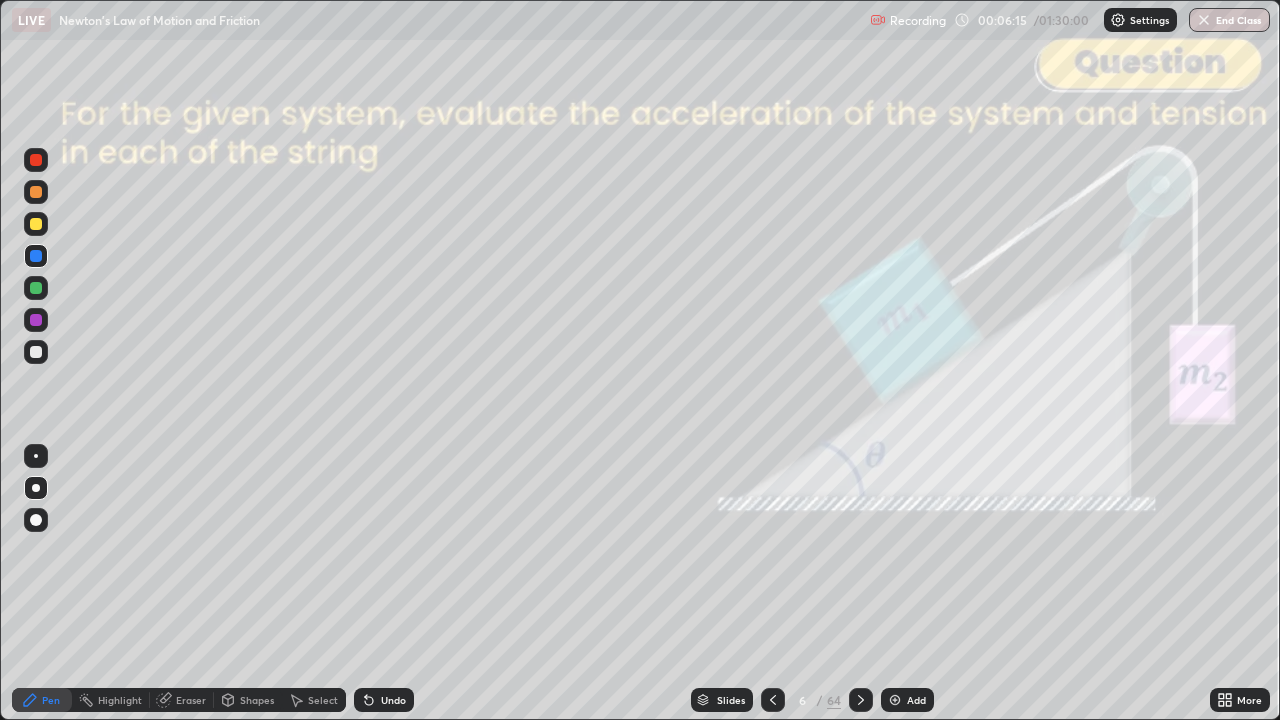 click at bounding box center [36, 192] 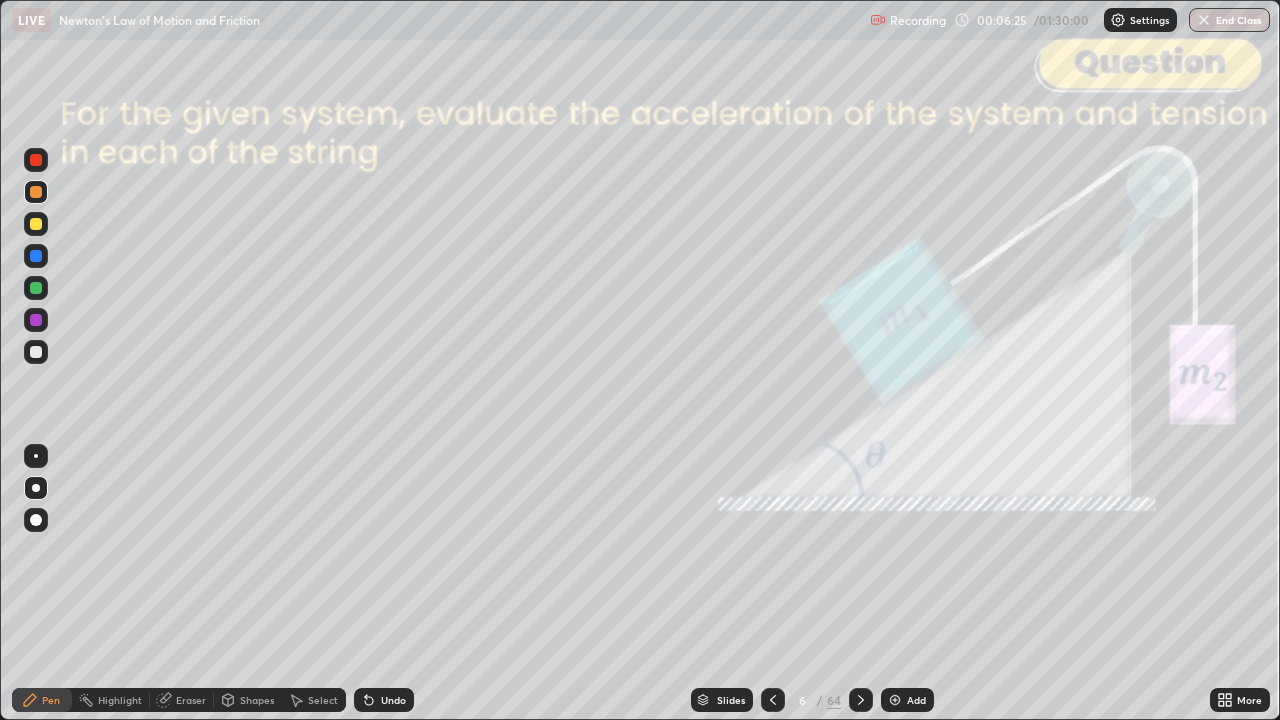 click at bounding box center (36, 256) 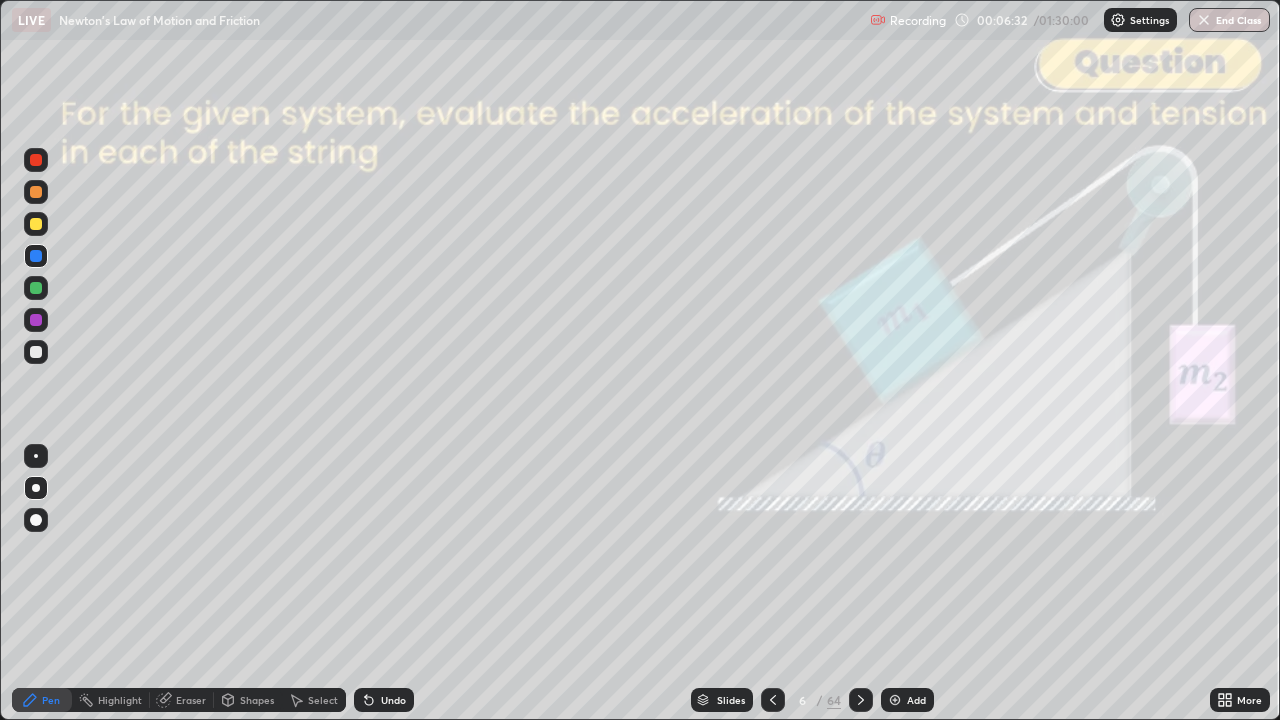 click on "Slides" at bounding box center (731, 700) 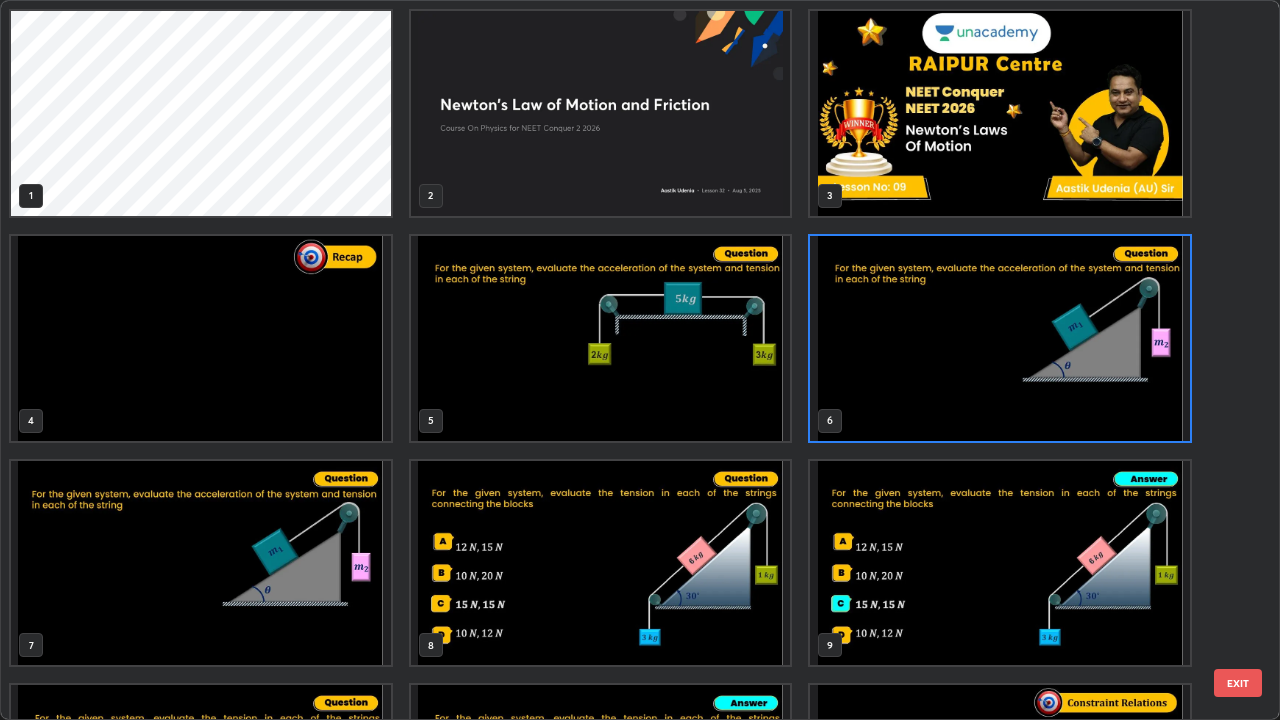 scroll, scrollTop: 7, scrollLeft: 11, axis: both 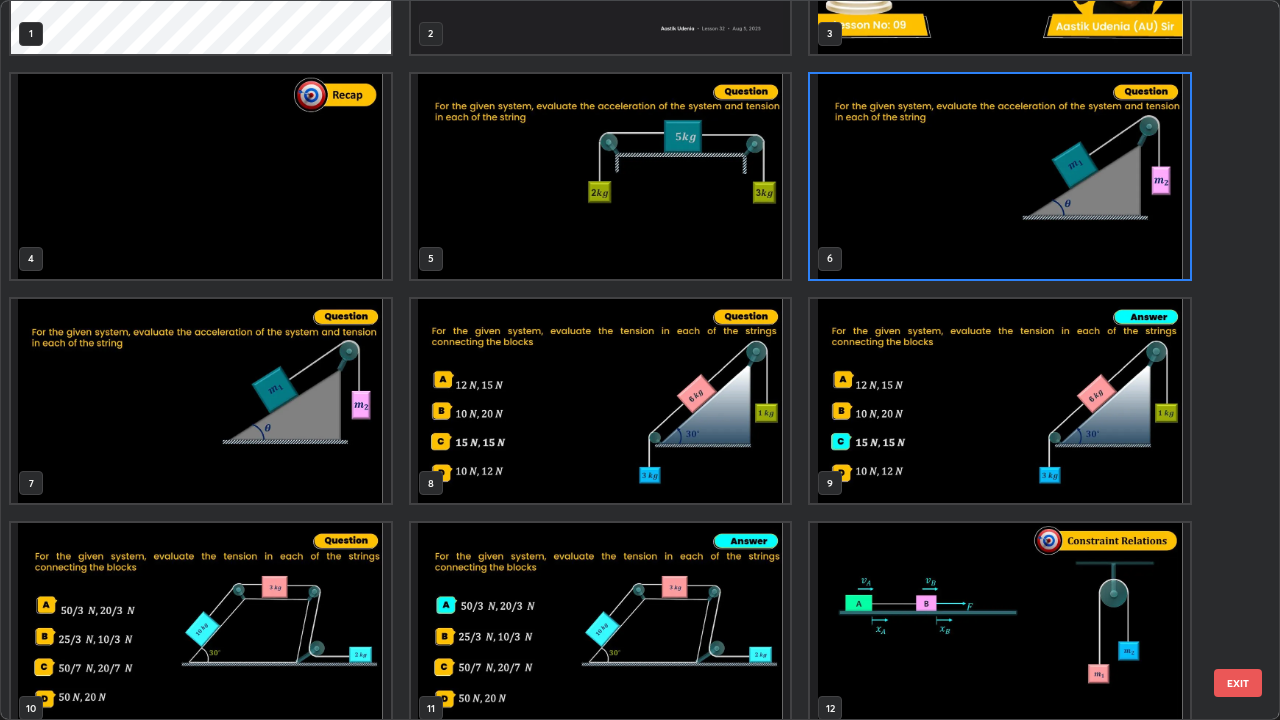 click on "EXIT" at bounding box center (1238, 683) 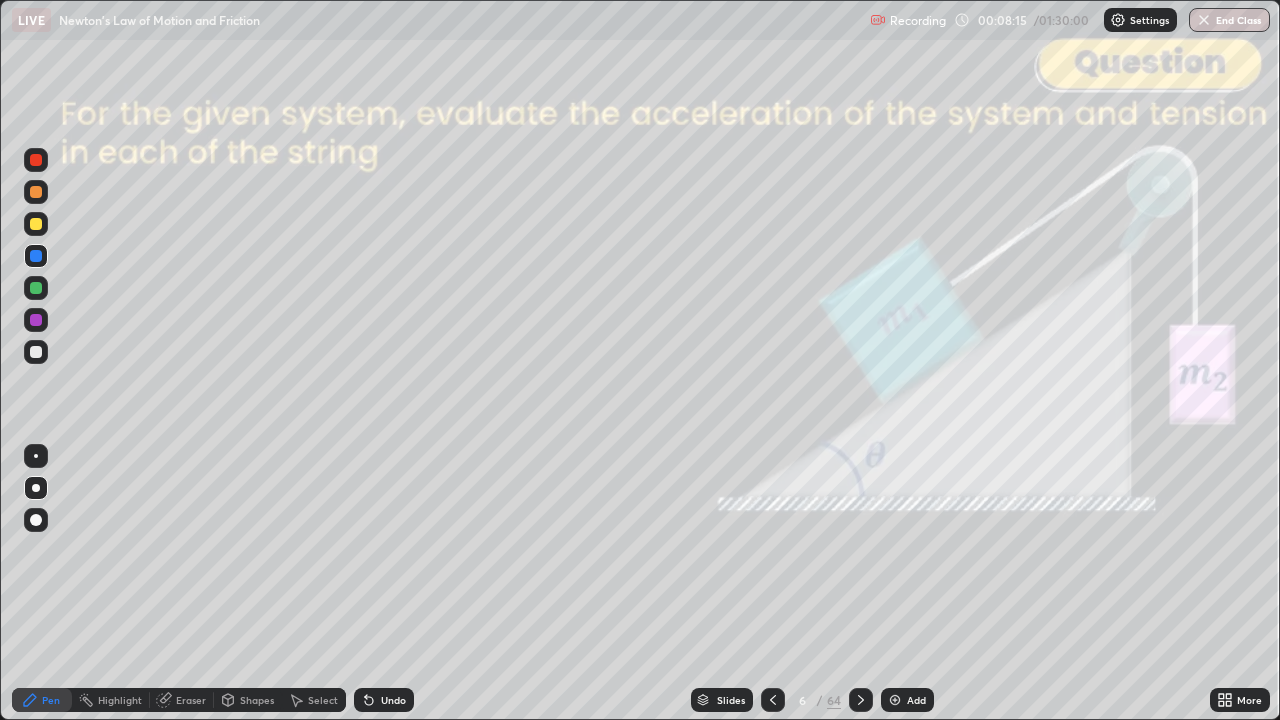 click at bounding box center (36, 160) 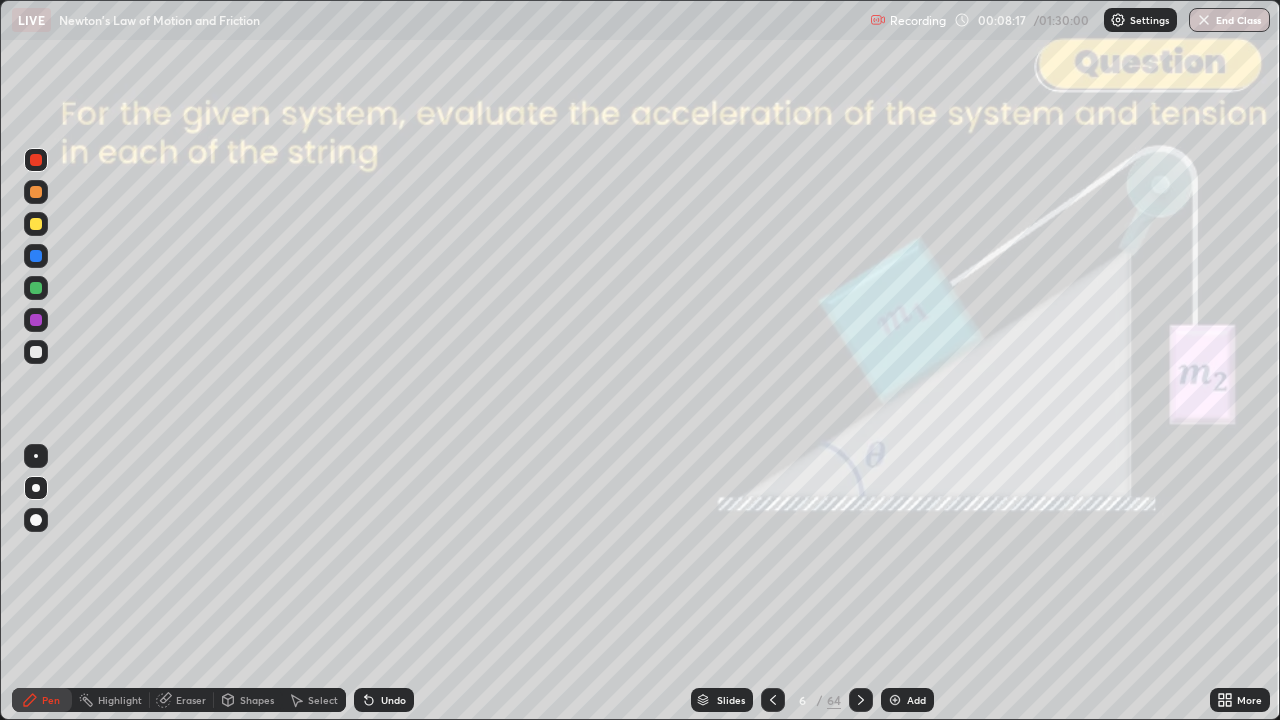 click 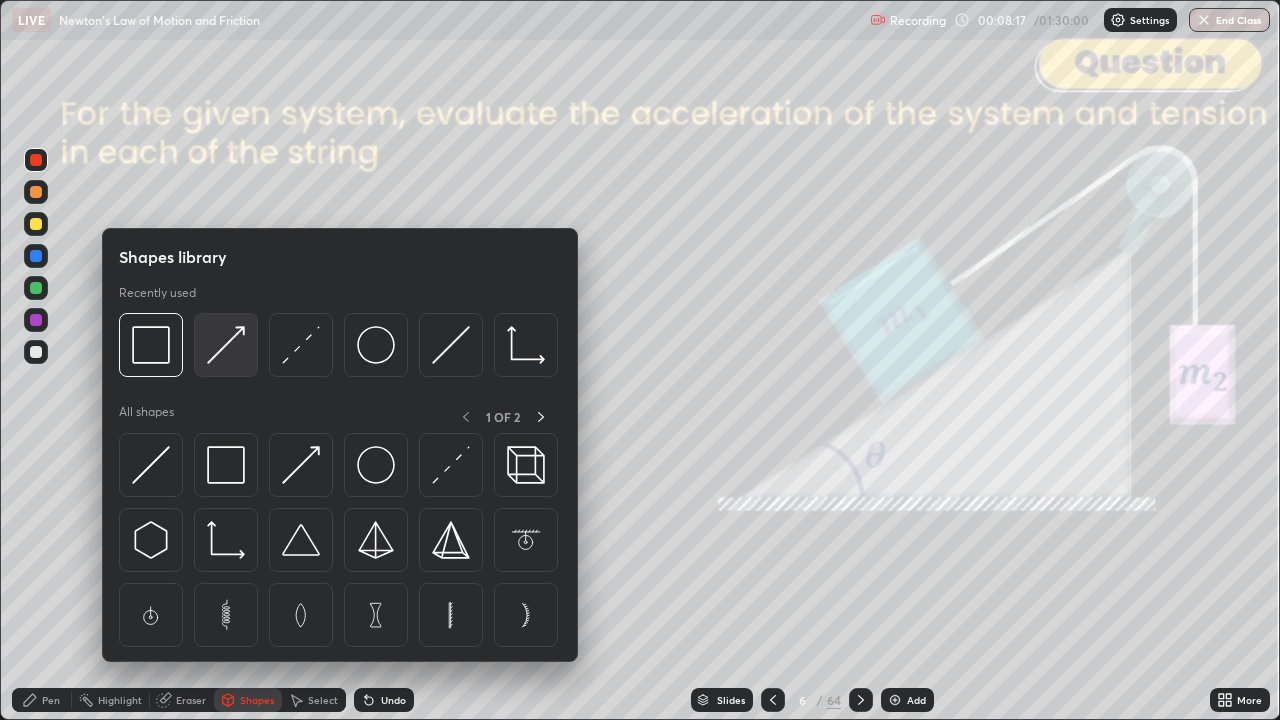 click at bounding box center (226, 345) 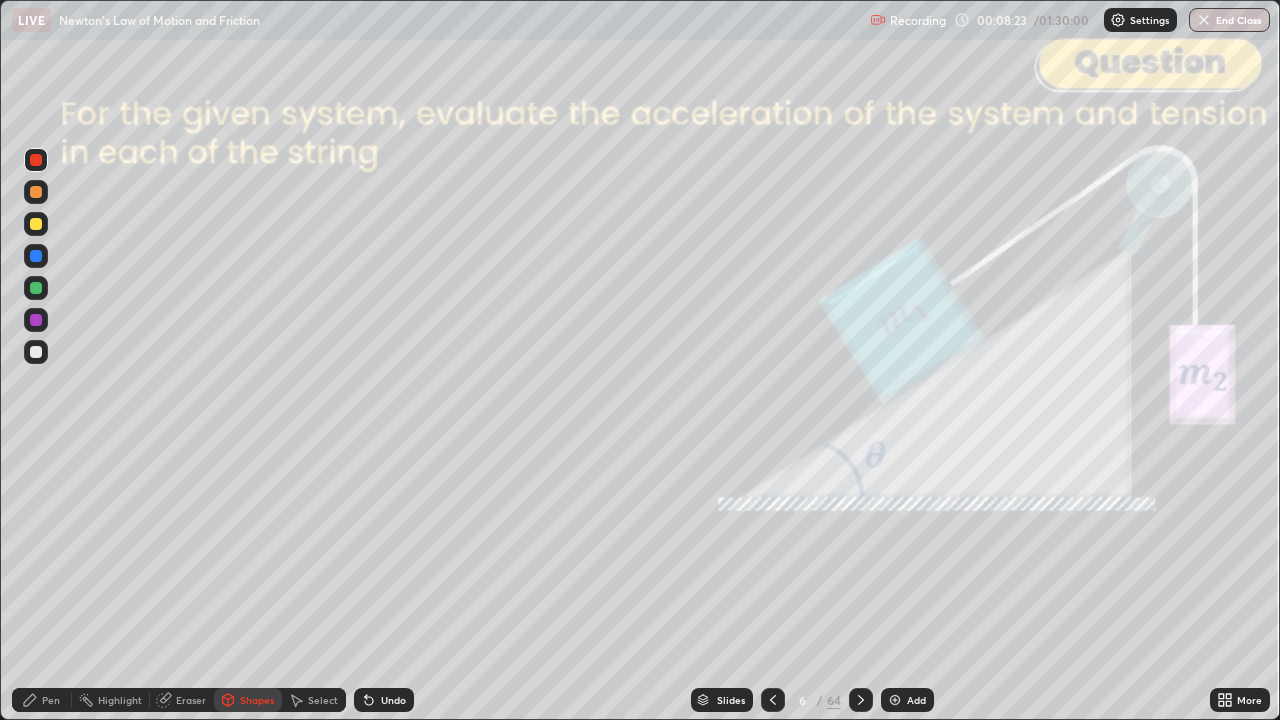 click on "Pen" at bounding box center (51, 700) 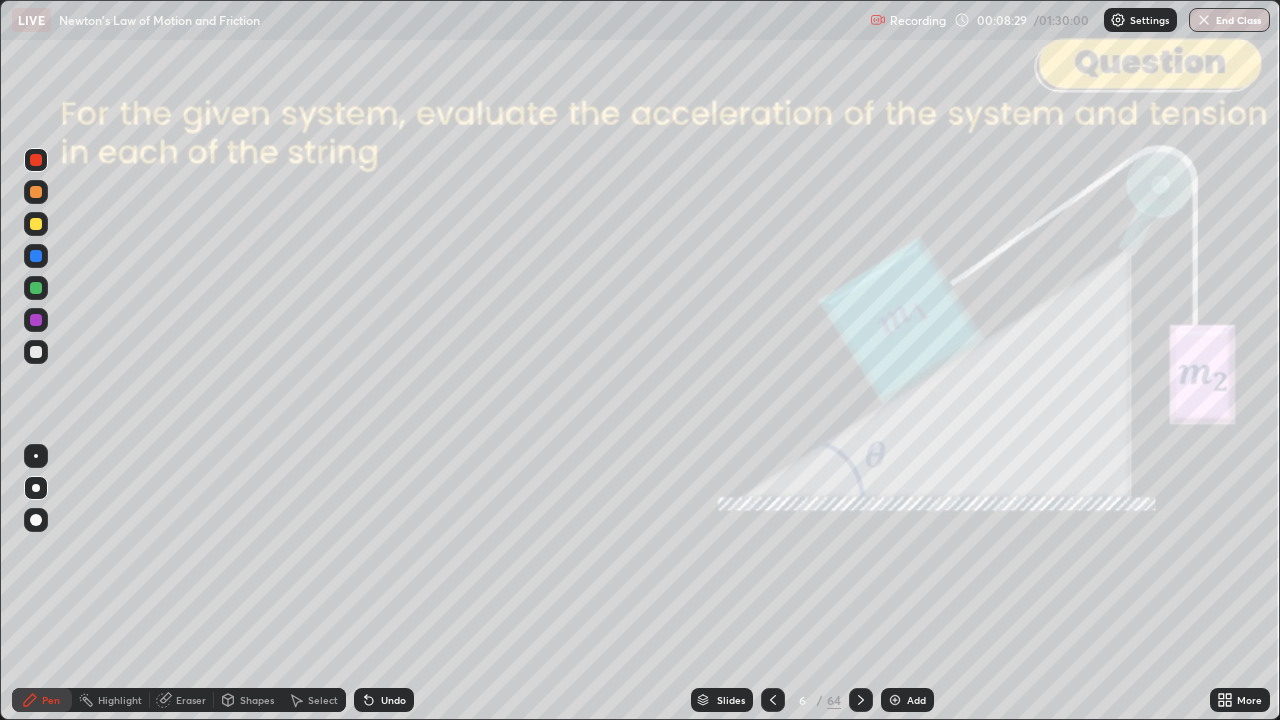 click on "Shapes" at bounding box center (257, 700) 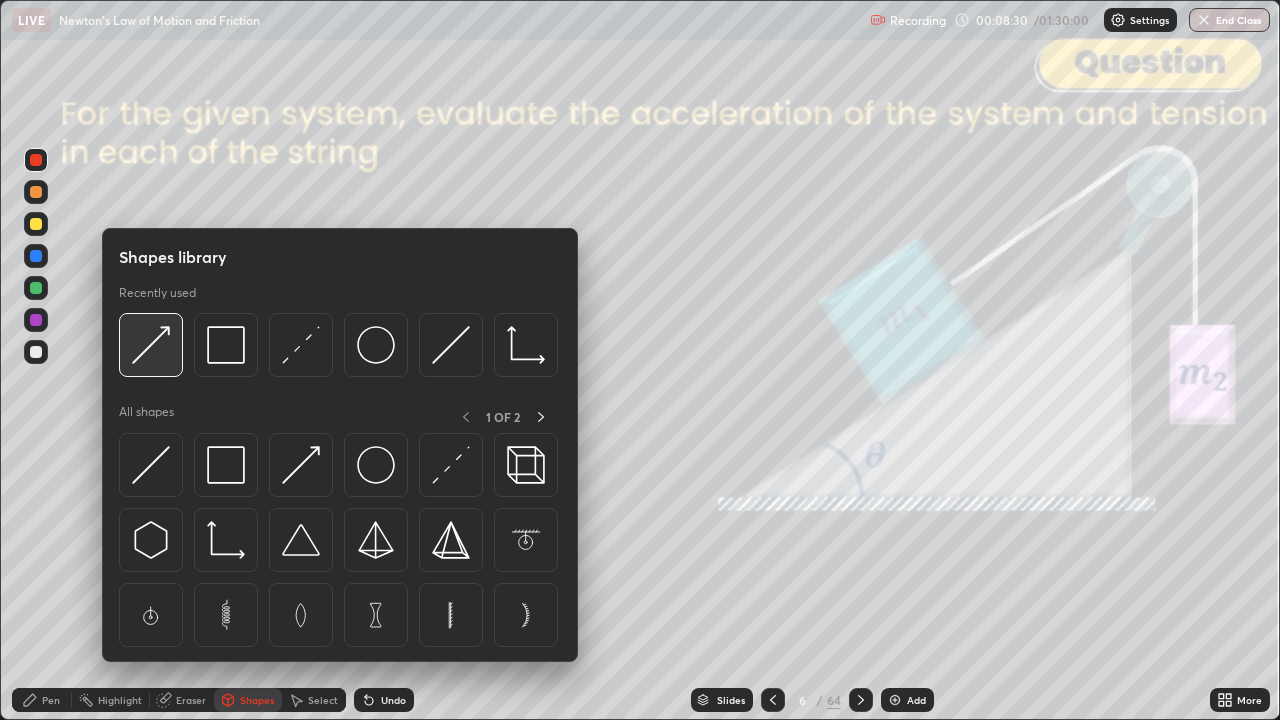 click at bounding box center (151, 345) 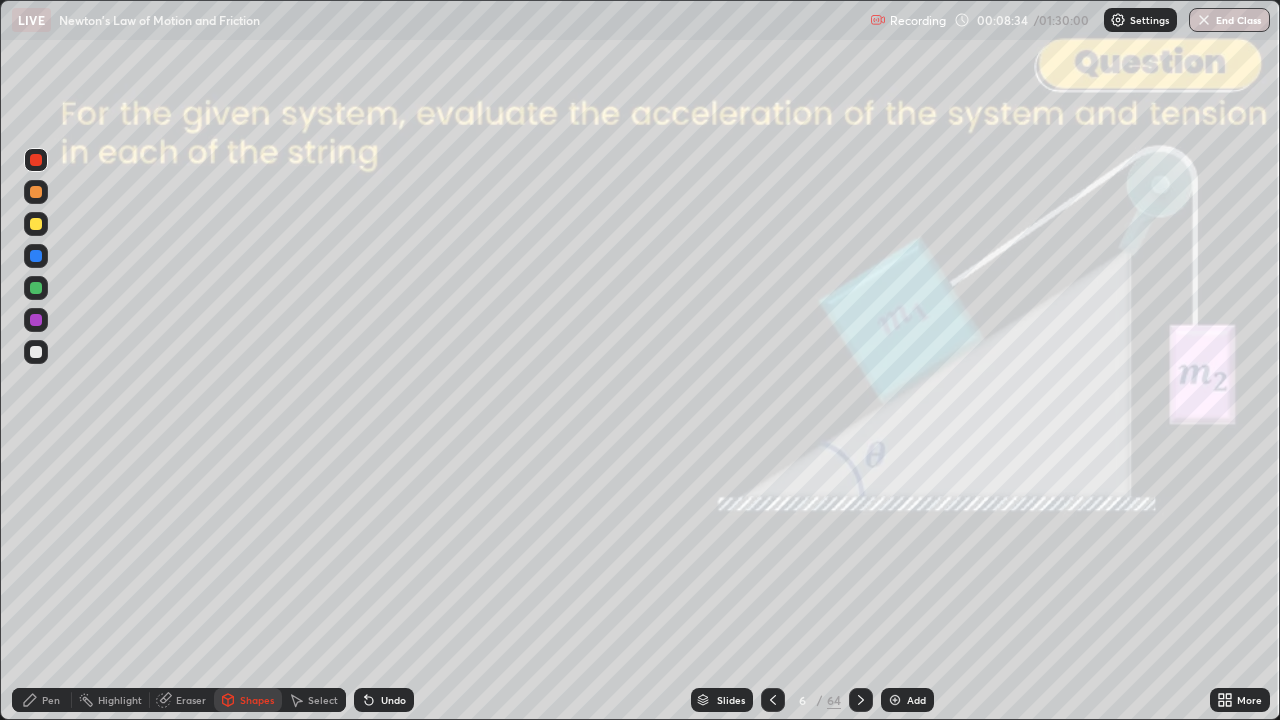 click on "Pen" at bounding box center [51, 700] 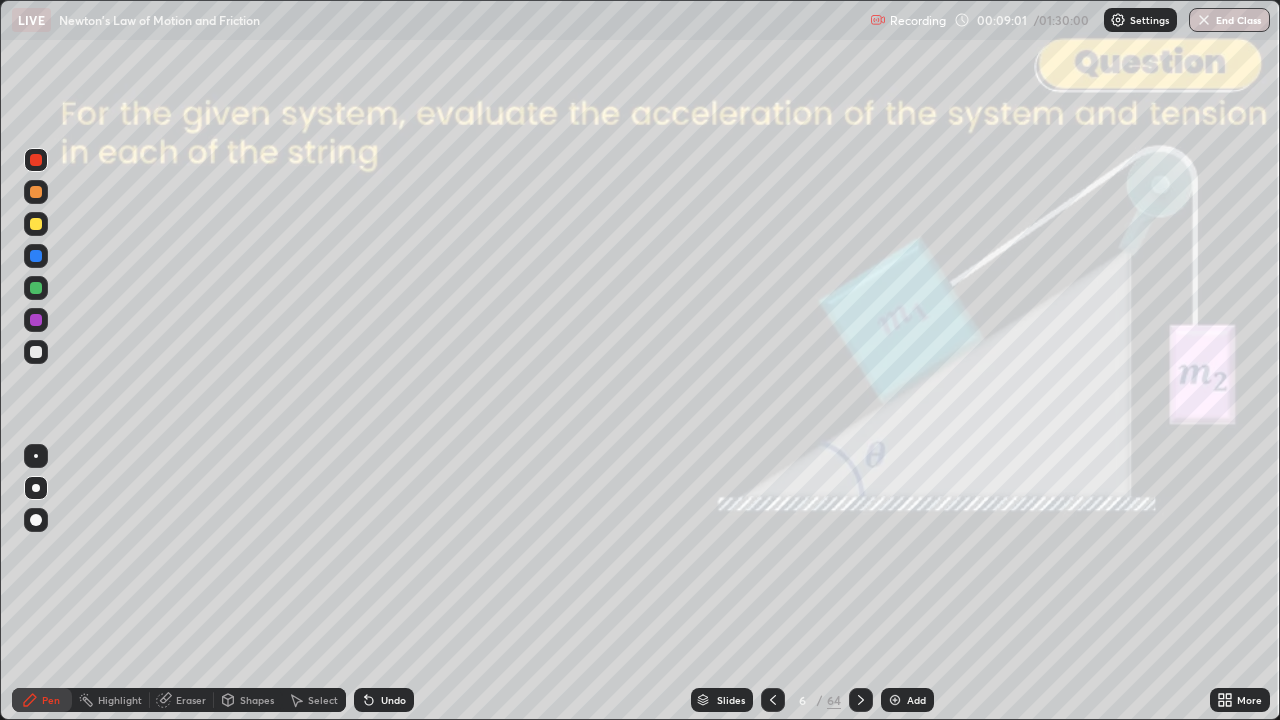 click on "Shapes" at bounding box center (257, 700) 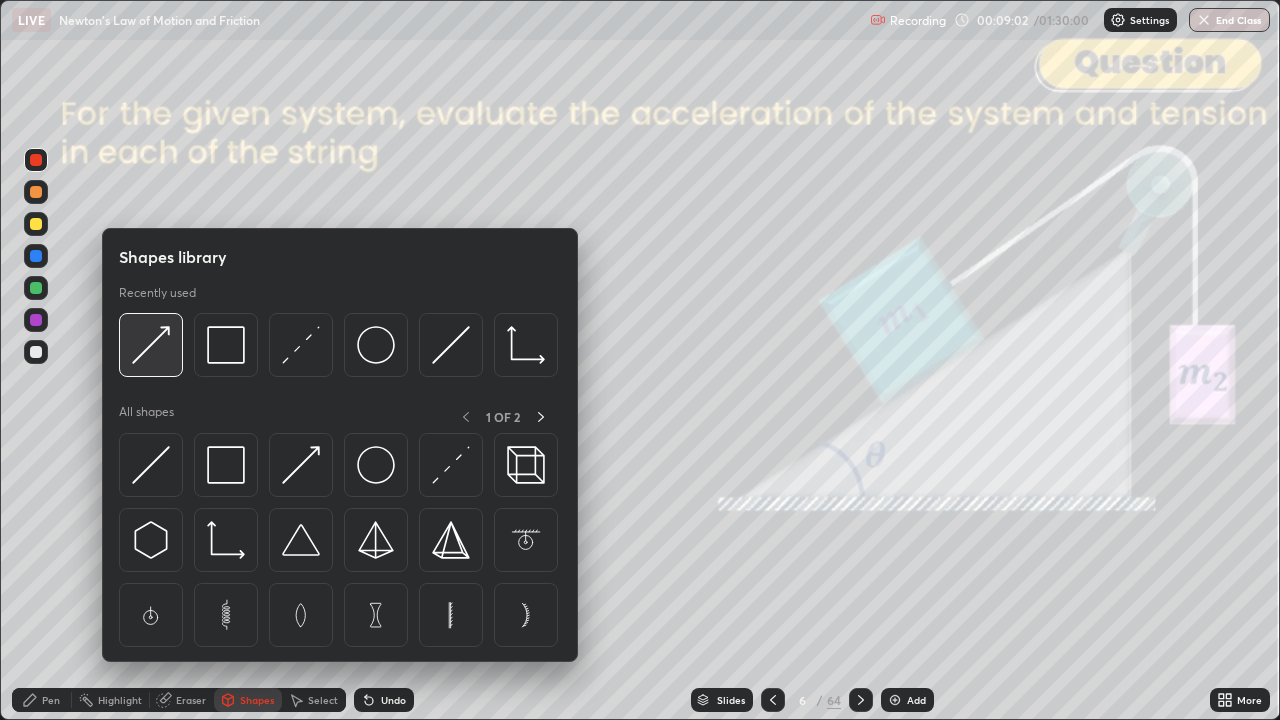 click at bounding box center [151, 345] 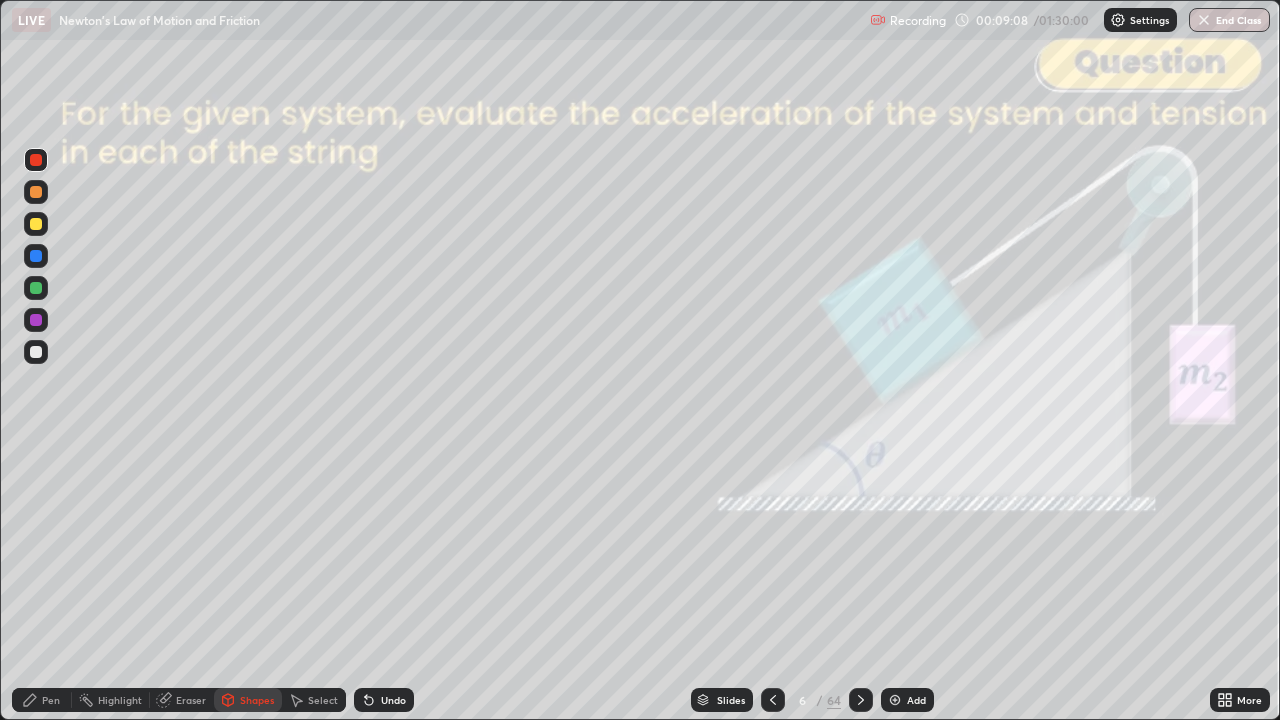 click 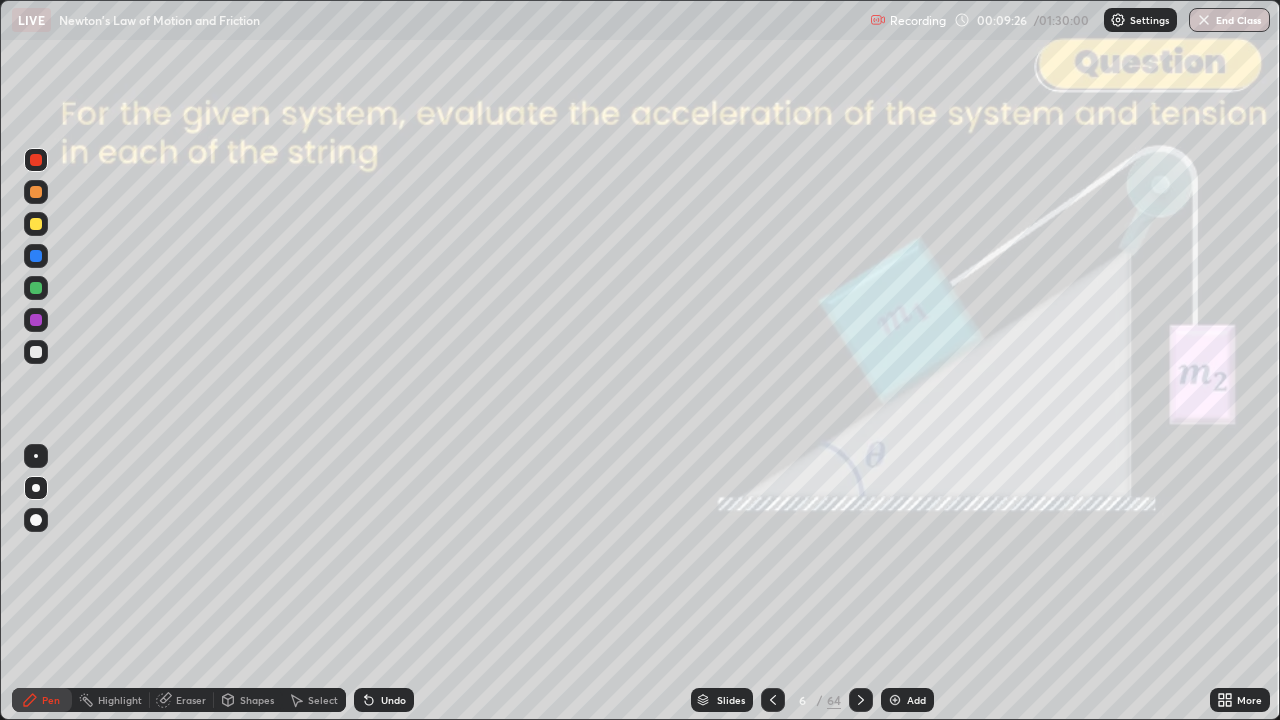 click at bounding box center (36, 352) 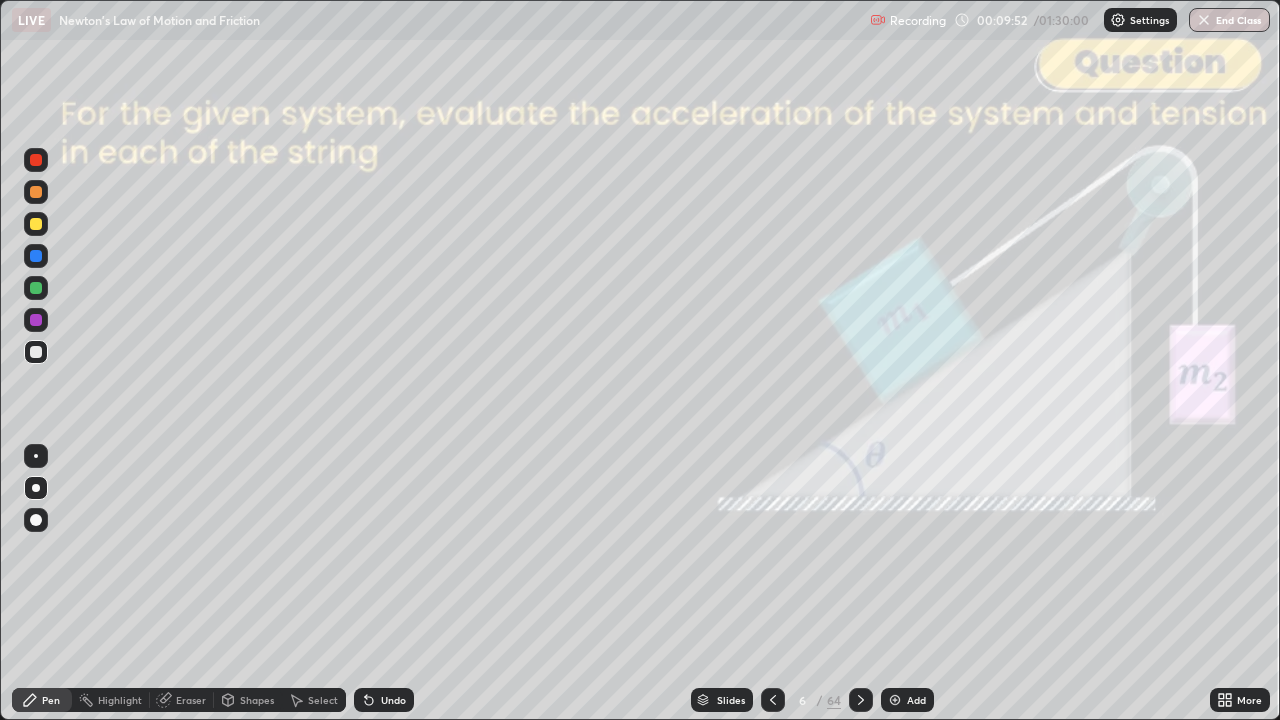 click on "Shapes" at bounding box center [257, 700] 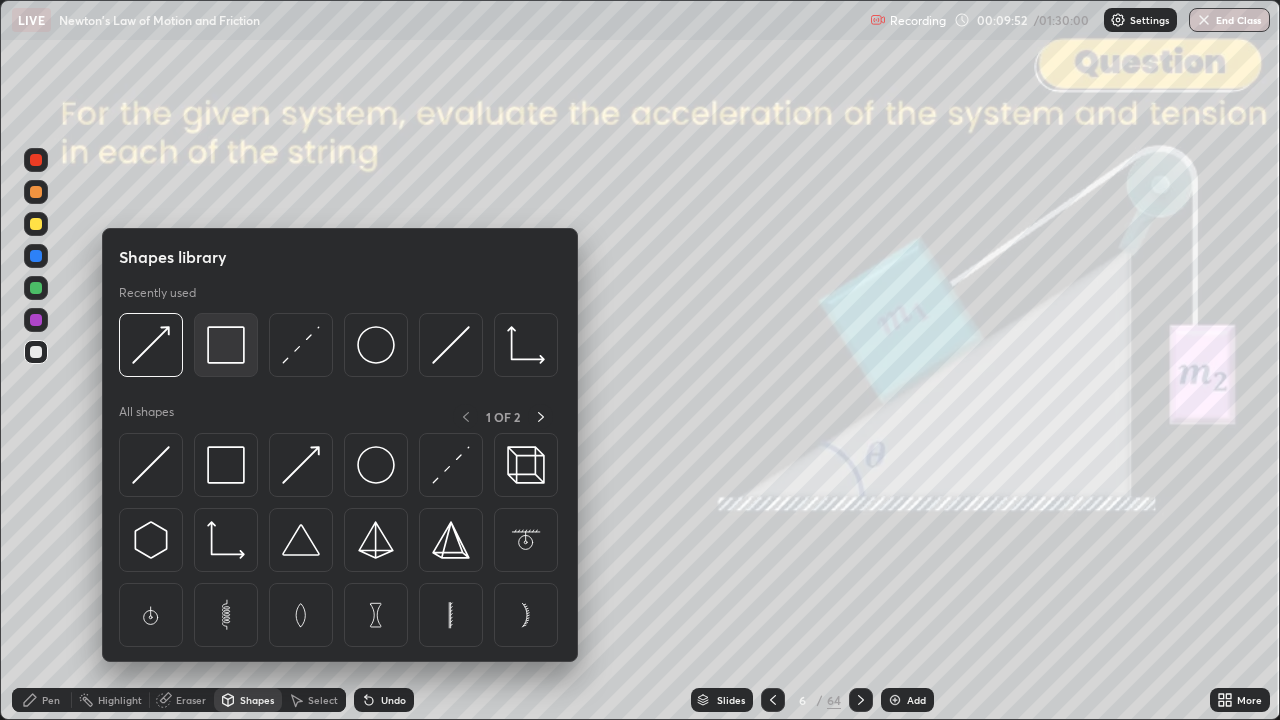 click at bounding box center [226, 345] 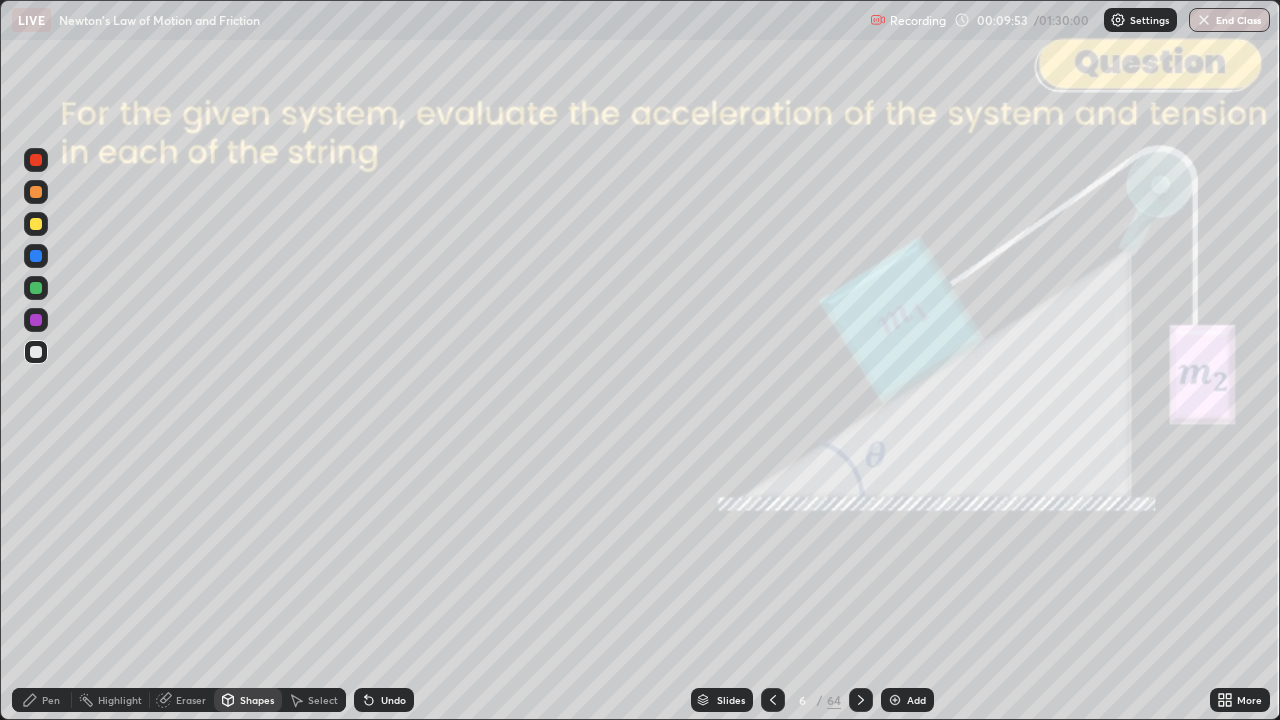 click at bounding box center (36, 160) 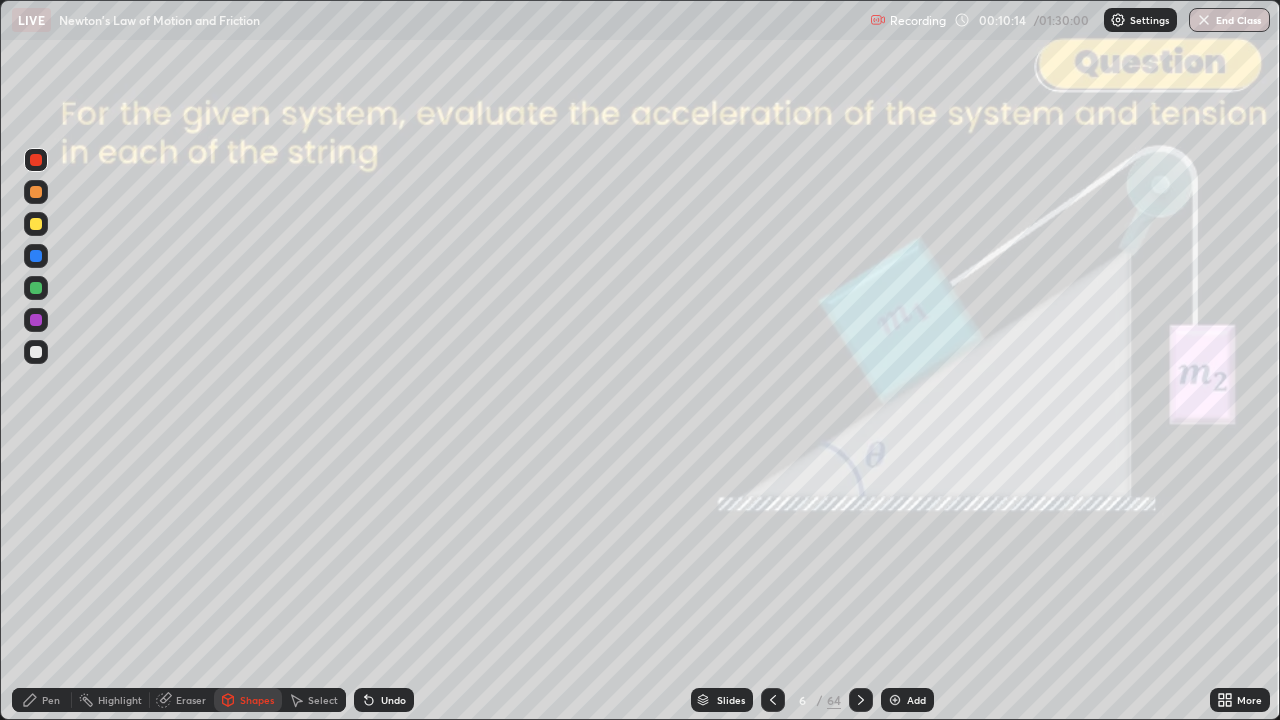 click at bounding box center (36, 224) 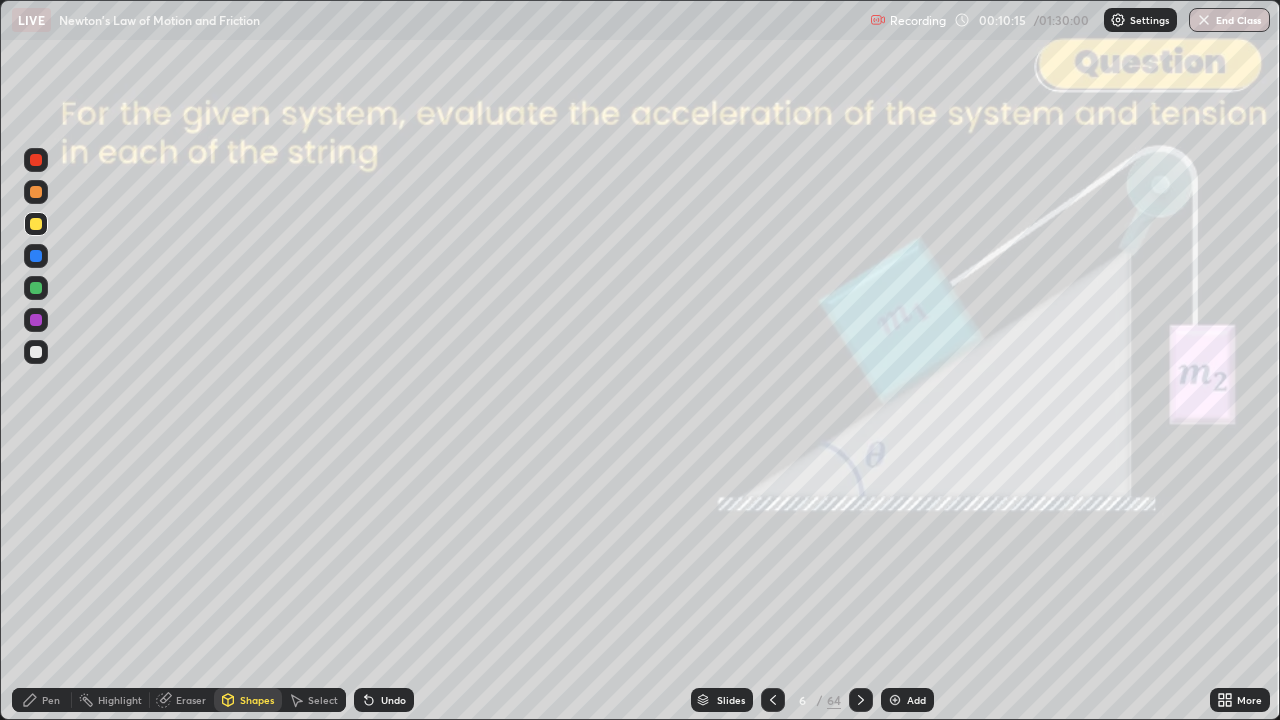 click 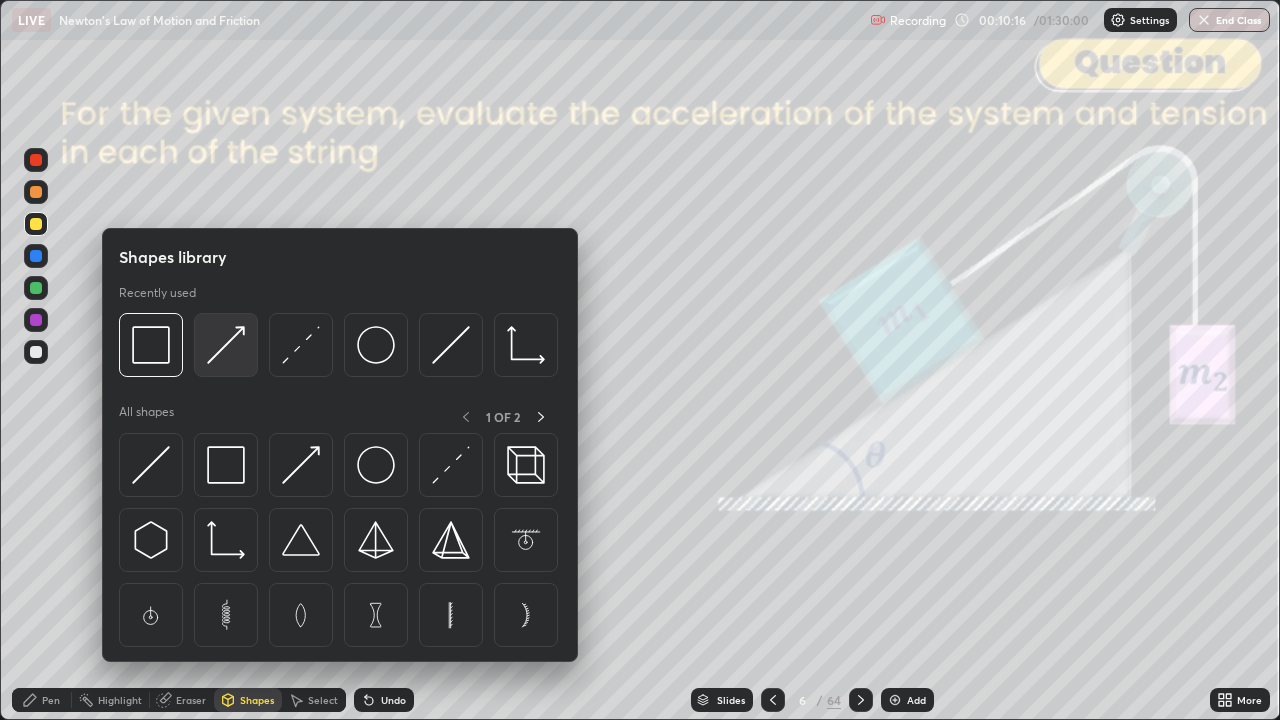 click at bounding box center (226, 345) 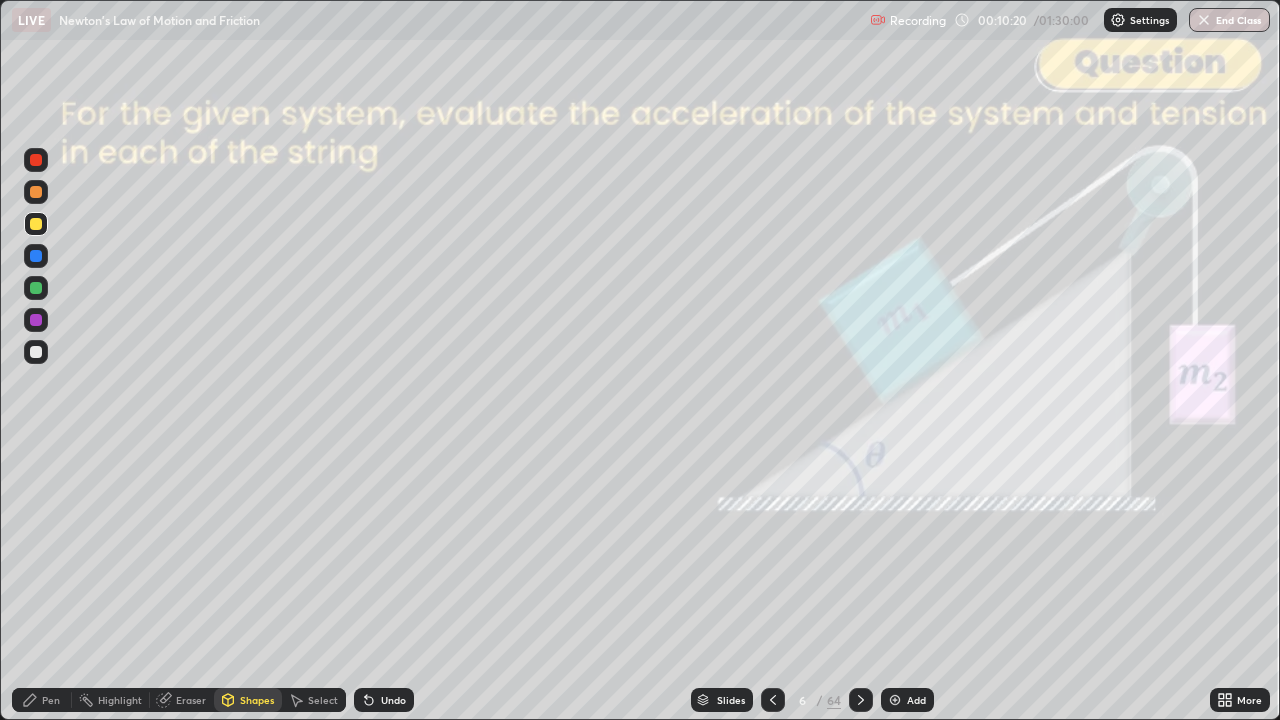 click on "Pen" at bounding box center (51, 700) 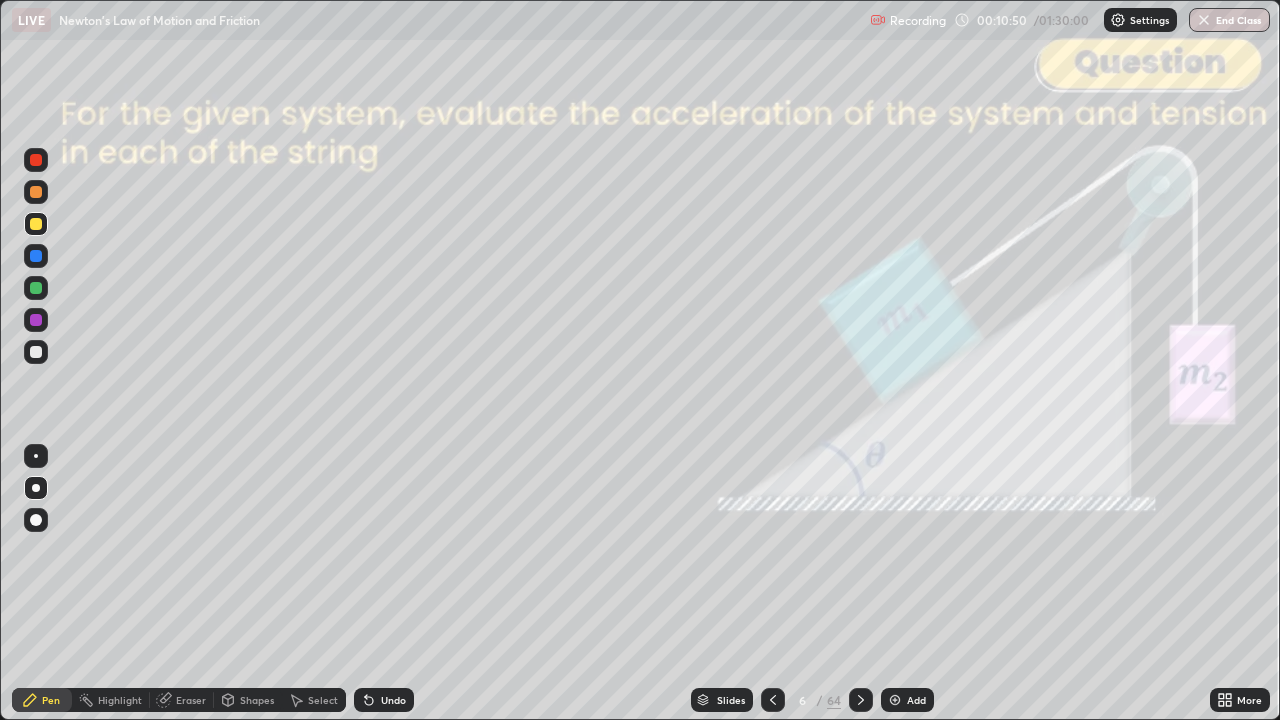 click on "Shapes" at bounding box center [257, 700] 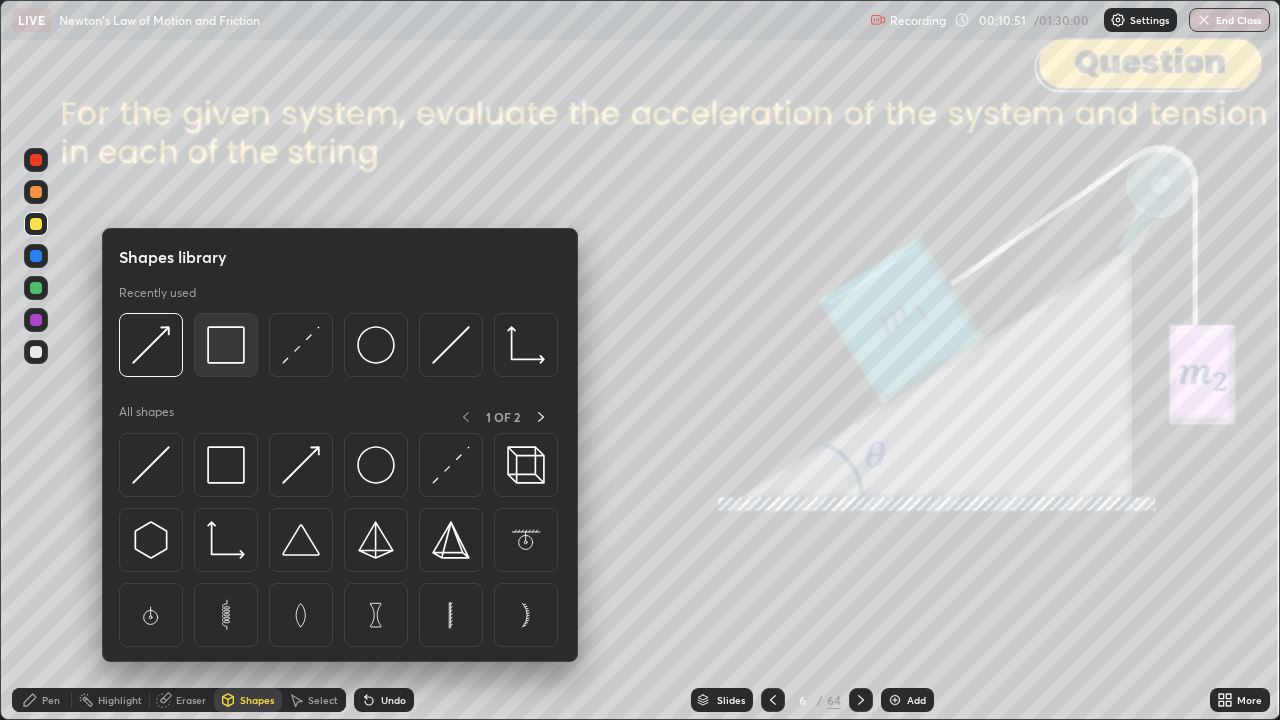 click at bounding box center (226, 345) 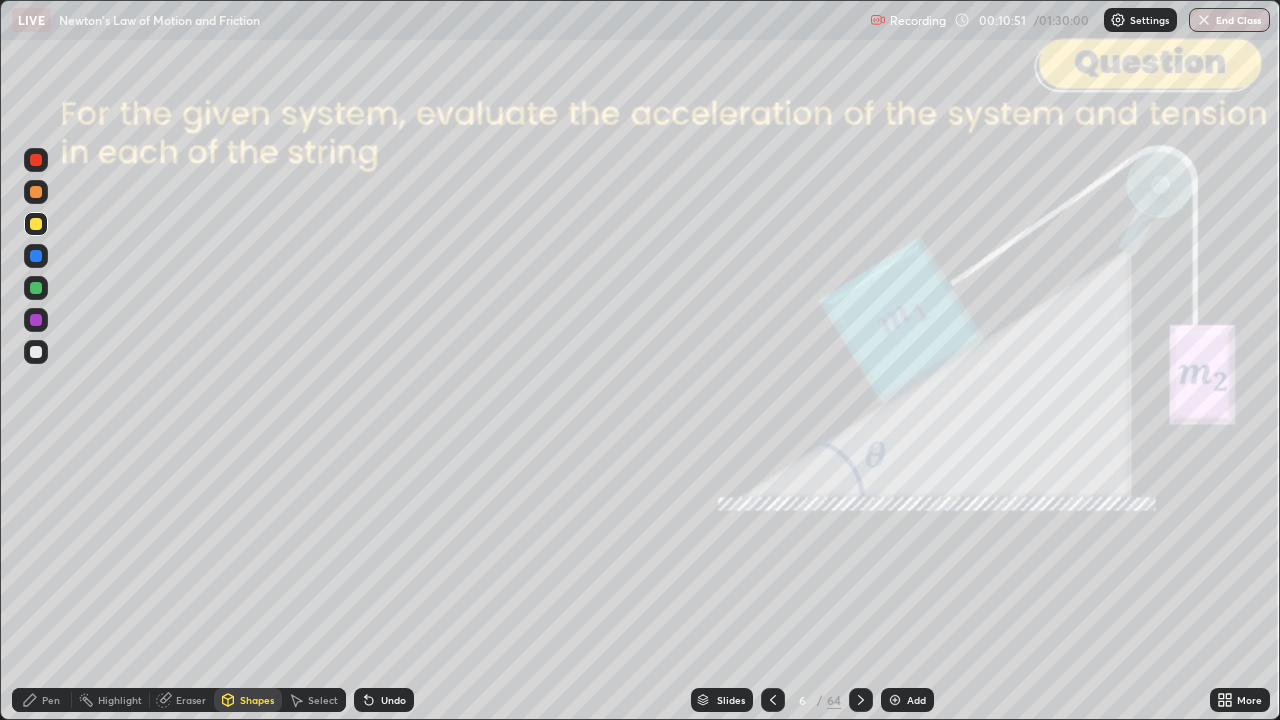 click at bounding box center [36, 160] 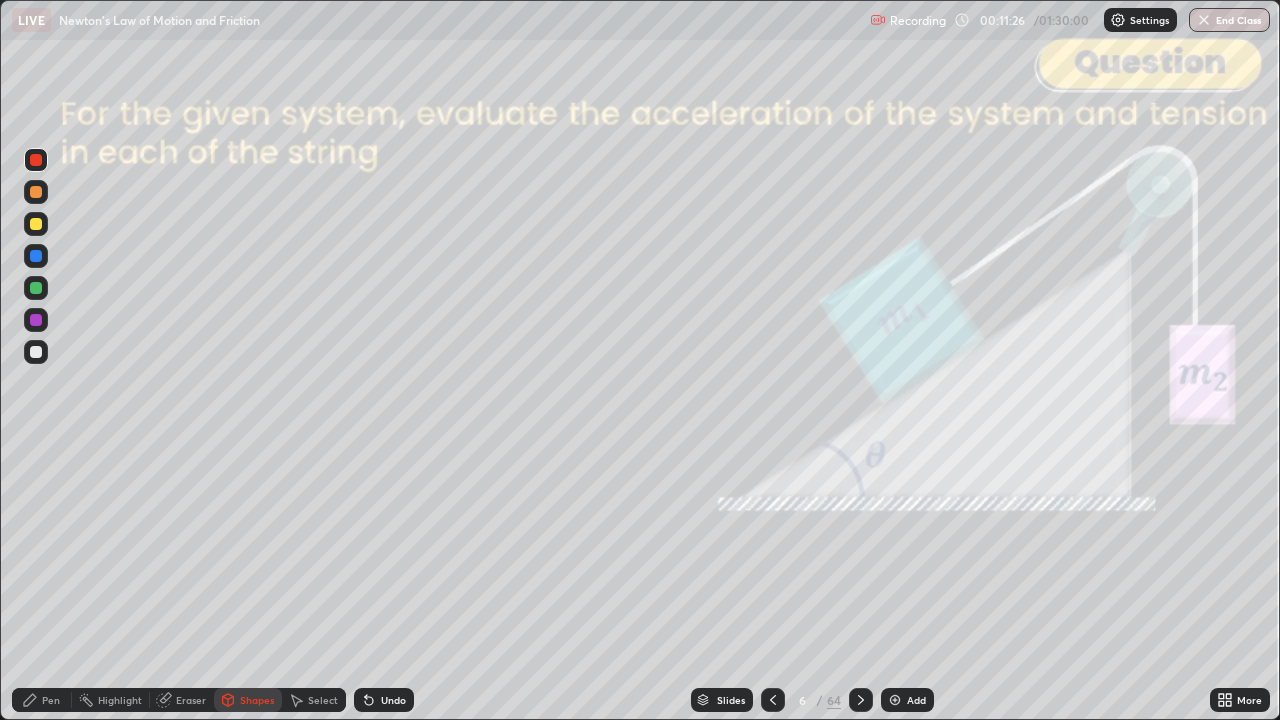 click at bounding box center [861, 700] 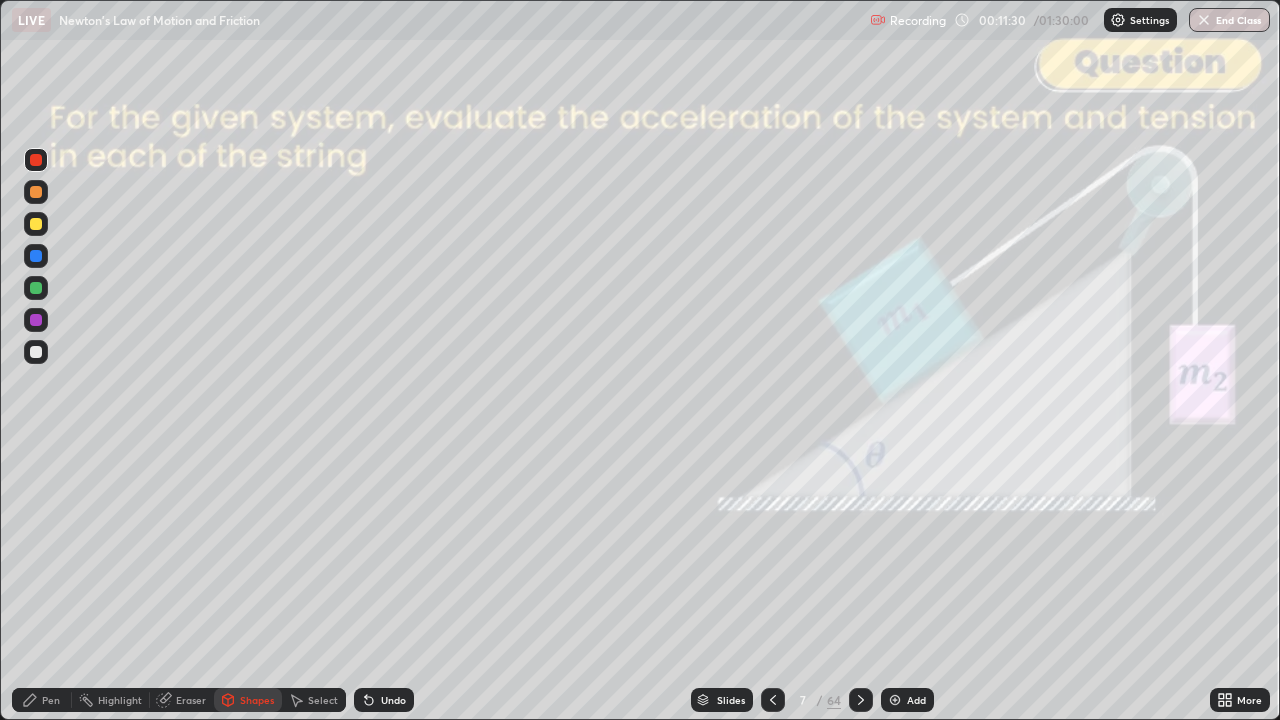 click at bounding box center [861, 700] 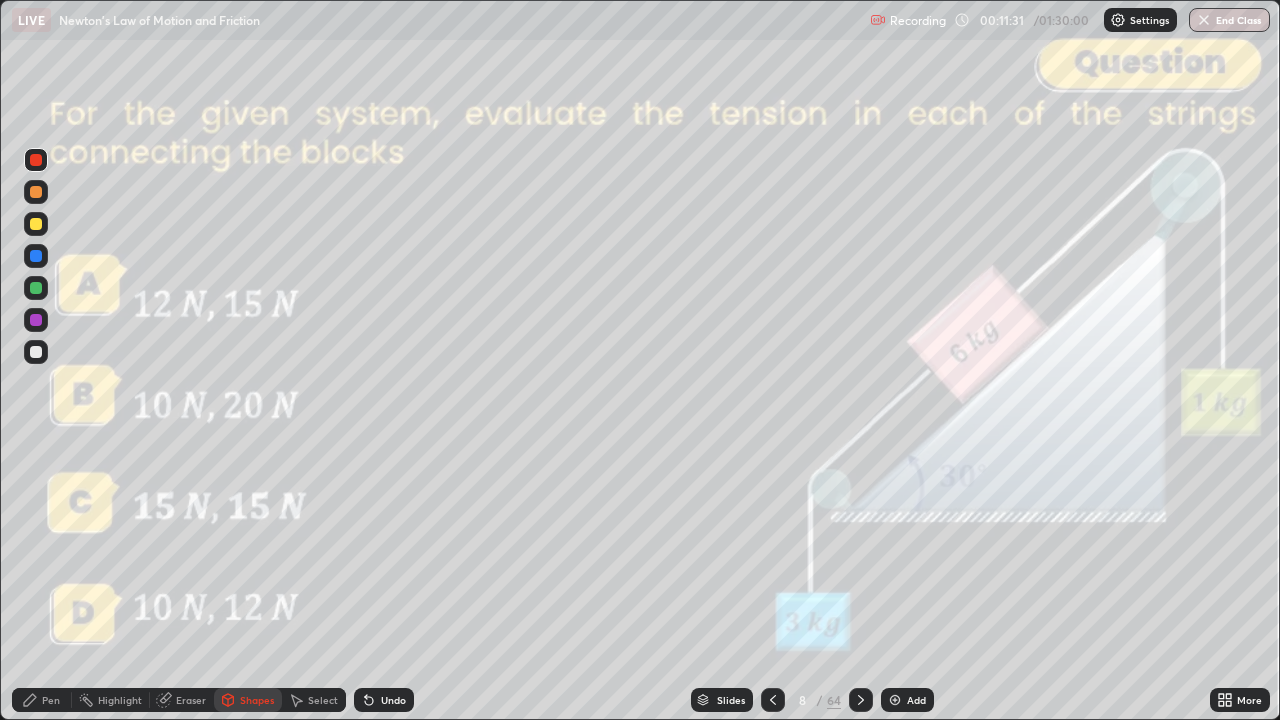click 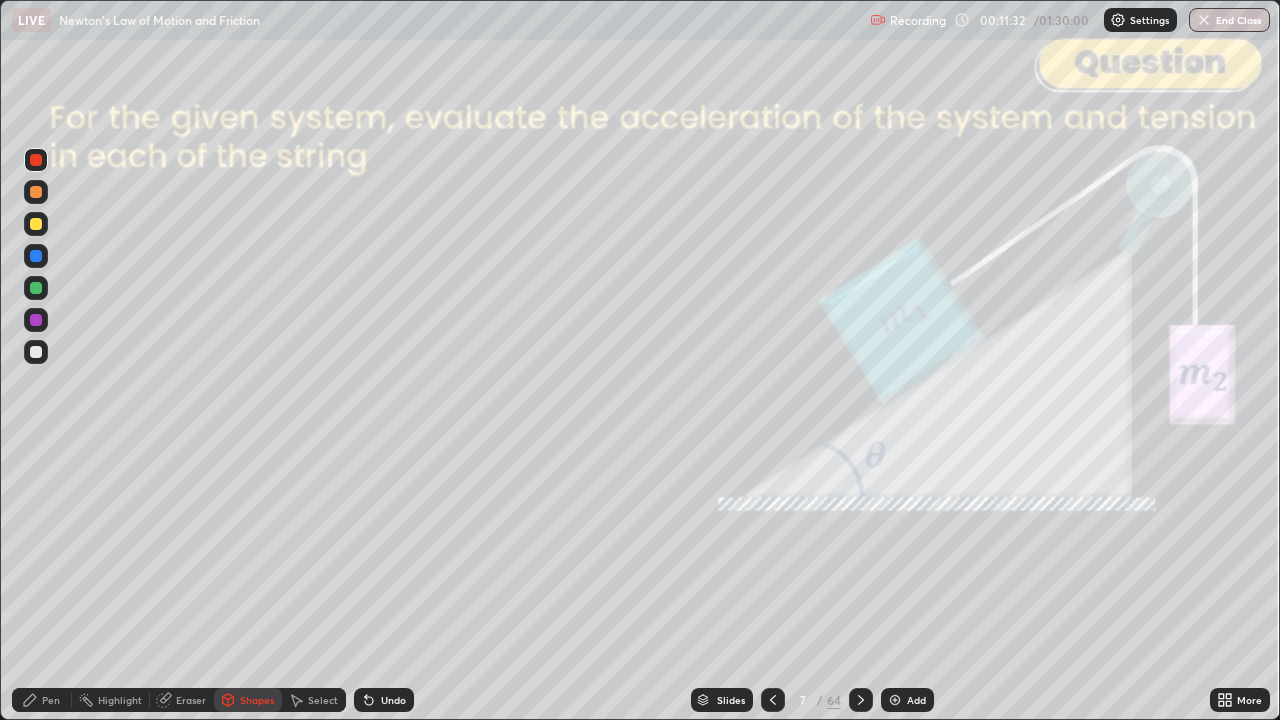 click on "Add" at bounding box center [907, 700] 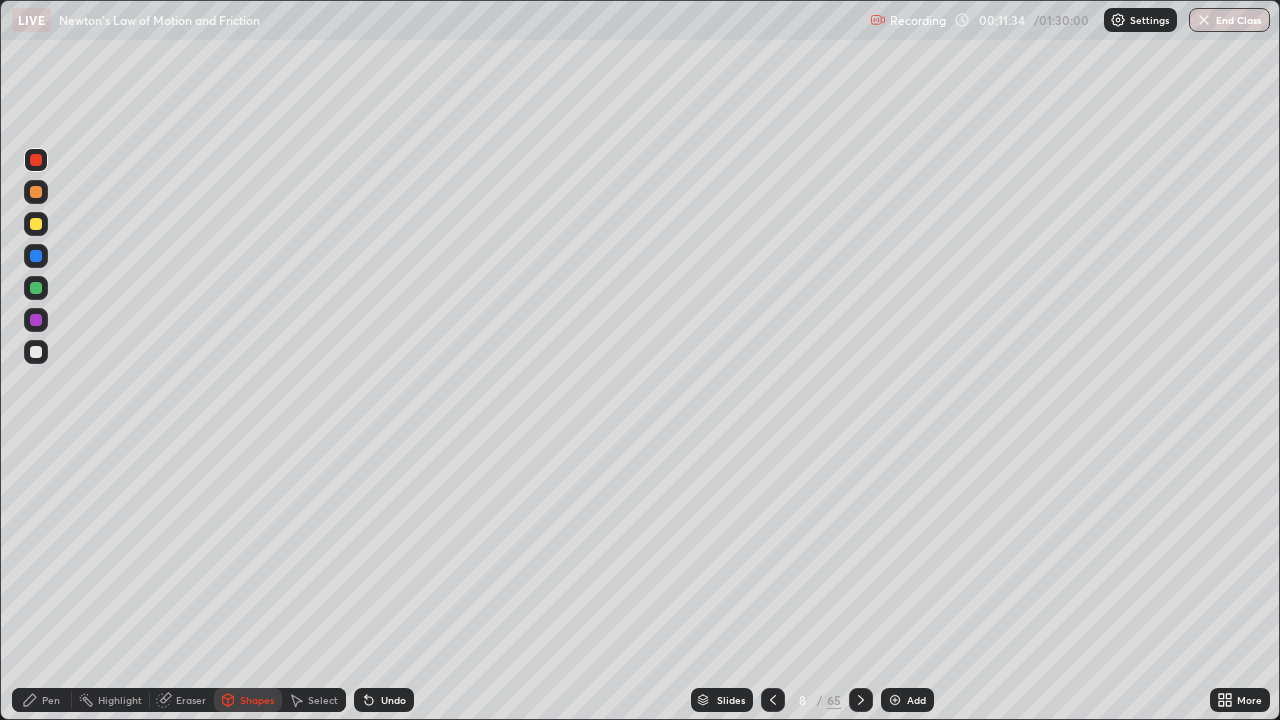 click at bounding box center [36, 352] 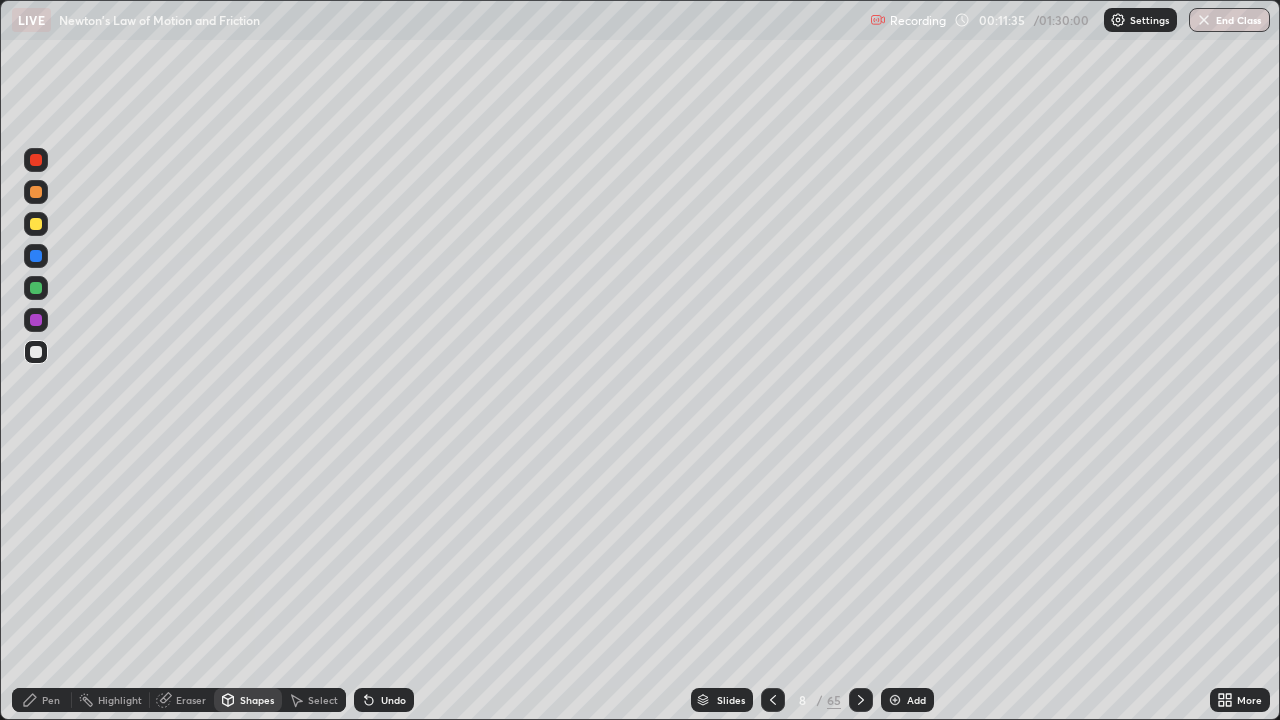 click on "Shapes" at bounding box center [257, 700] 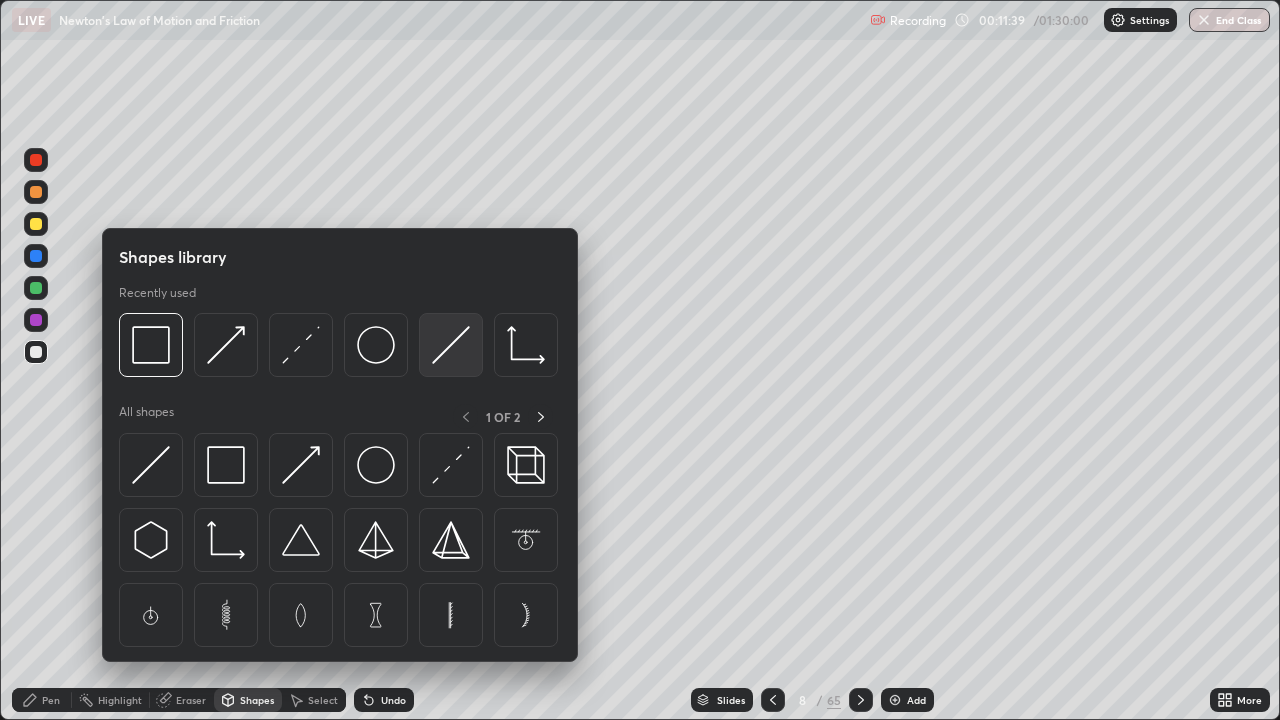 click at bounding box center [451, 345] 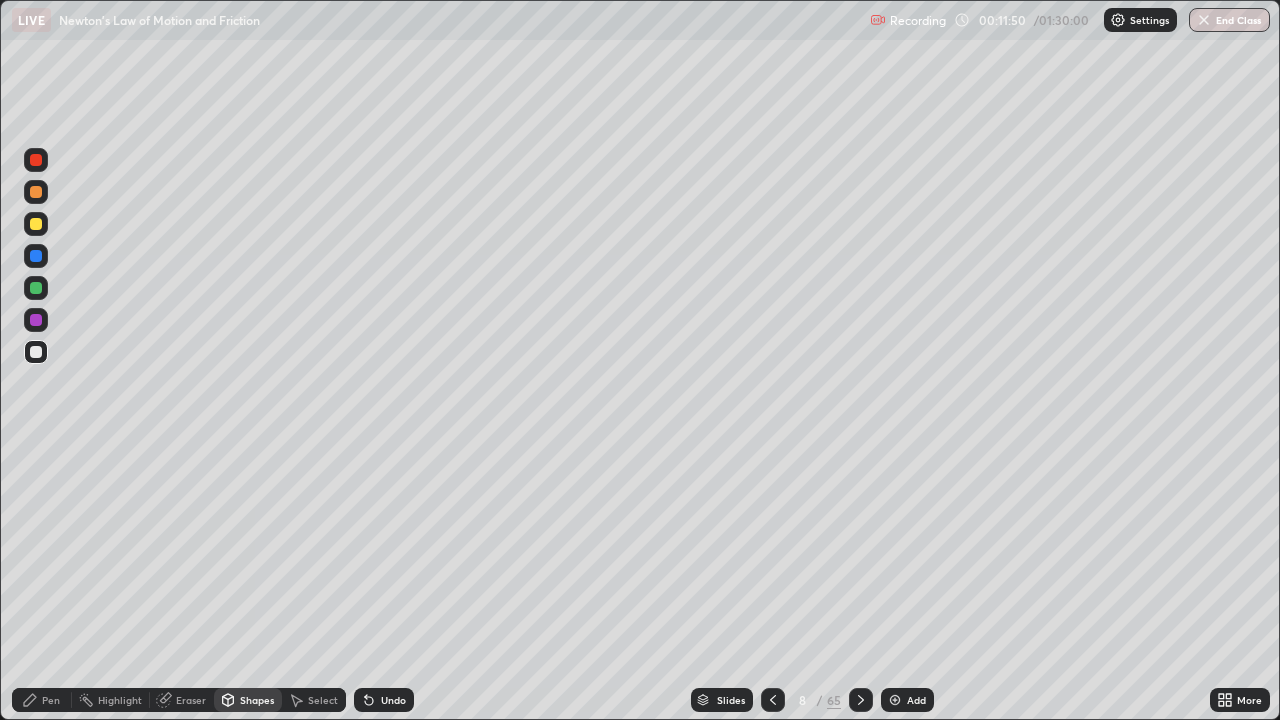 click on "Pen" at bounding box center (42, 700) 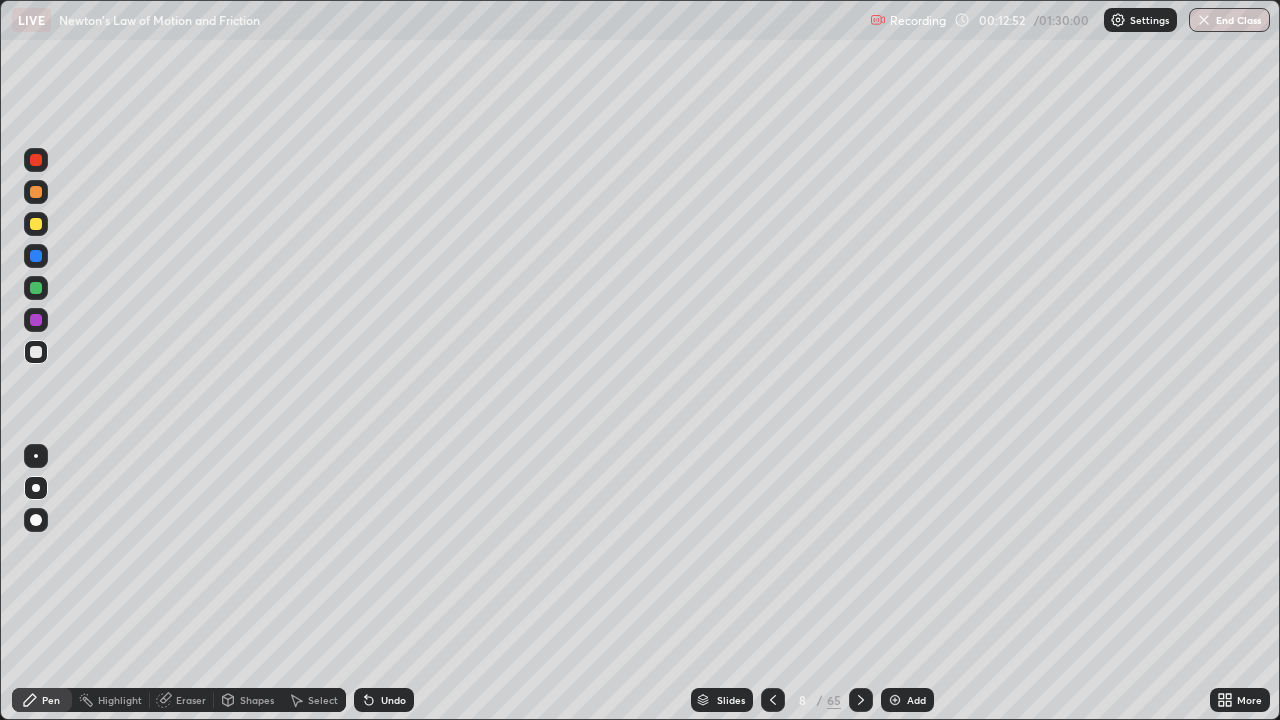 click on "Eraser" at bounding box center [191, 700] 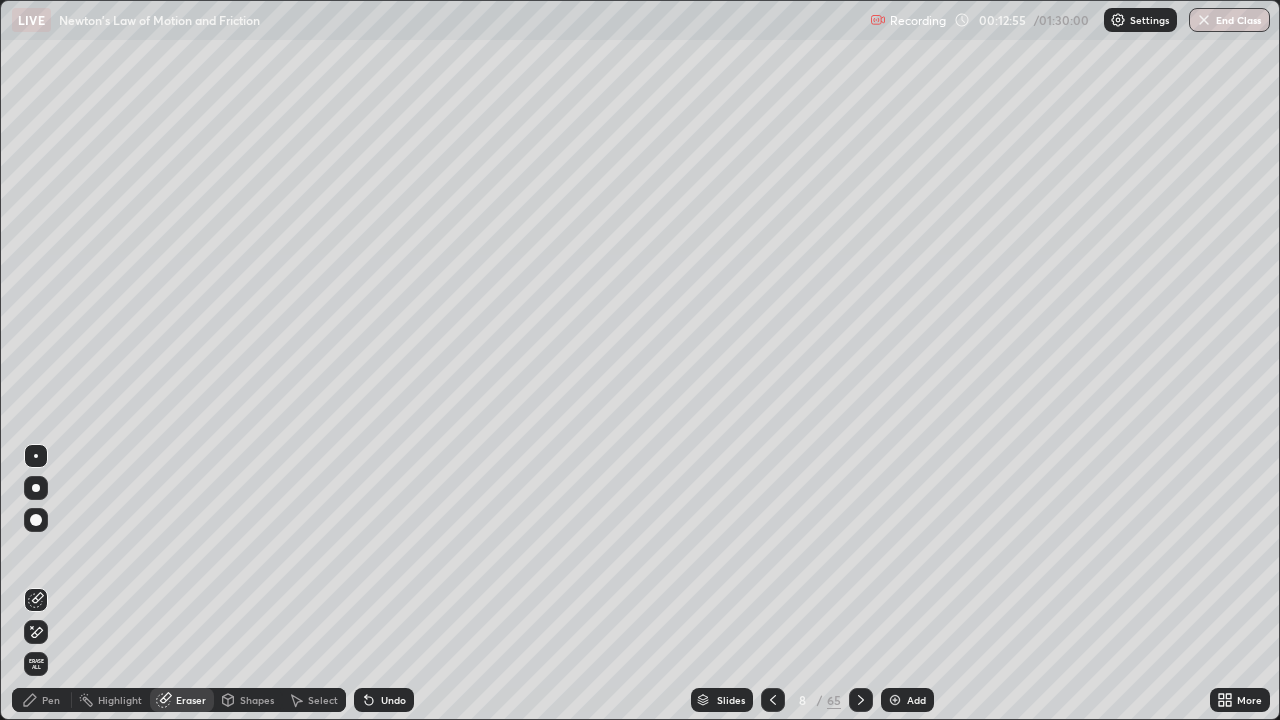 click on "Pen" at bounding box center (51, 700) 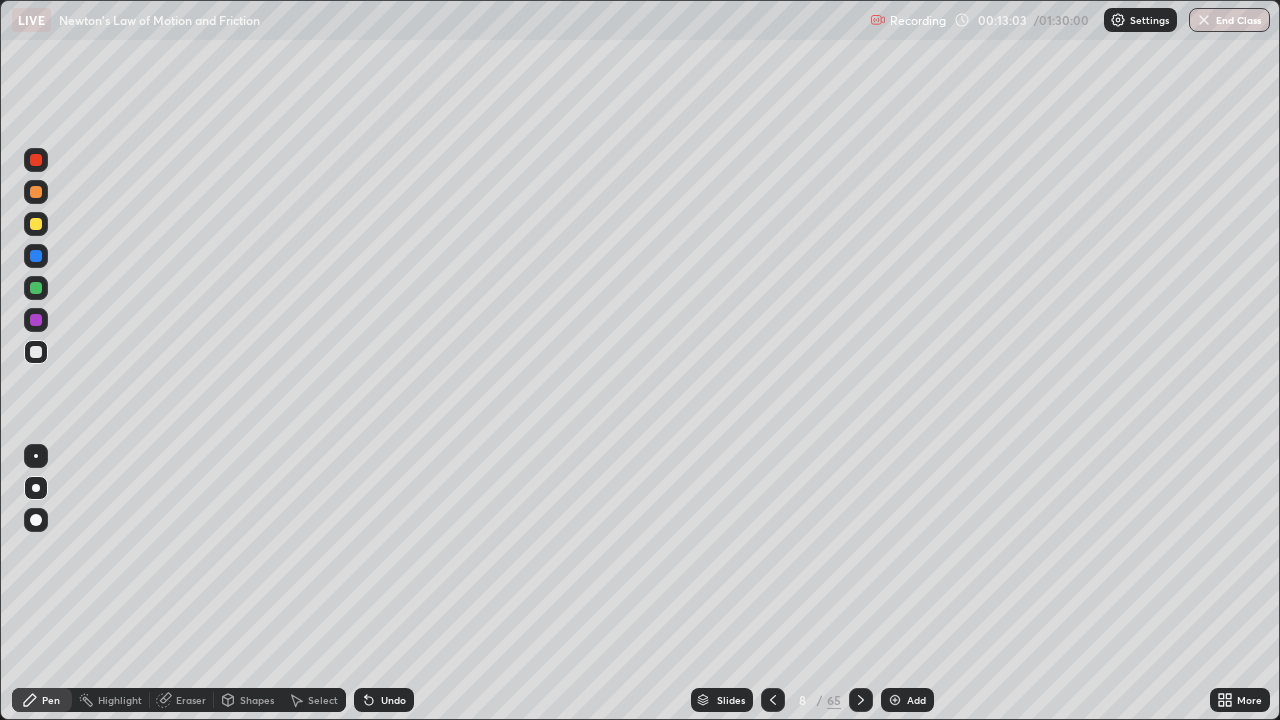 click on "Undo" at bounding box center (384, 700) 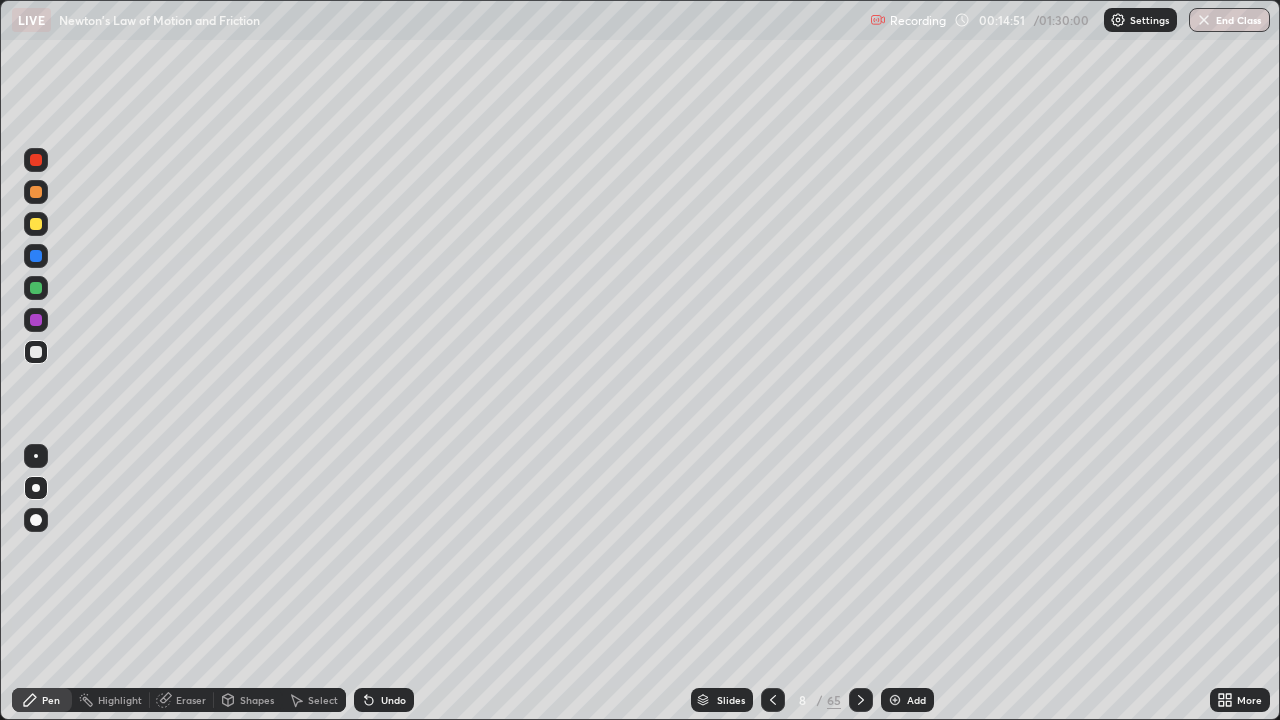 click at bounding box center [36, 160] 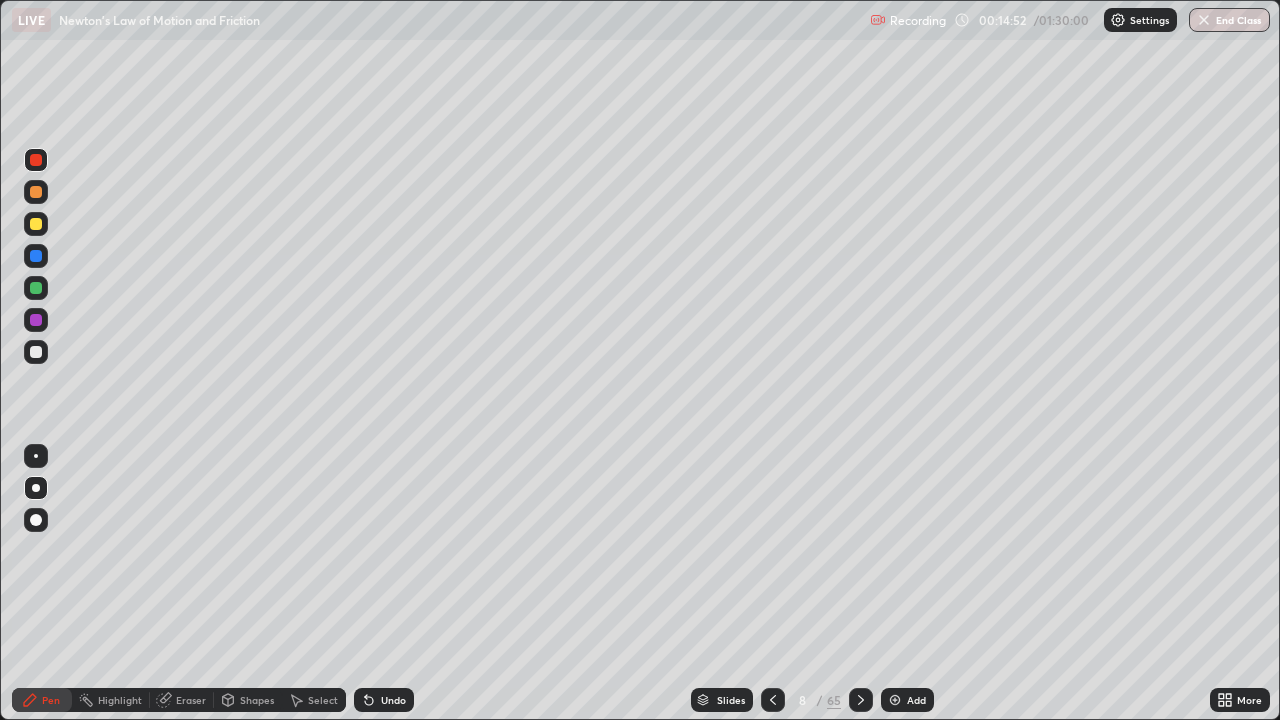 click 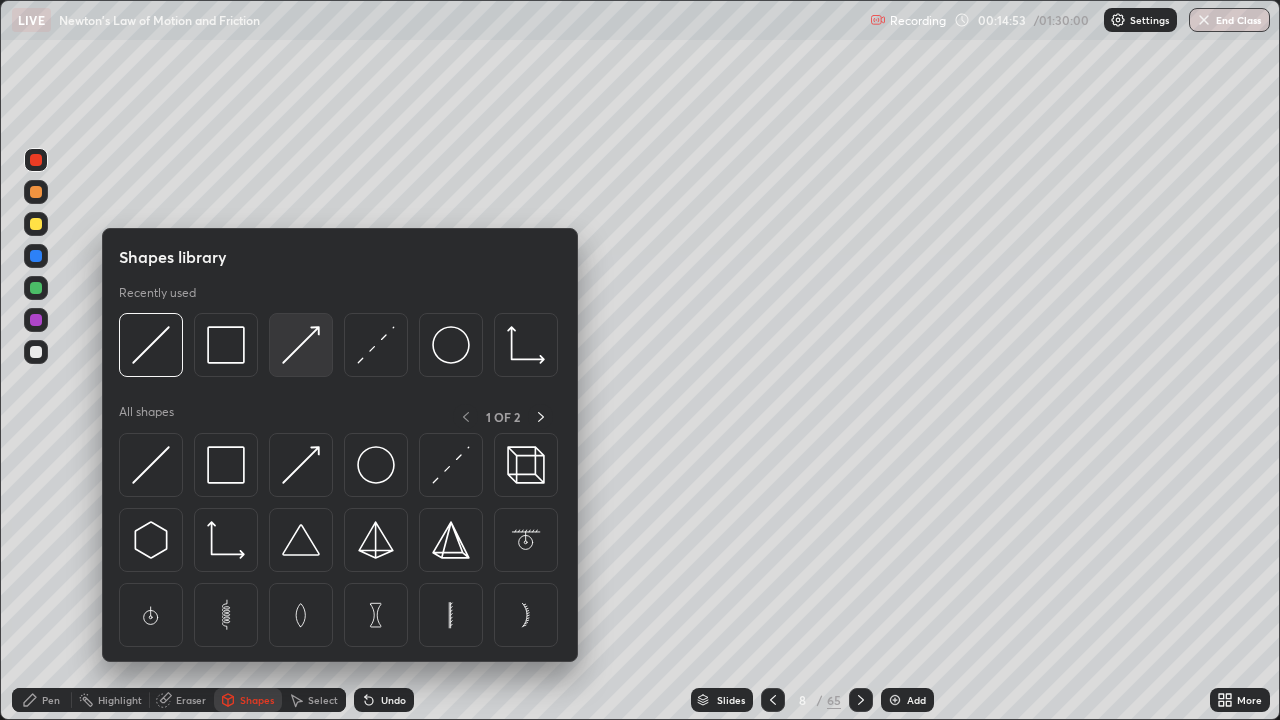 click at bounding box center (301, 345) 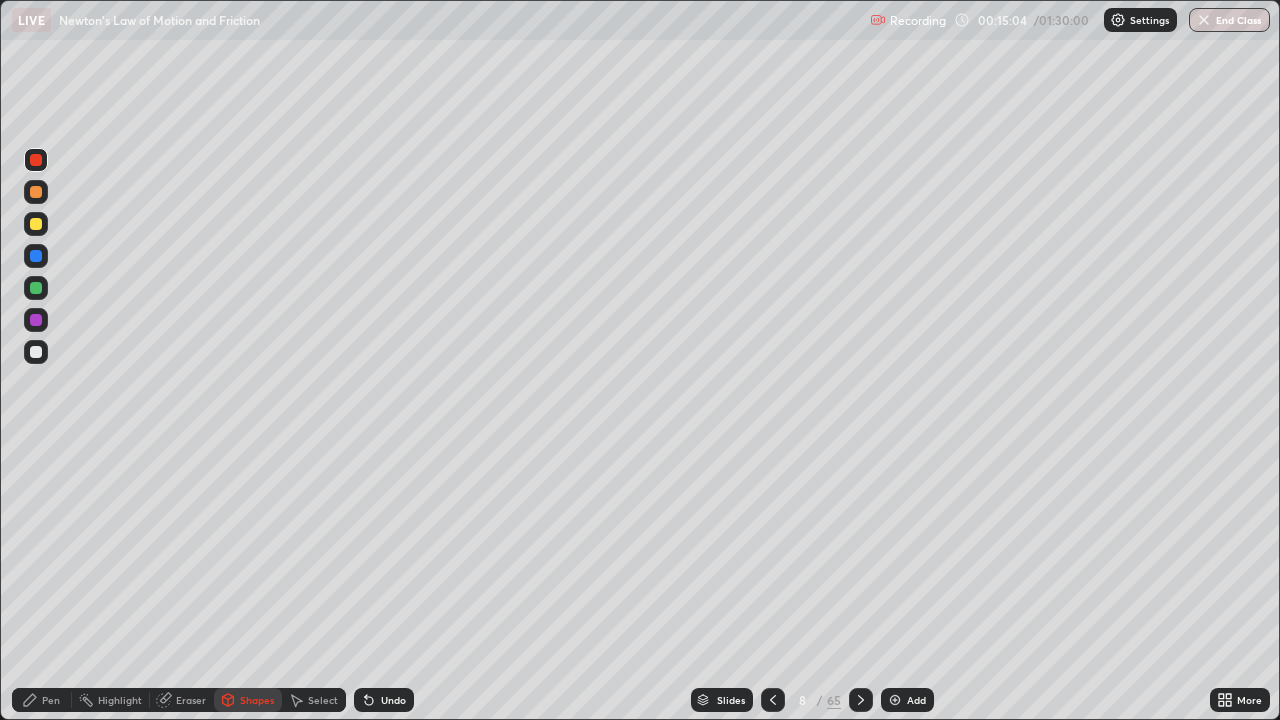 click on "Undo" at bounding box center (393, 700) 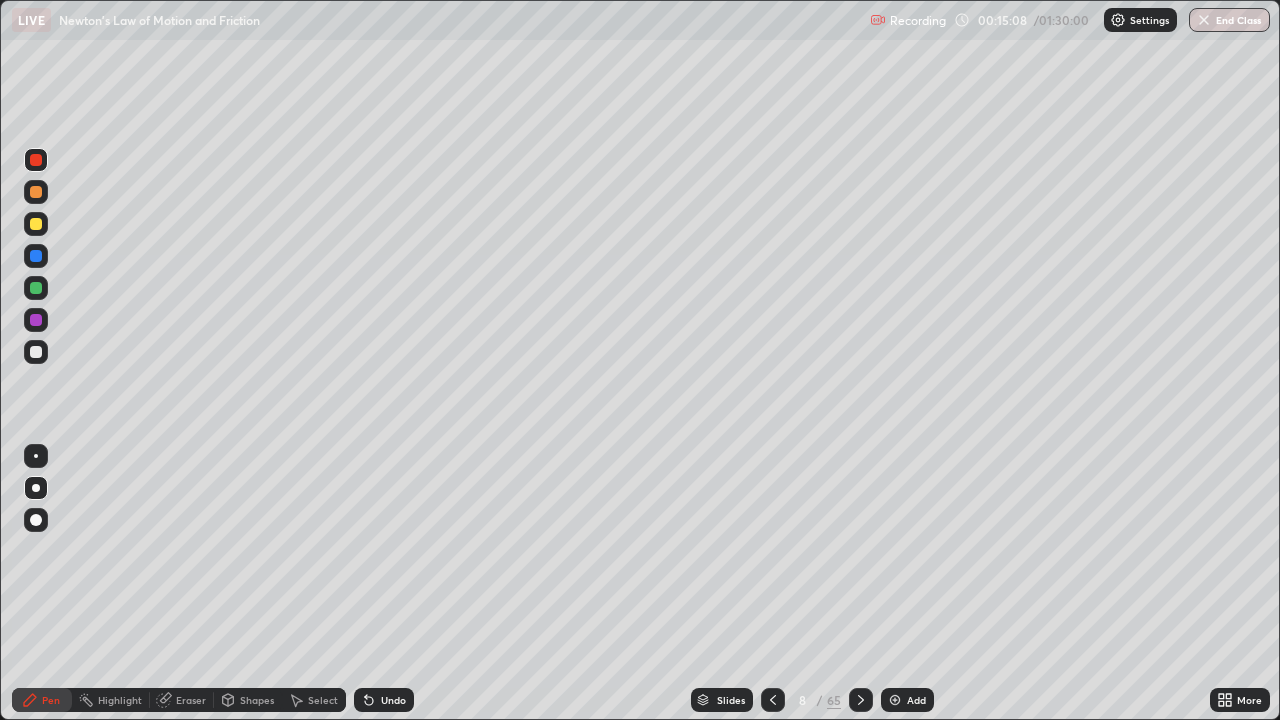 click on "Shapes" at bounding box center (257, 700) 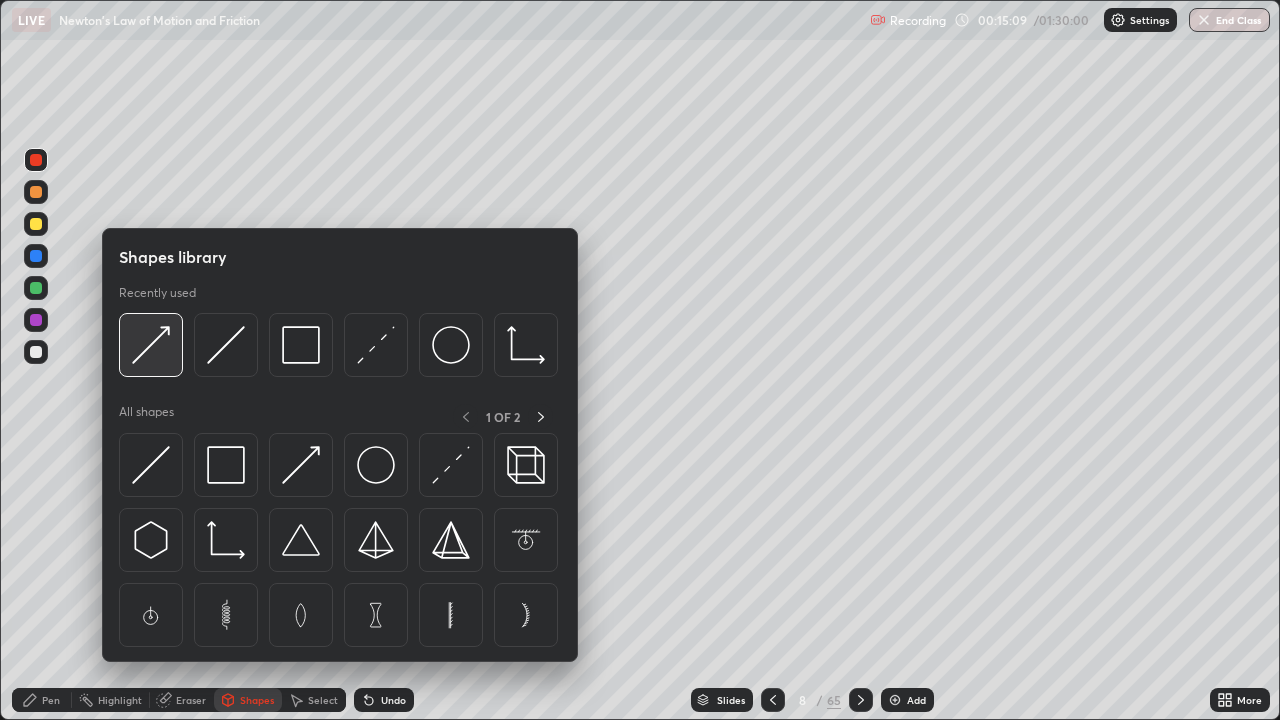 click at bounding box center [151, 345] 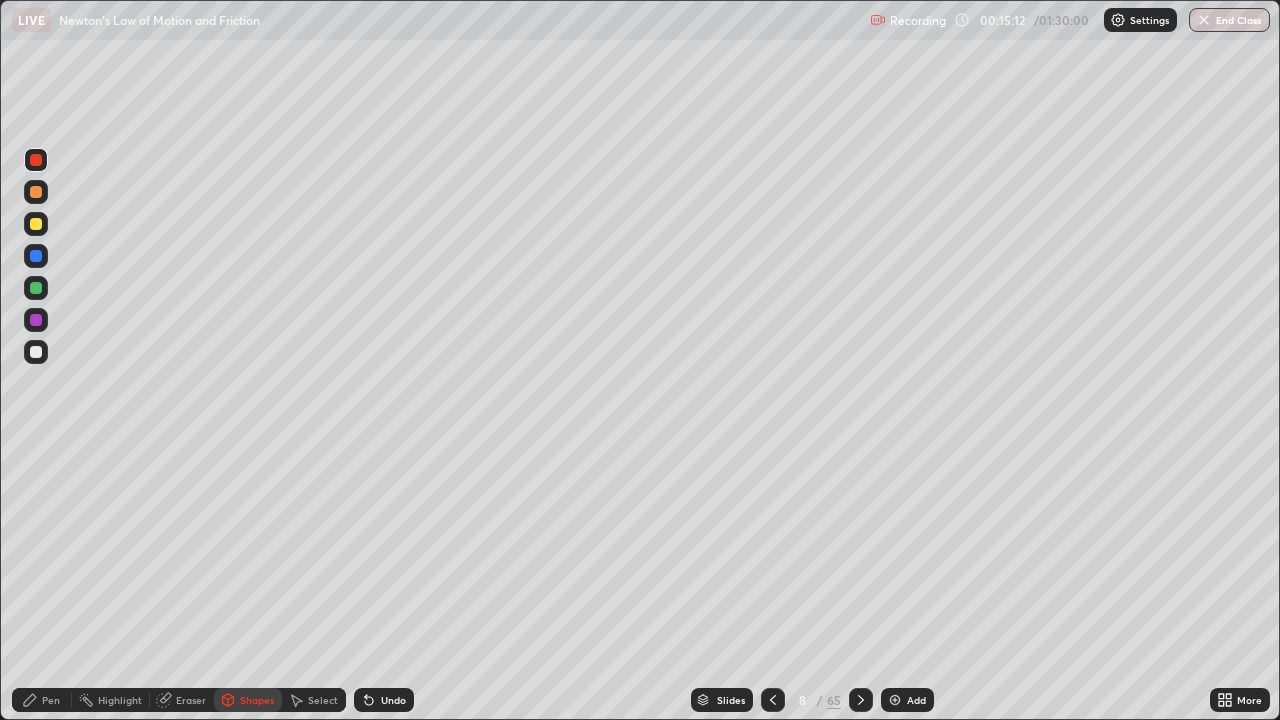 click 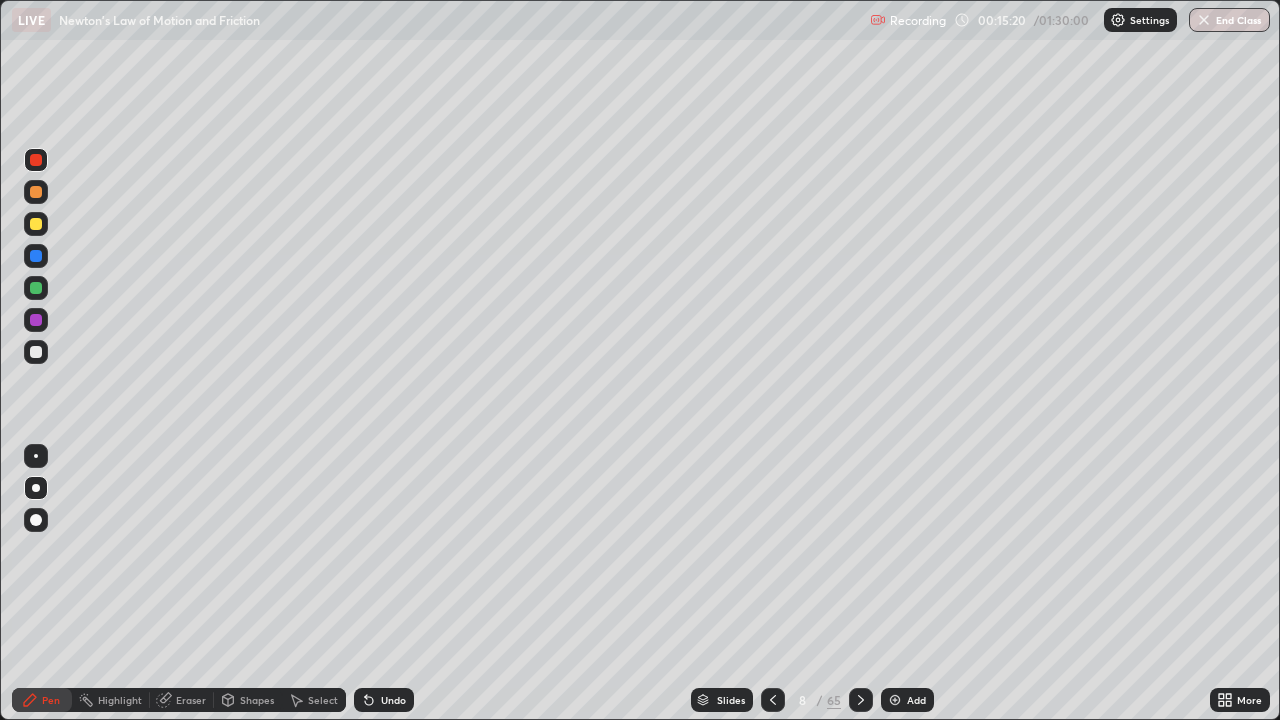 click on "Shapes" at bounding box center (257, 700) 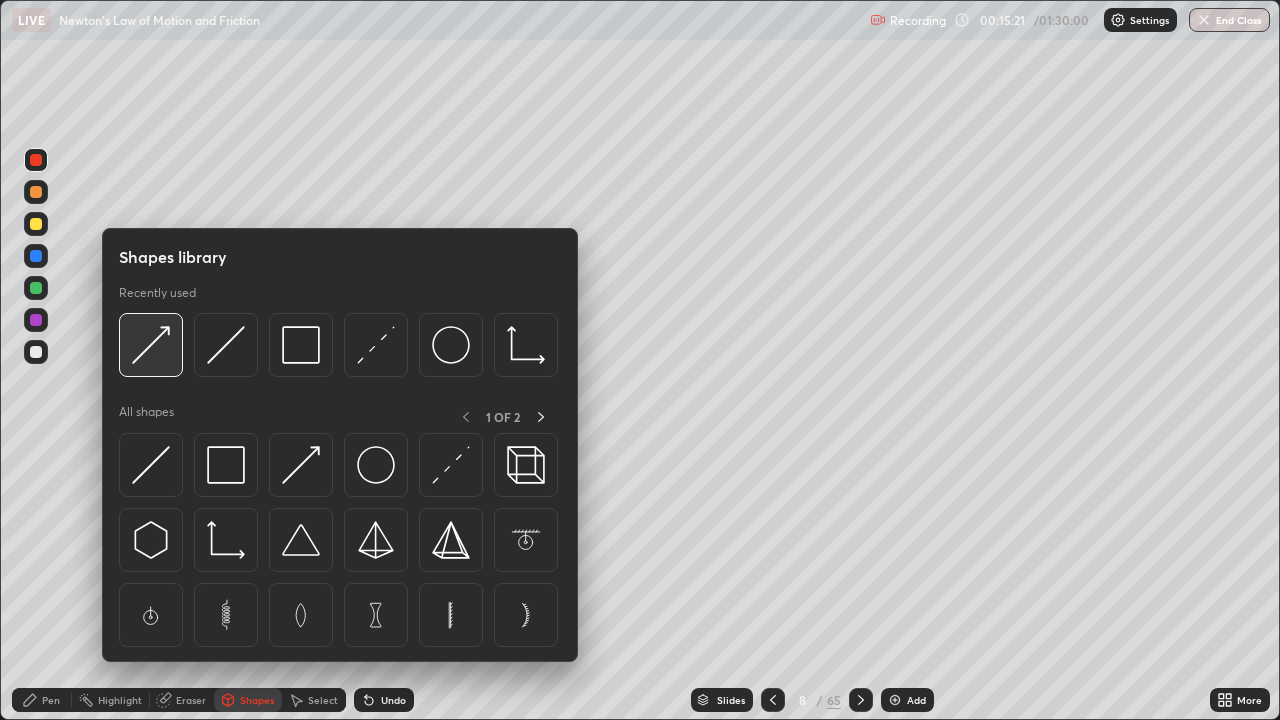 click at bounding box center (151, 345) 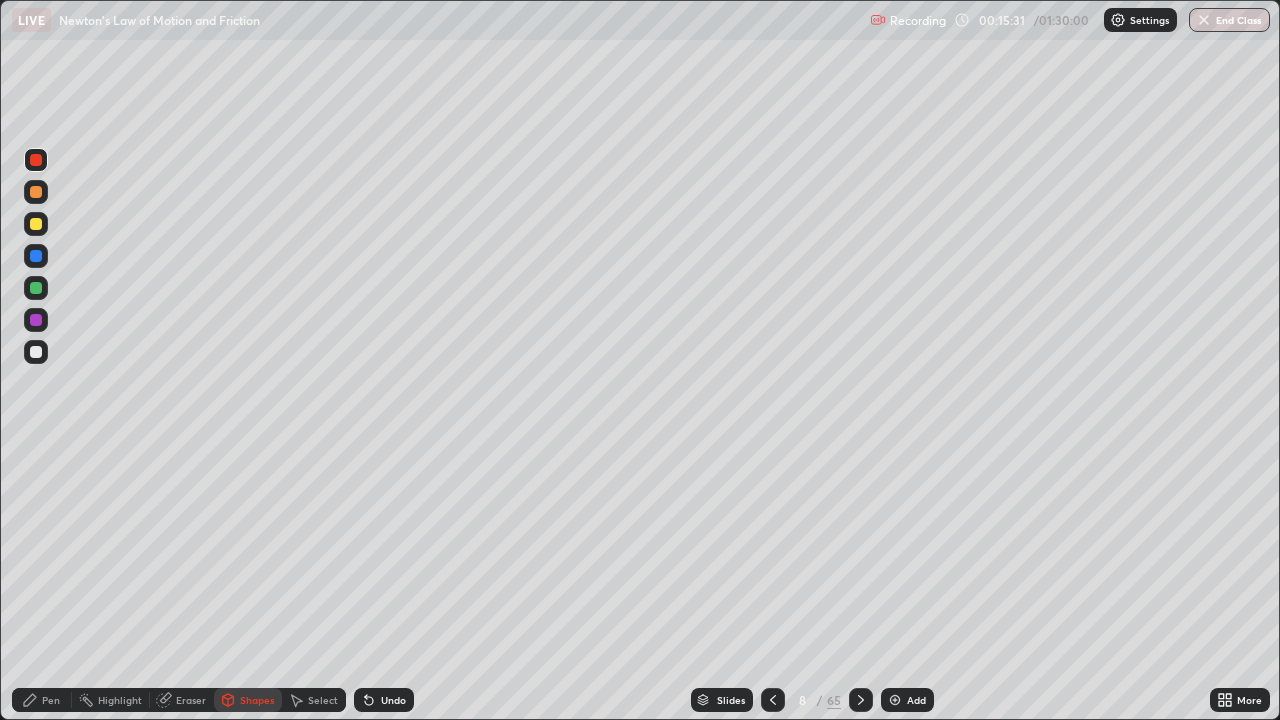 click on "Pen" at bounding box center [42, 700] 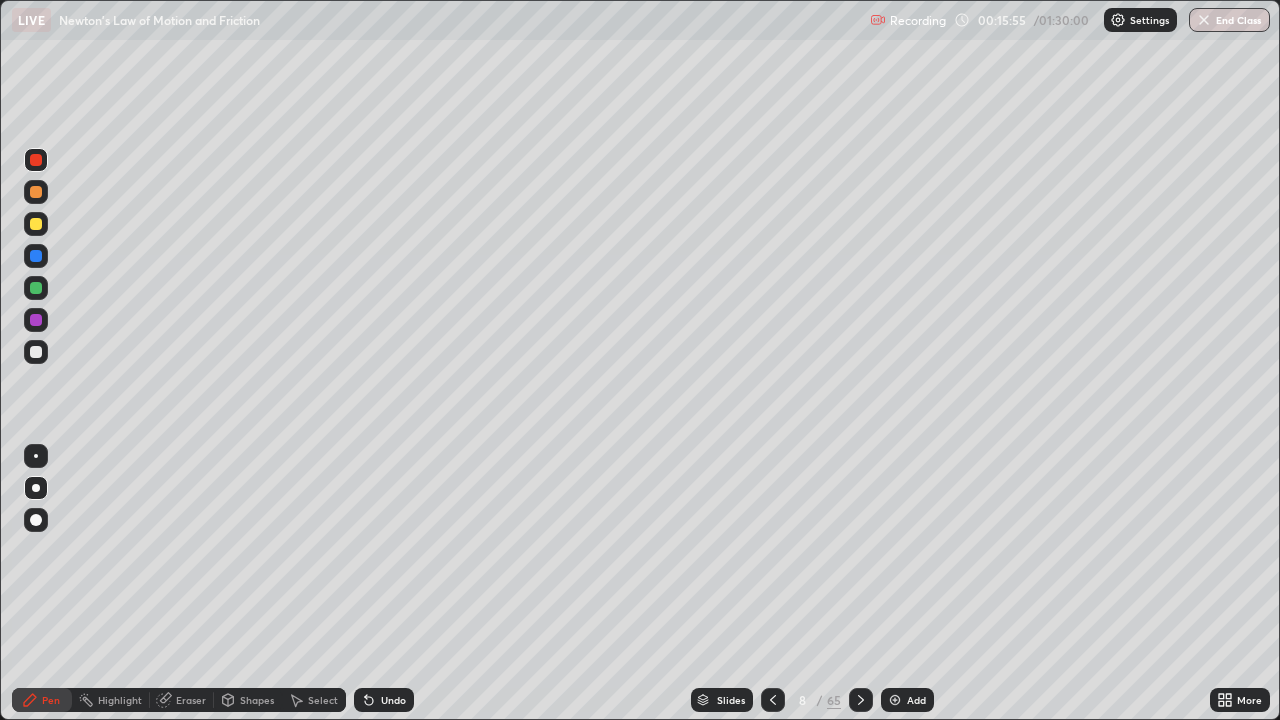 click at bounding box center (36, 352) 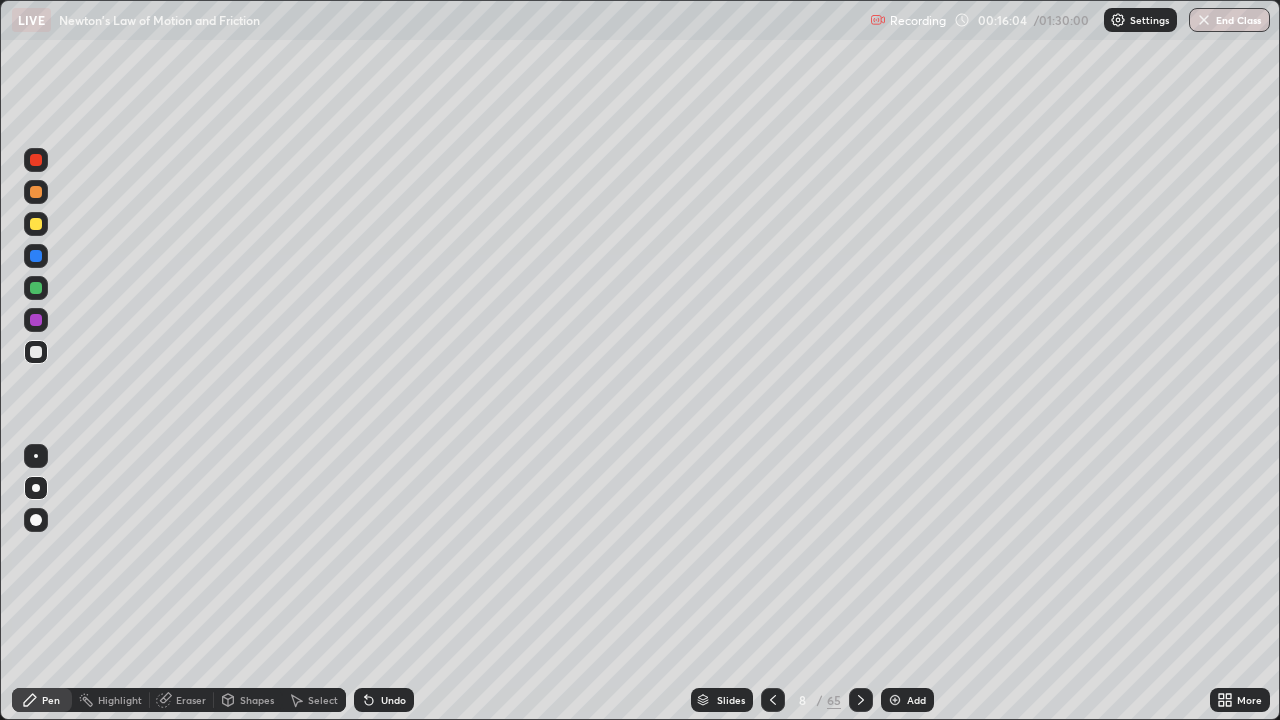 click on "Undo" at bounding box center [393, 700] 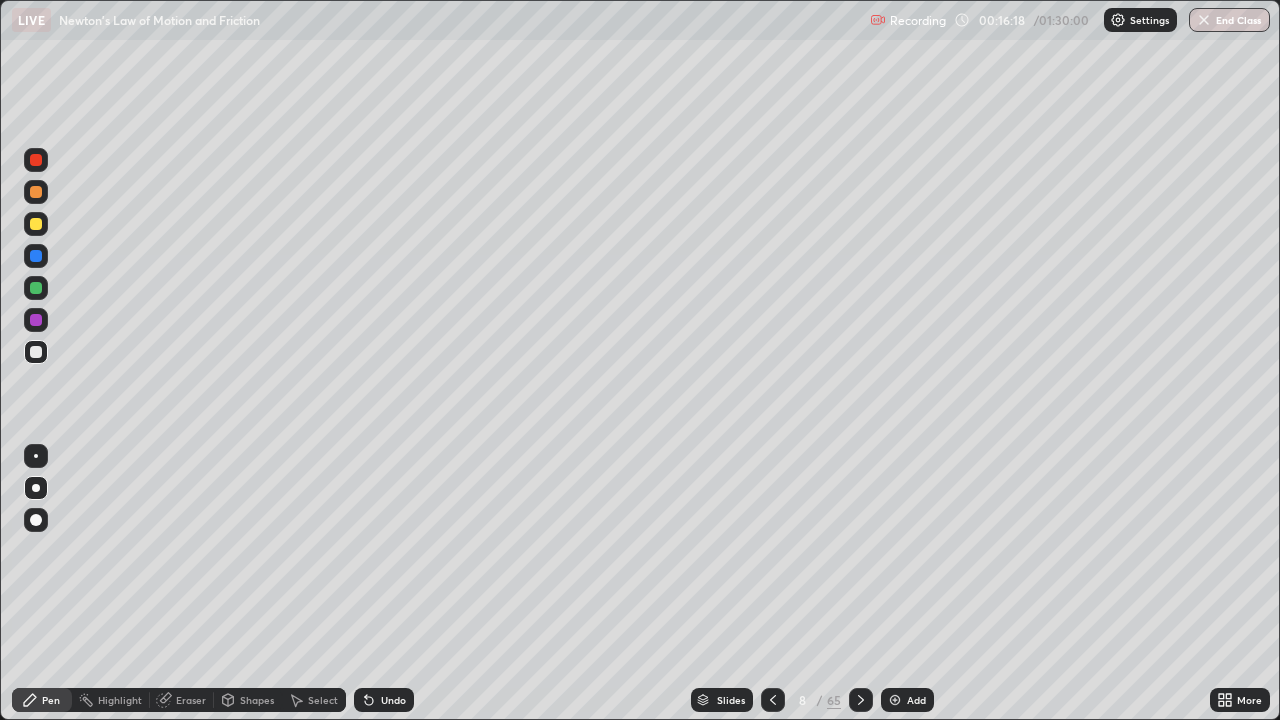 click on "Shapes" at bounding box center [257, 700] 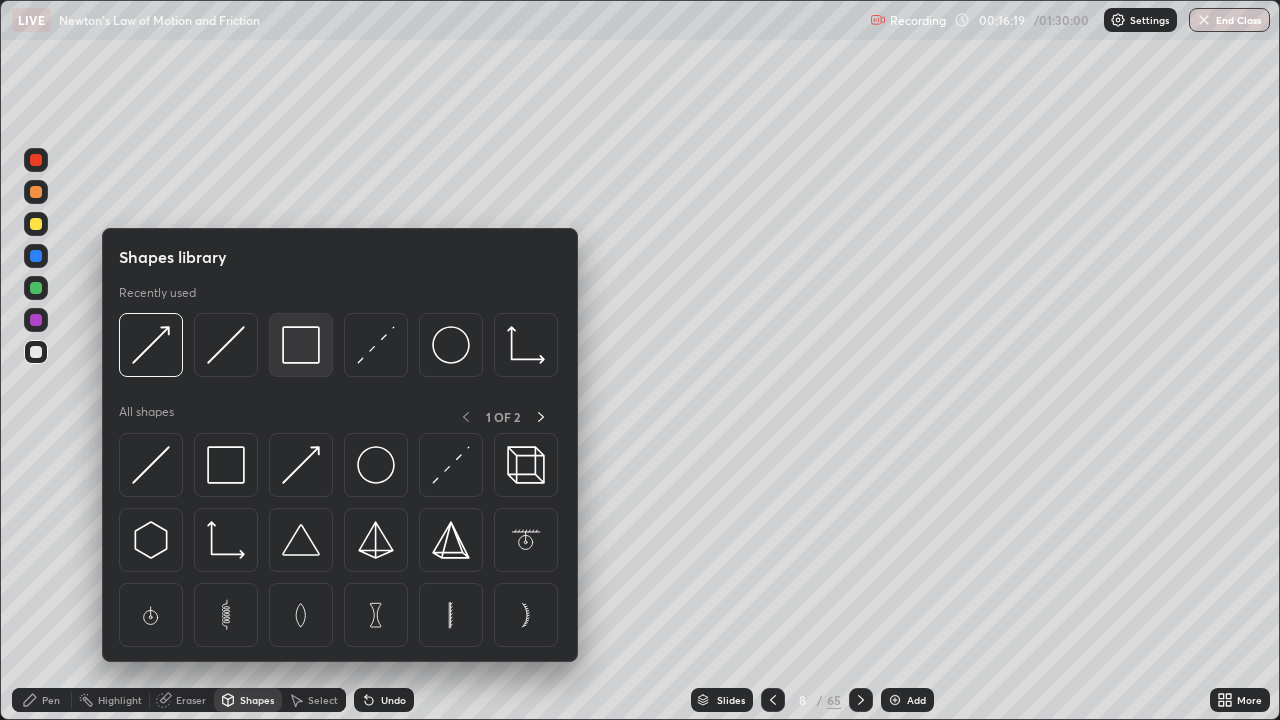 click at bounding box center (301, 345) 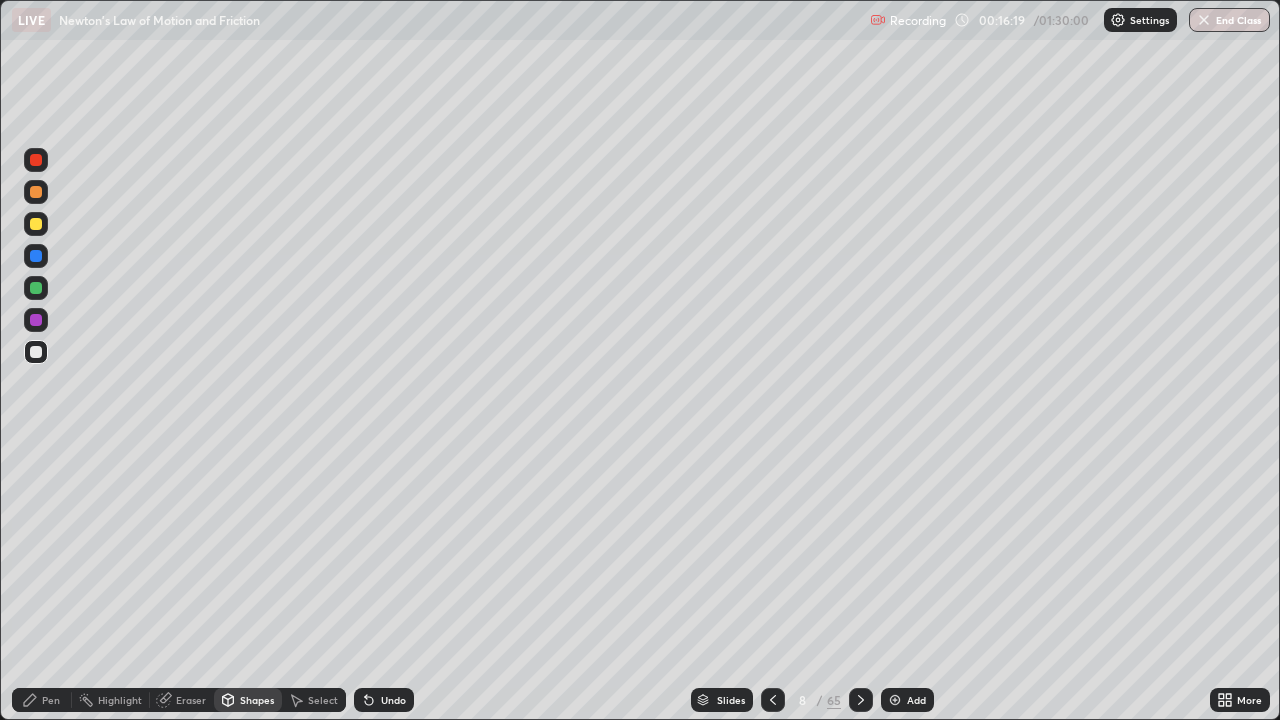 click at bounding box center (36, 160) 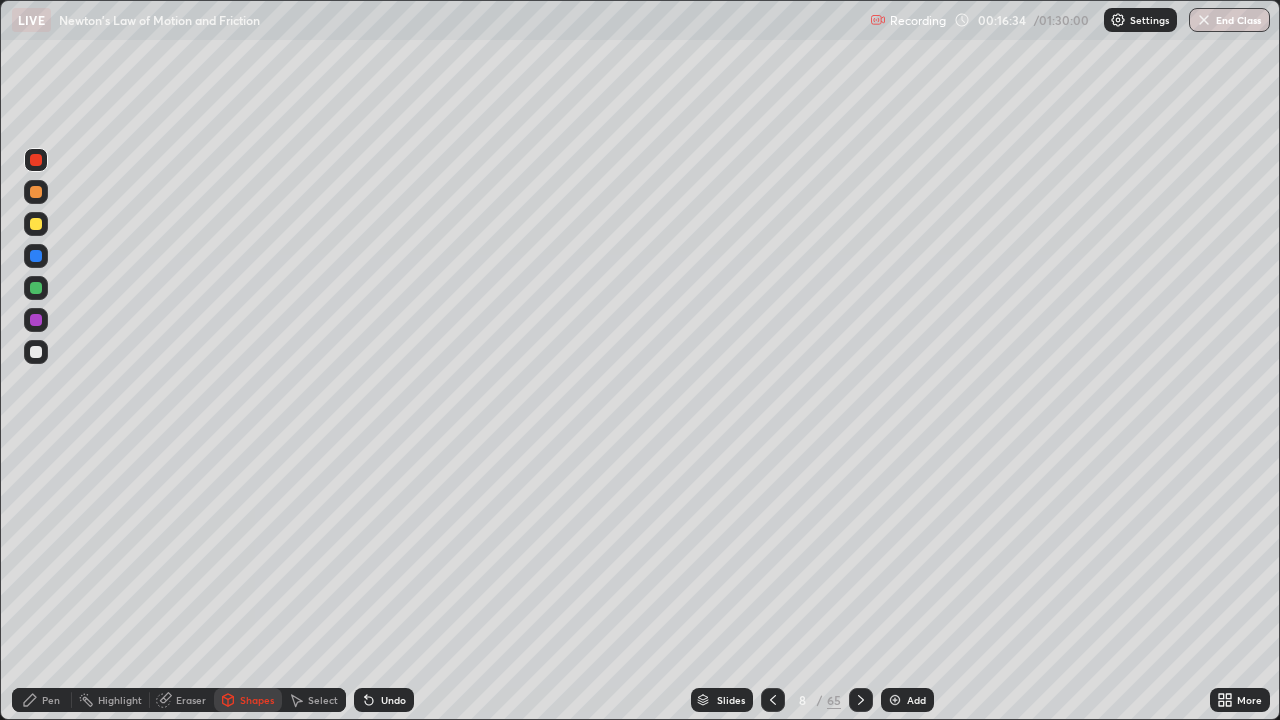click at bounding box center (36, 224) 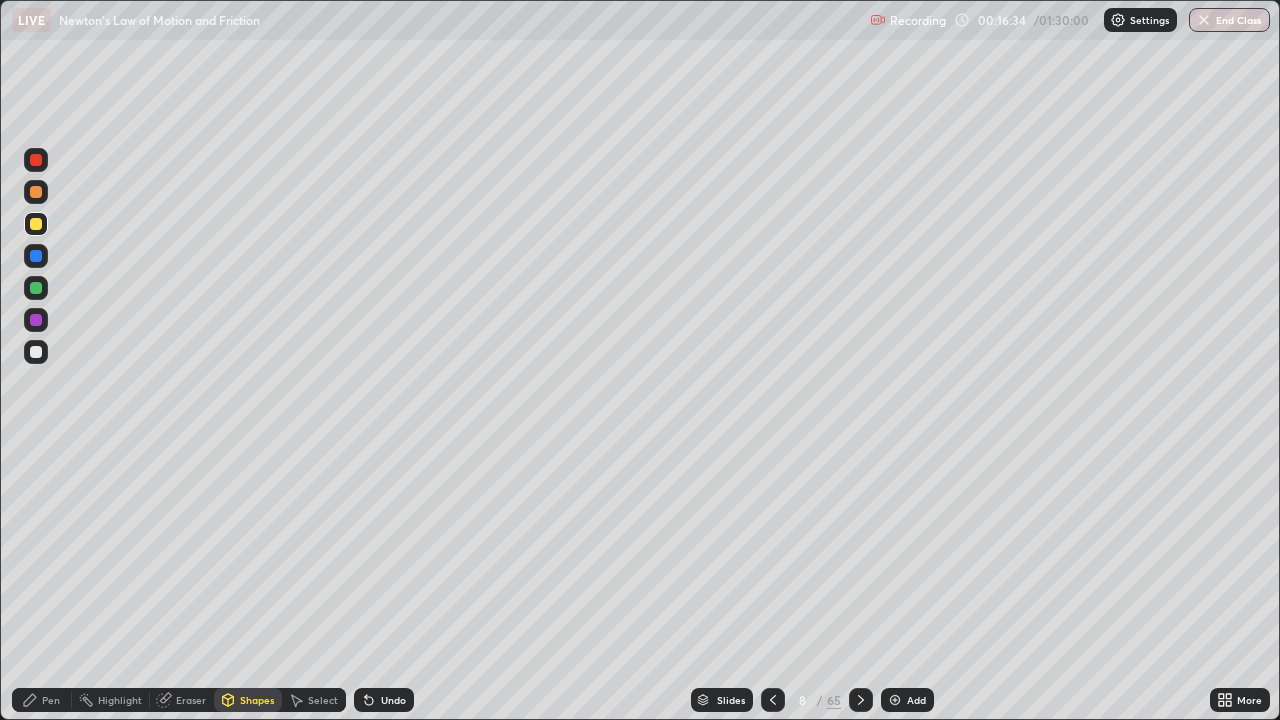 click on "Shapes" at bounding box center [248, 700] 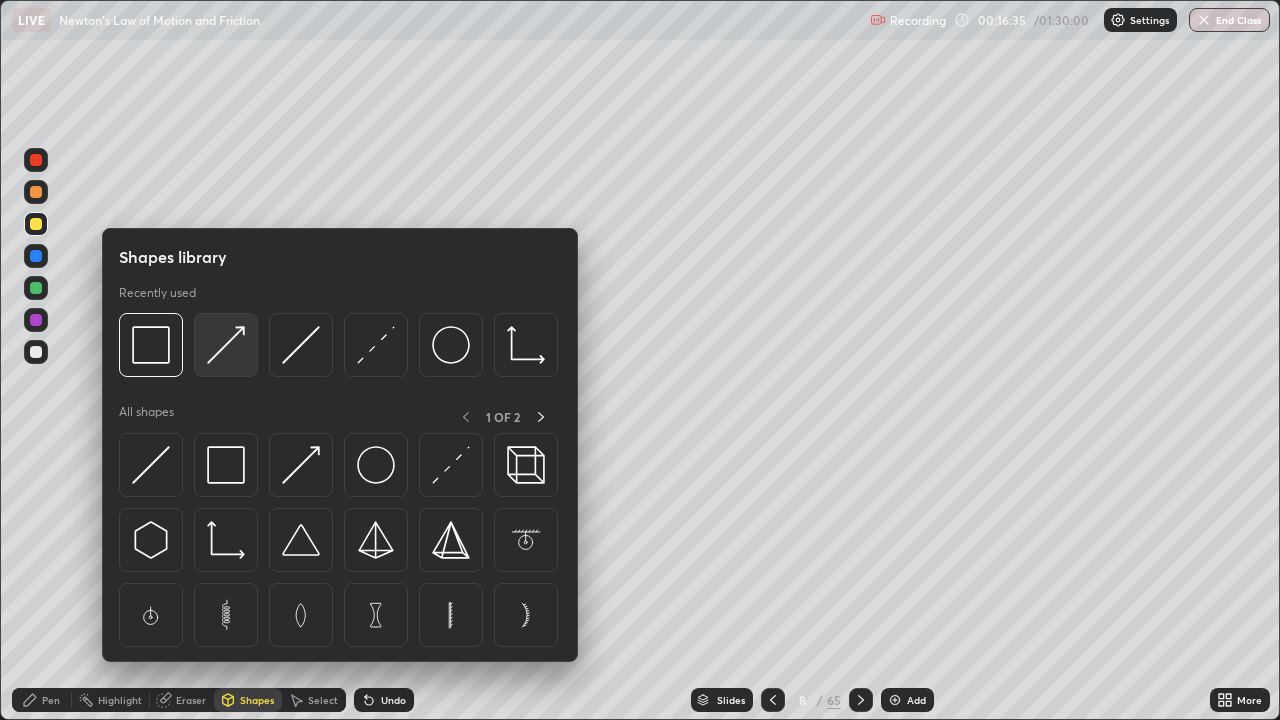 click at bounding box center [226, 345] 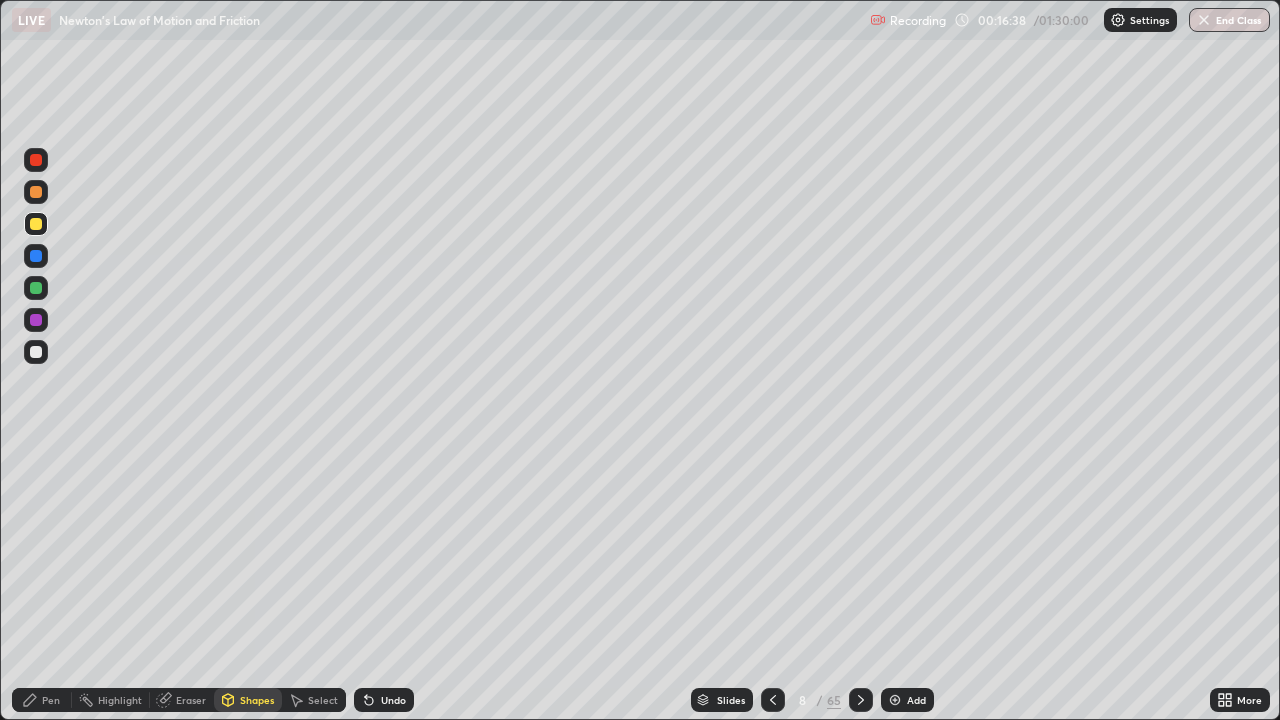 click 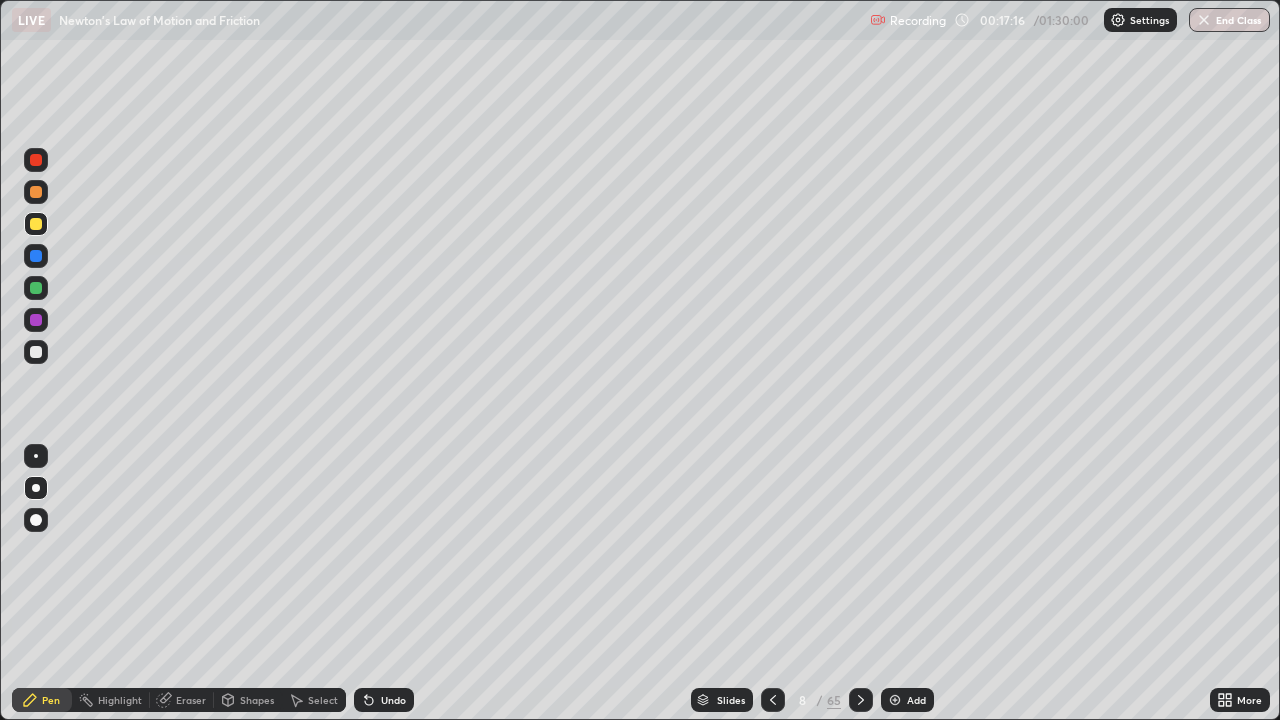 click on "Shapes" at bounding box center [257, 700] 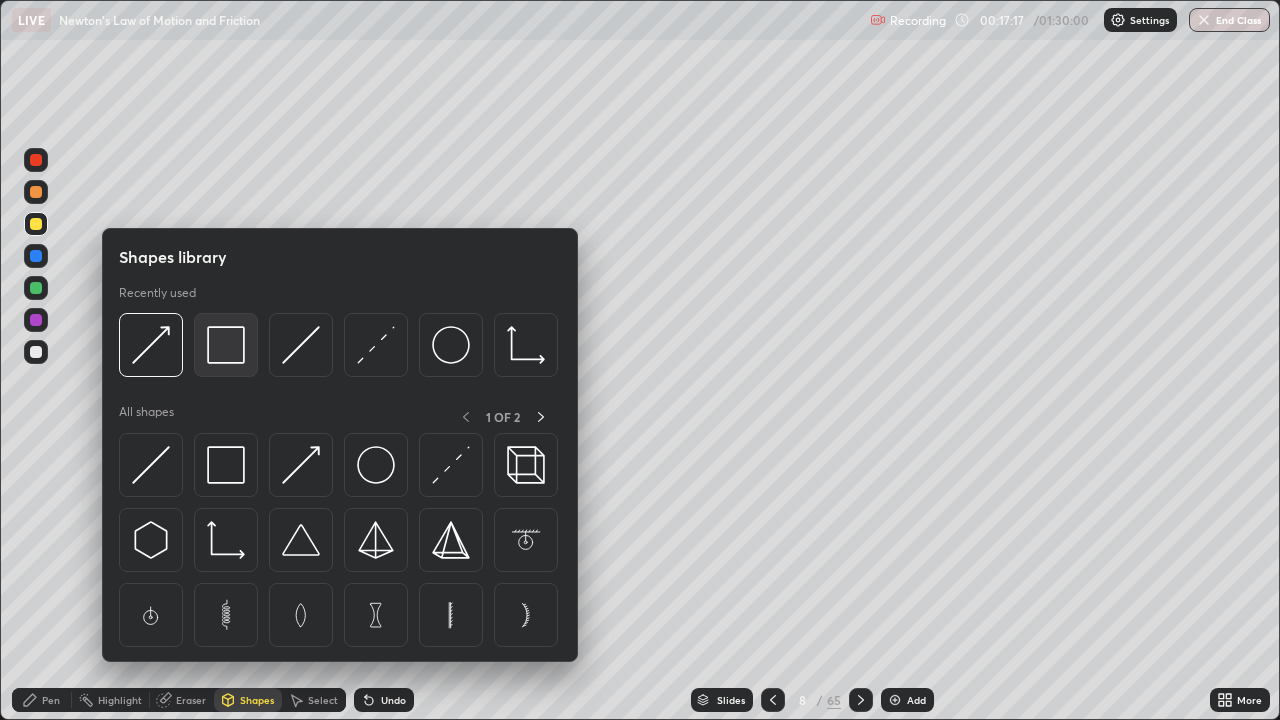 click at bounding box center [226, 345] 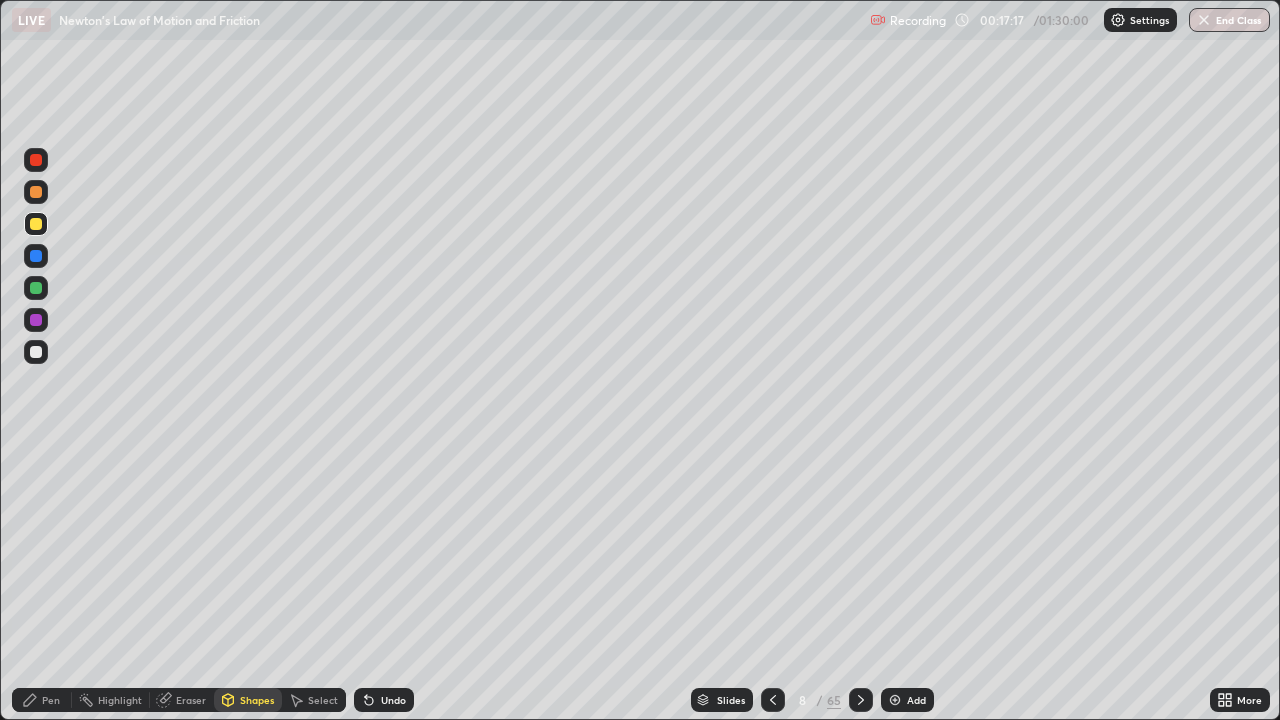 click at bounding box center [36, 160] 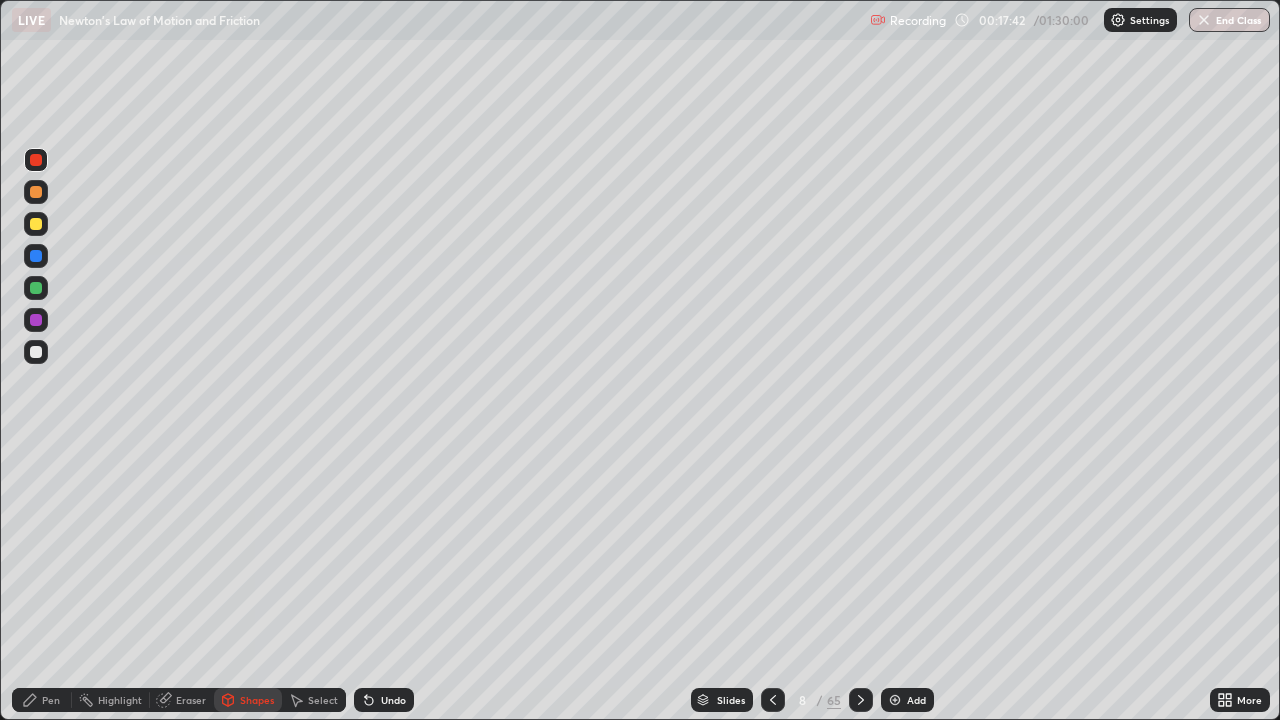 click 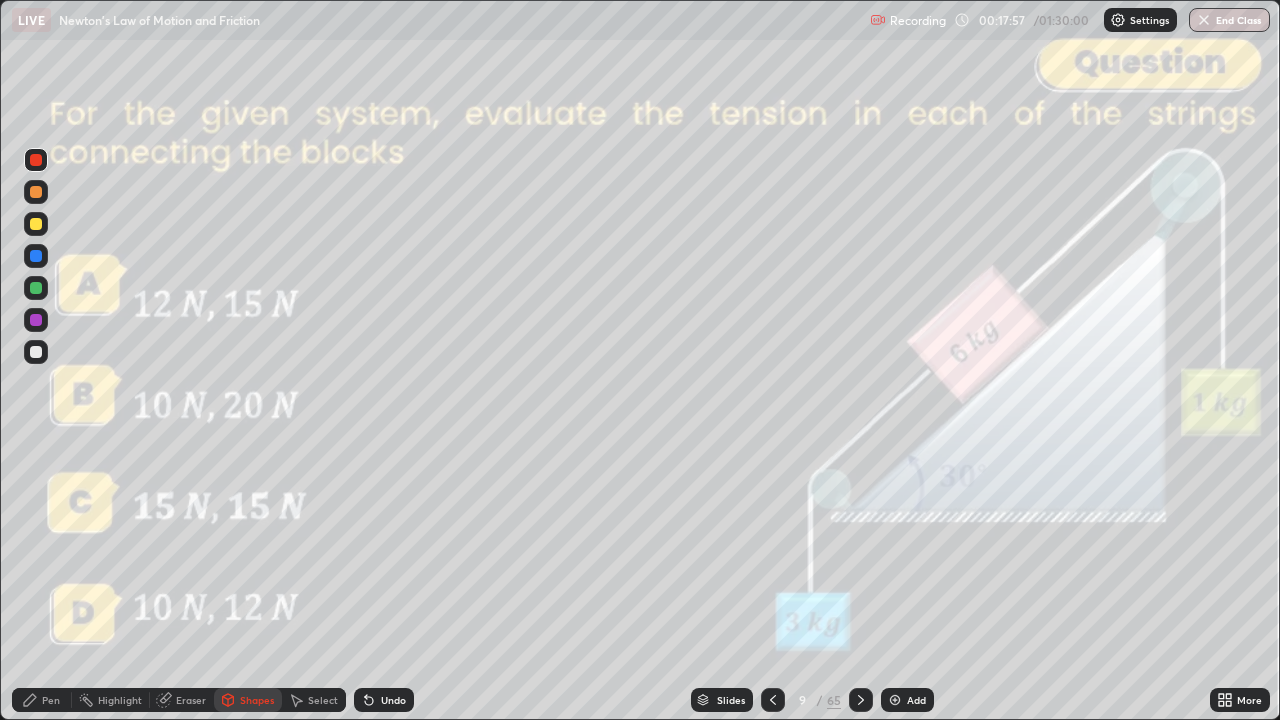 click on "Undo" at bounding box center [393, 700] 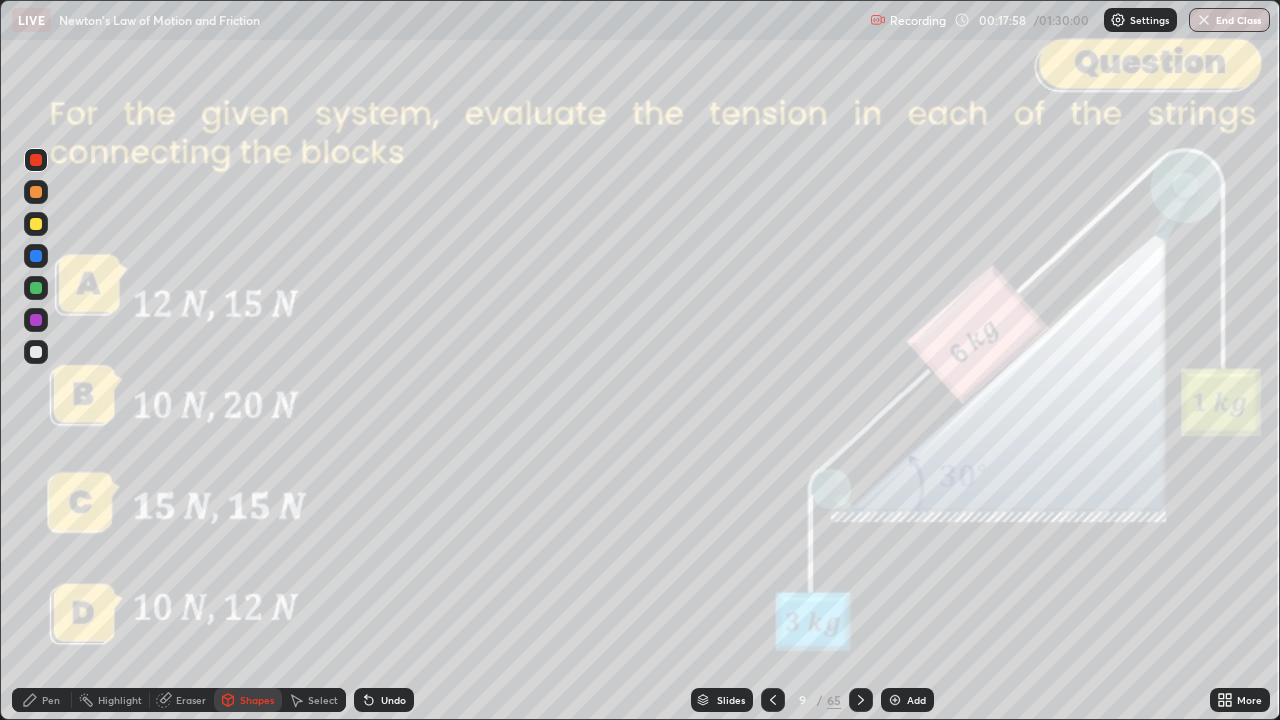 click on "Pen" at bounding box center [51, 700] 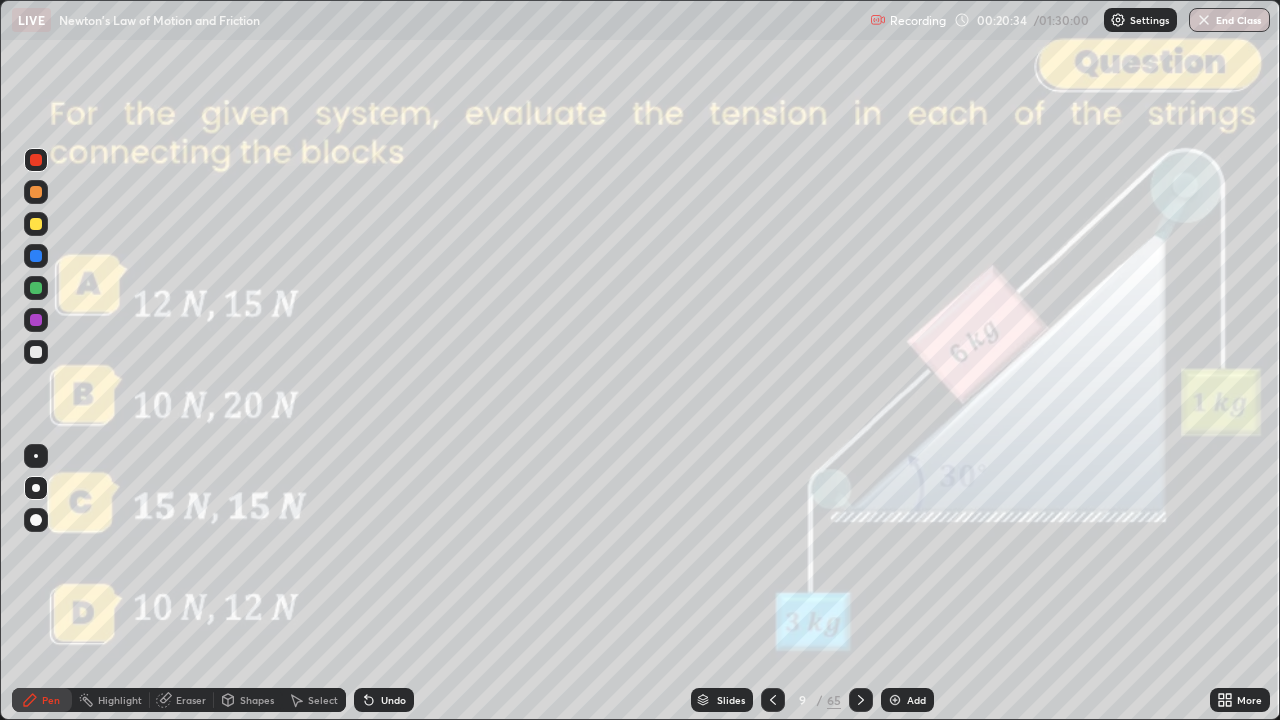 click 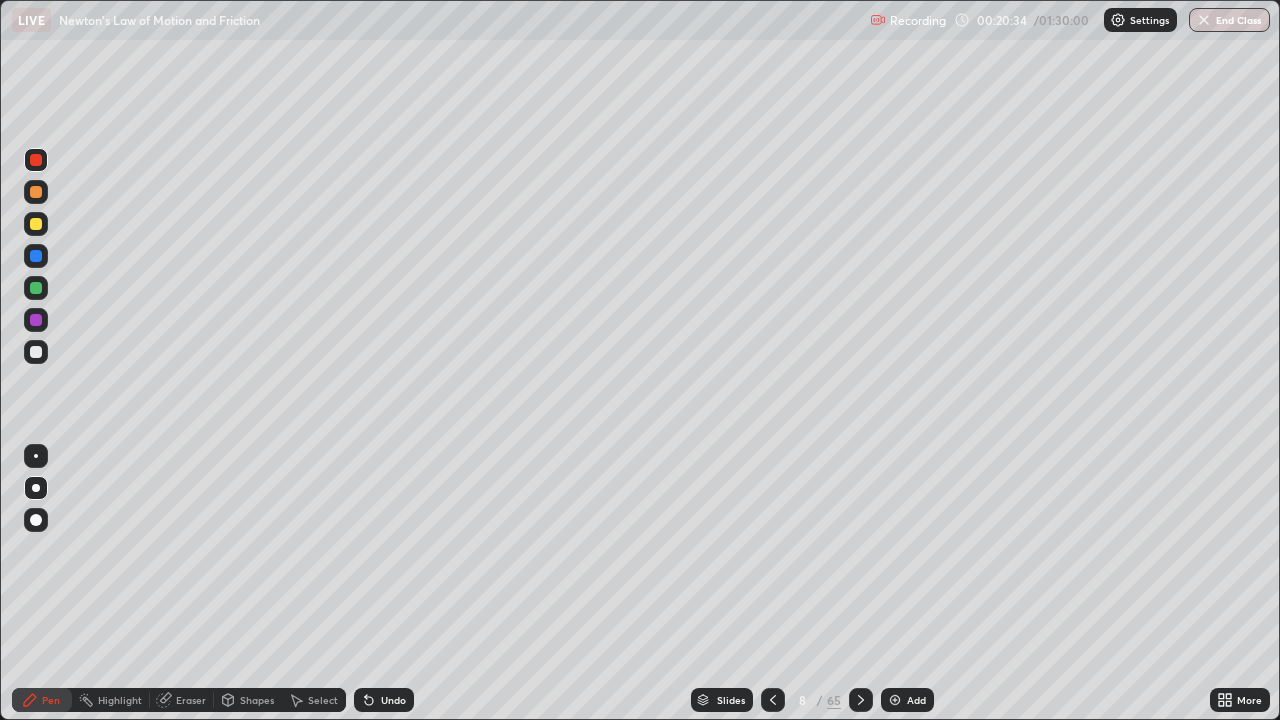 click at bounding box center [773, 700] 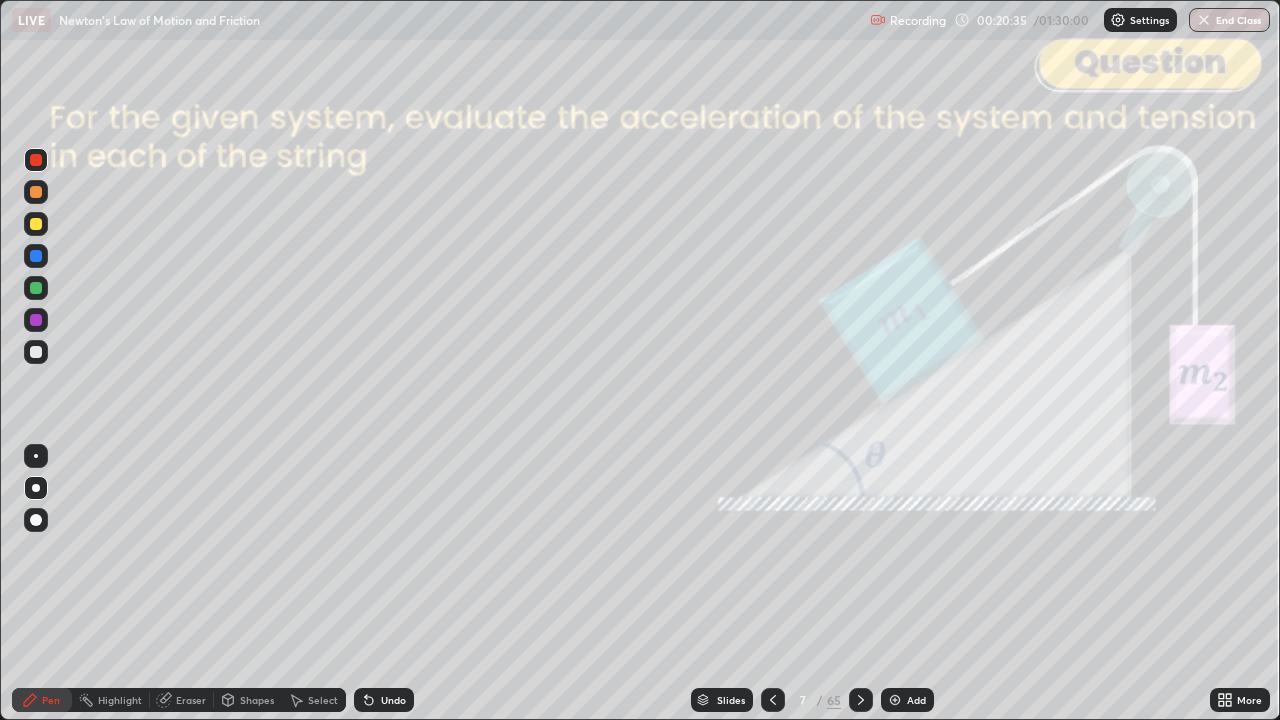 click 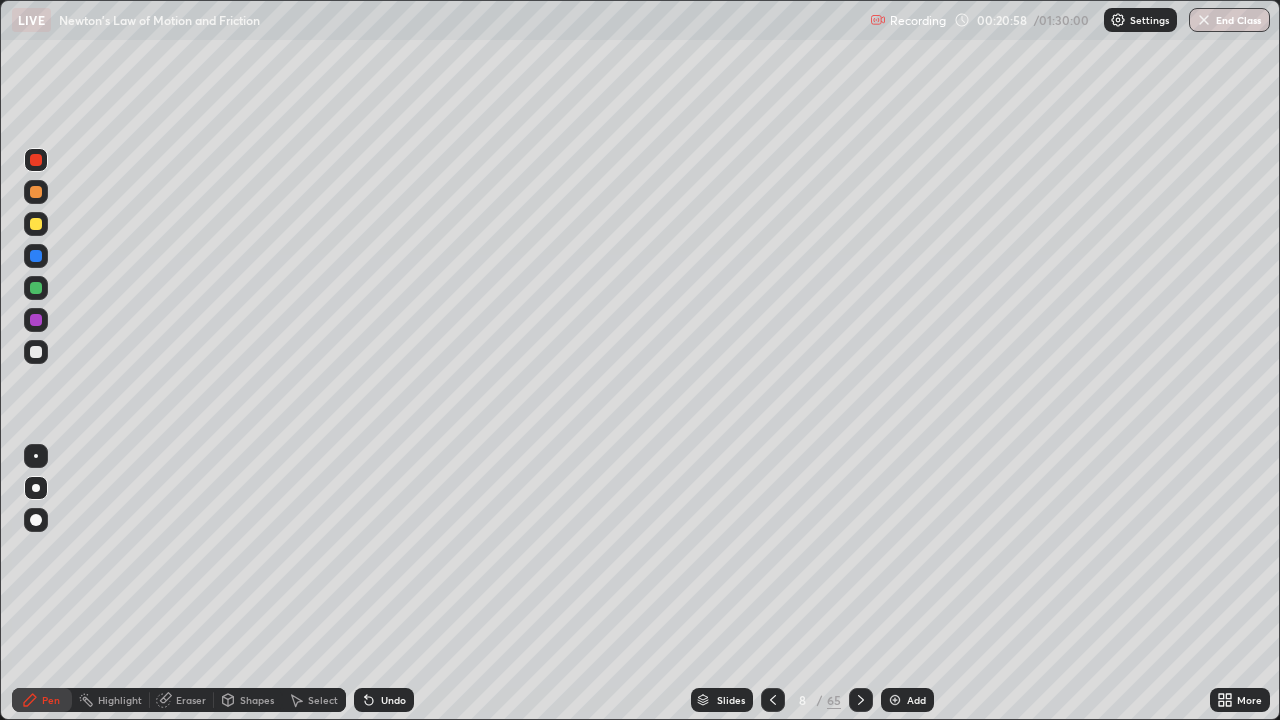 click at bounding box center [861, 700] 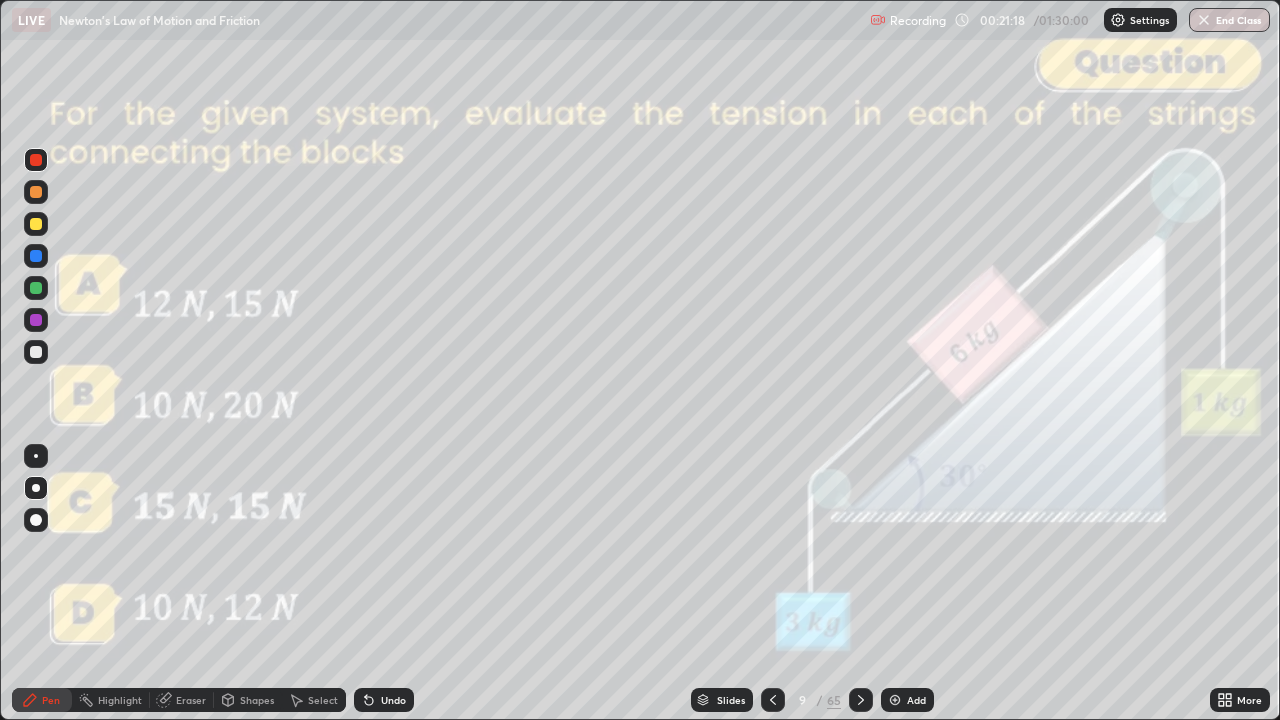 click at bounding box center (773, 700) 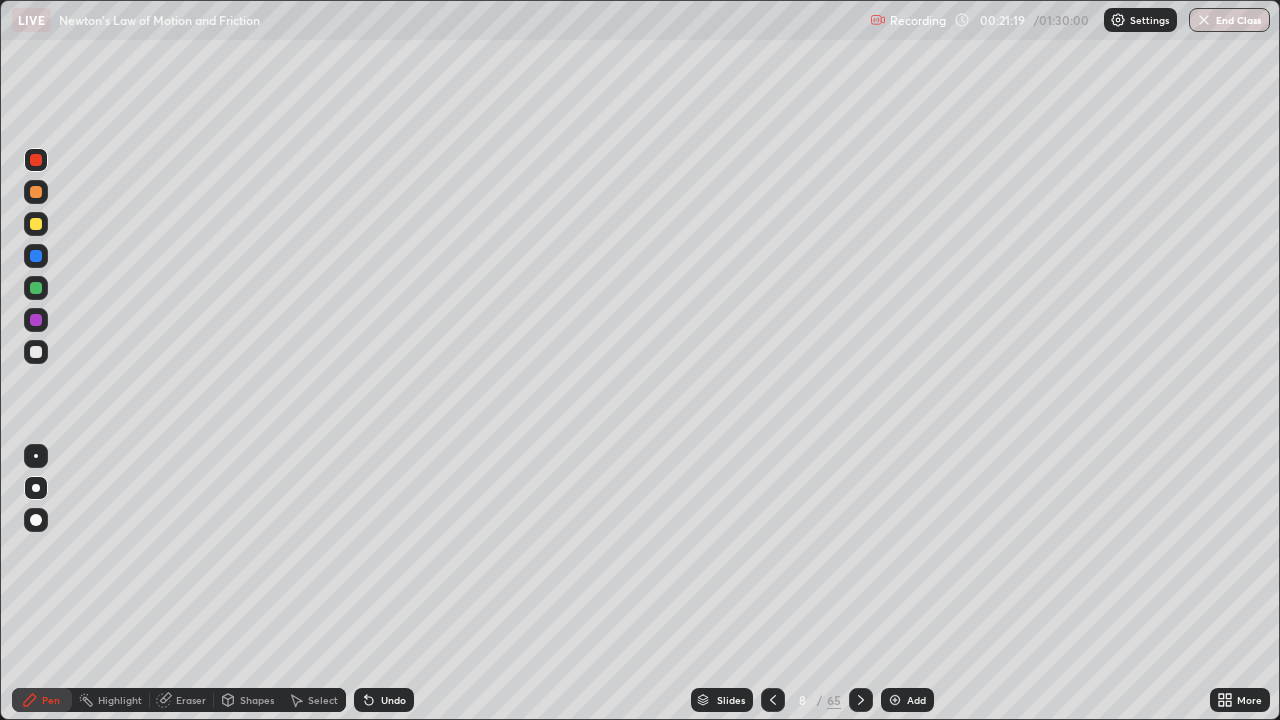 click 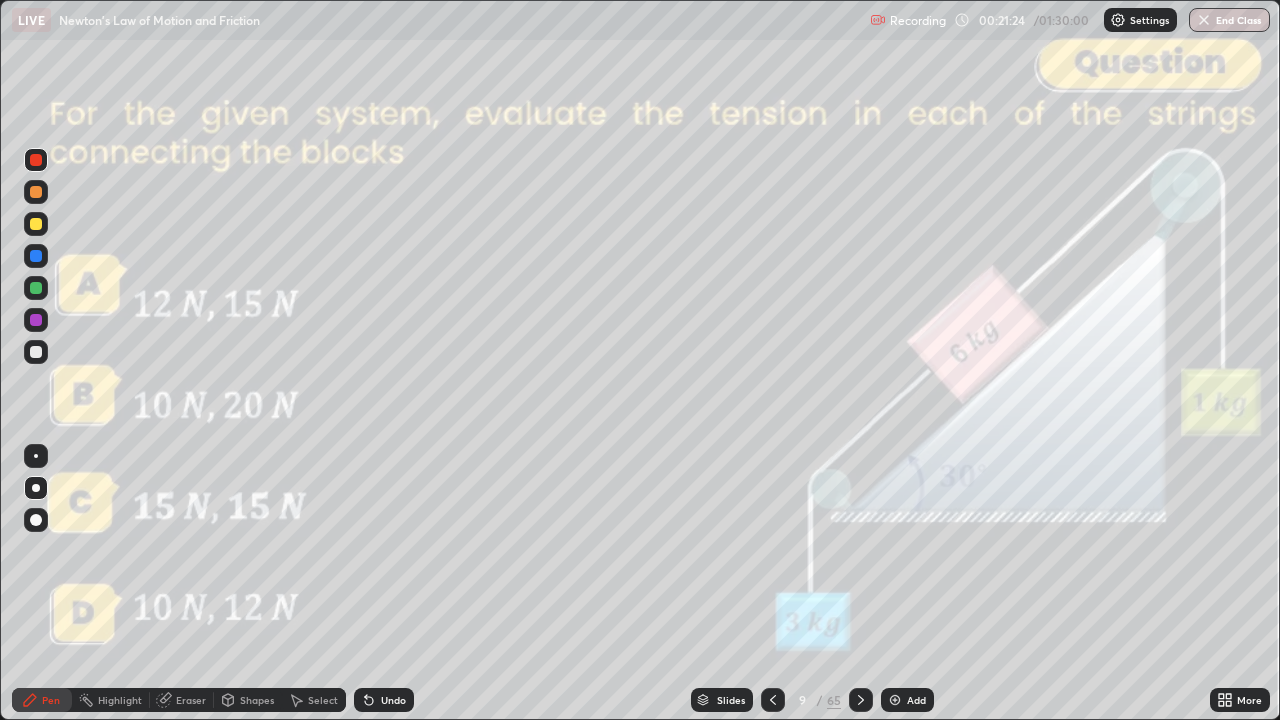 click on "Shapes" at bounding box center (257, 700) 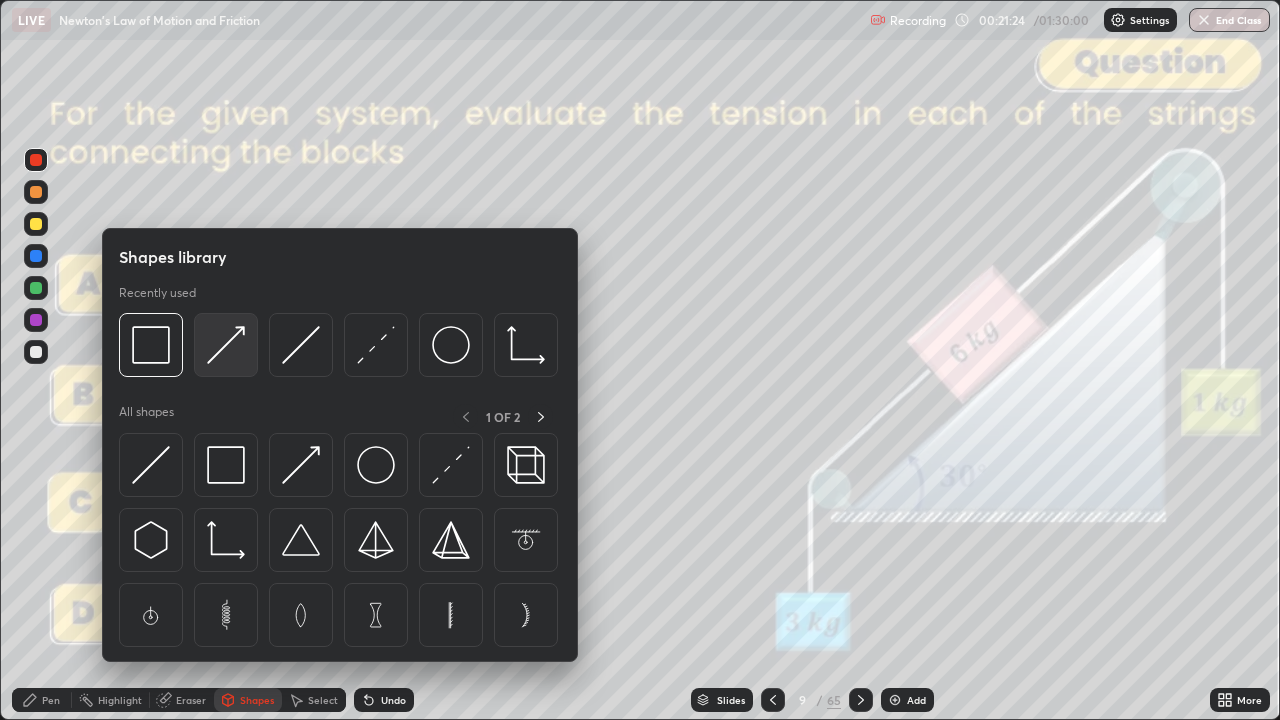 click at bounding box center (226, 345) 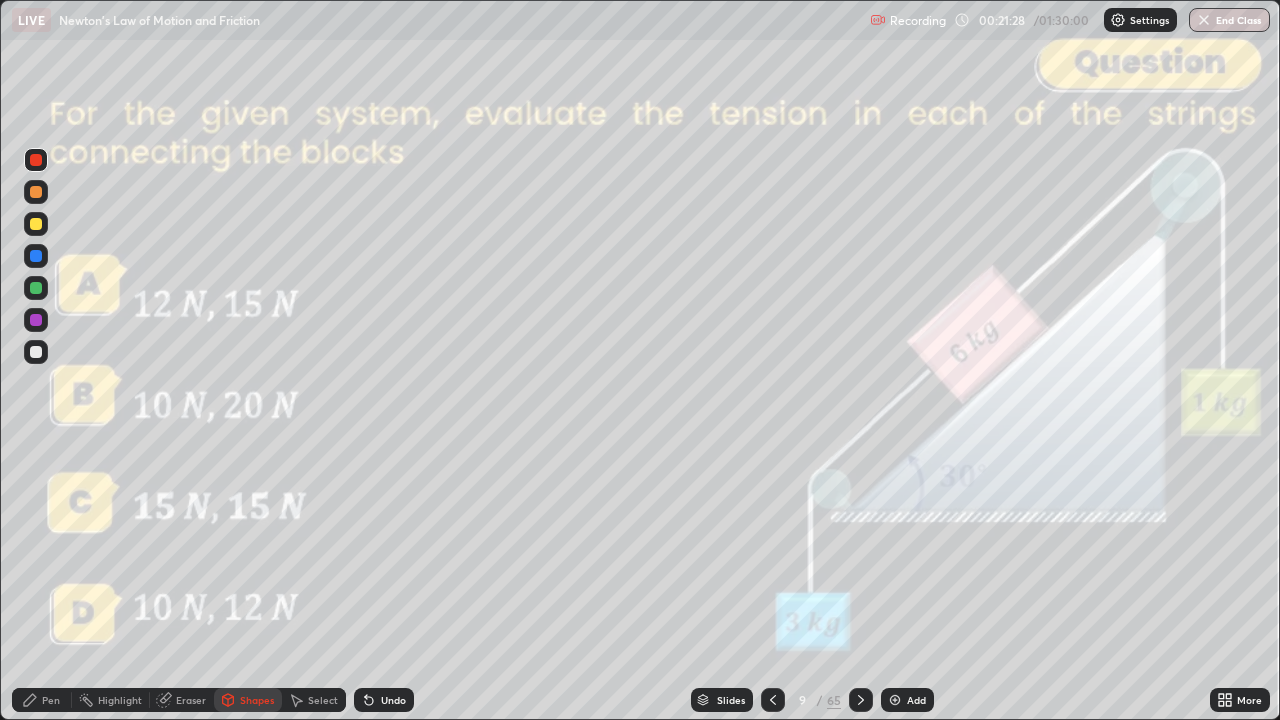 click 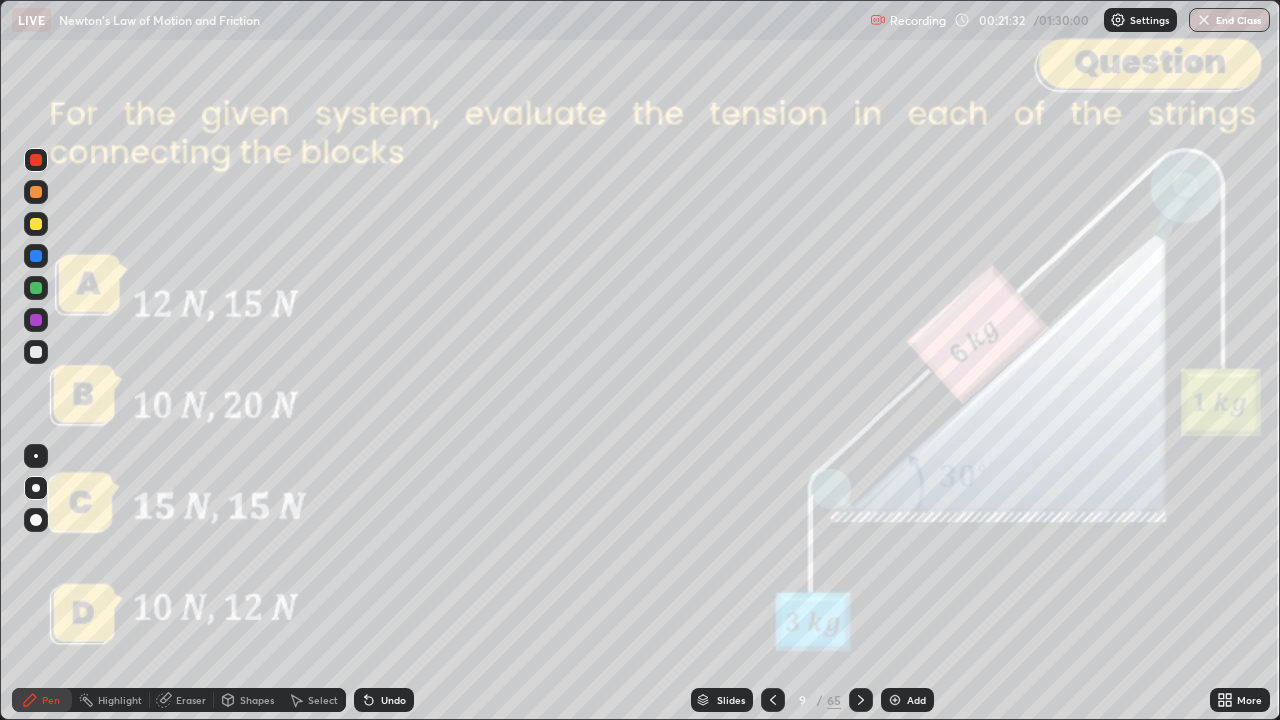 click on "Shapes" at bounding box center (257, 700) 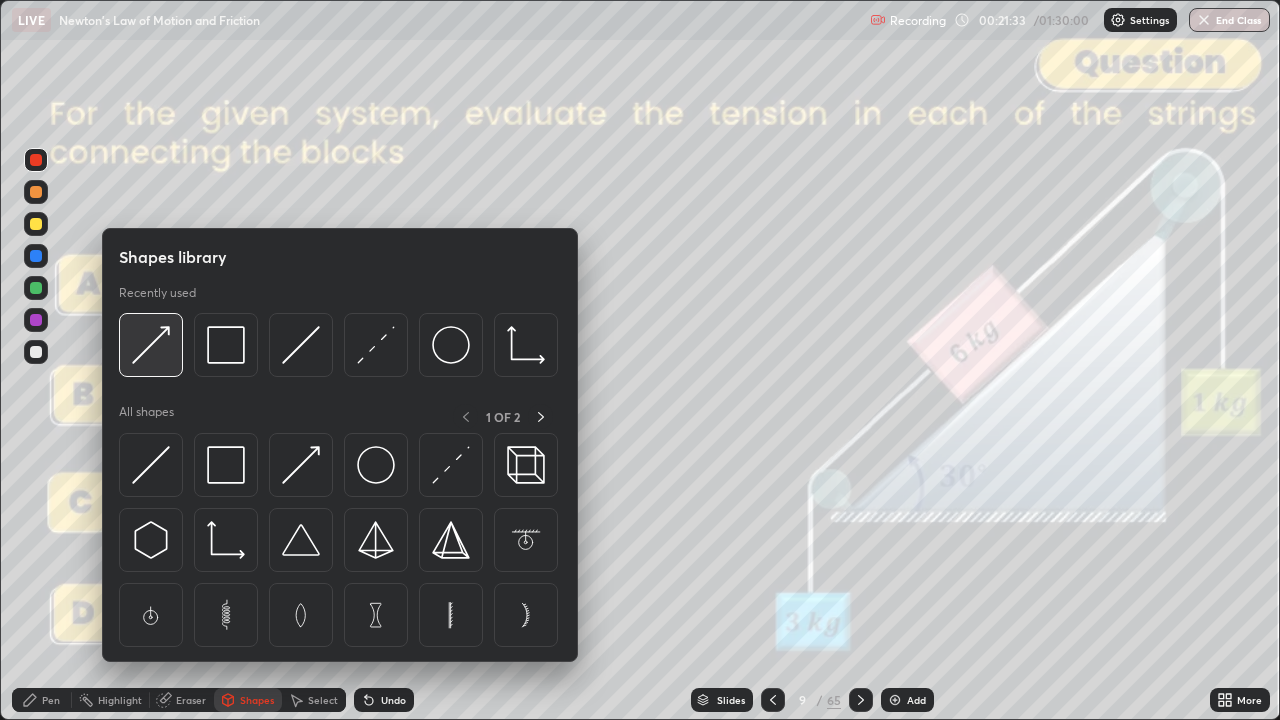 click at bounding box center (151, 345) 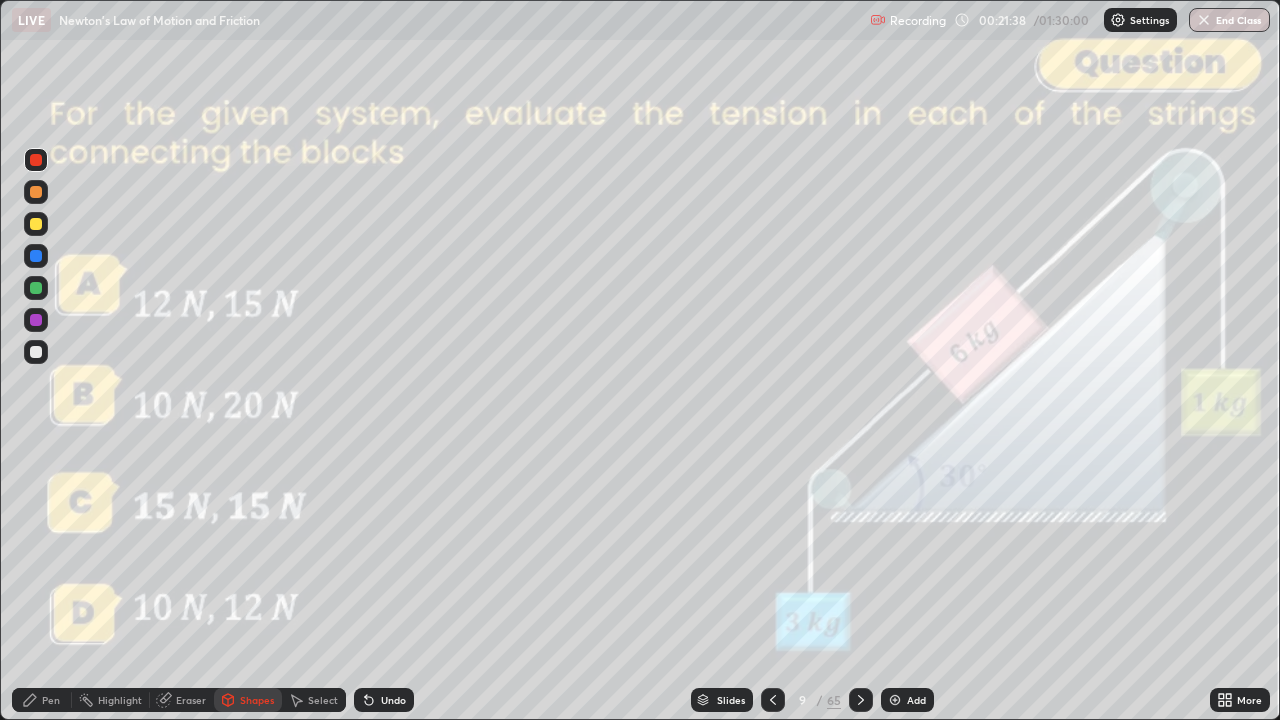 click on "Pen" at bounding box center [42, 700] 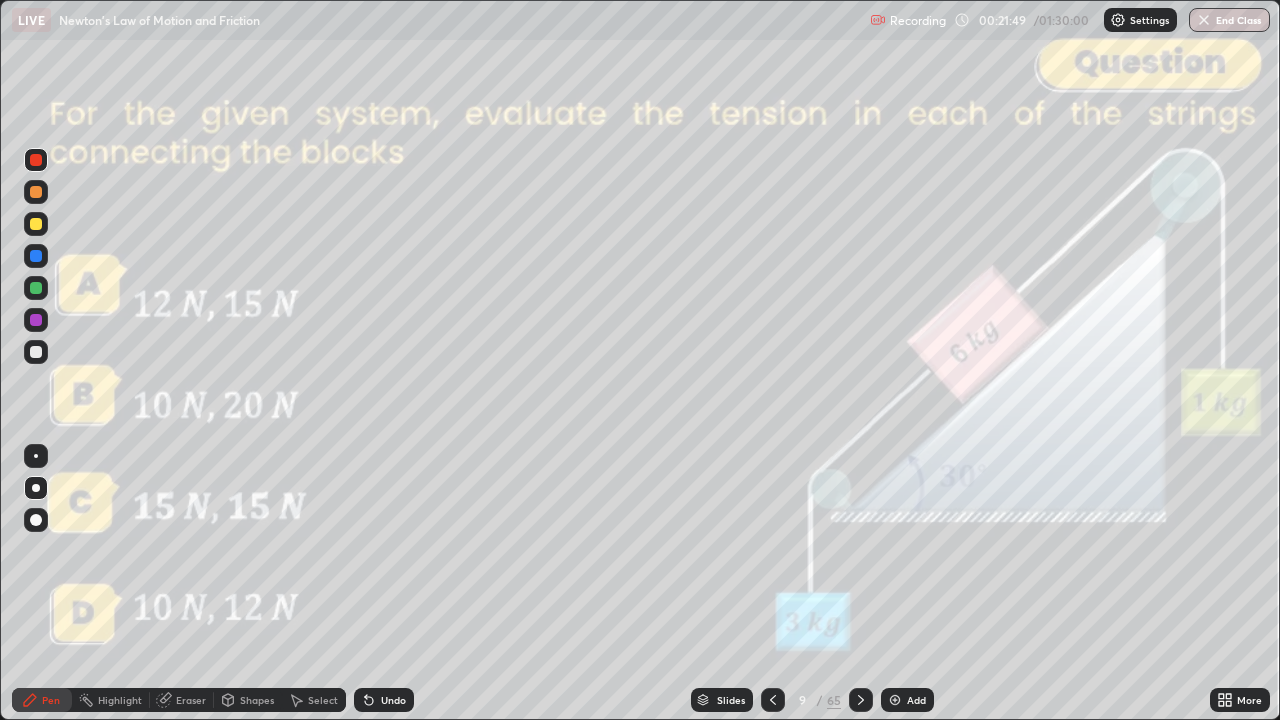 click at bounding box center [36, 352] 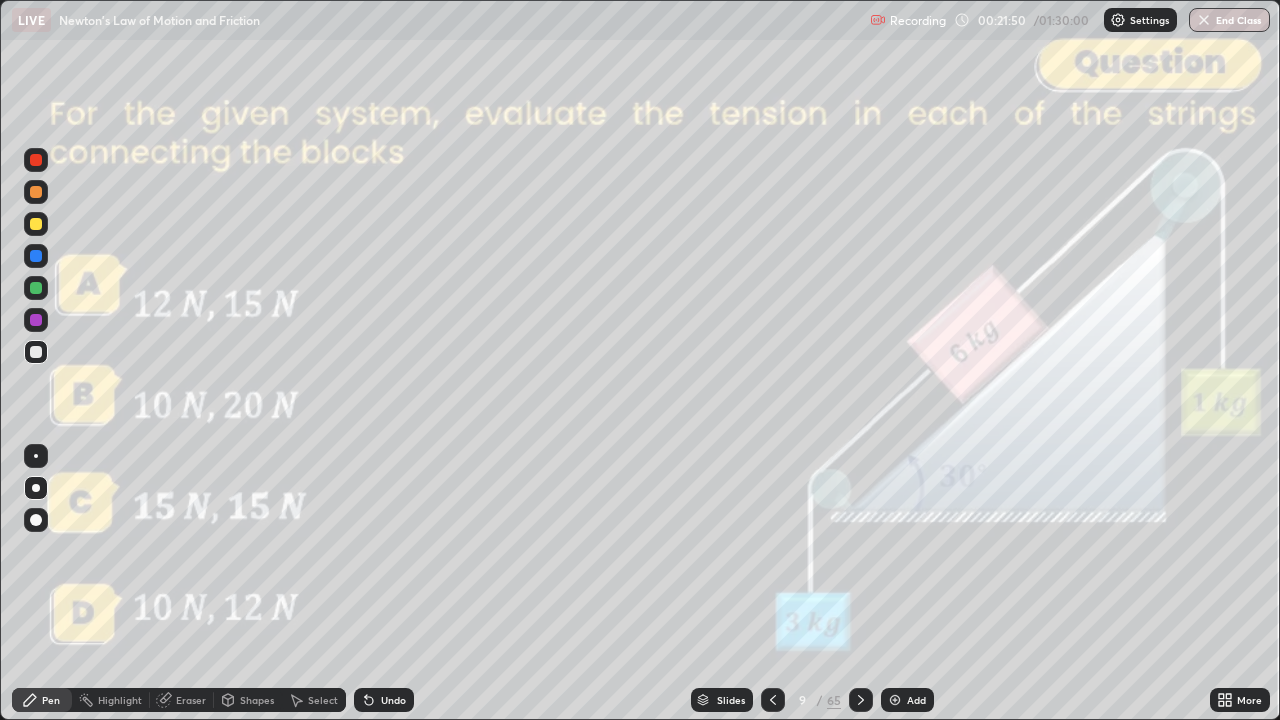 click at bounding box center [36, 192] 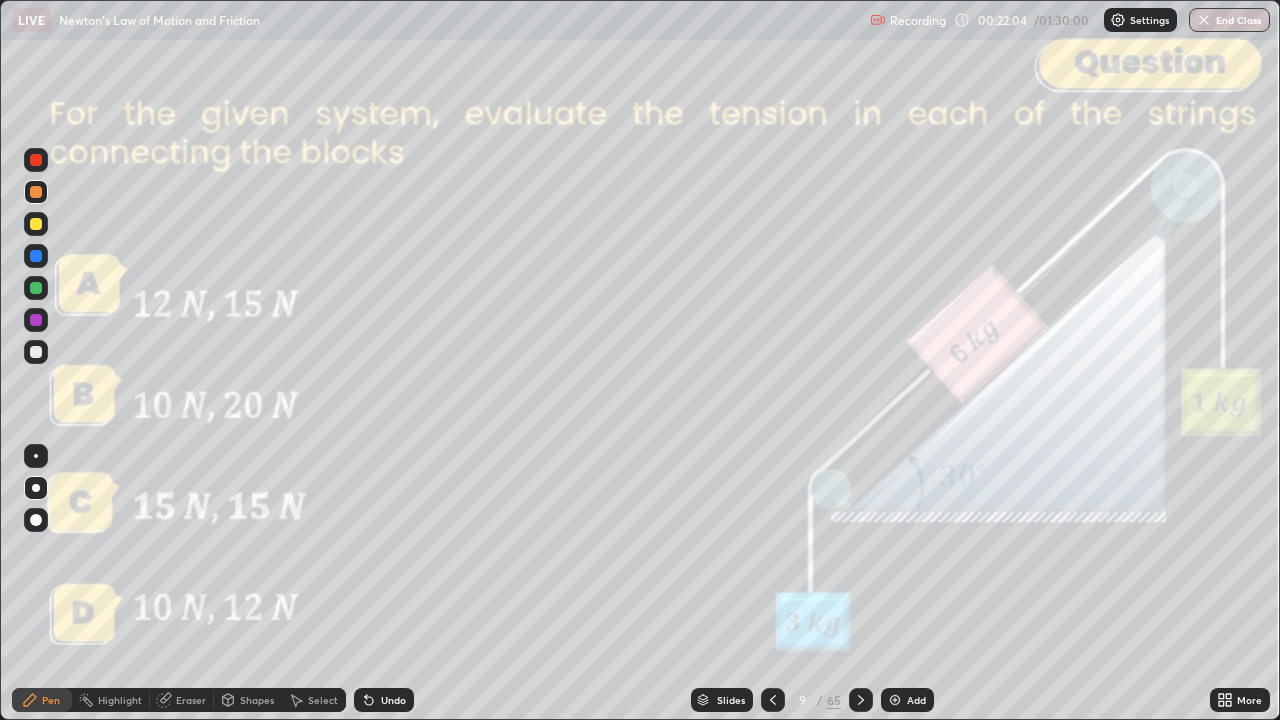 click on "Undo" at bounding box center (393, 700) 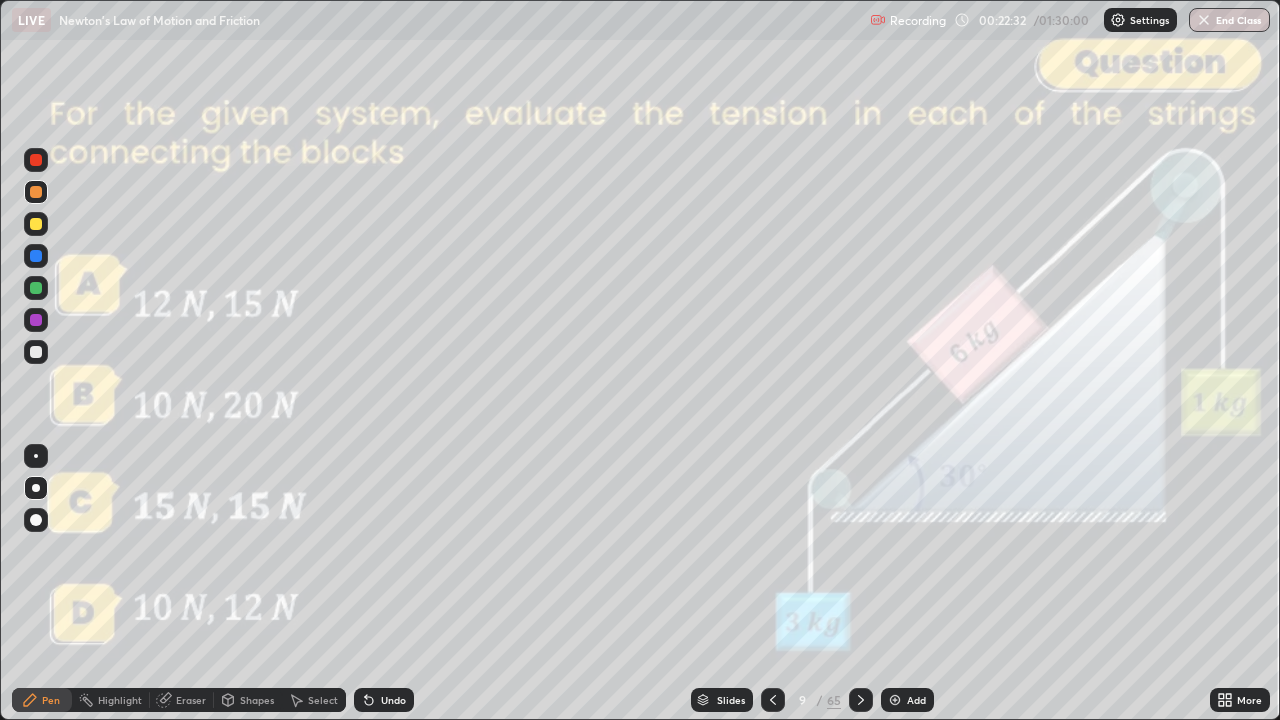 click on "Shapes" at bounding box center [257, 700] 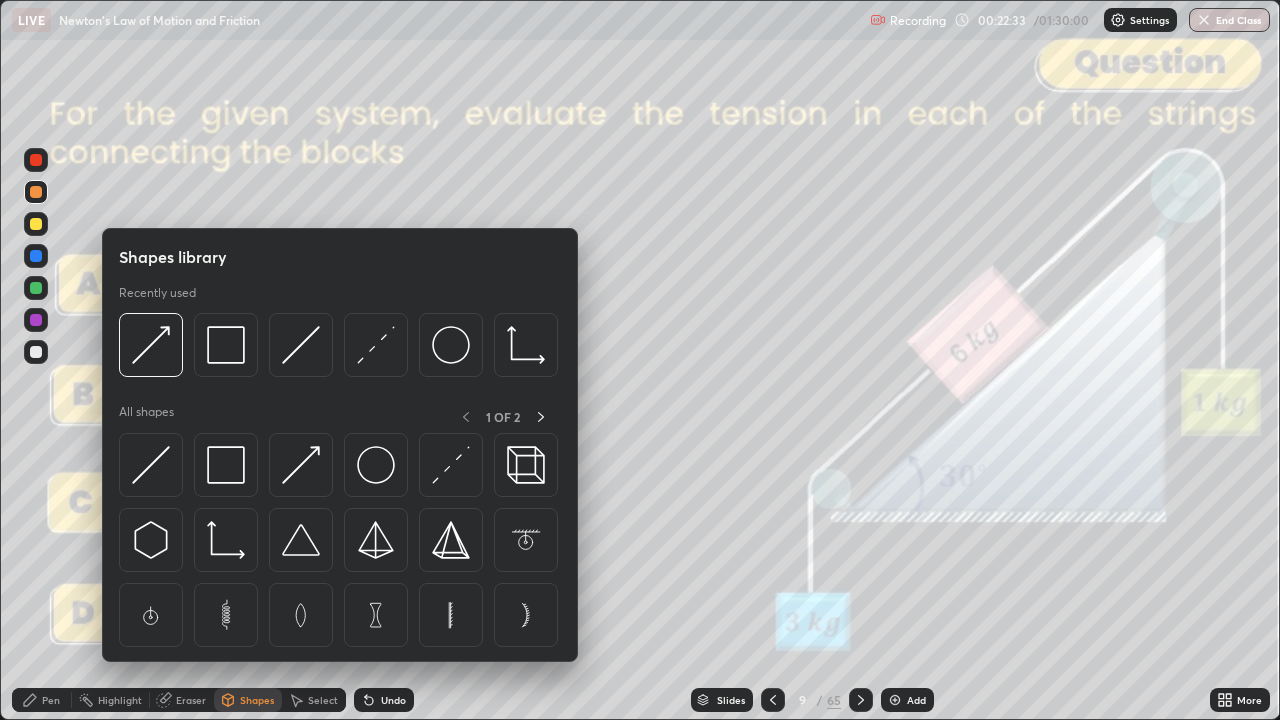 click at bounding box center [36, 160] 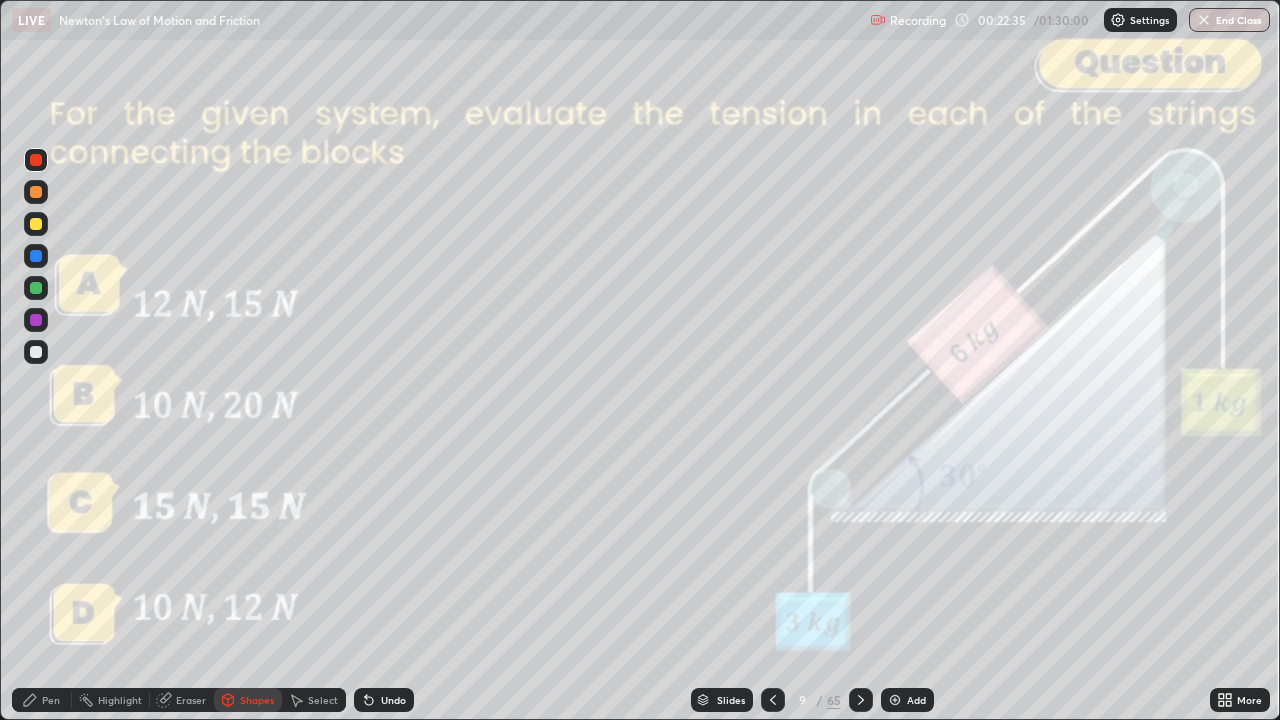 click at bounding box center [773, 700] 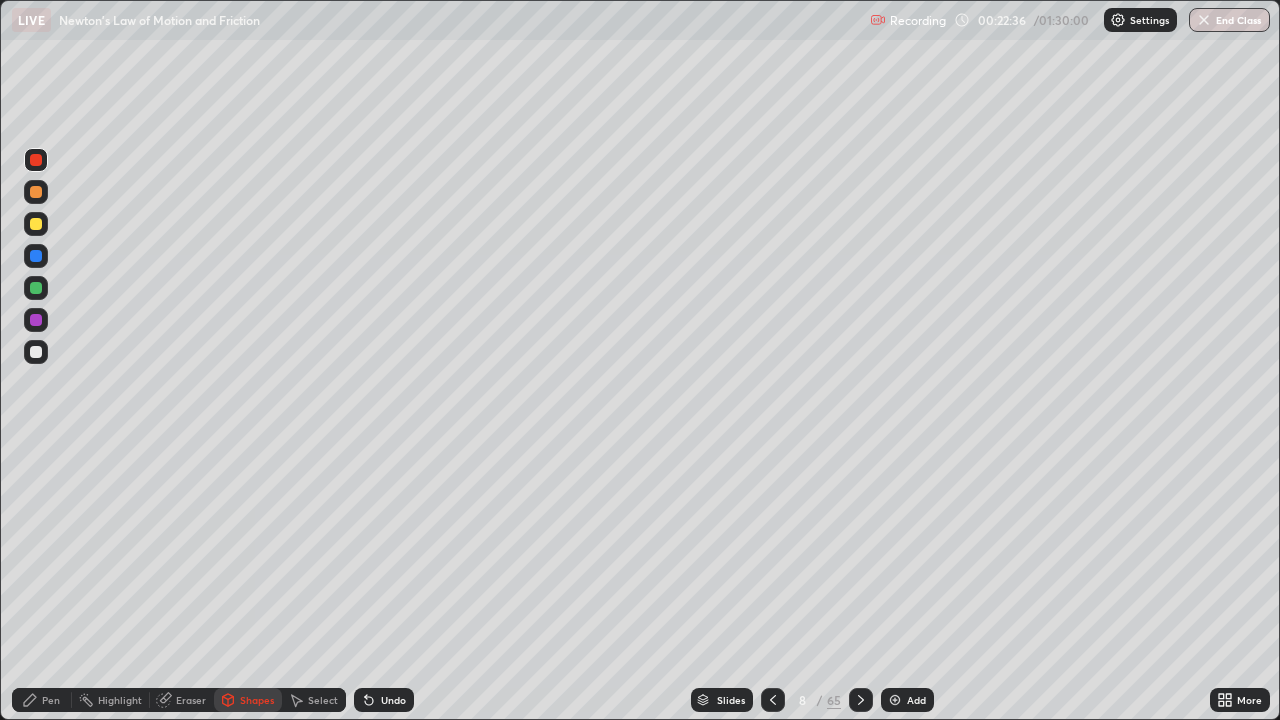click on "Slides" at bounding box center (722, 700) 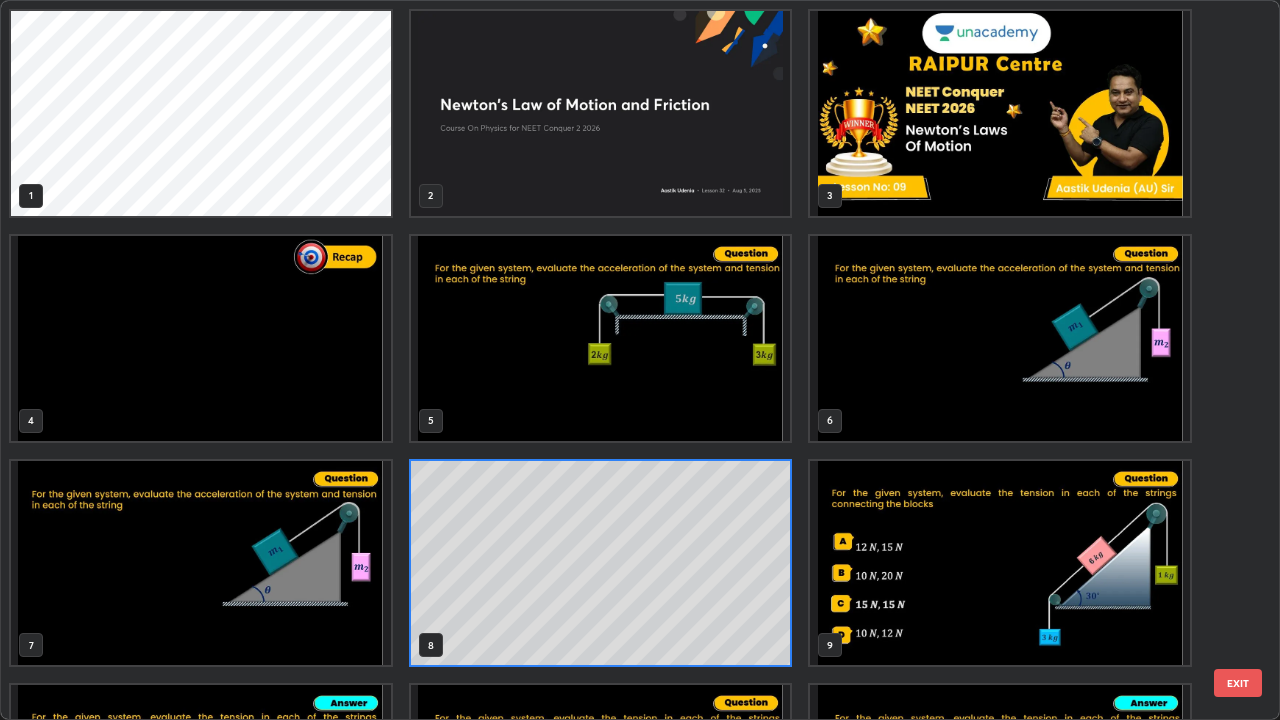 scroll, scrollTop: 7, scrollLeft: 11, axis: both 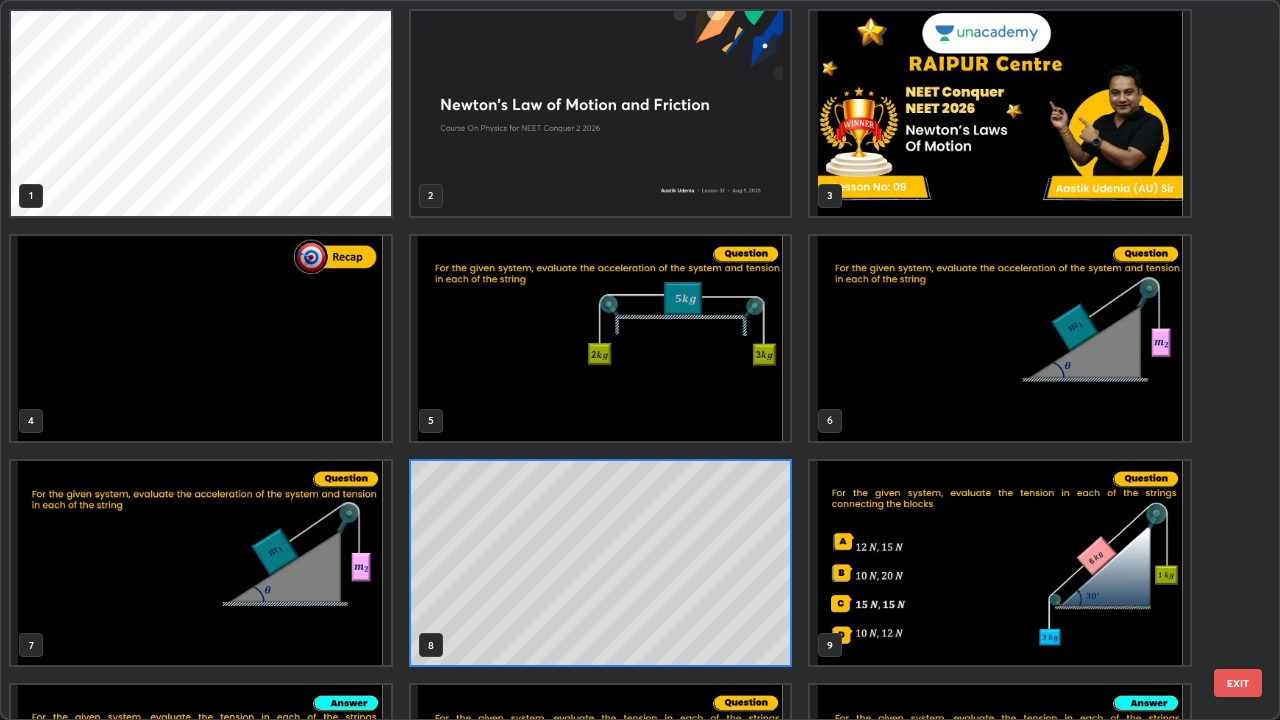 click at bounding box center [601, 338] 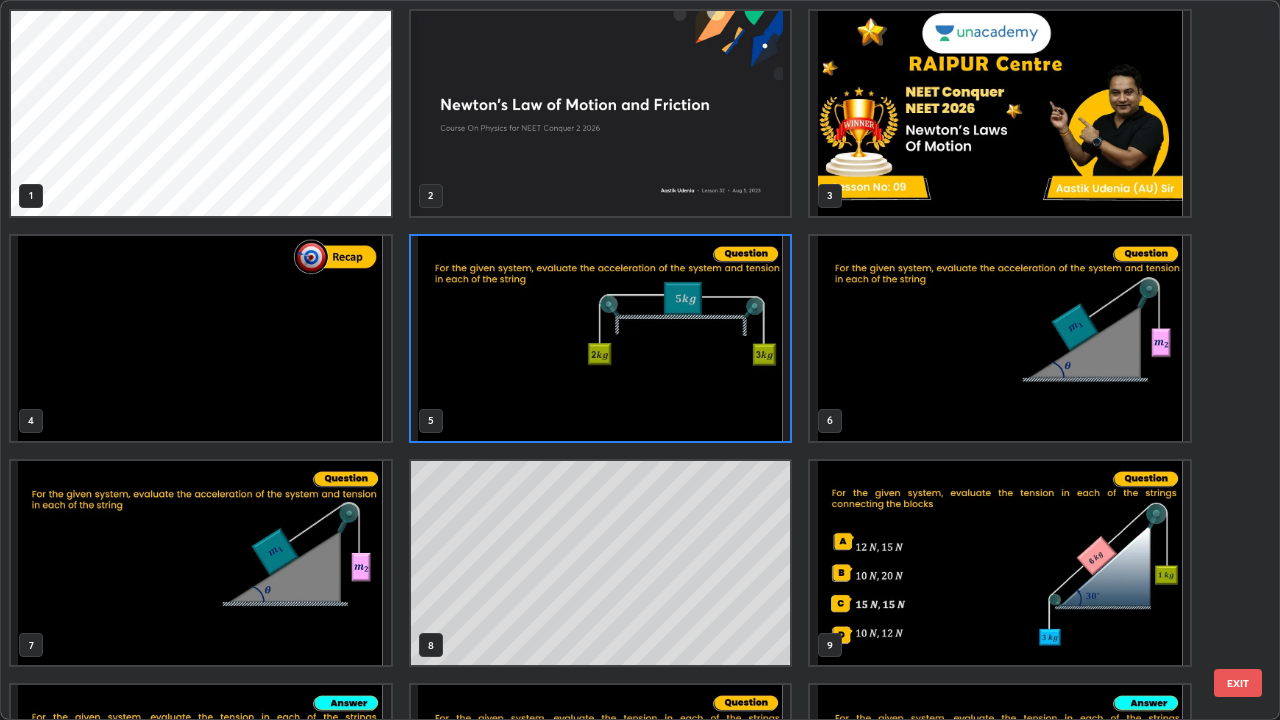 click at bounding box center (1000, 563) 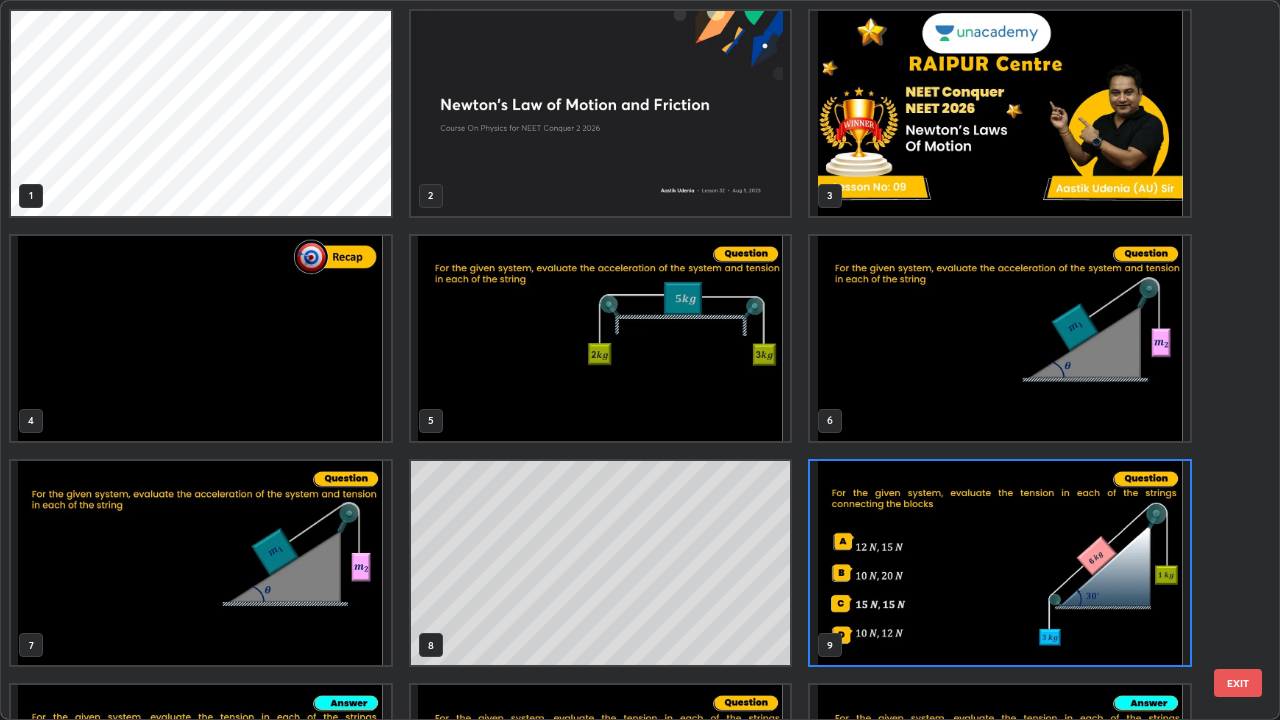 click on "EXIT" at bounding box center (1238, 683) 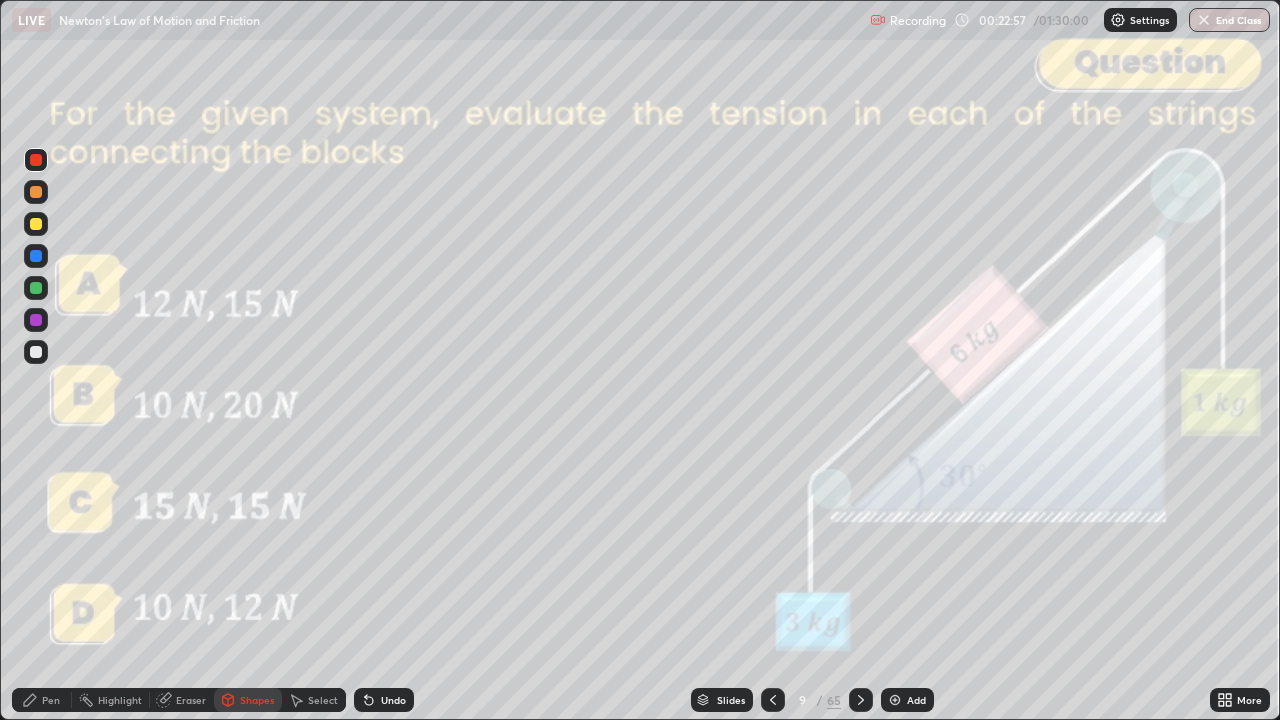 click on "Pen" at bounding box center [42, 700] 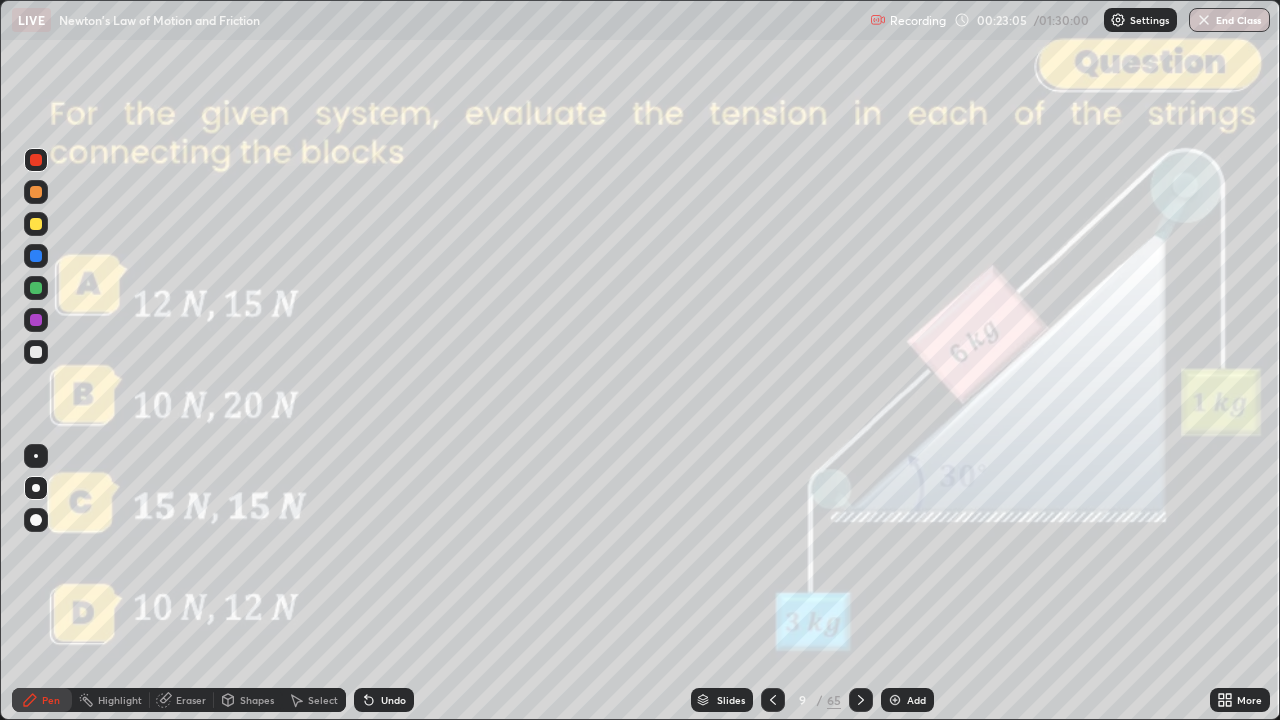 click on "Undo" at bounding box center (393, 700) 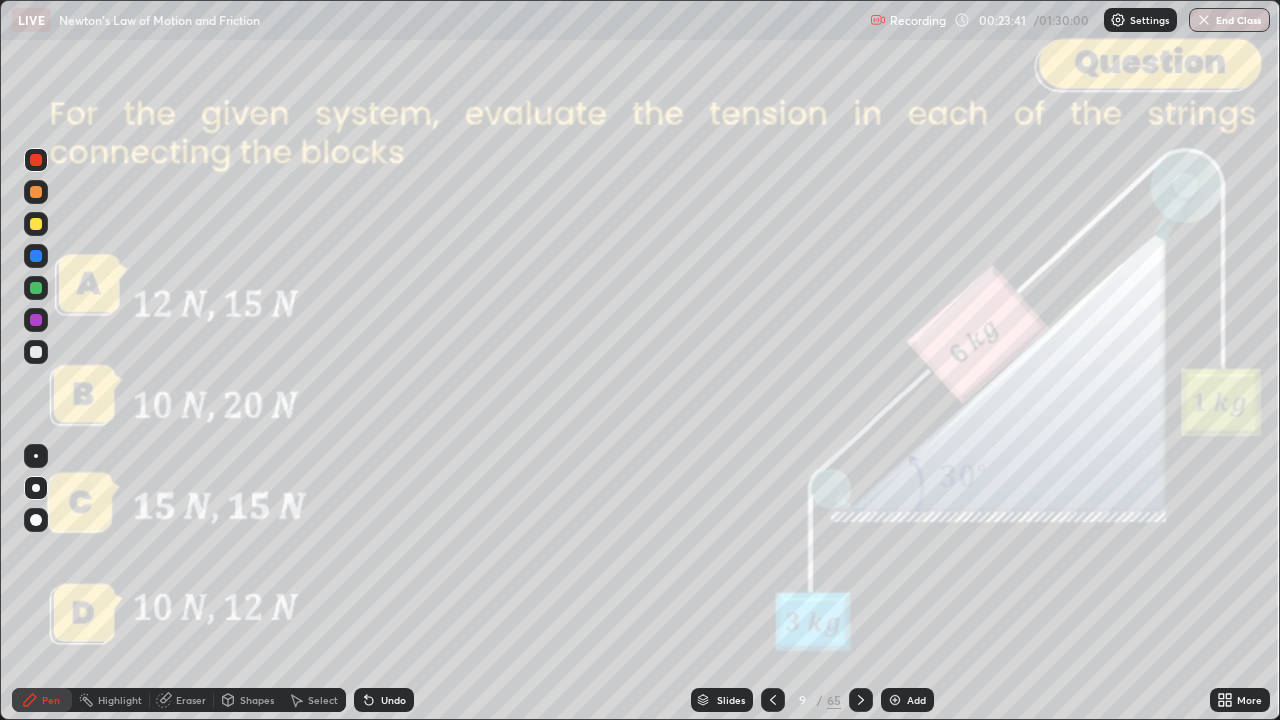 click at bounding box center (36, 192) 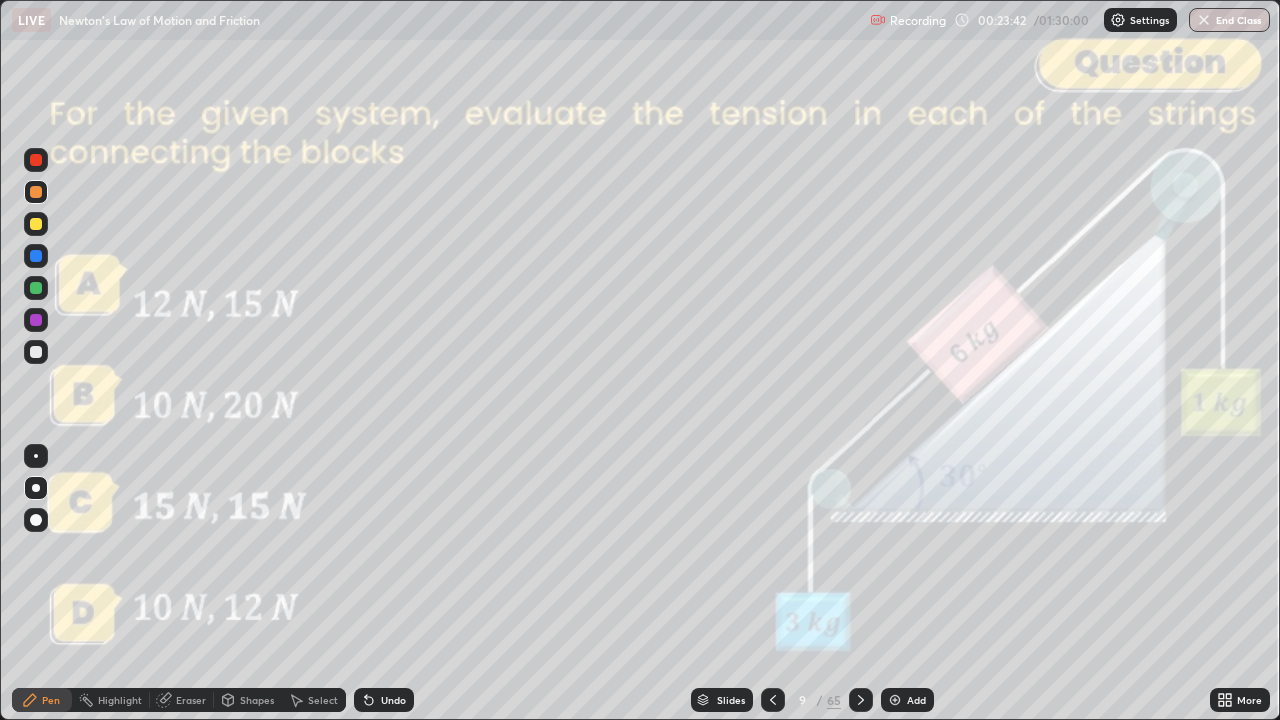 click at bounding box center [36, 224] 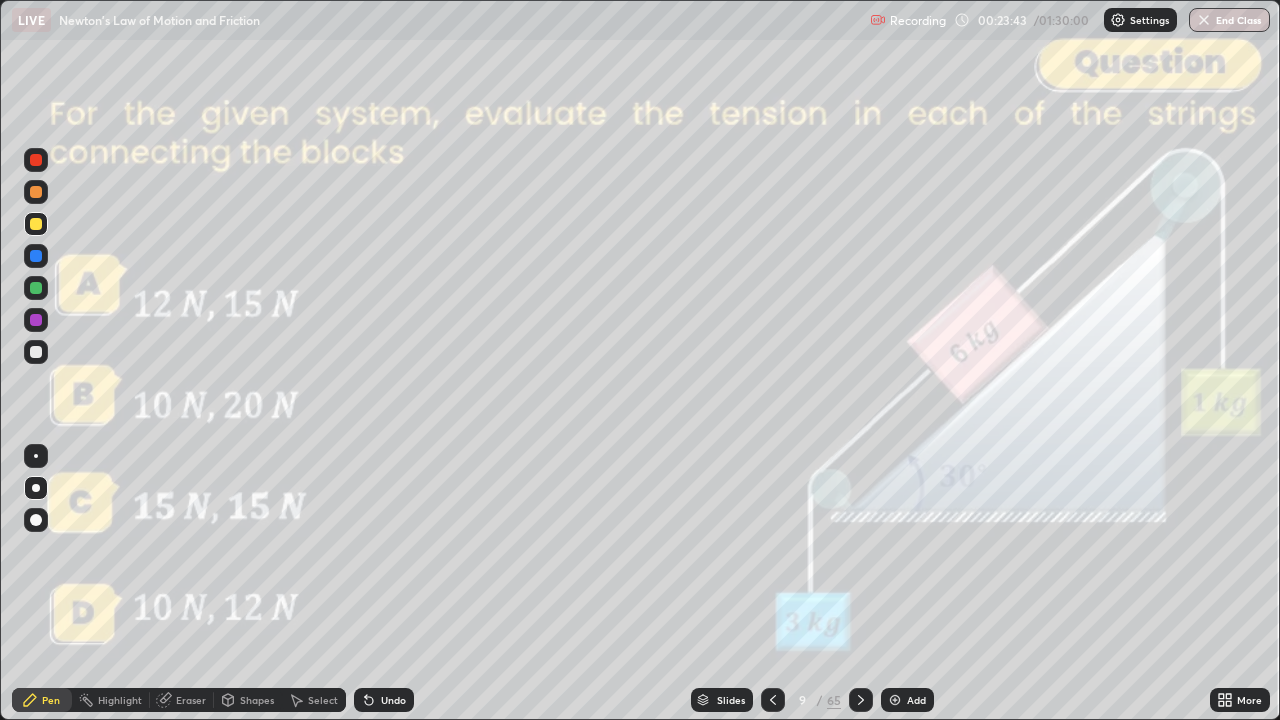 click on "Shapes" at bounding box center [257, 700] 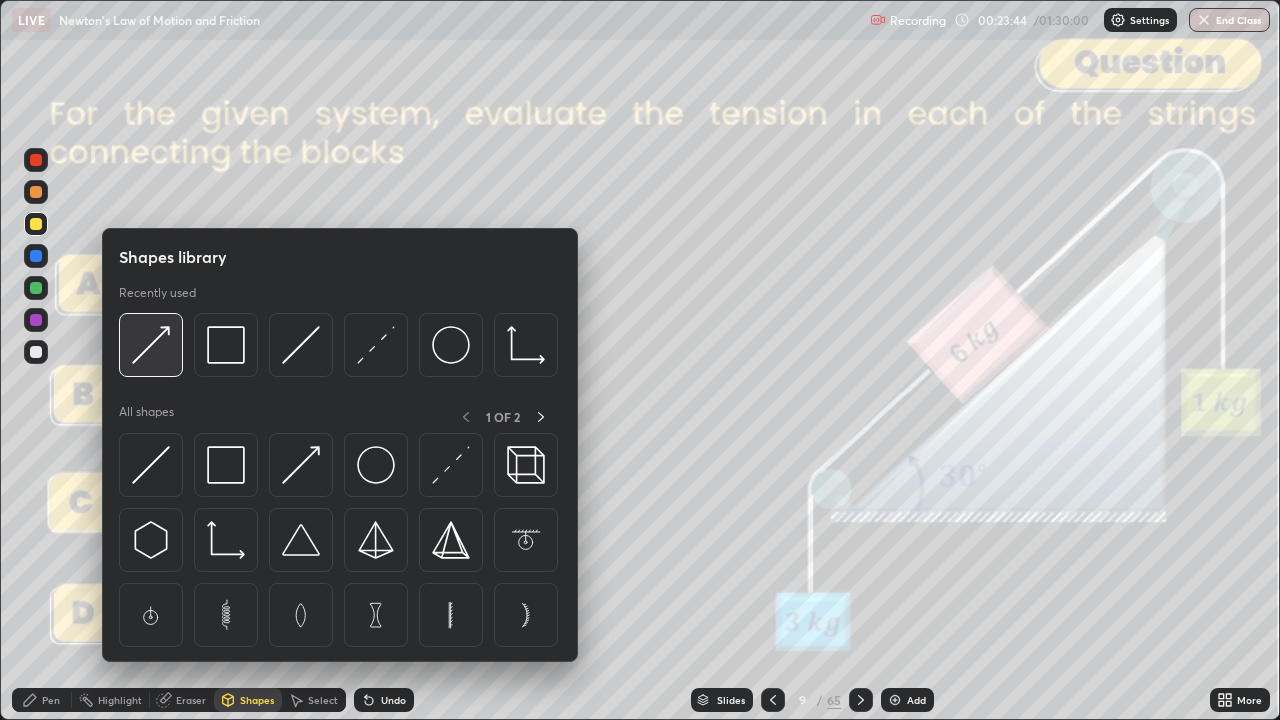 click at bounding box center [151, 345] 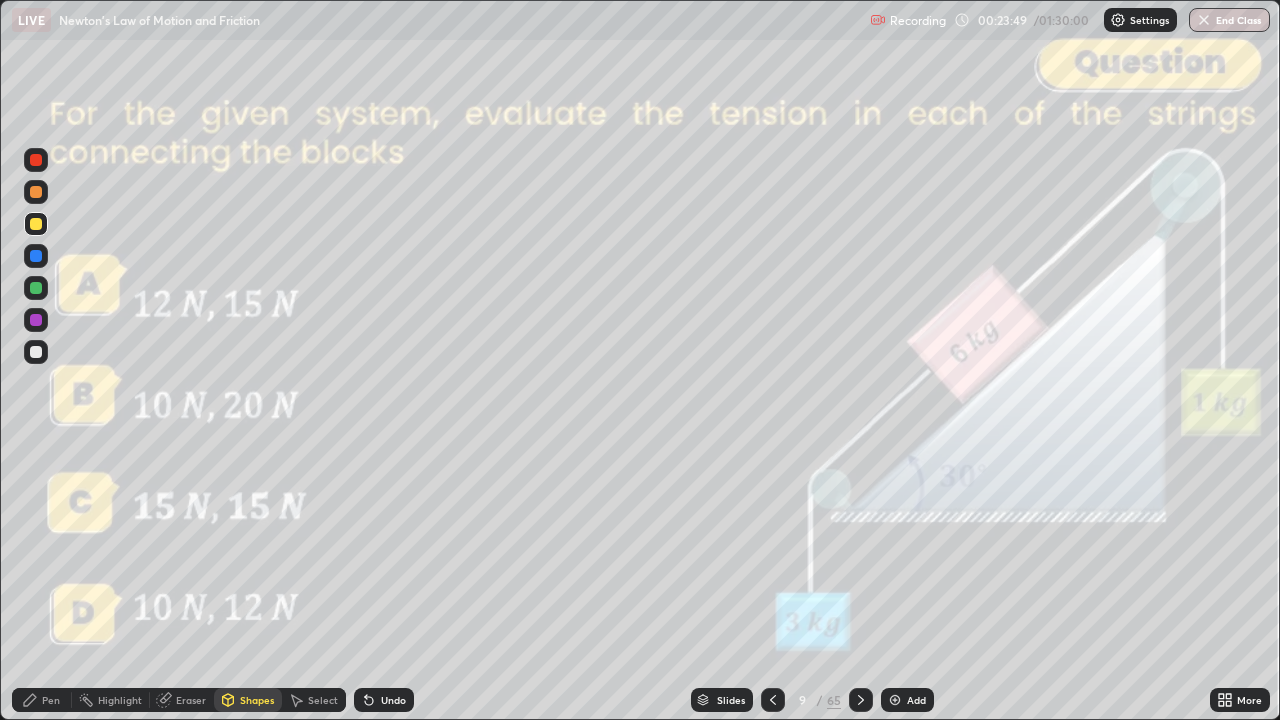 click 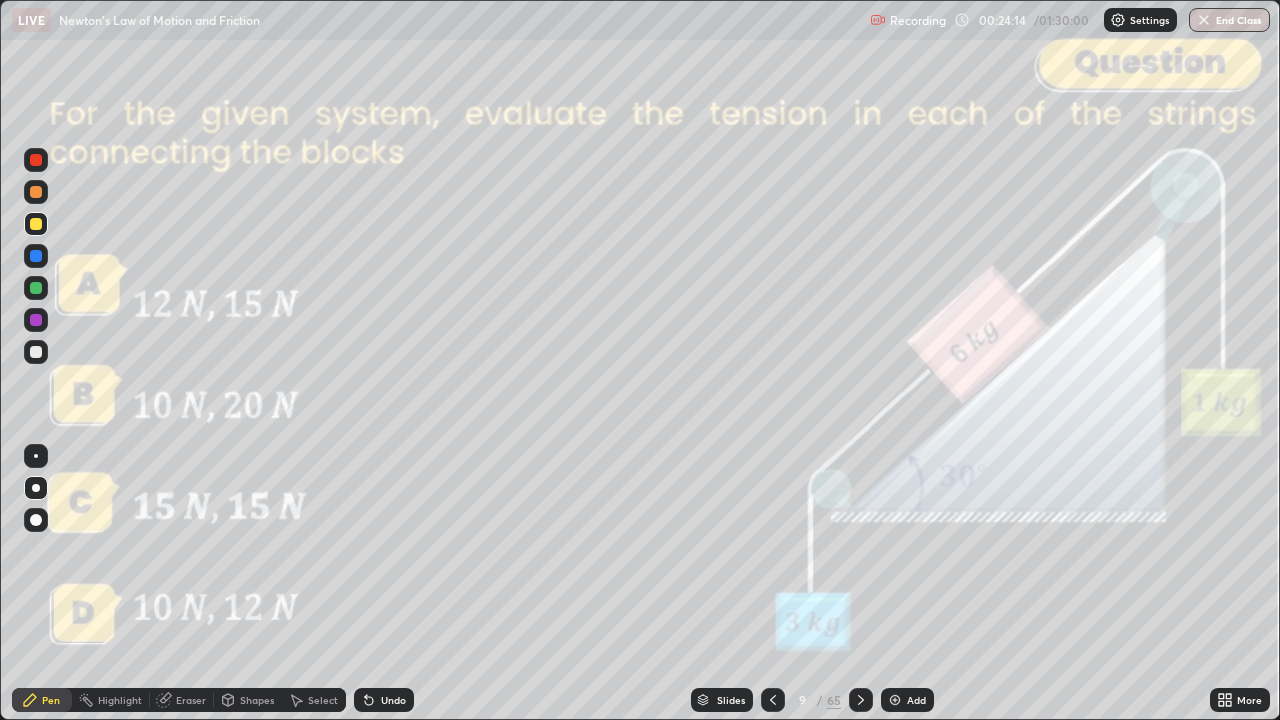 click on "Shapes" at bounding box center [248, 700] 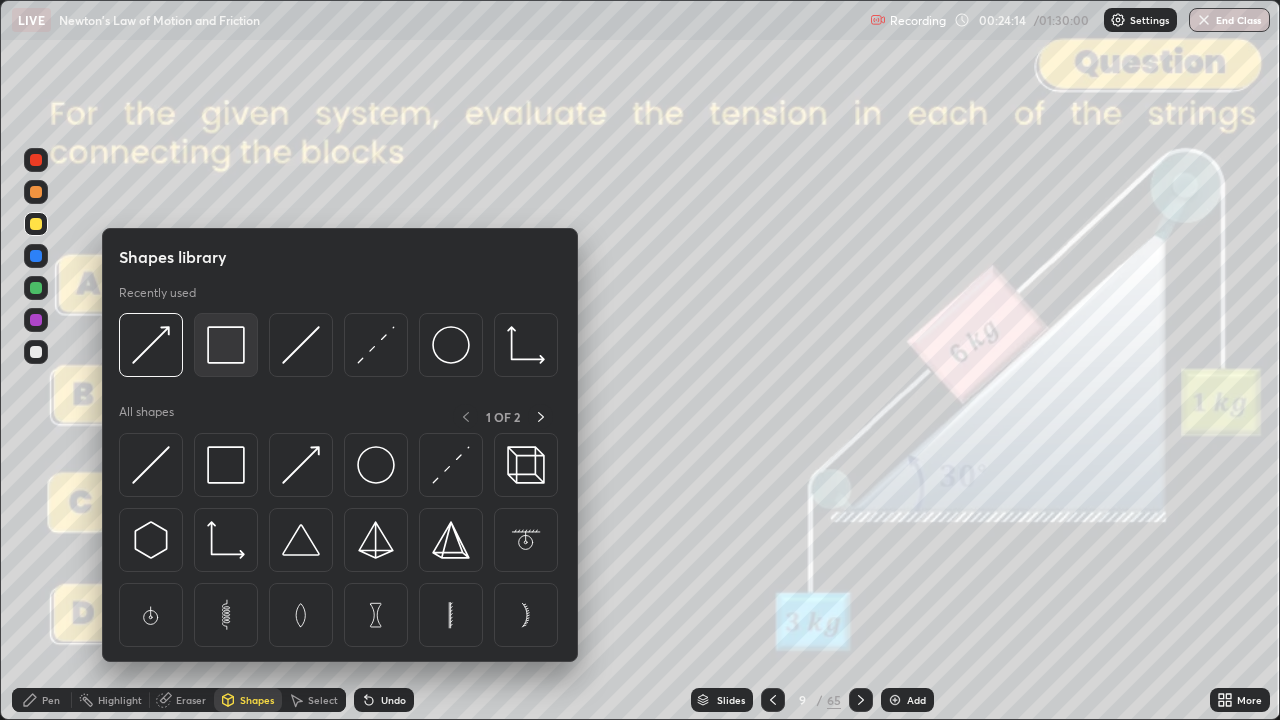 click at bounding box center [226, 345] 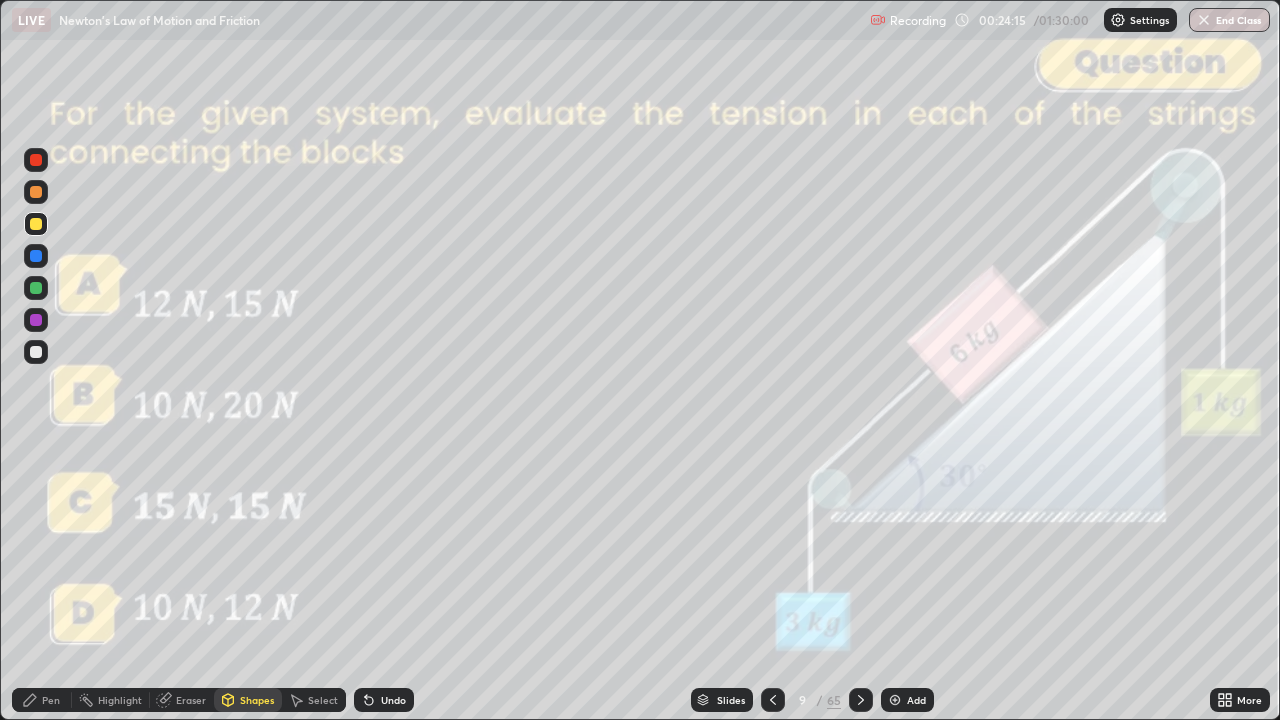 click at bounding box center [36, 160] 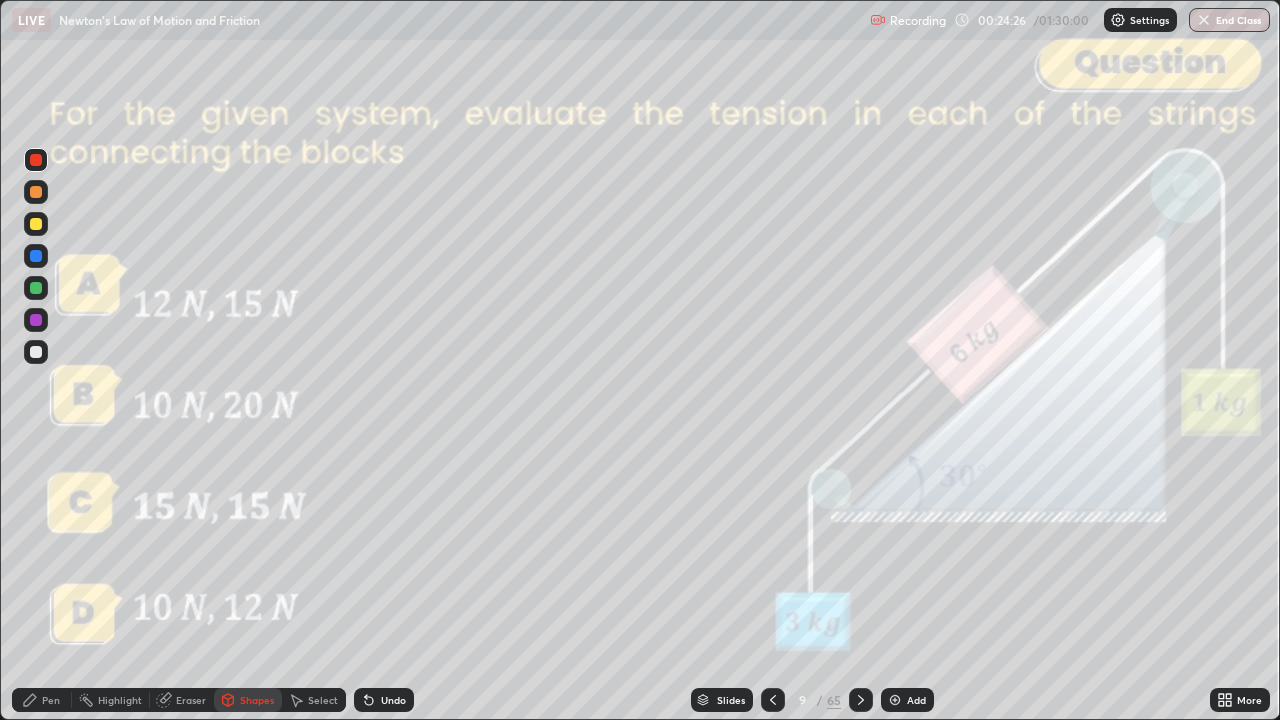 click 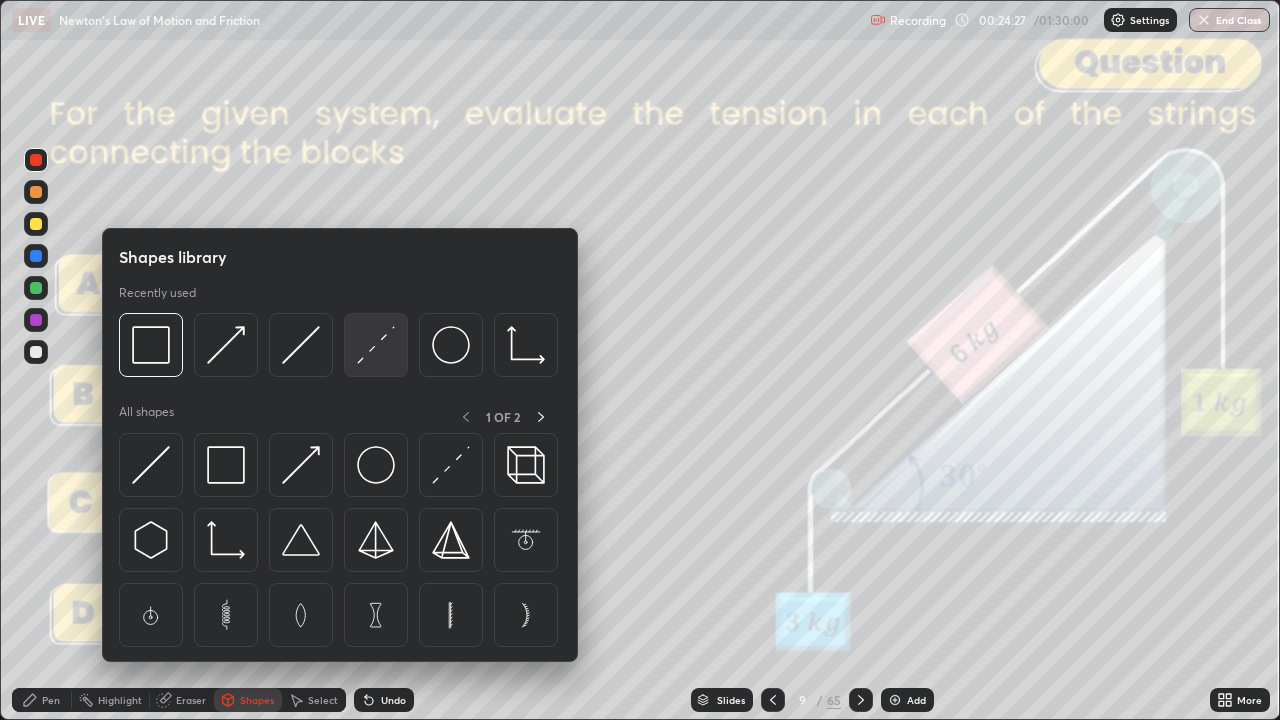 click at bounding box center [376, 345] 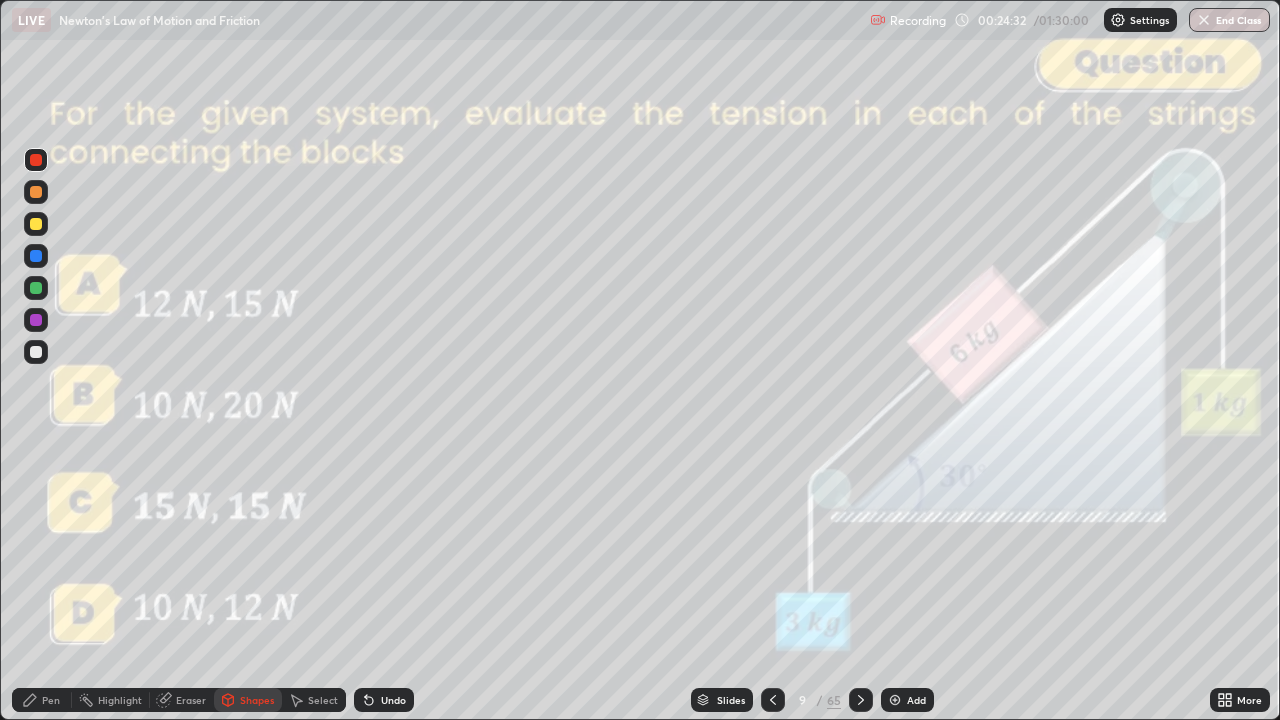 click at bounding box center [36, 288] 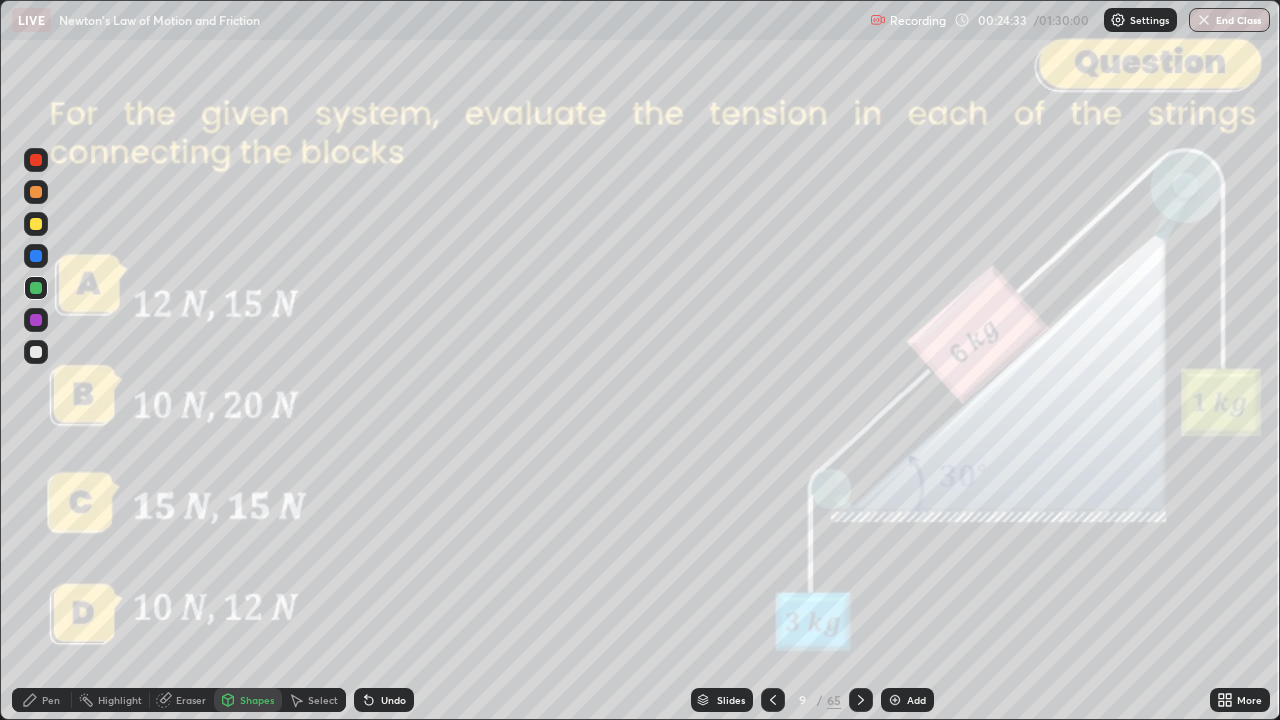 click on "Shapes" at bounding box center [248, 700] 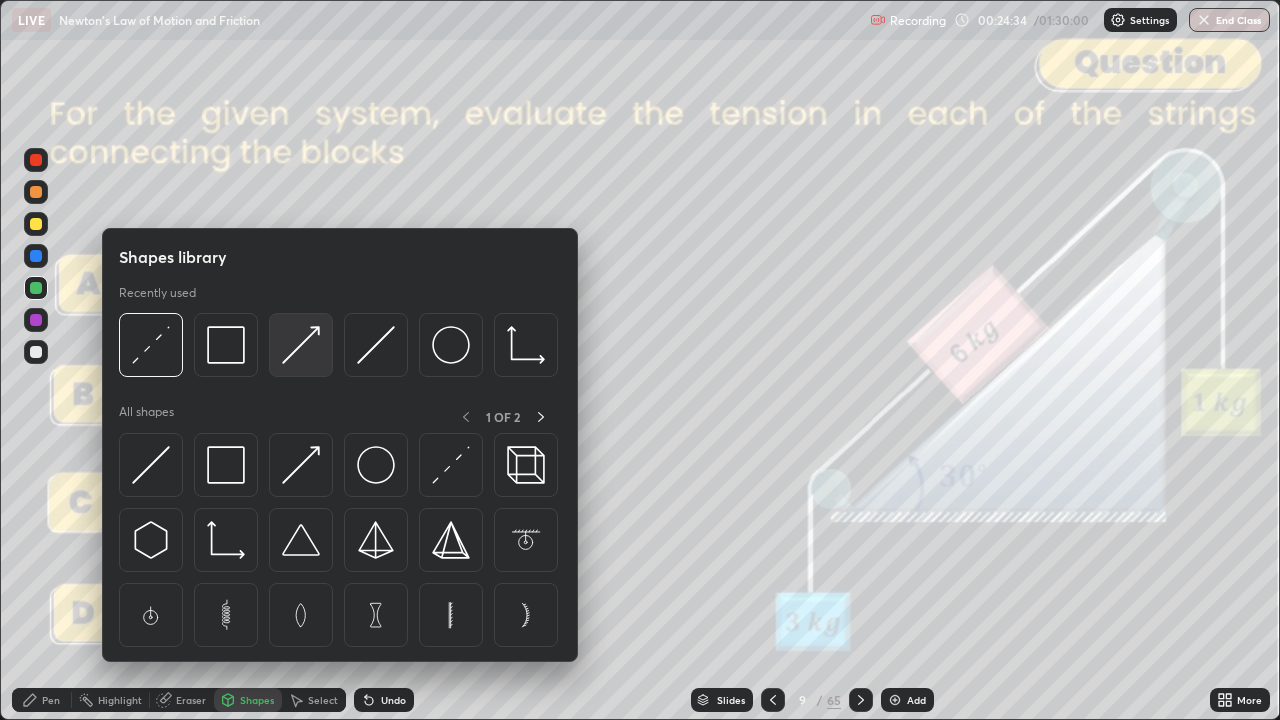 click at bounding box center (301, 345) 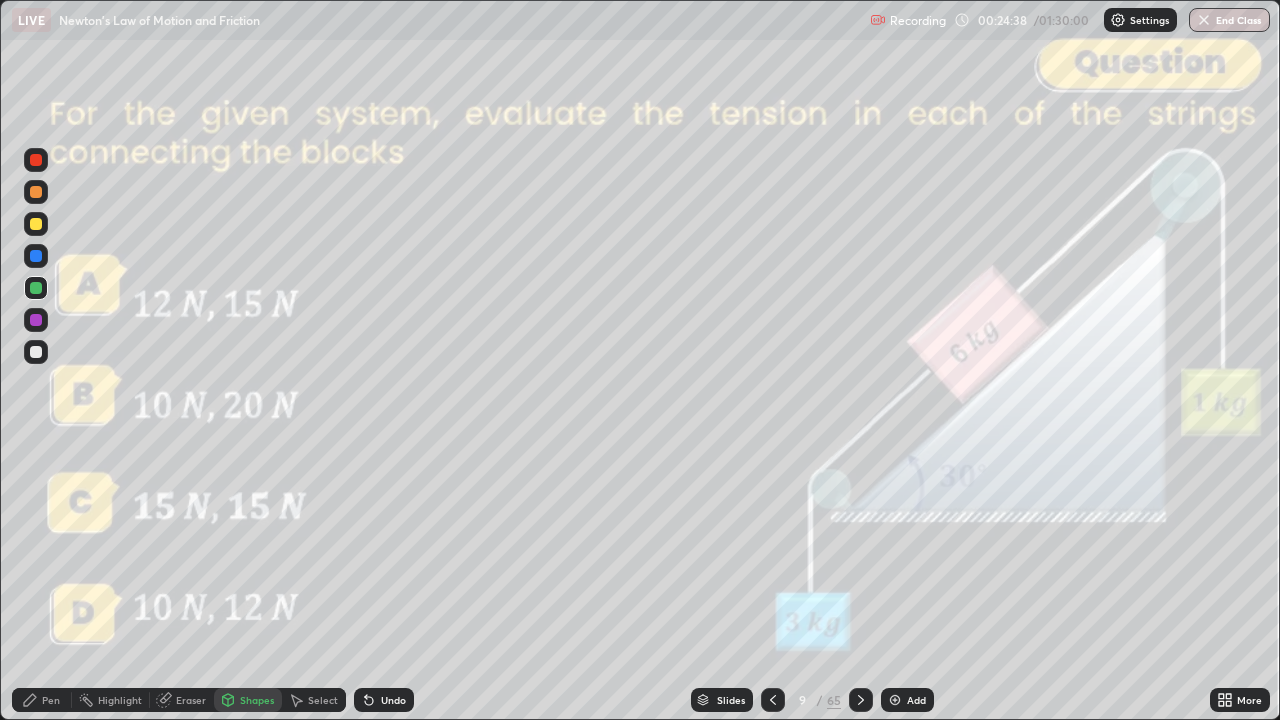click on "Pen" at bounding box center [51, 700] 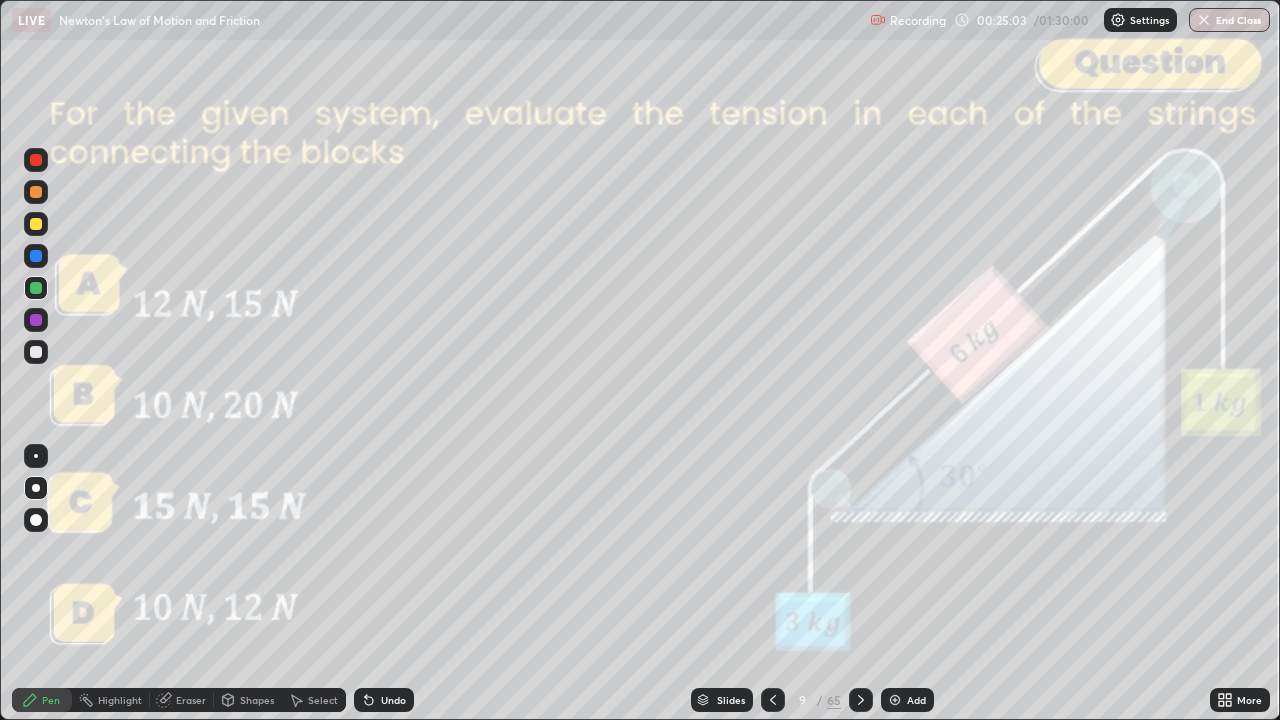click on "Shapes" at bounding box center [257, 700] 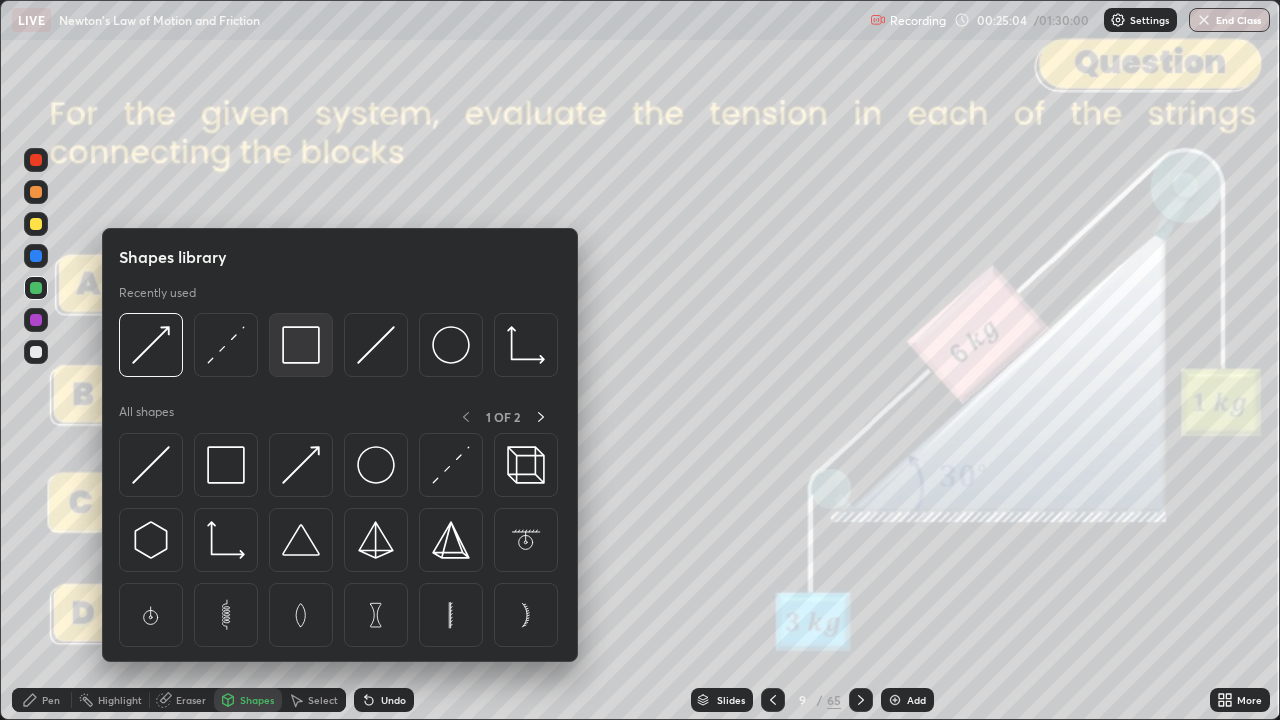 click at bounding box center [301, 345] 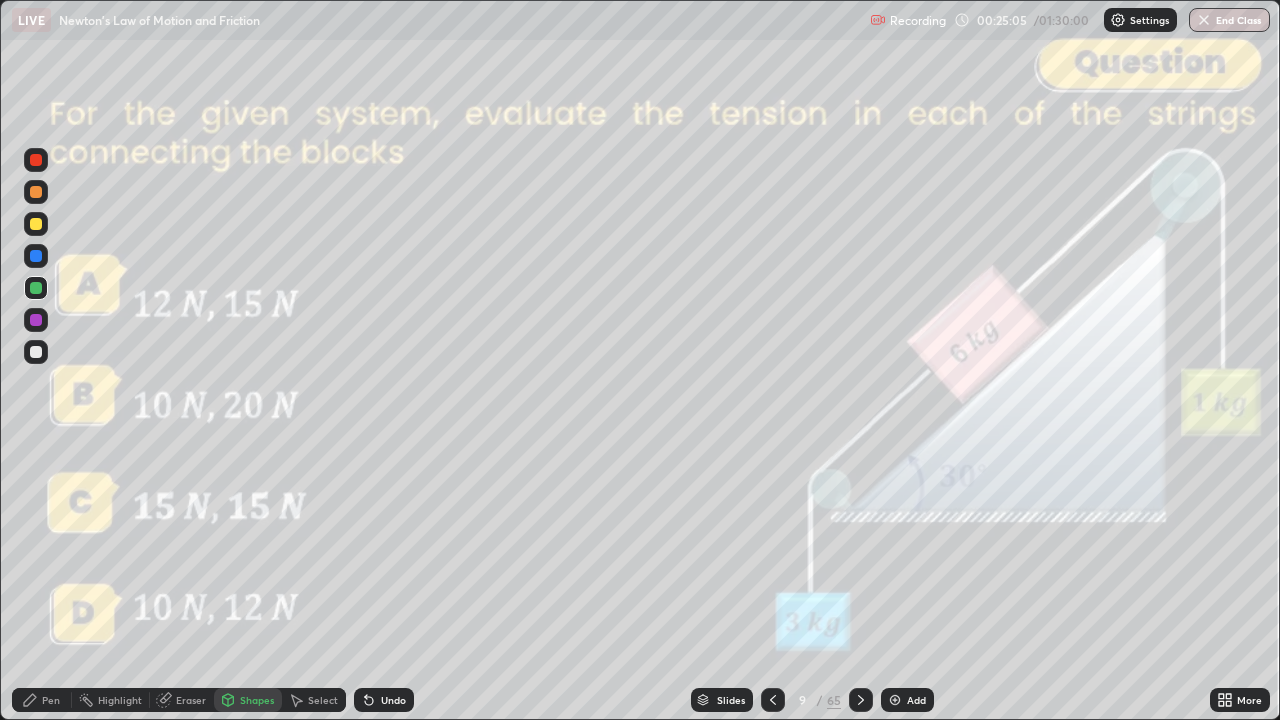 click at bounding box center [36, 160] 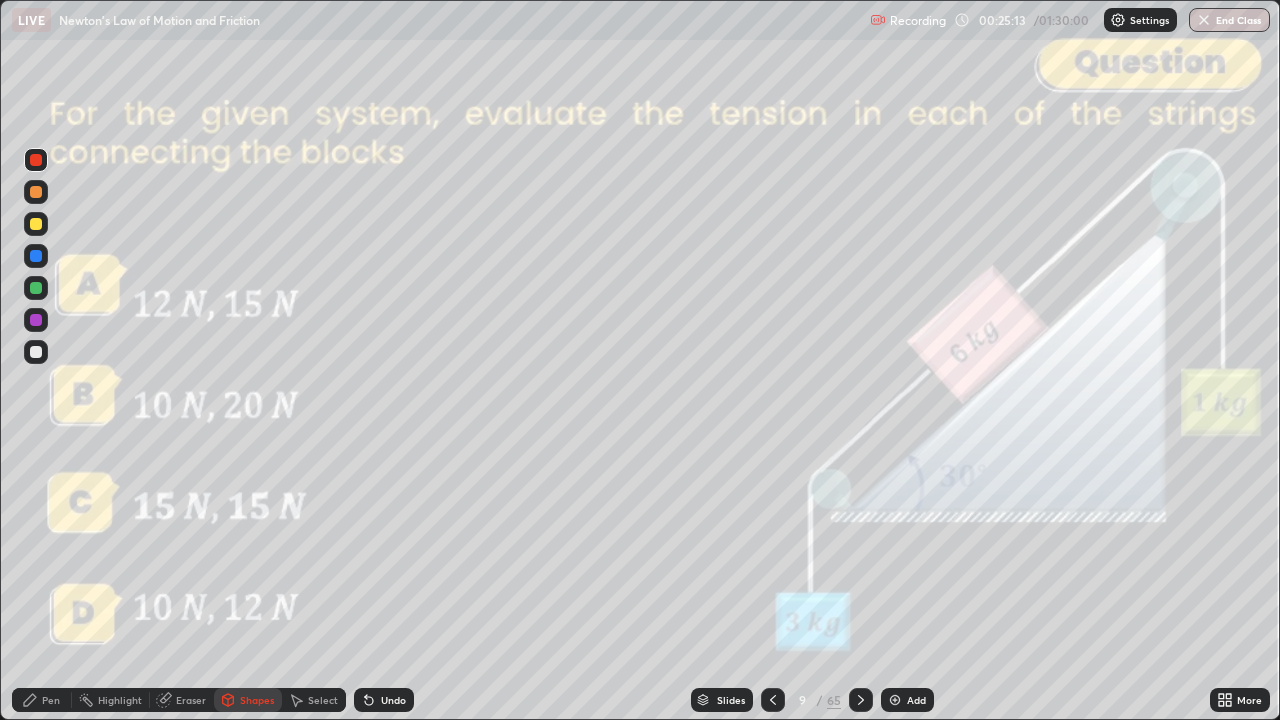 click 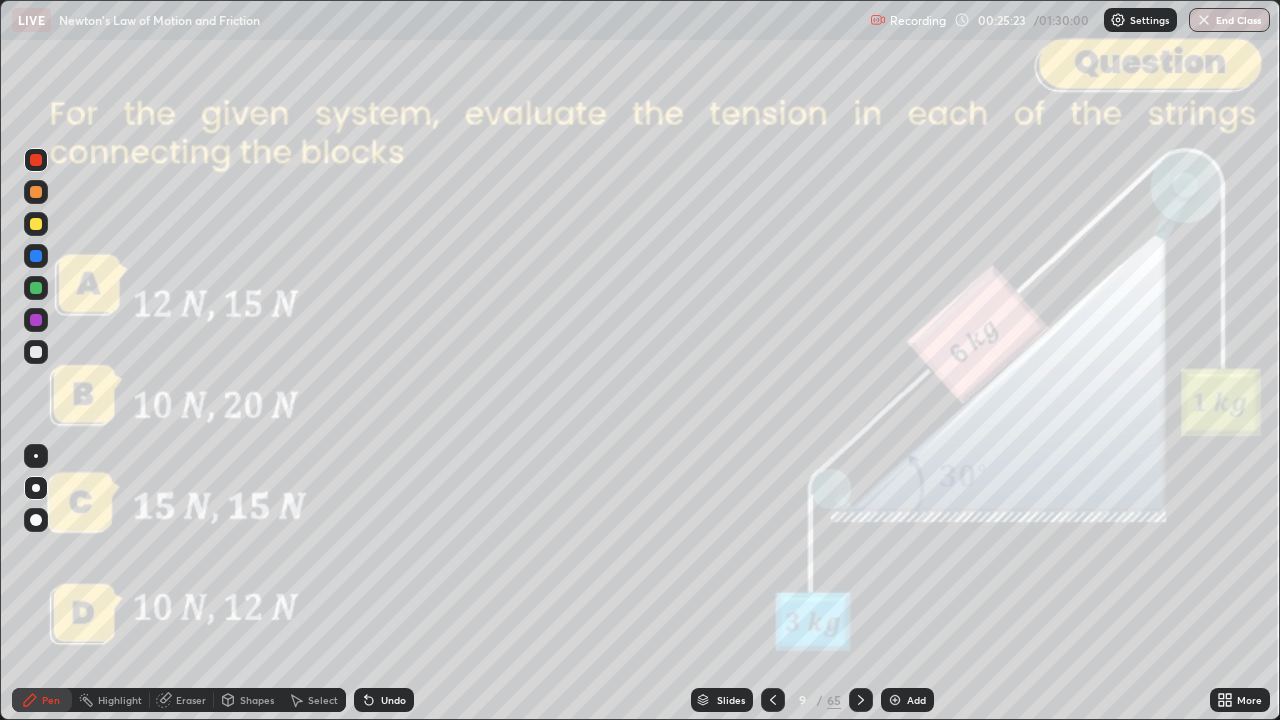 click on "Slides" at bounding box center [731, 700] 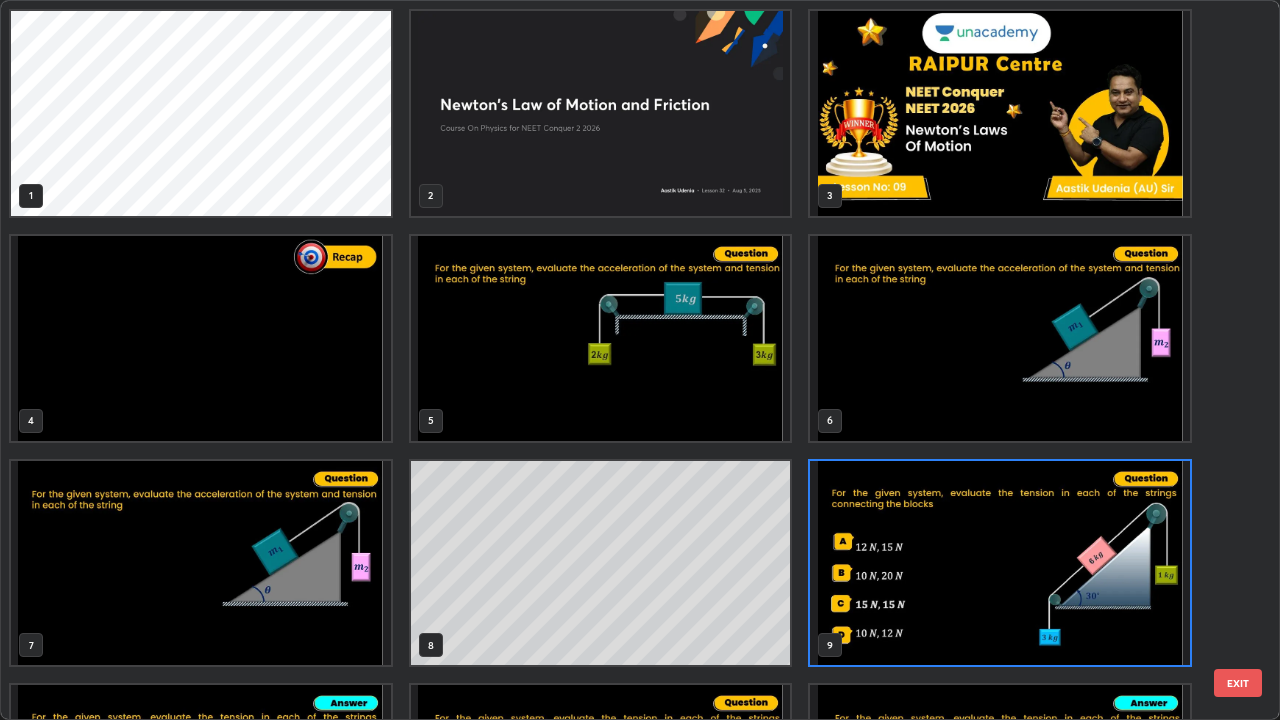 scroll, scrollTop: 7, scrollLeft: 11, axis: both 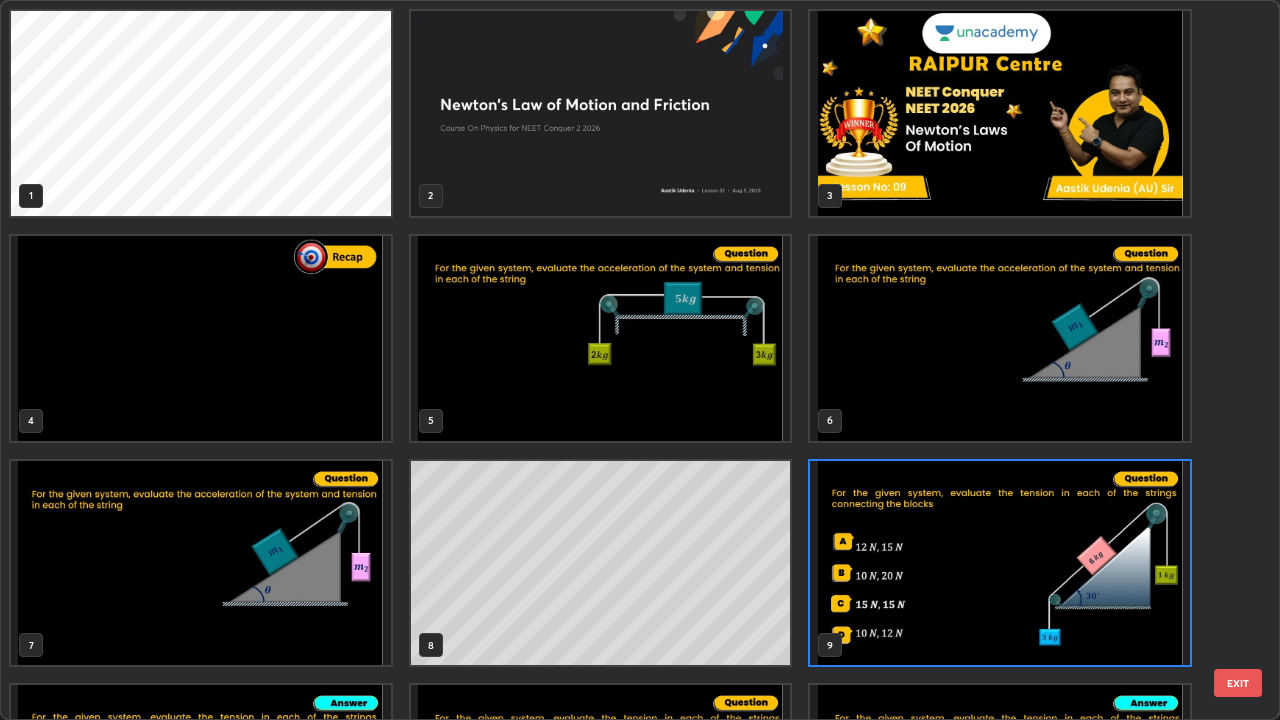 click at bounding box center [601, 338] 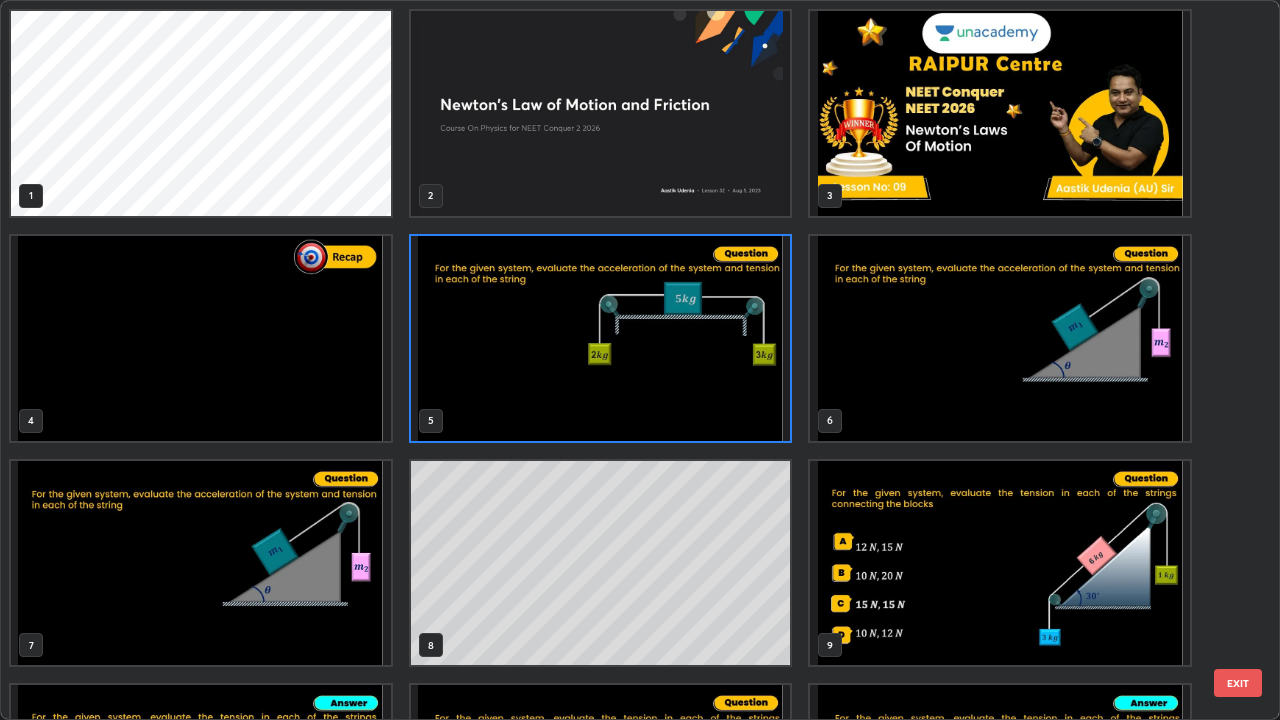 click on "EXIT" at bounding box center (1238, 683) 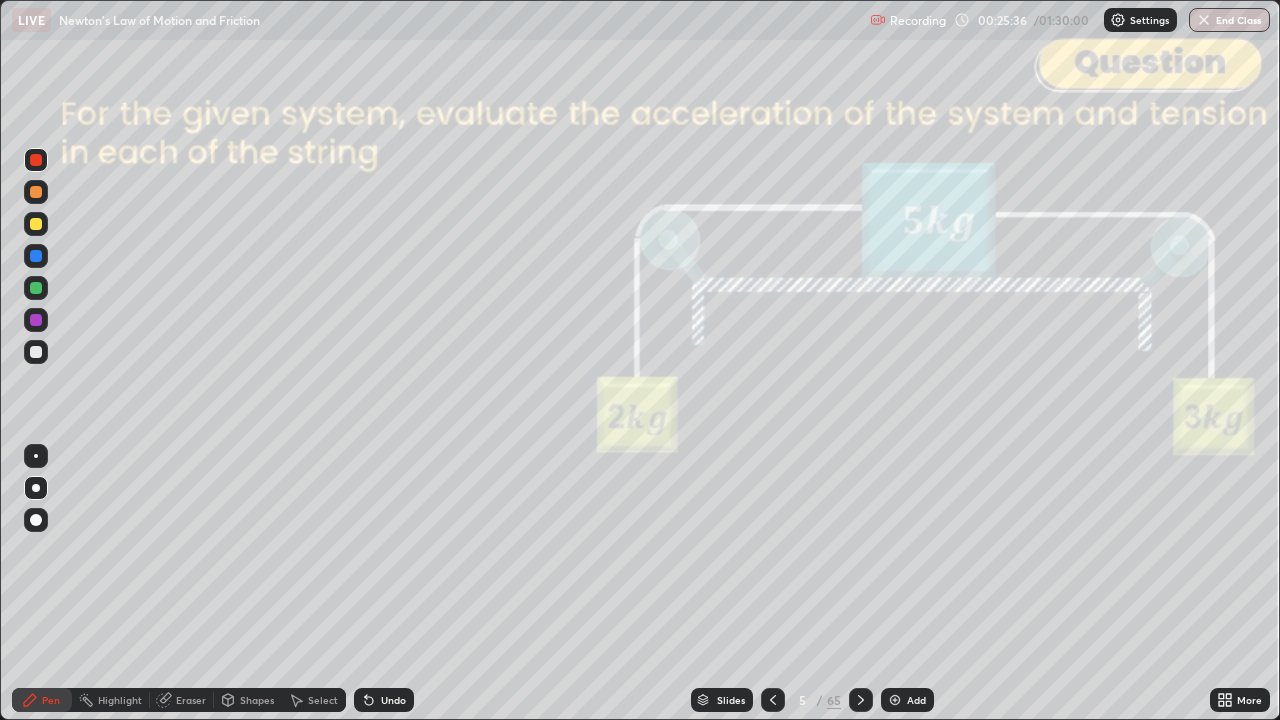 click on "Slides" at bounding box center [722, 700] 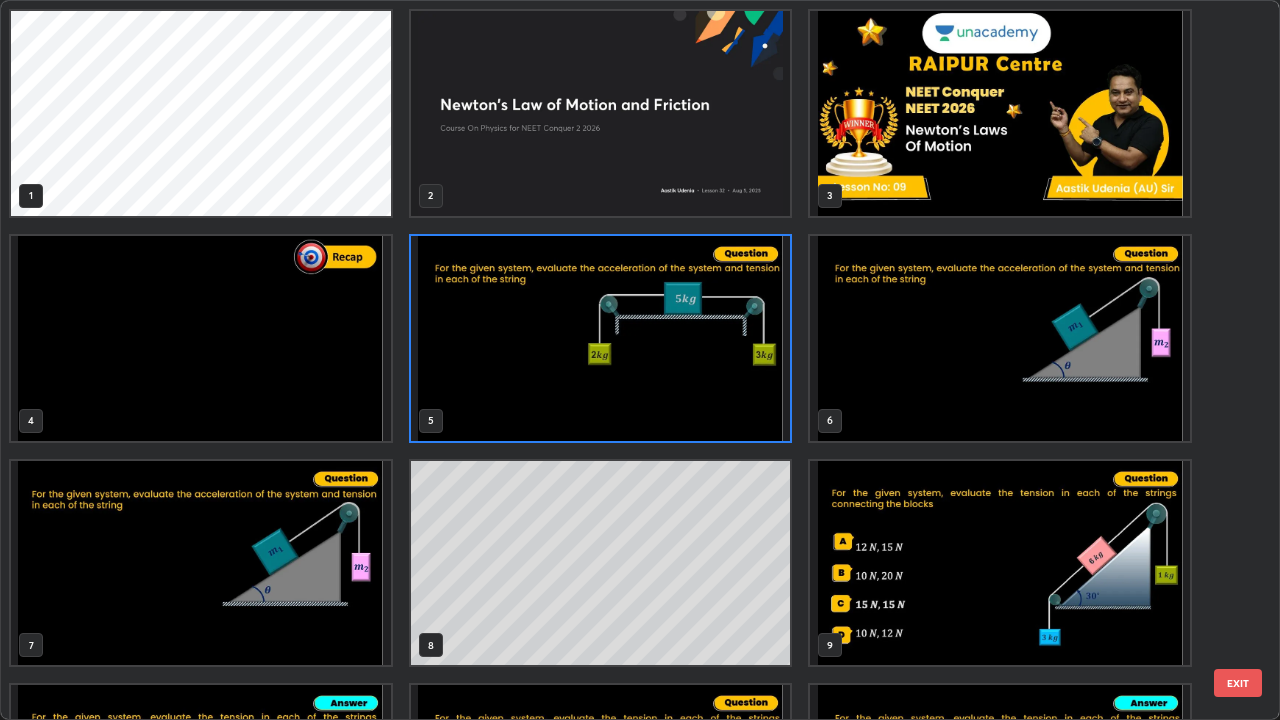 scroll, scrollTop: 7, scrollLeft: 11, axis: both 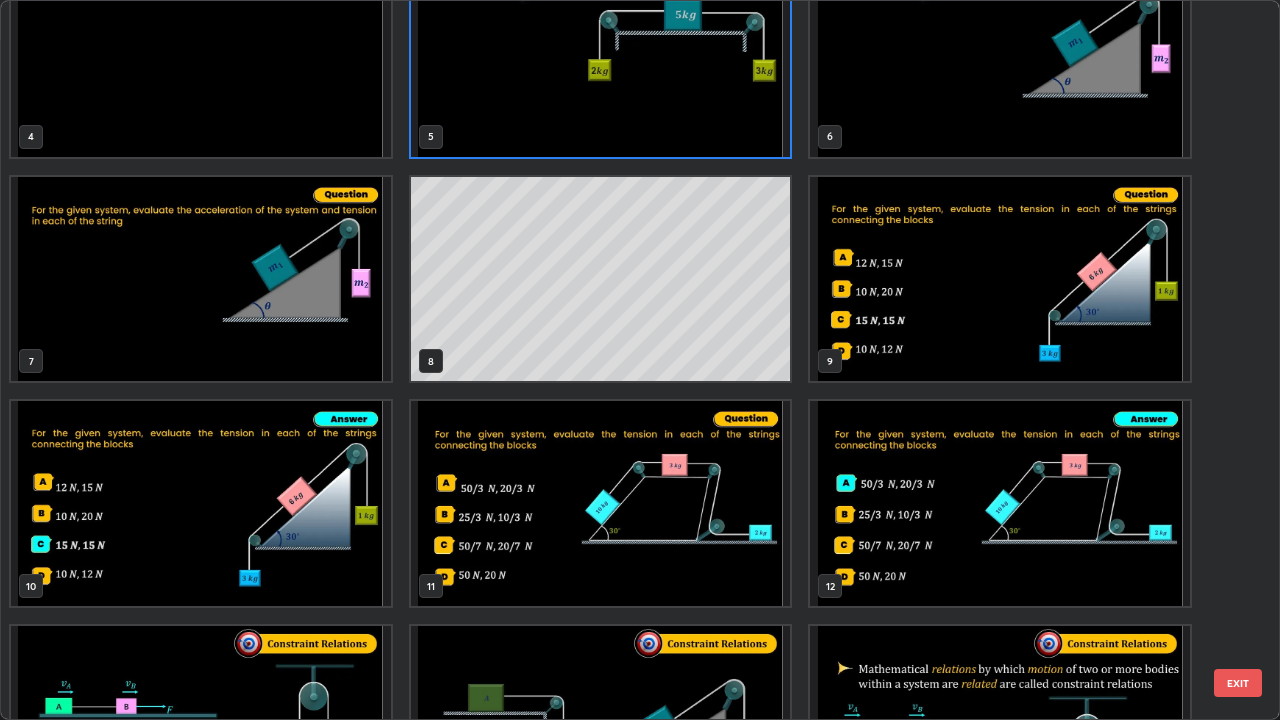 click at bounding box center (601, 503) 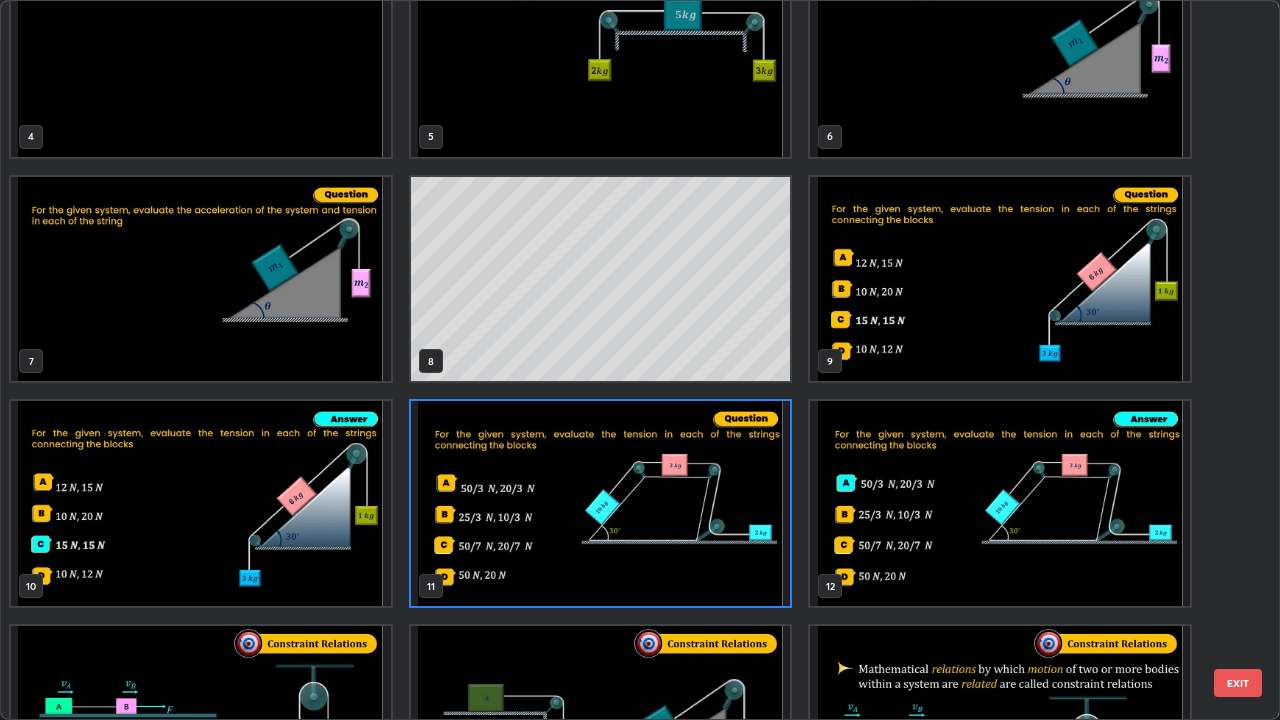 click on "EXIT" at bounding box center (1238, 683) 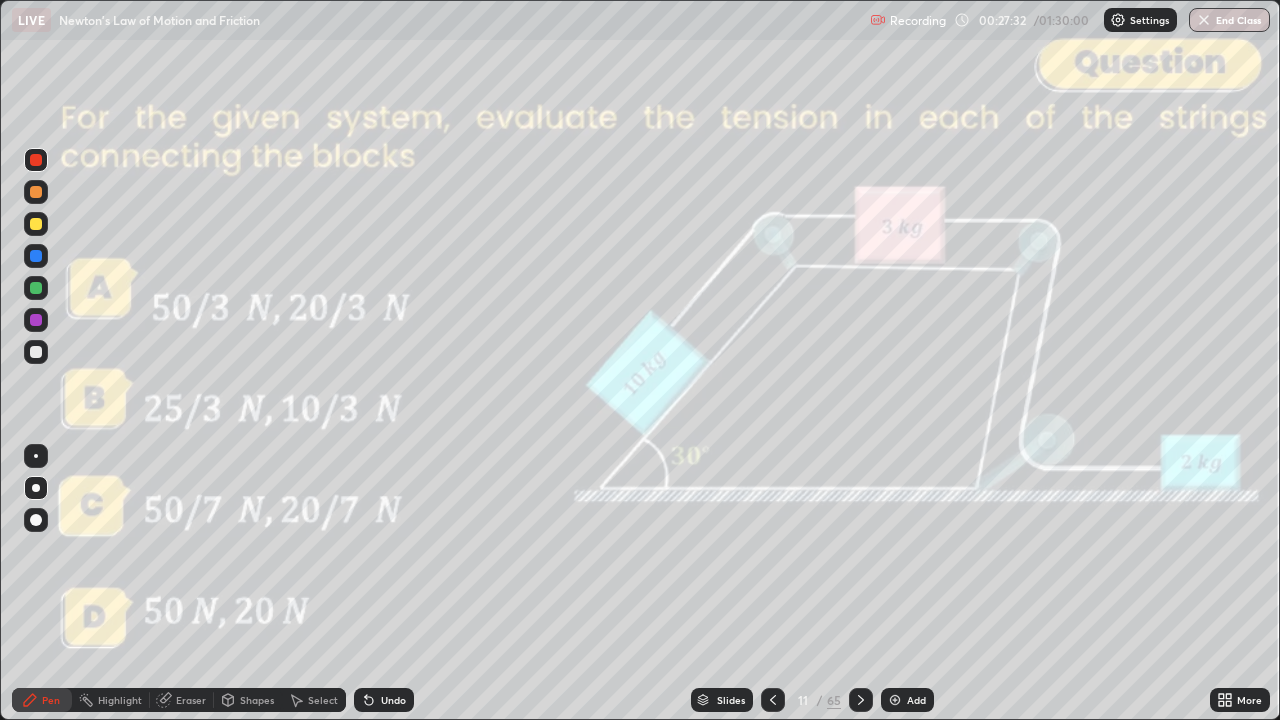 click on "Shapes" at bounding box center (257, 700) 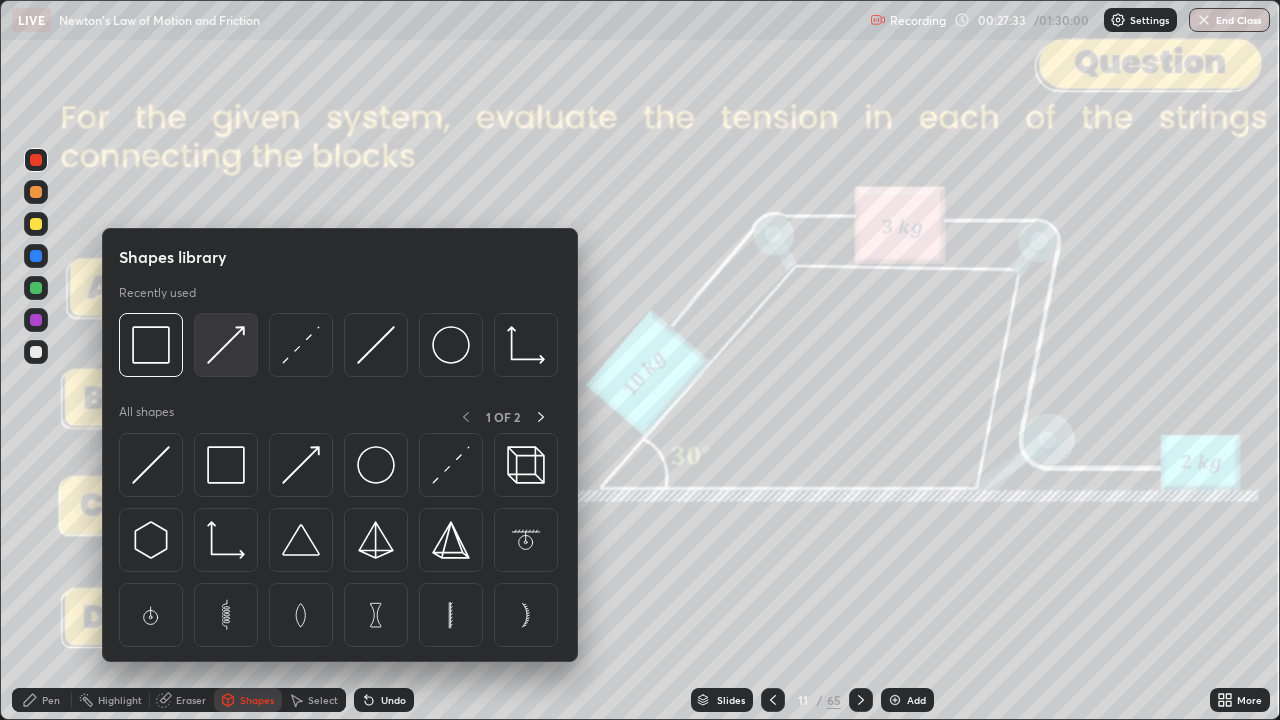 click at bounding box center [226, 345] 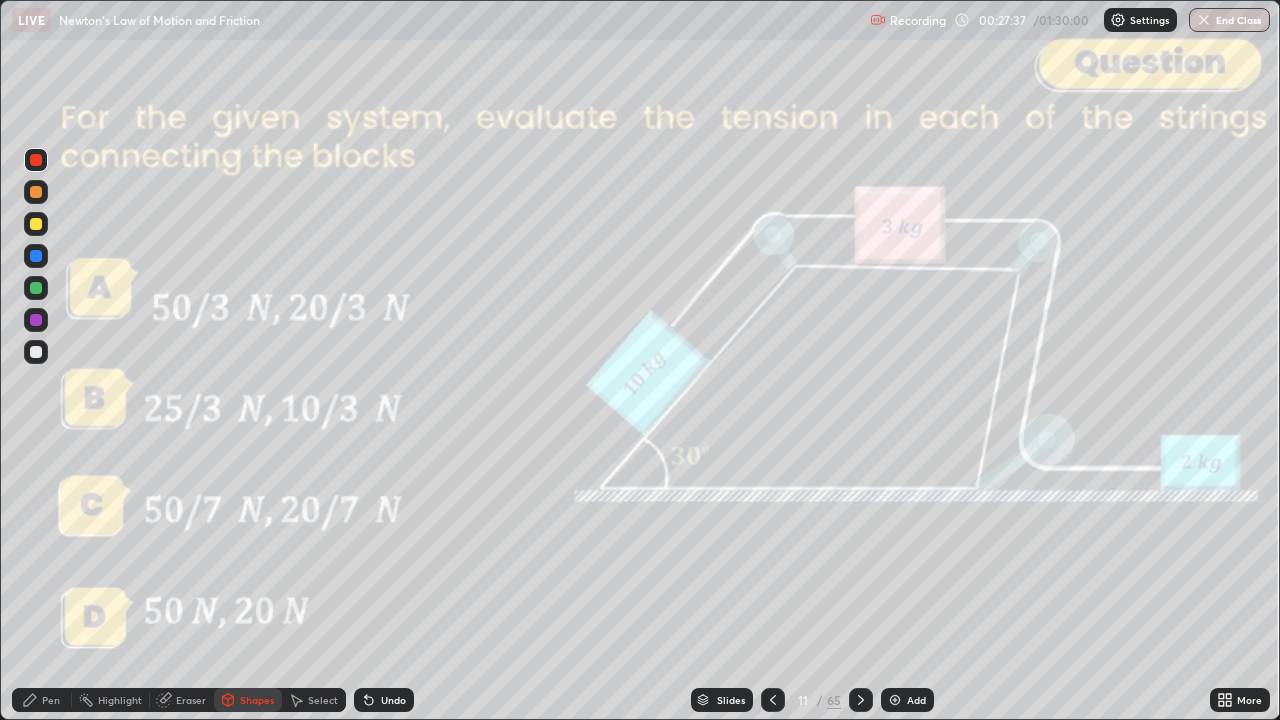 click 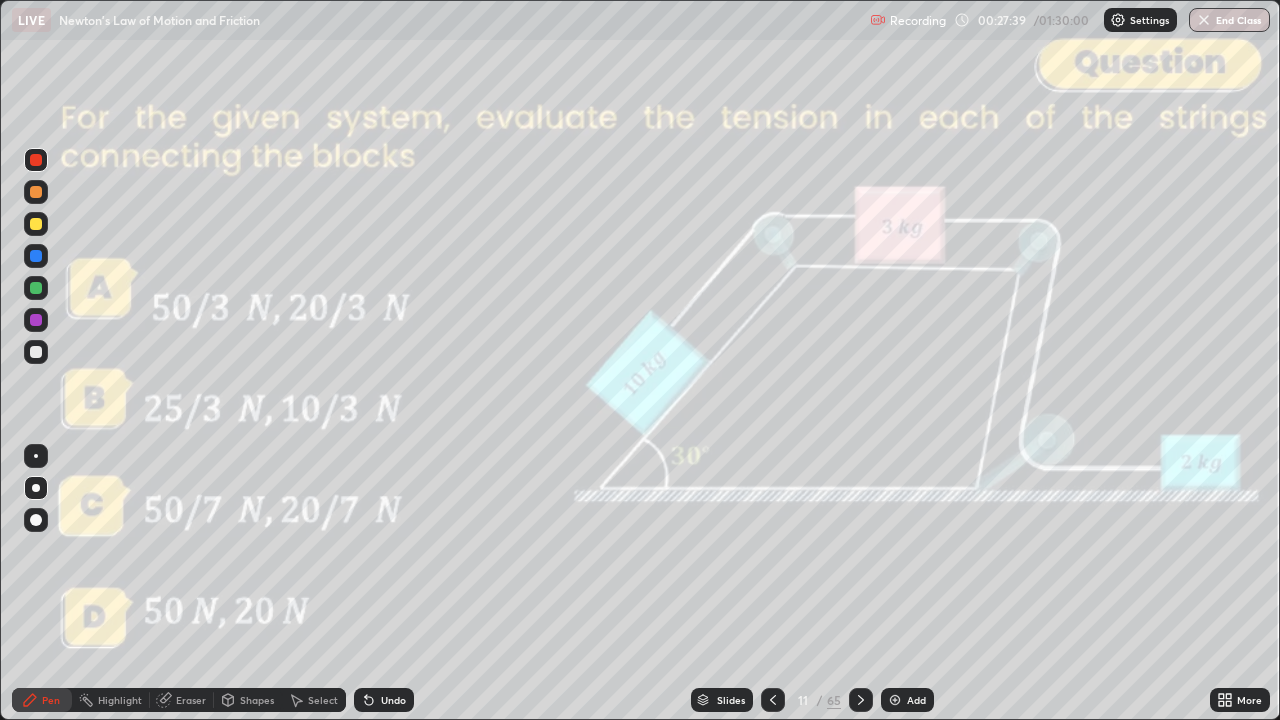 click on "Shapes" at bounding box center (257, 700) 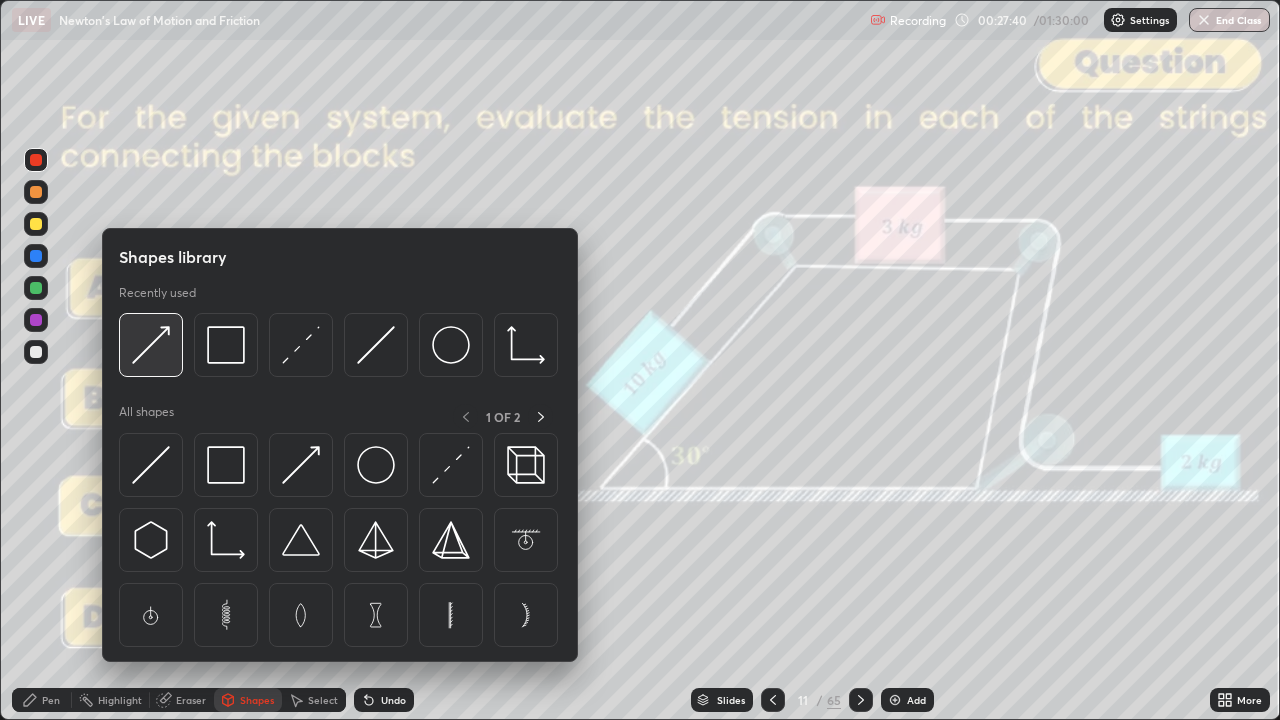 click at bounding box center (151, 345) 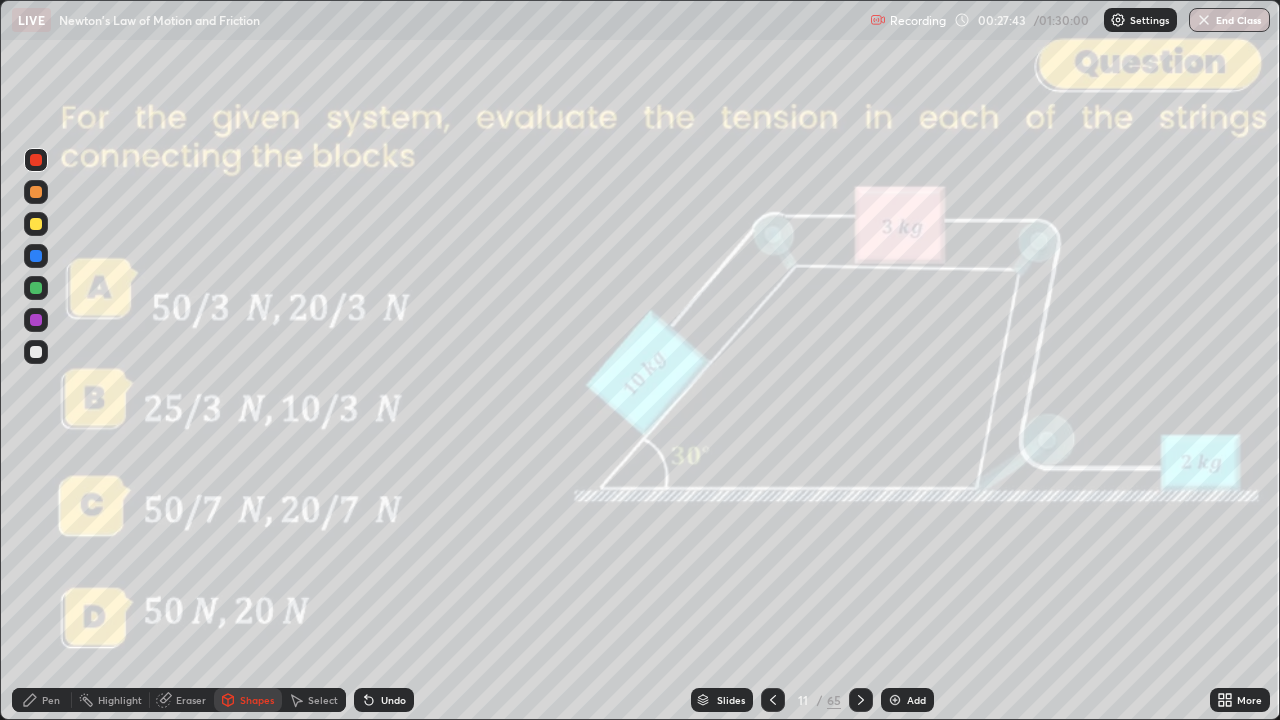 click 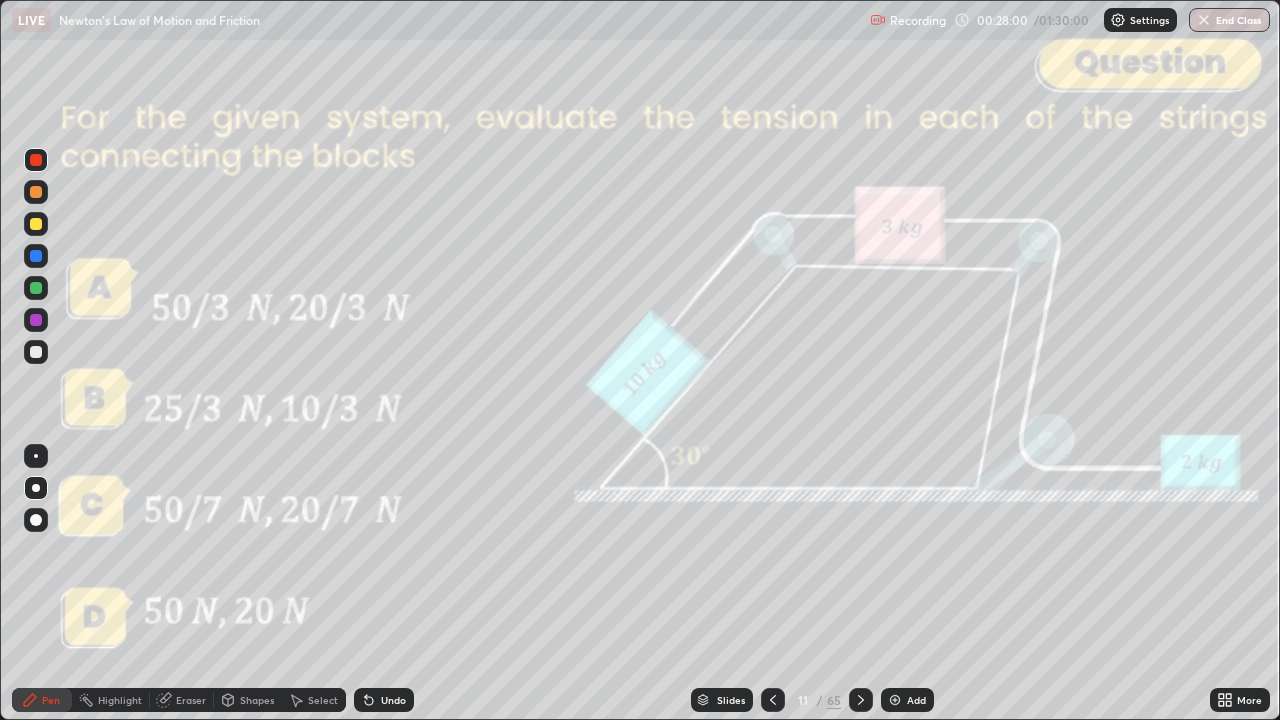 click at bounding box center [36, 352] 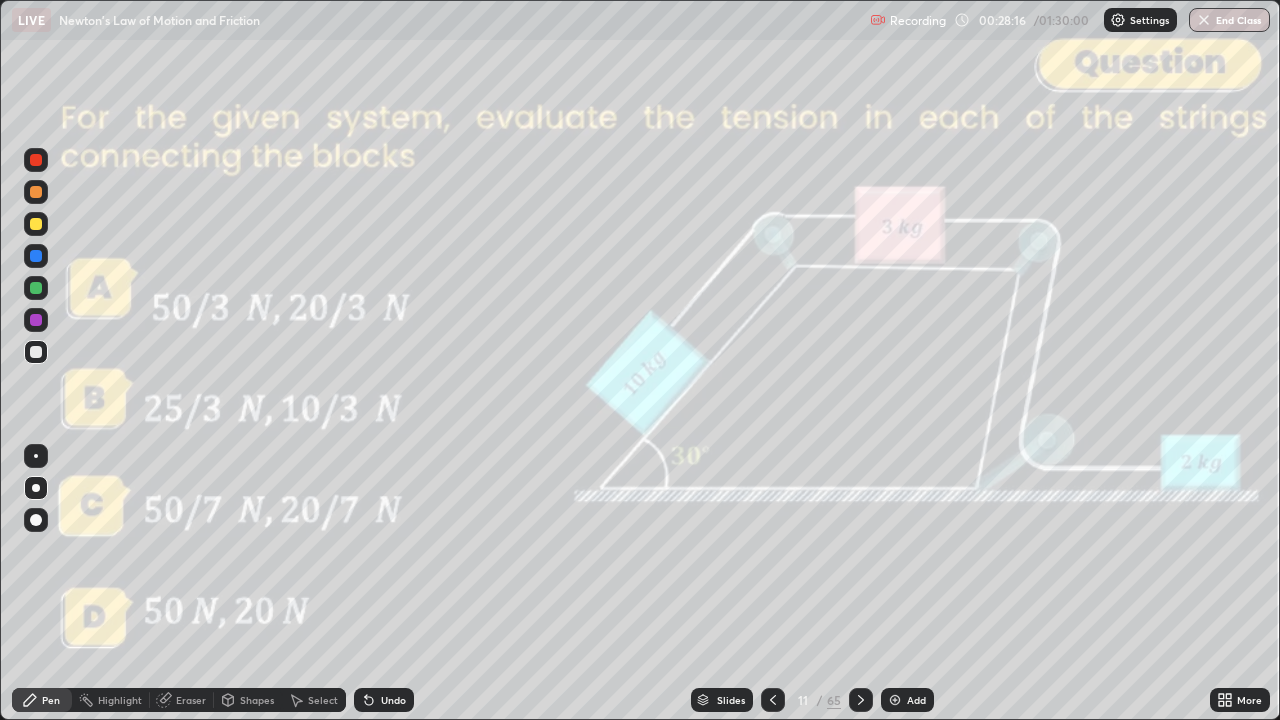 click on "Shapes" at bounding box center [257, 700] 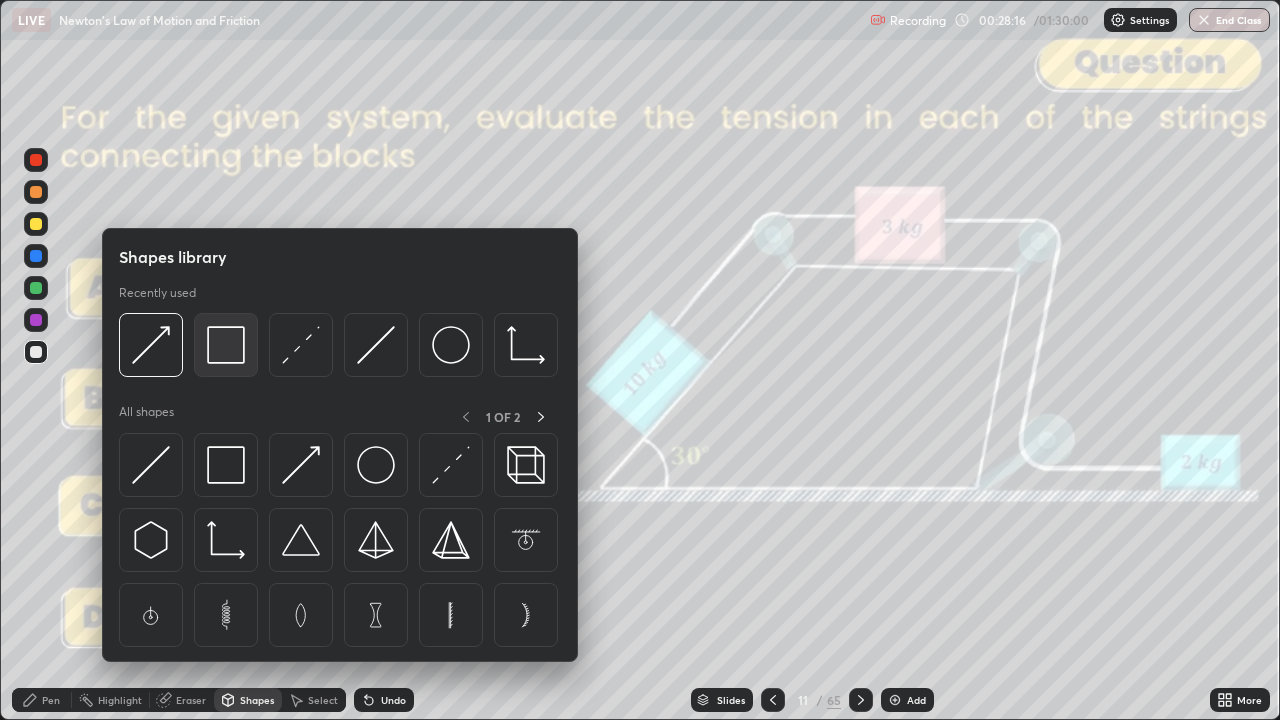 click at bounding box center [226, 345] 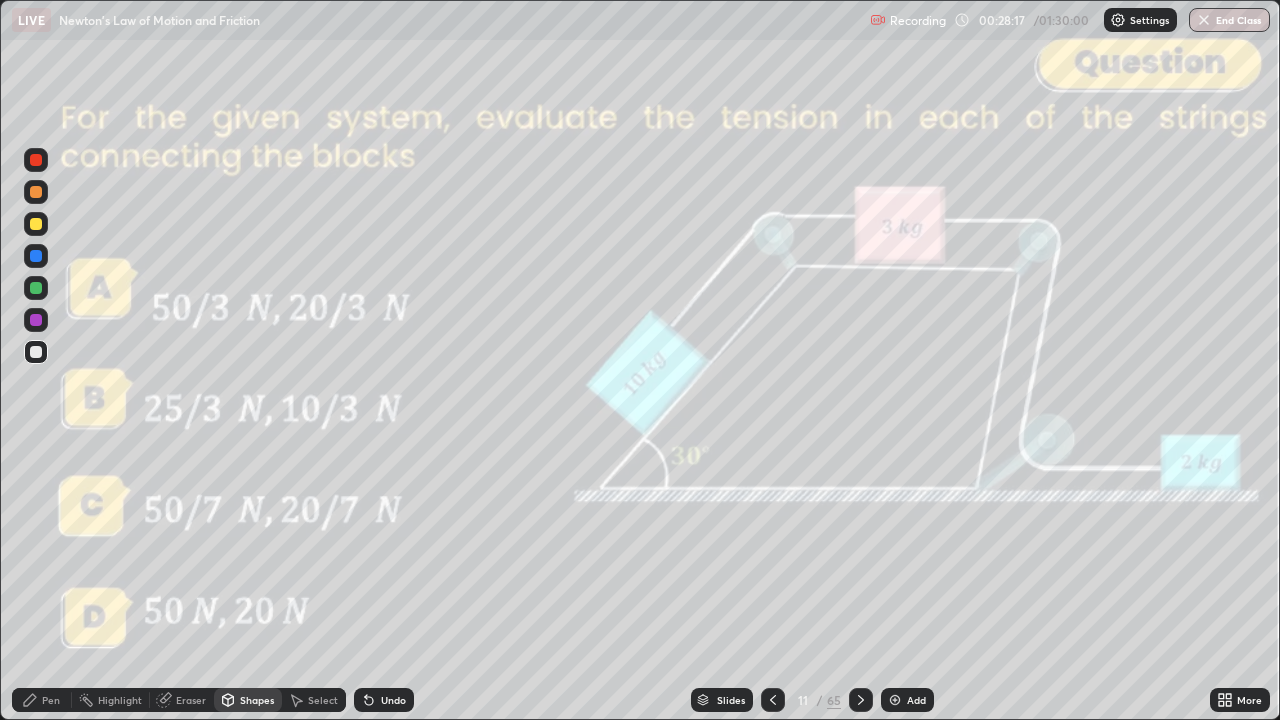 click at bounding box center [36, 160] 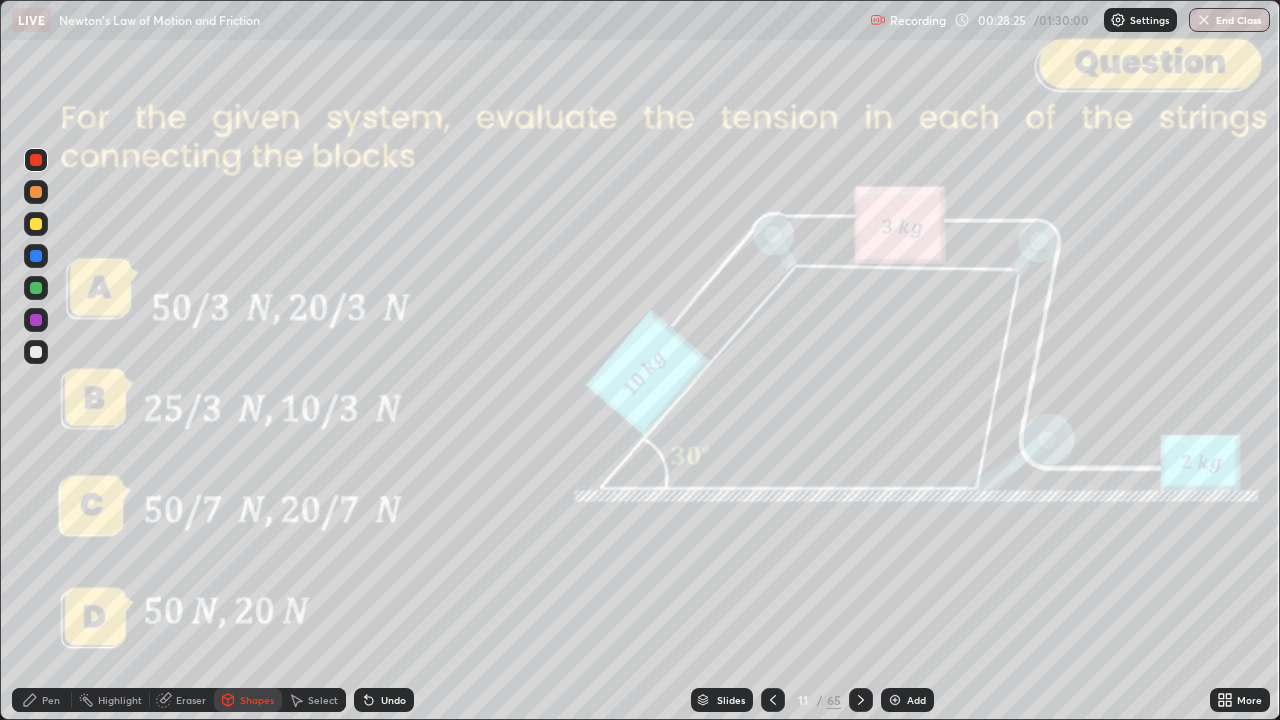 click 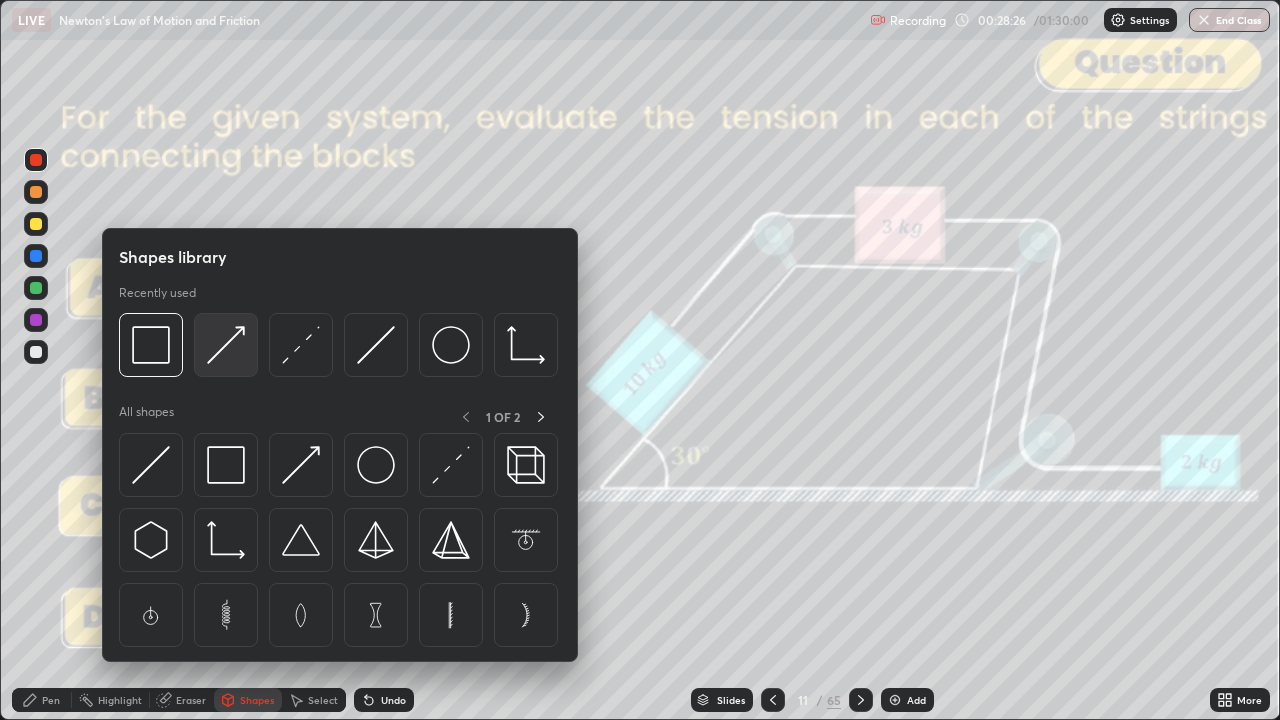 click at bounding box center [226, 345] 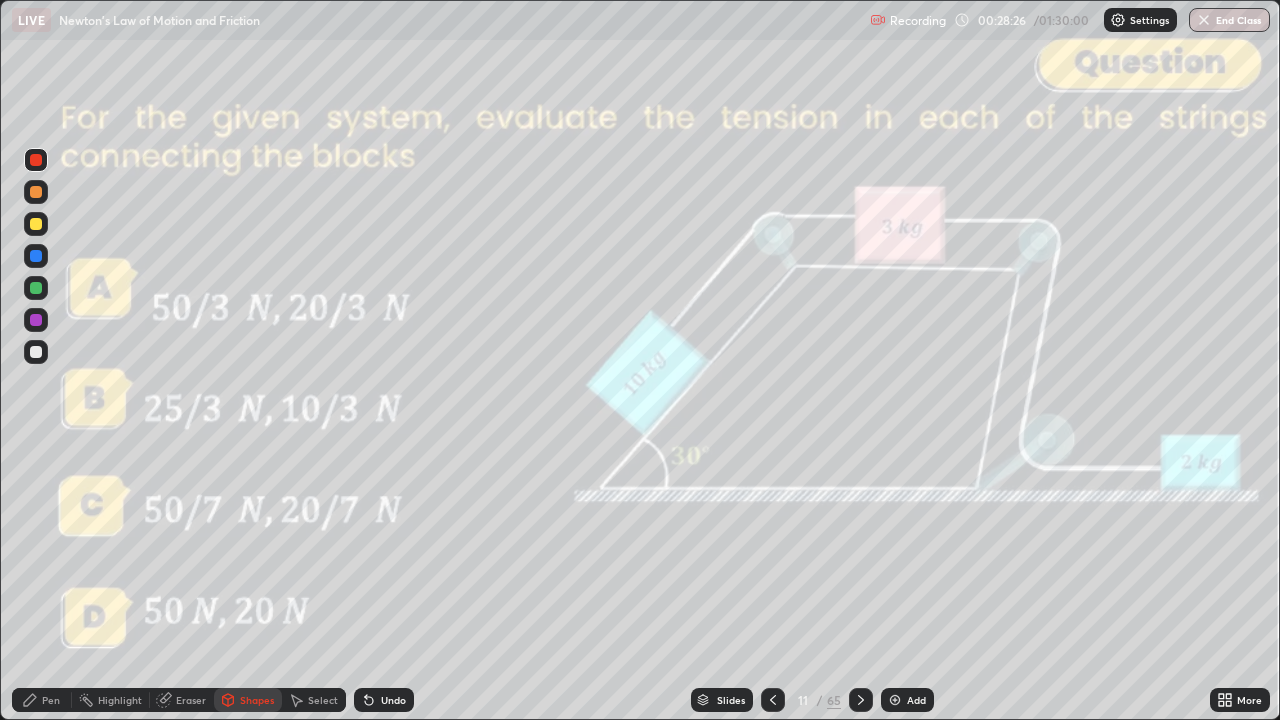 click at bounding box center (36, 288) 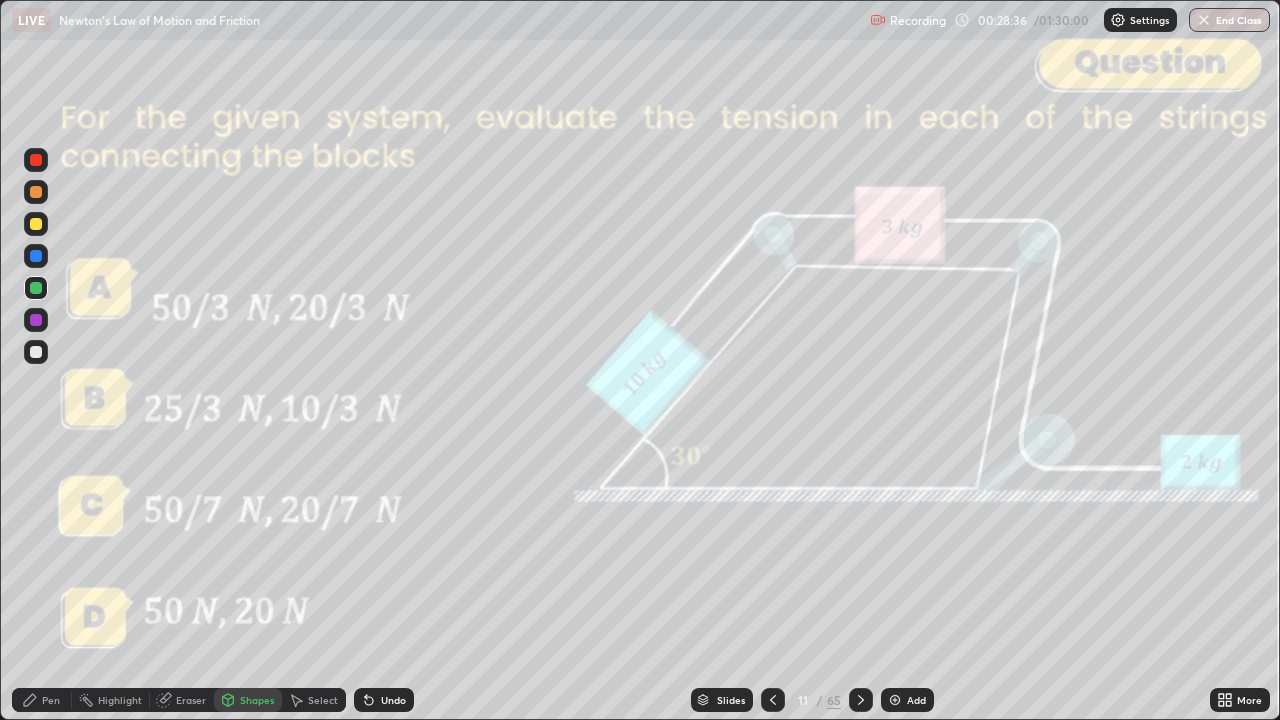 click on "Pen" at bounding box center (42, 700) 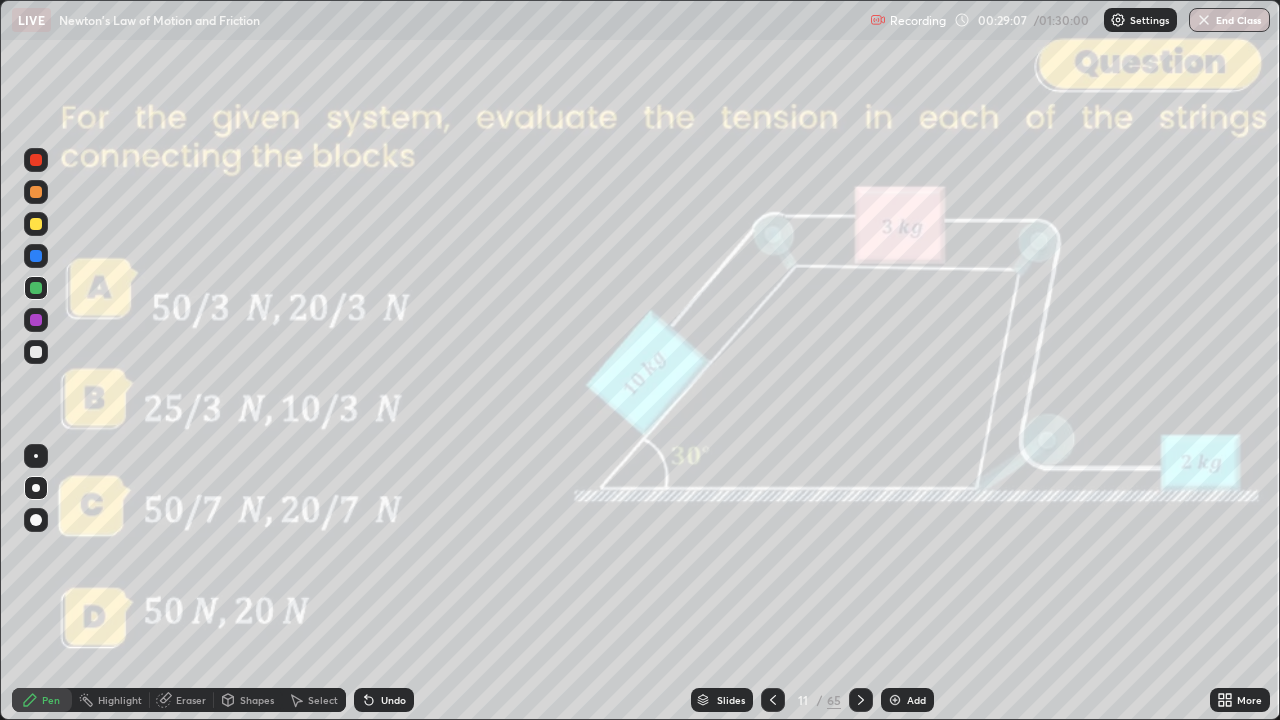 click at bounding box center (36, 224) 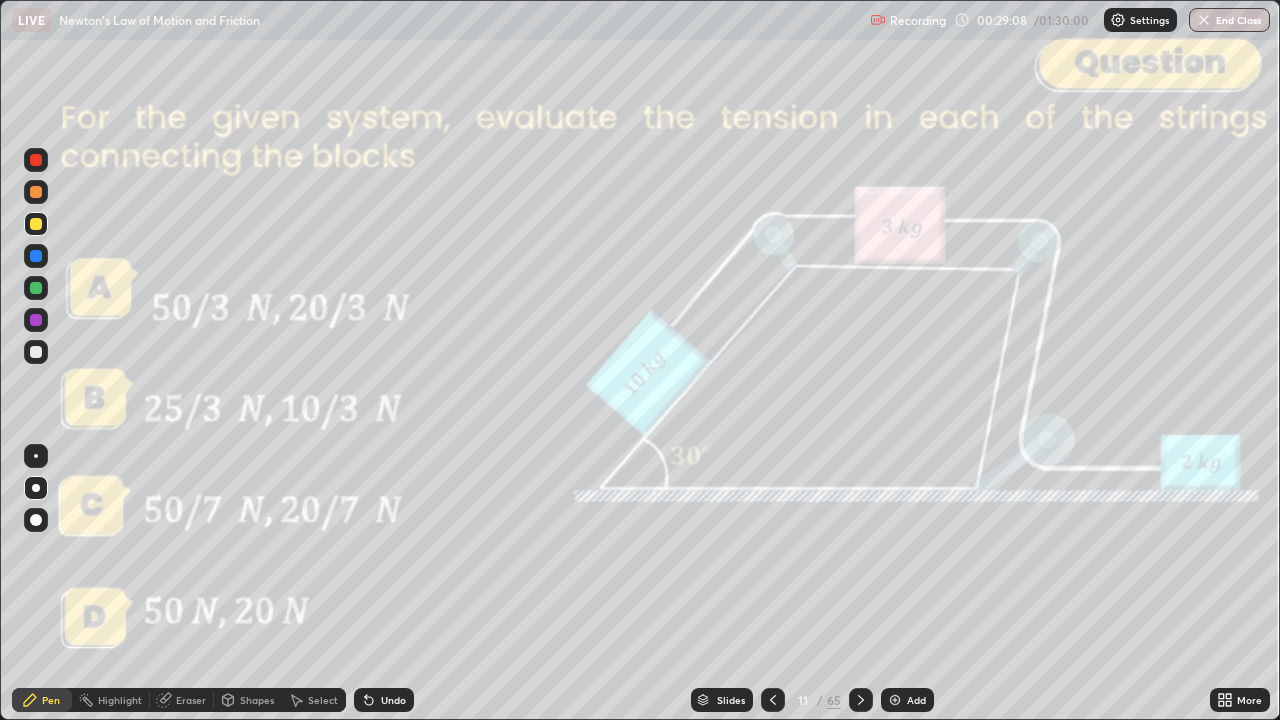 click on "Shapes" at bounding box center [248, 700] 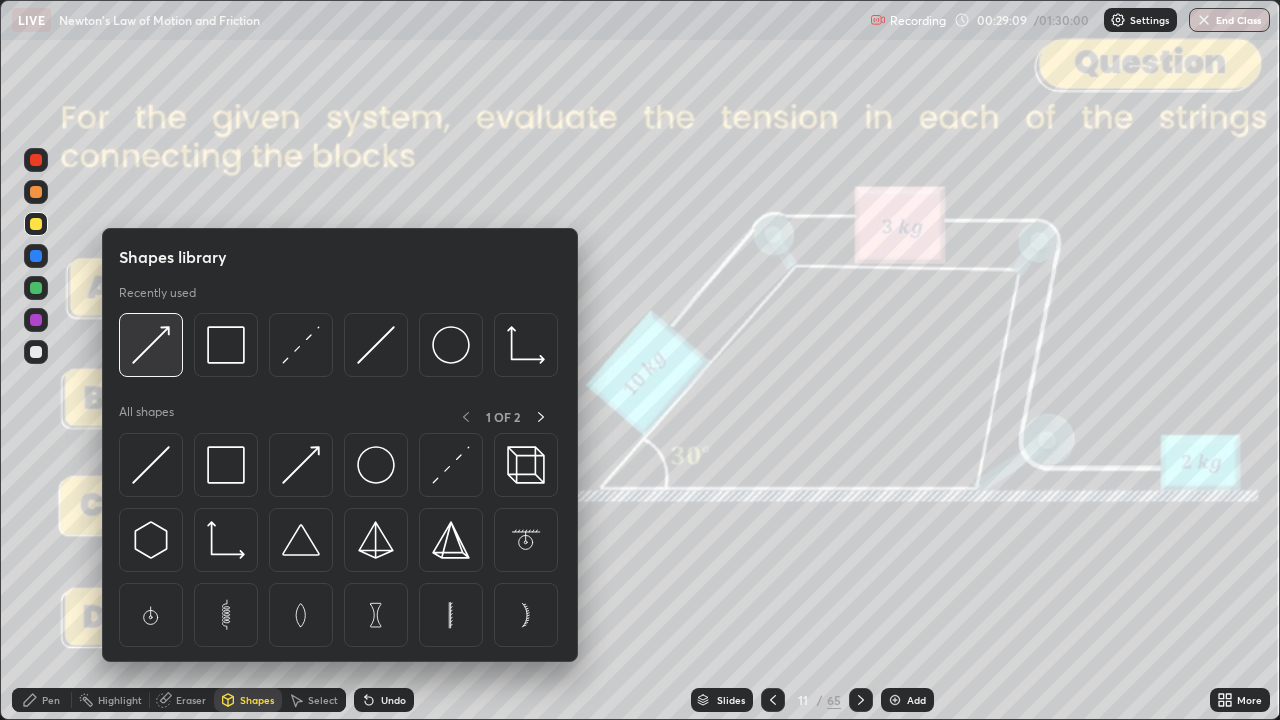 click at bounding box center (151, 345) 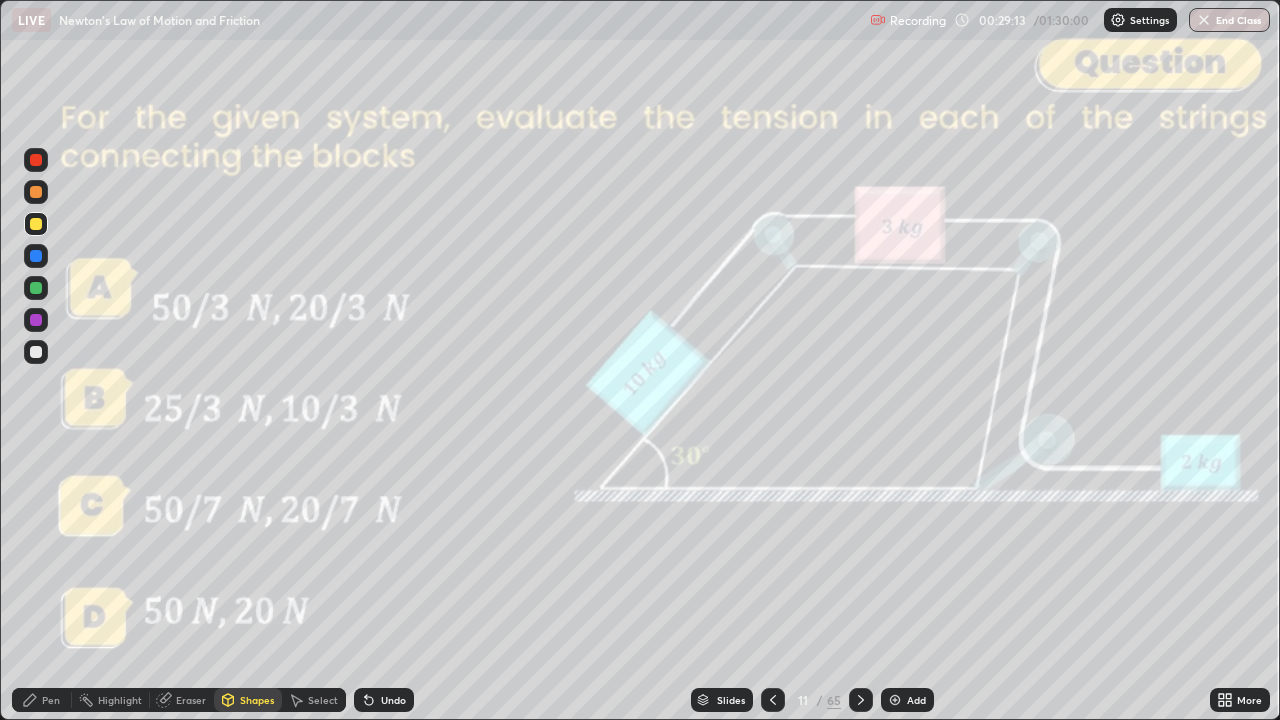 click on "Pen" at bounding box center [42, 700] 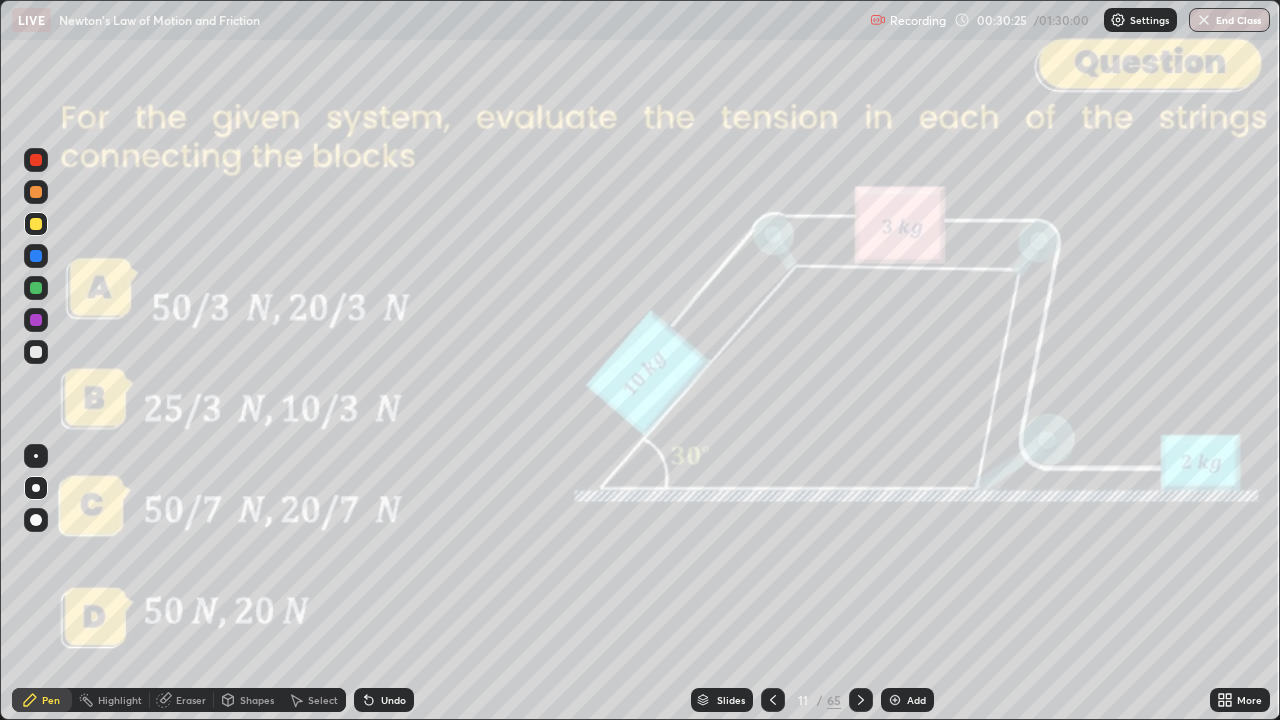 click 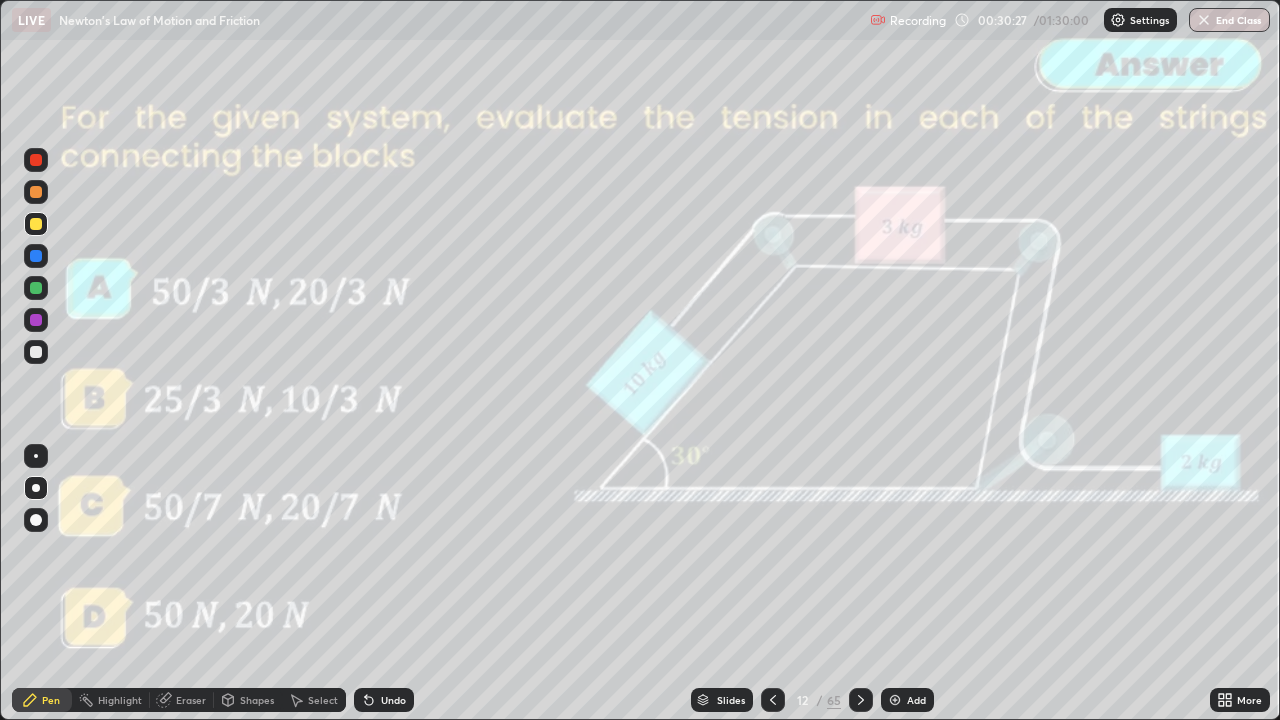 click 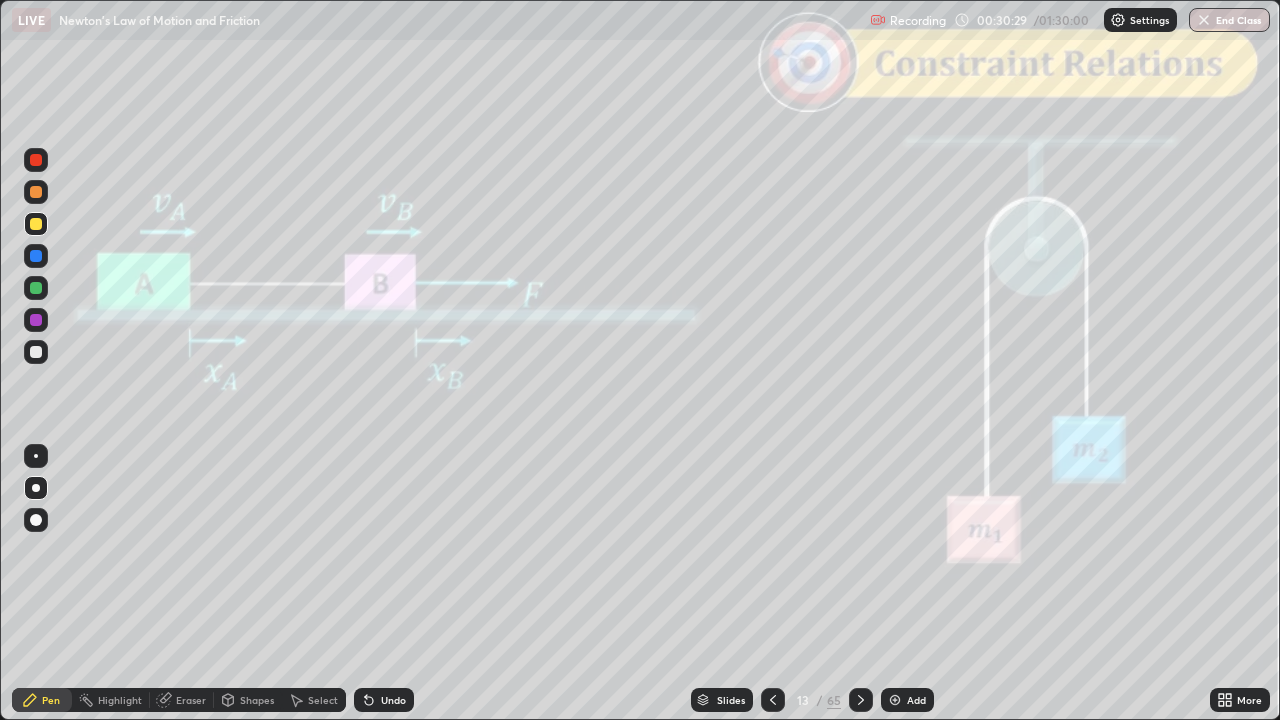 click 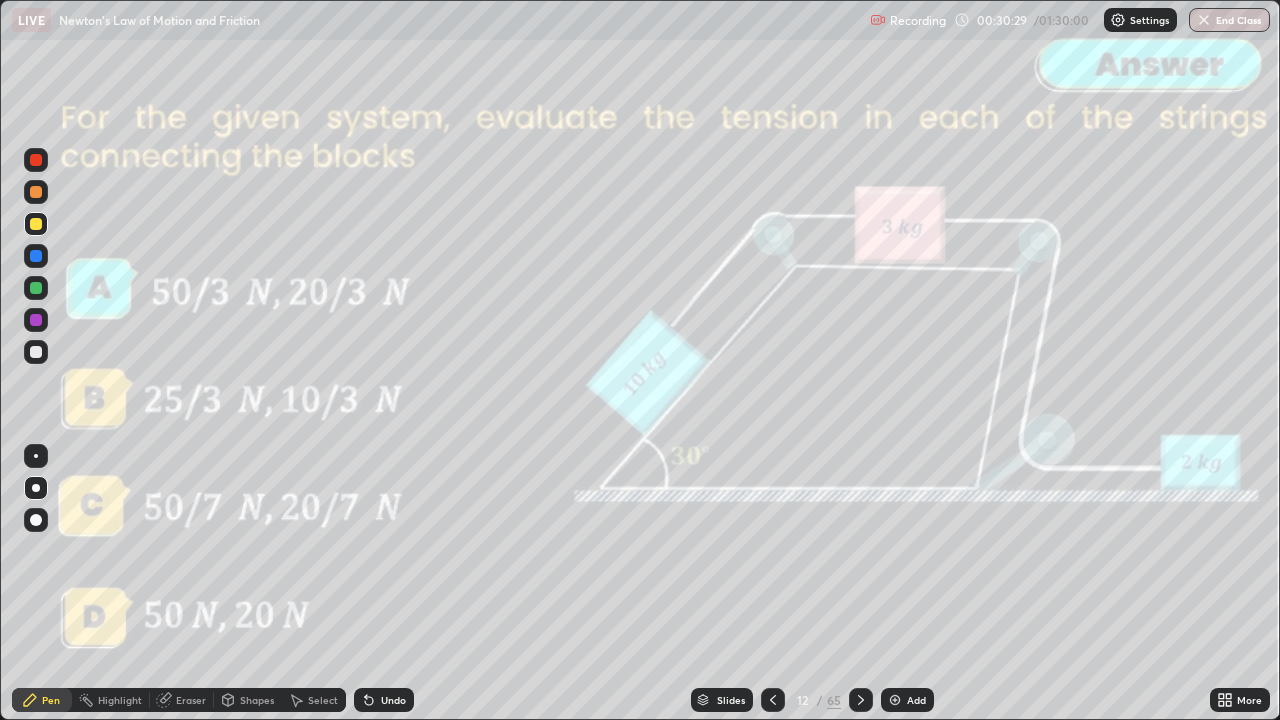 click at bounding box center [895, 700] 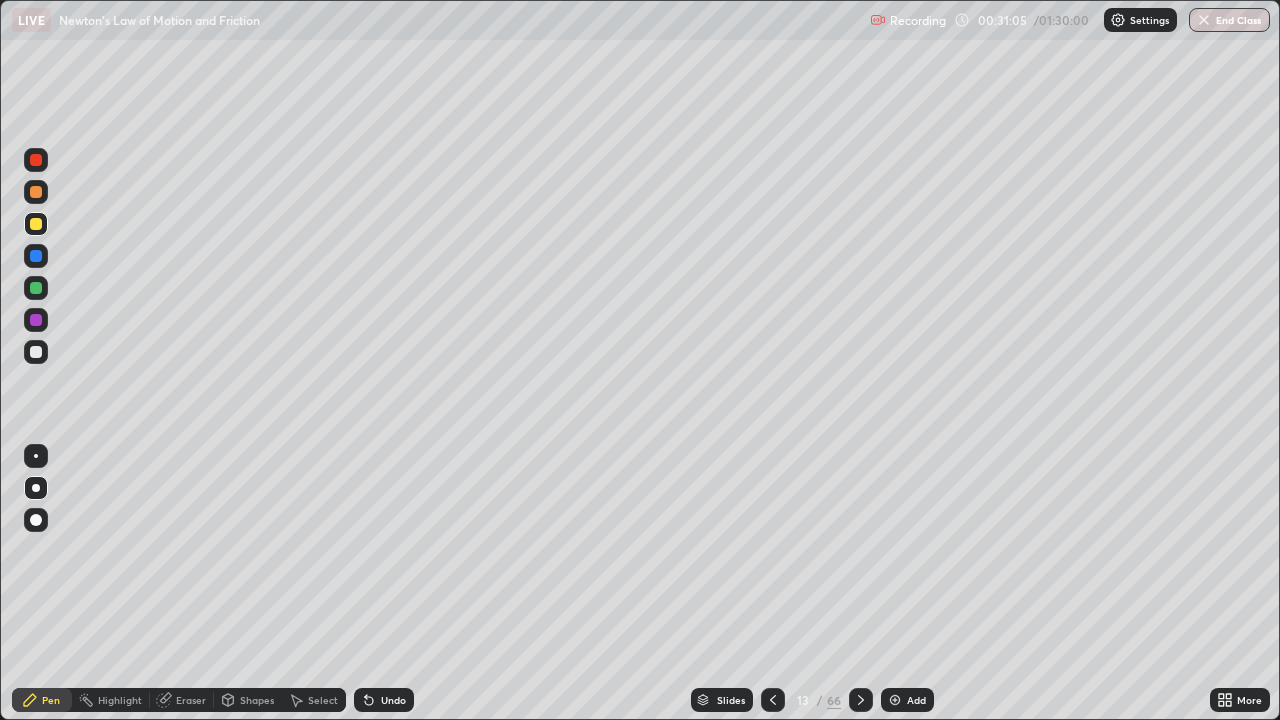 click 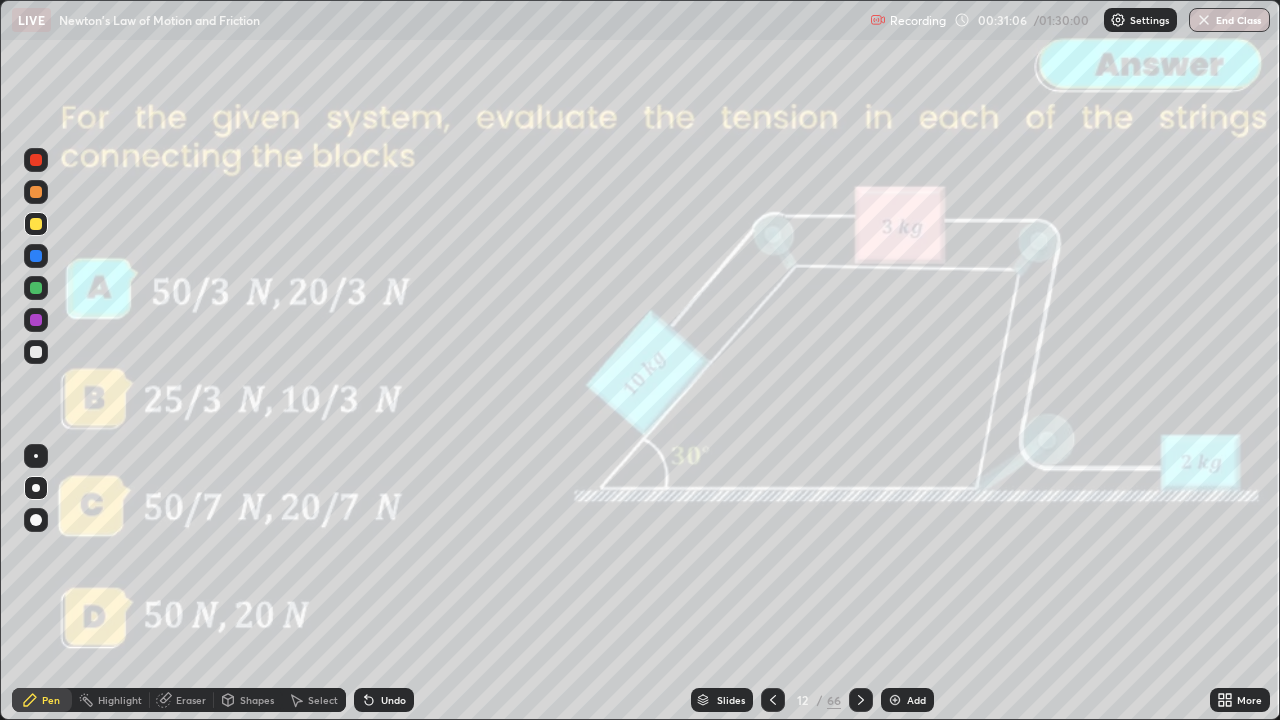 click 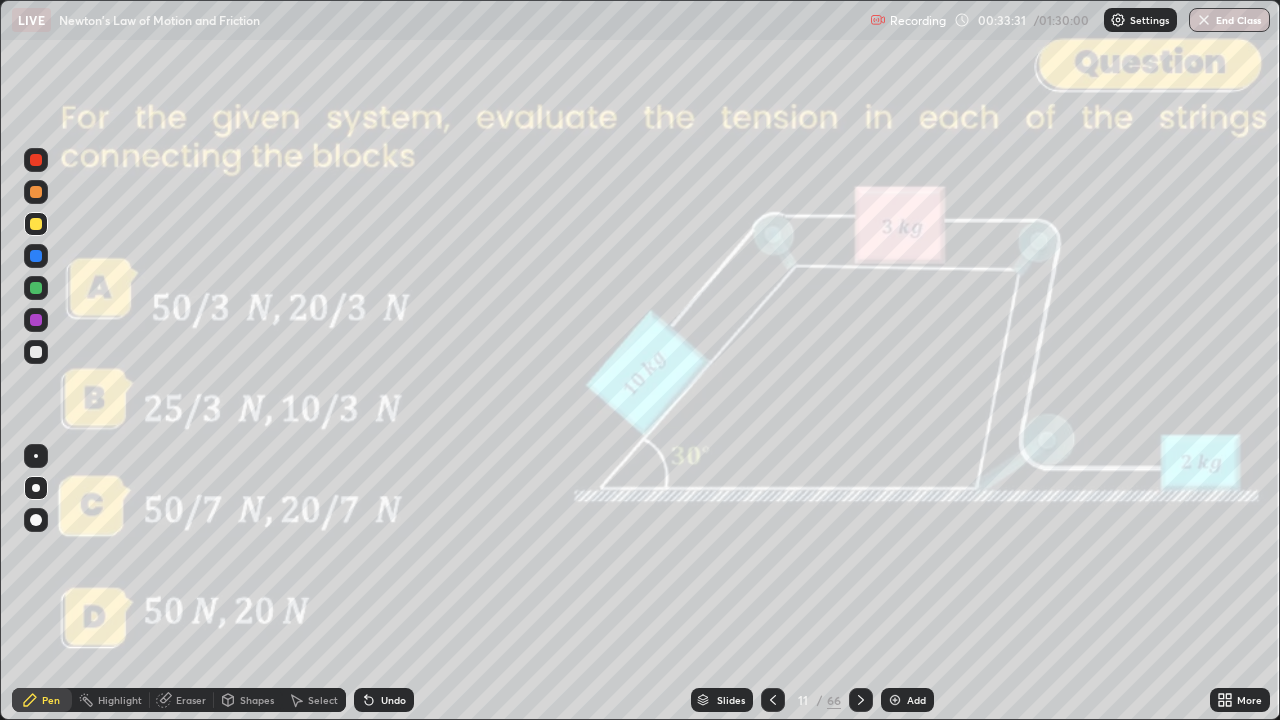 click 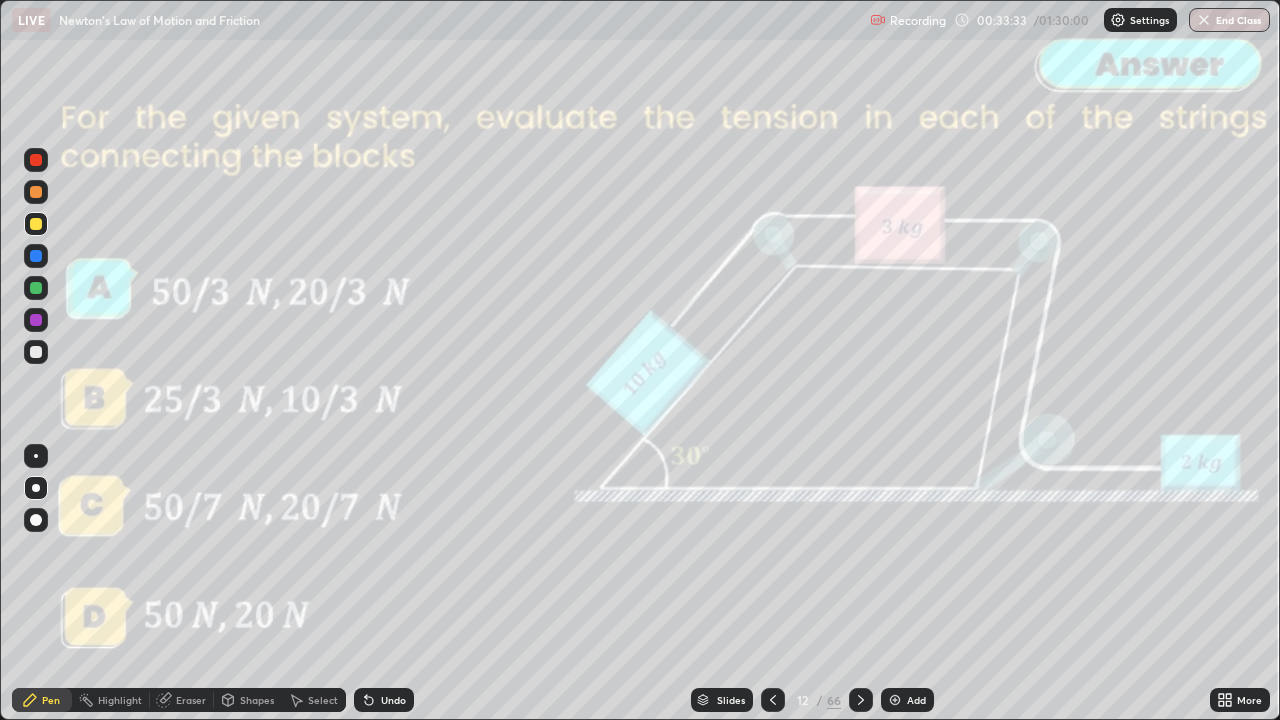 click 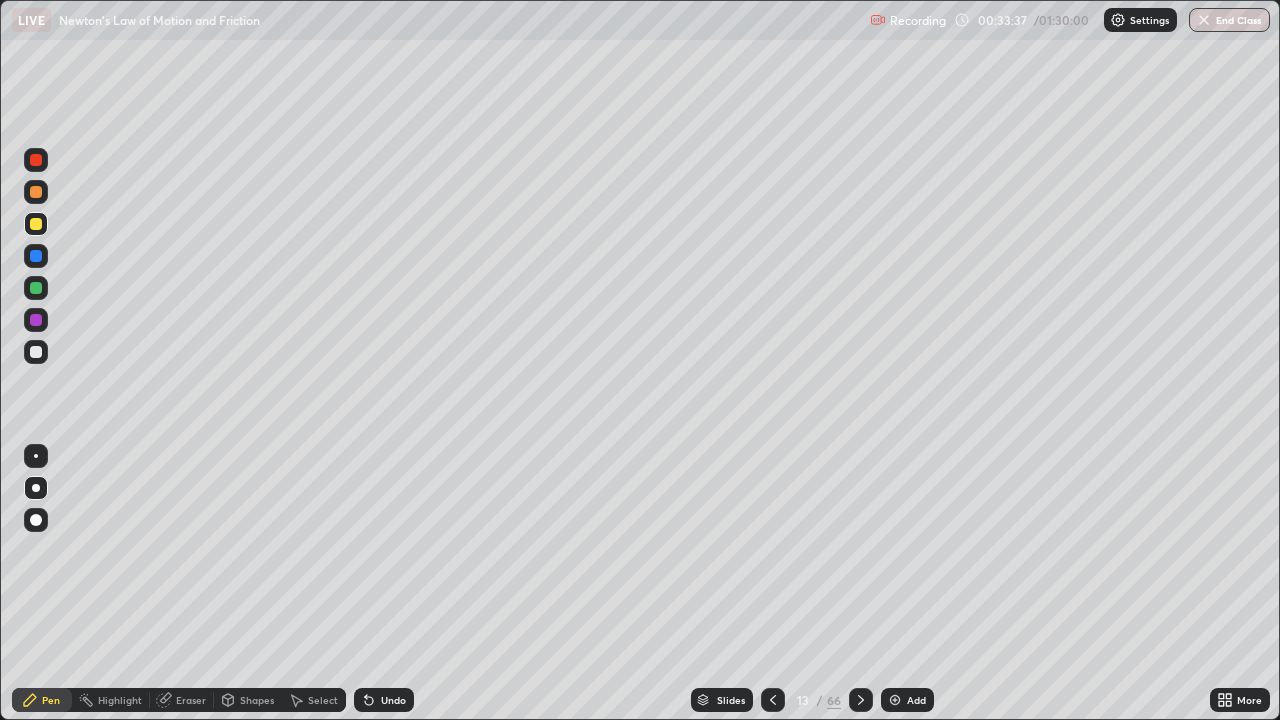 click at bounding box center [36, 352] 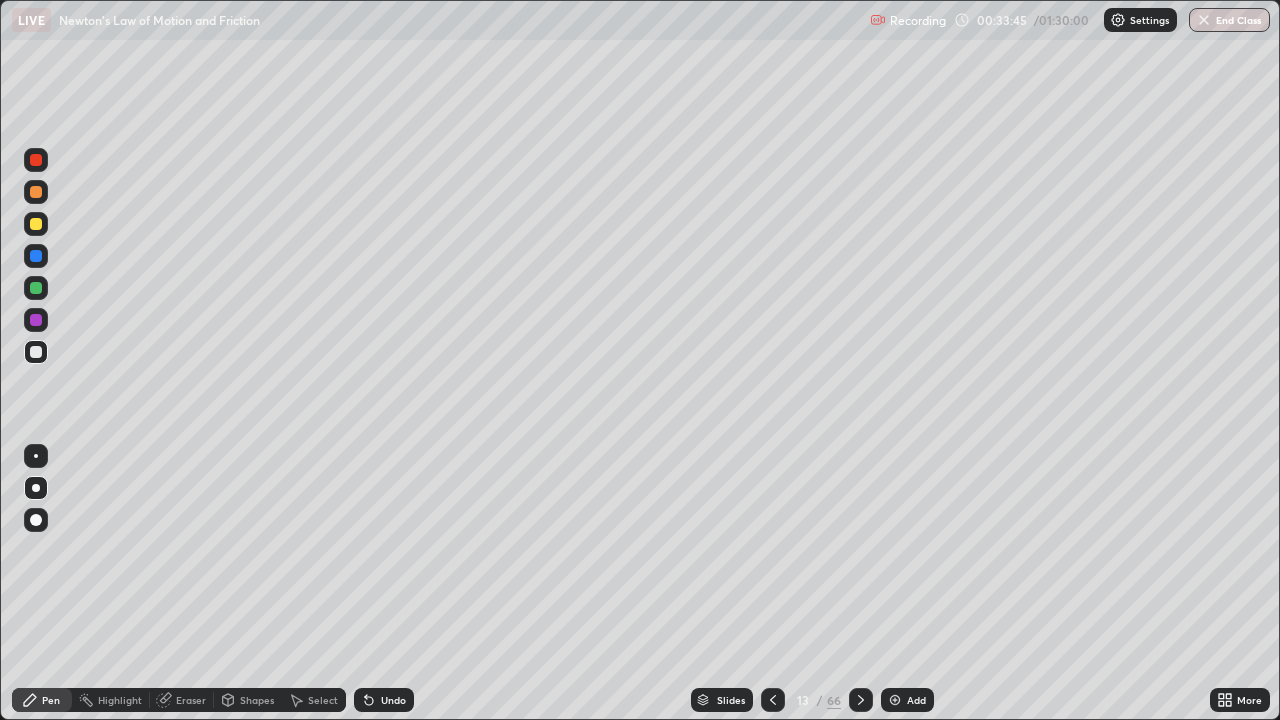 click on "Shapes" at bounding box center (257, 700) 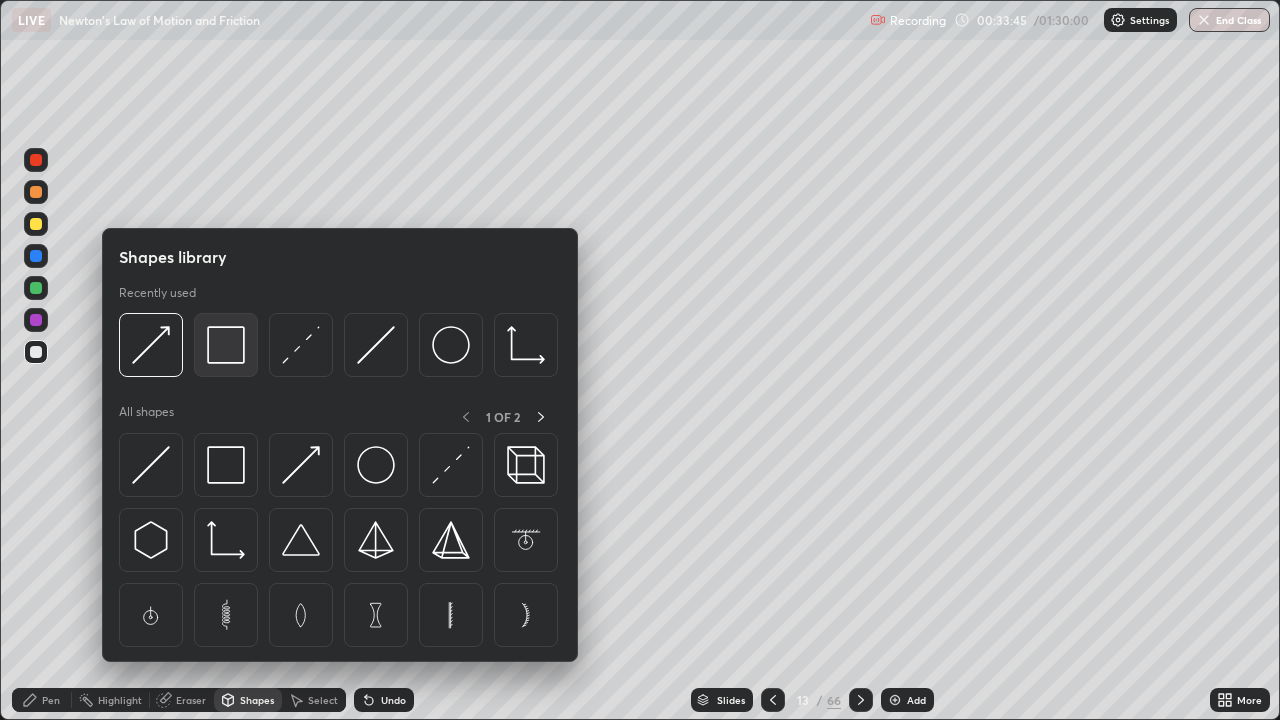 click at bounding box center (226, 345) 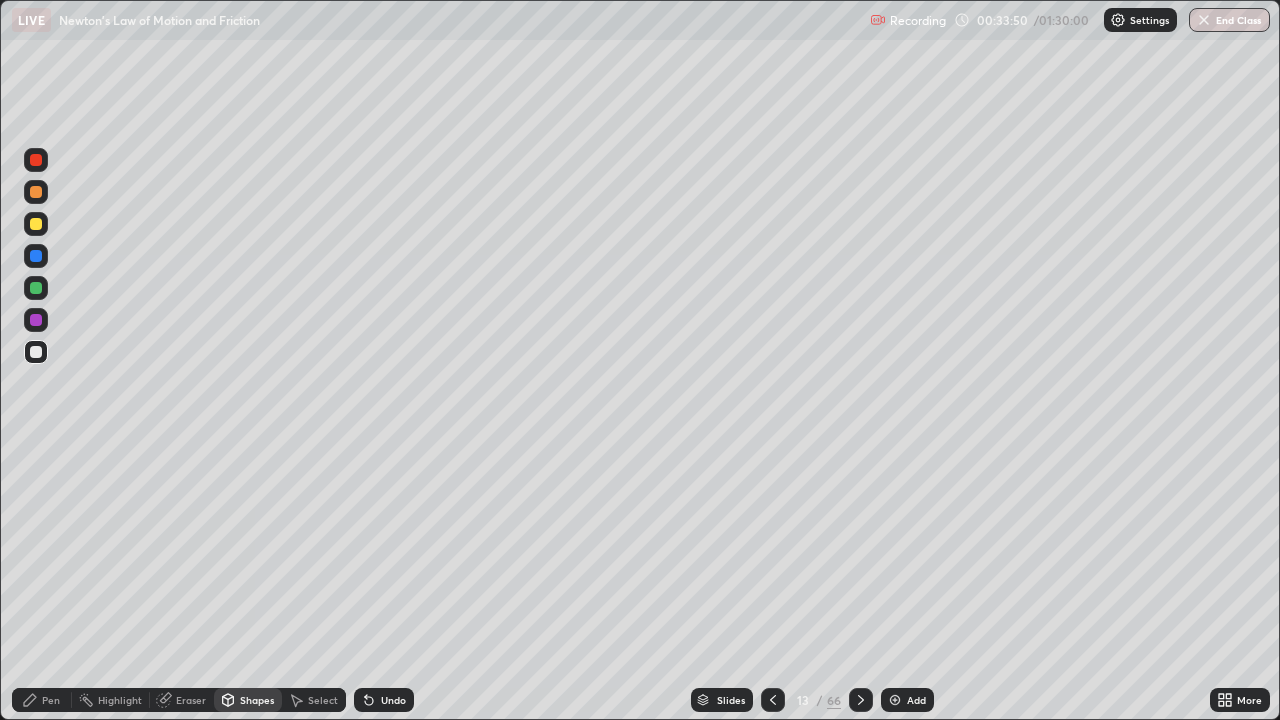 click on "Undo" at bounding box center (384, 700) 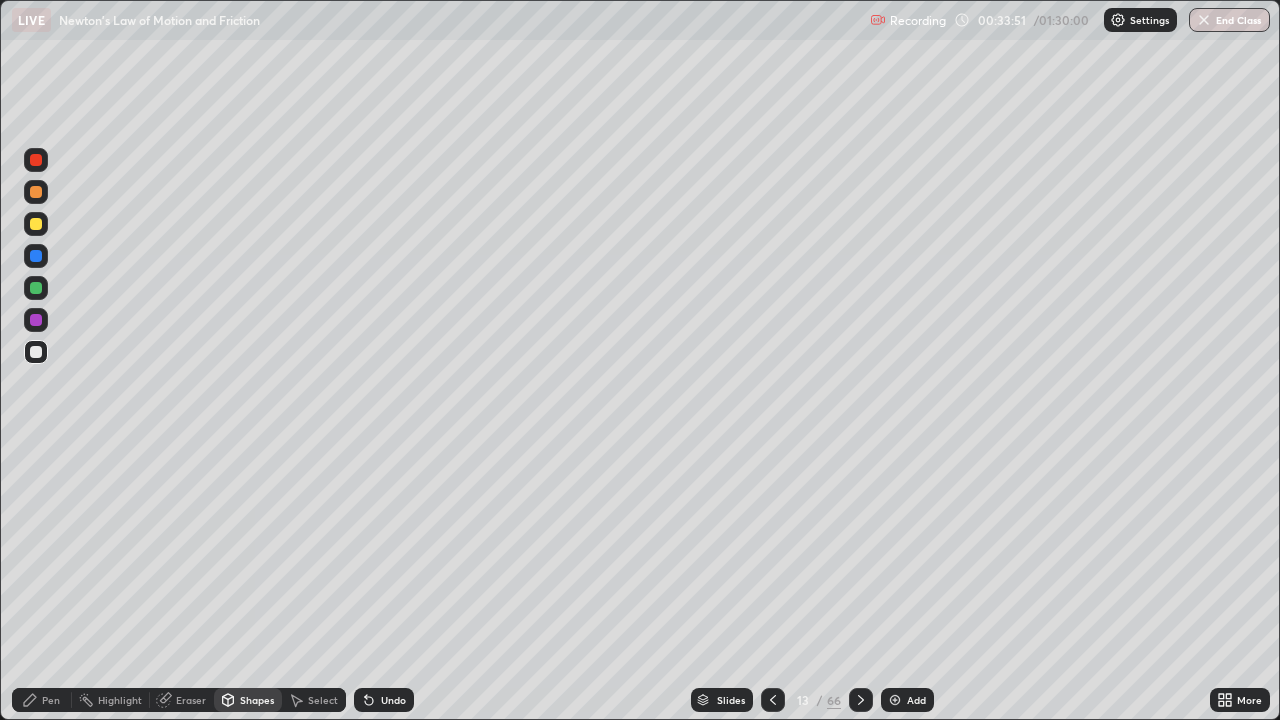 click on "Pen" at bounding box center [51, 700] 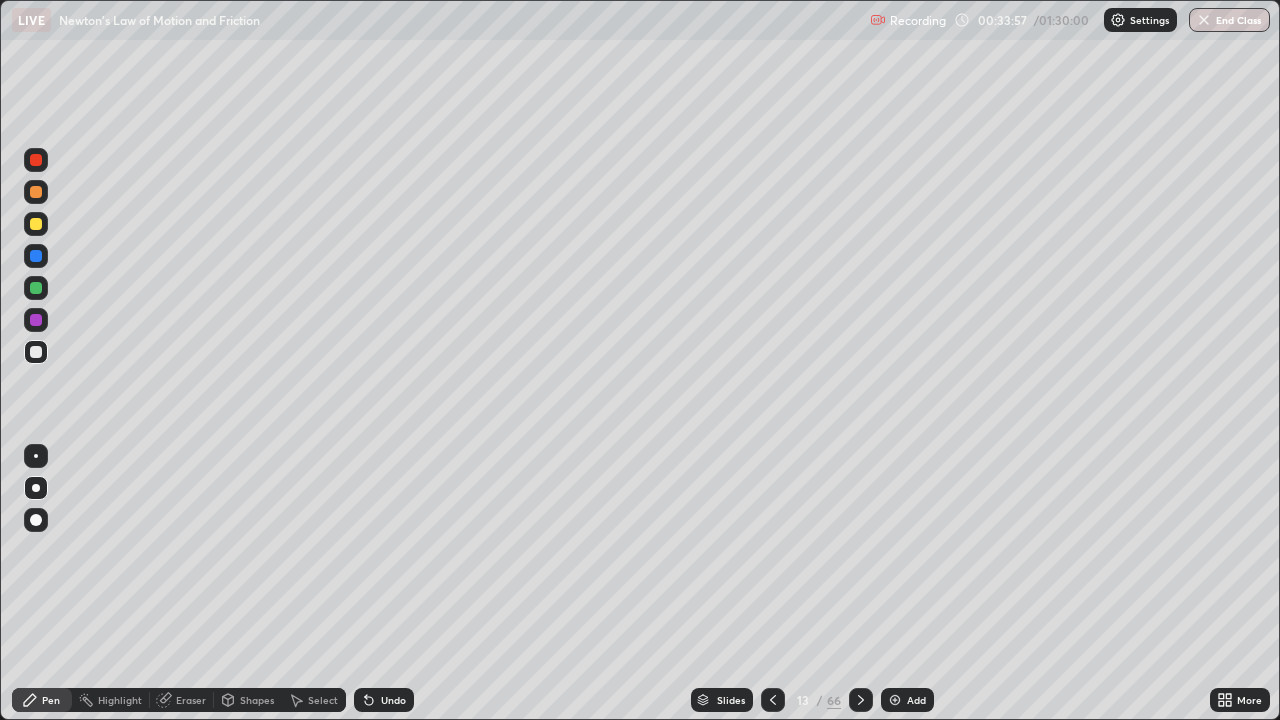 click on "Eraser" at bounding box center (191, 700) 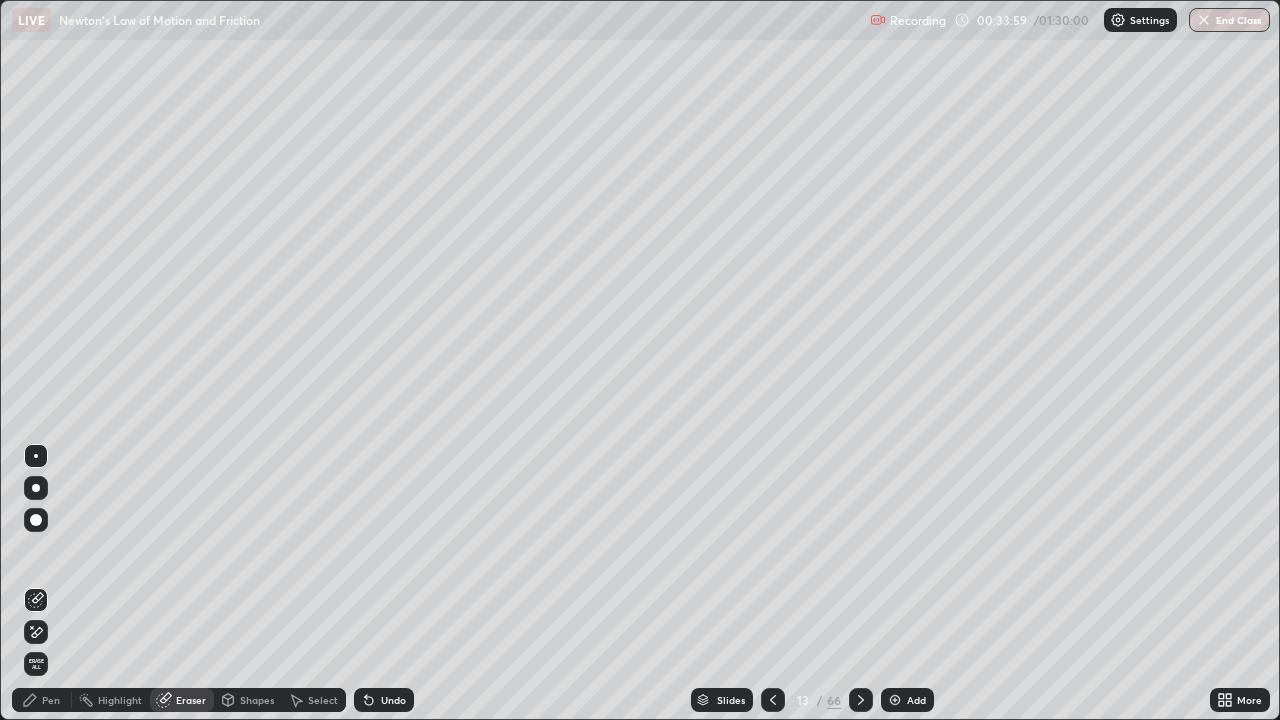 click on "Pen" at bounding box center [51, 700] 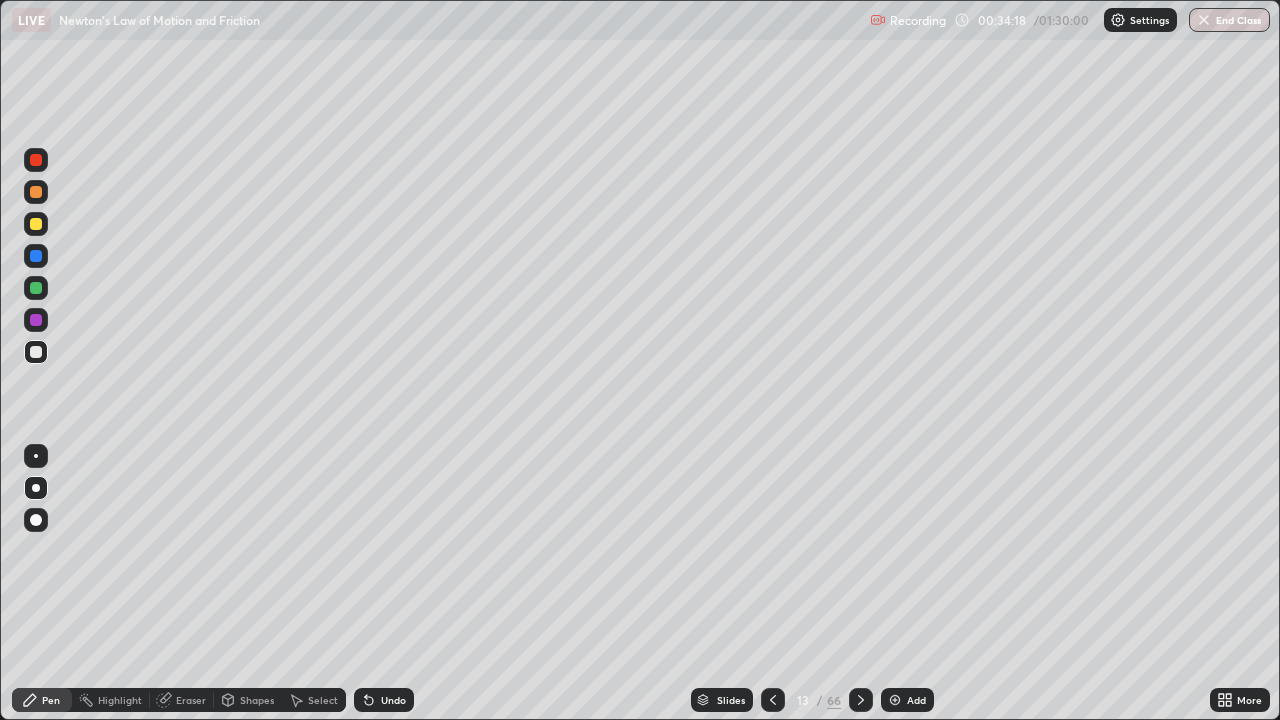 click on "Undo" at bounding box center [393, 700] 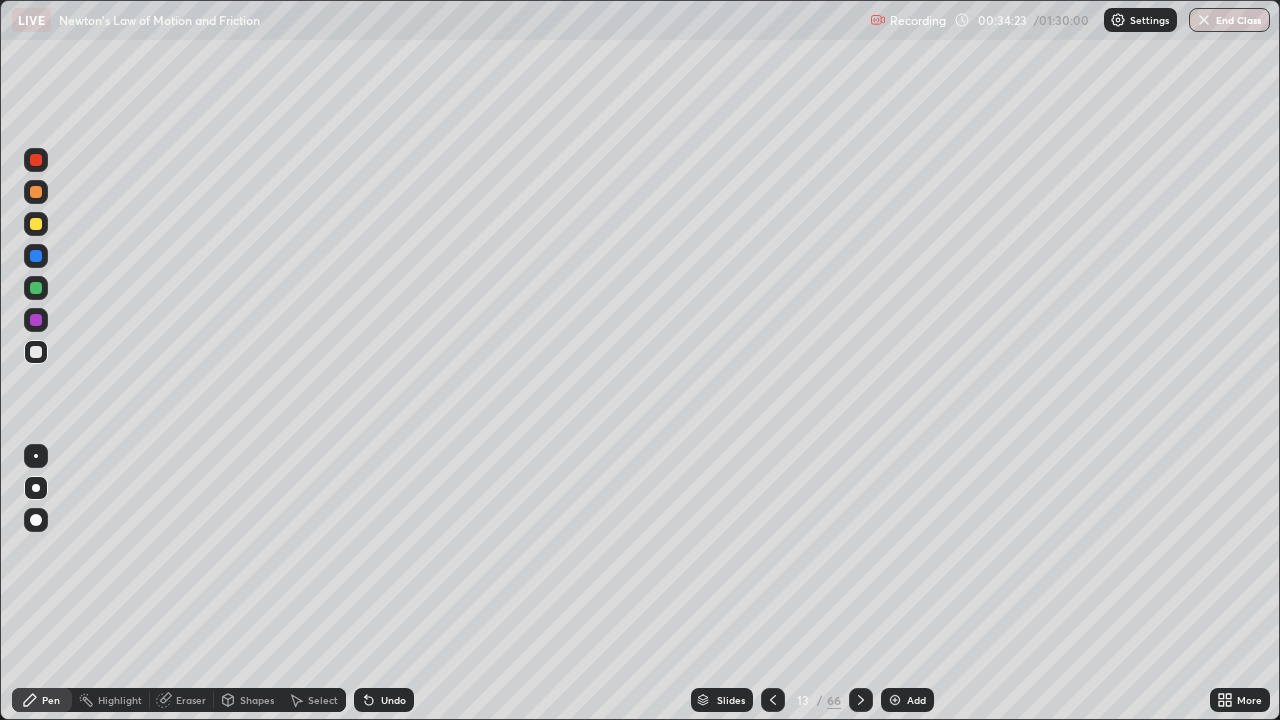 click at bounding box center [36, 352] 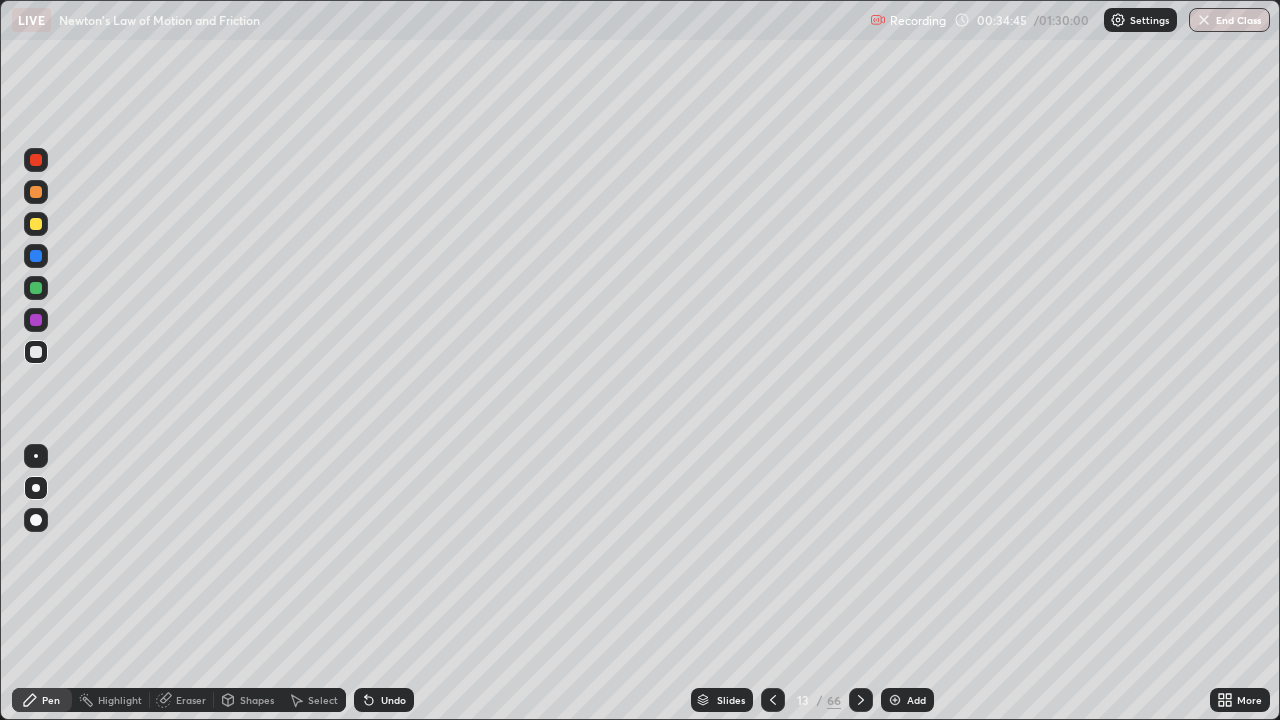 click at bounding box center (36, 288) 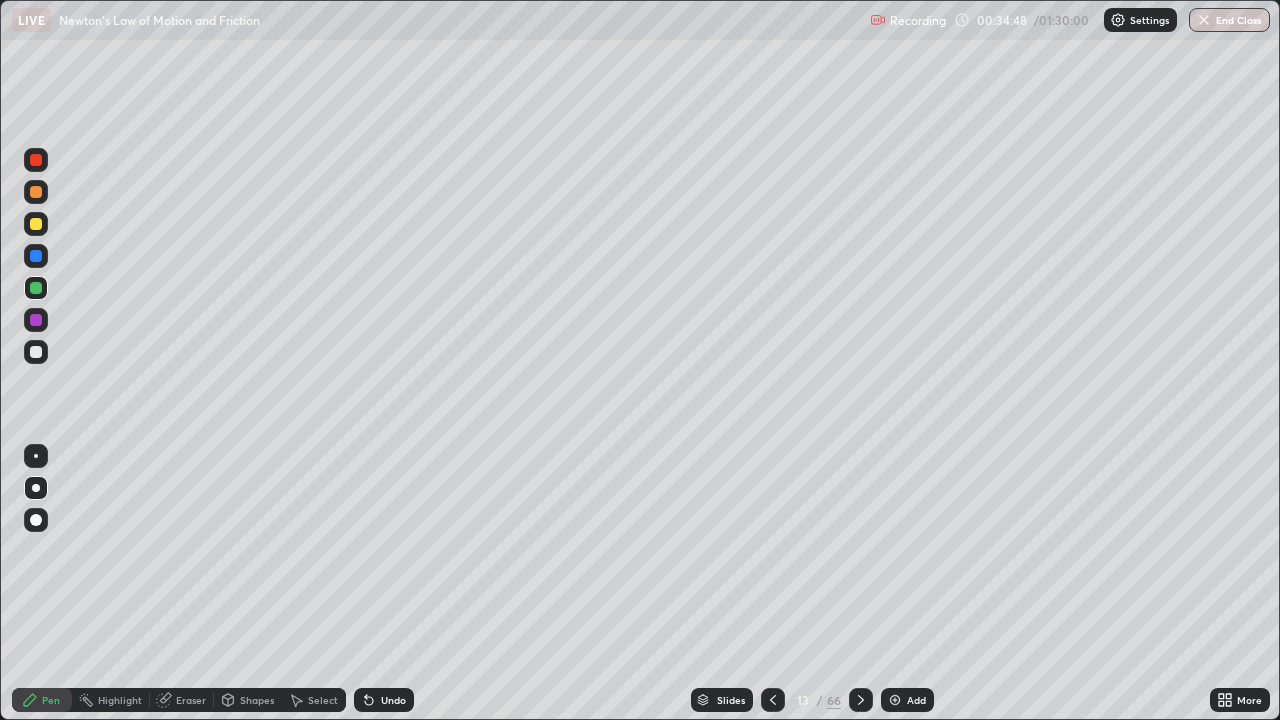 click on "Undo" at bounding box center (393, 700) 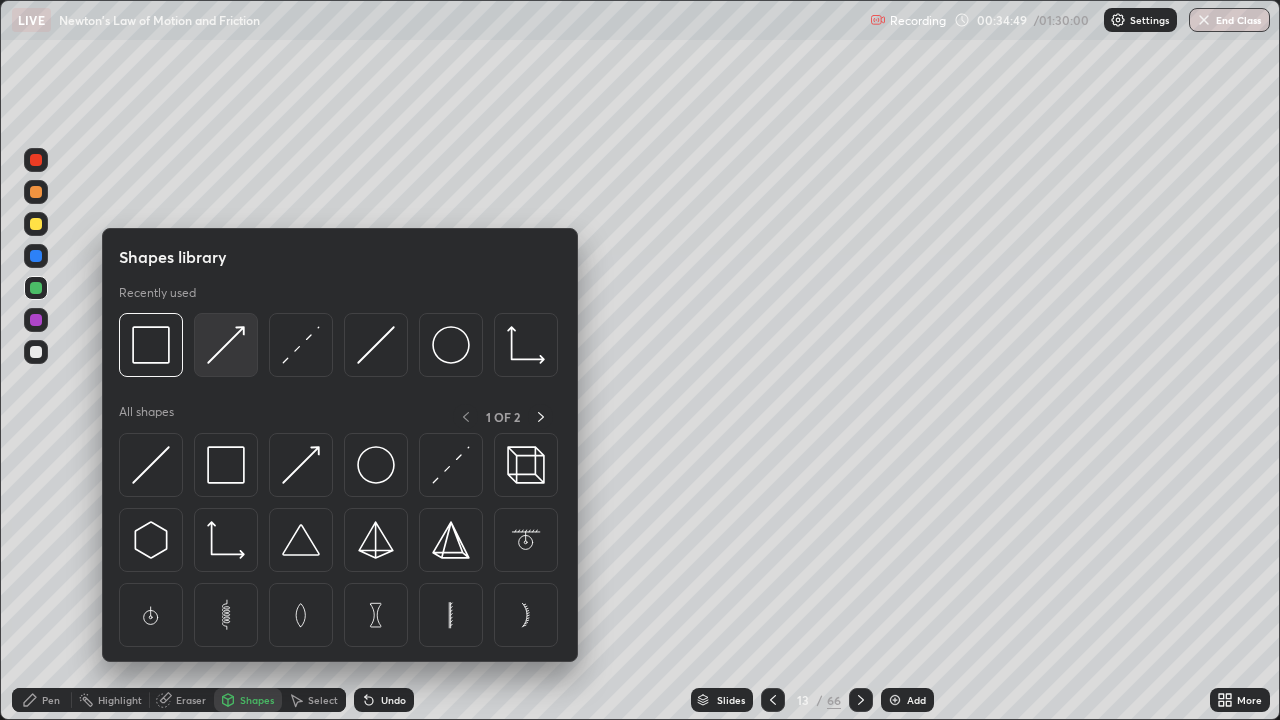 click at bounding box center [226, 345] 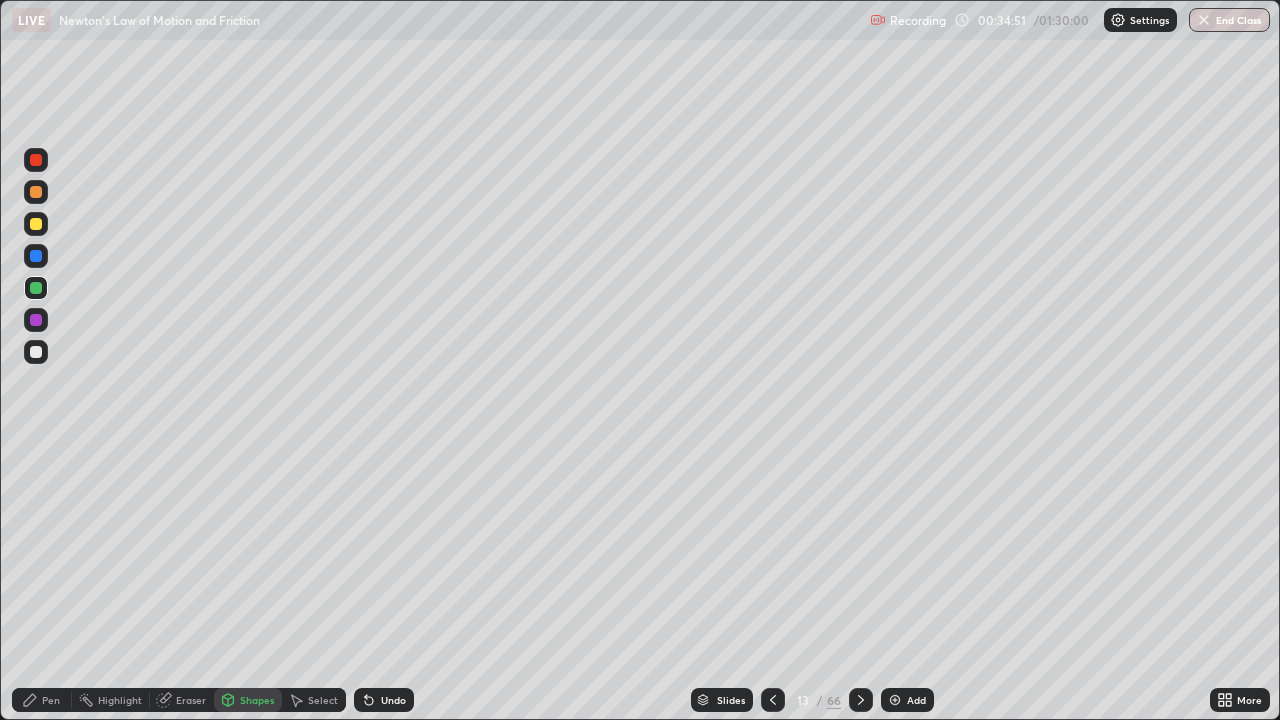 click 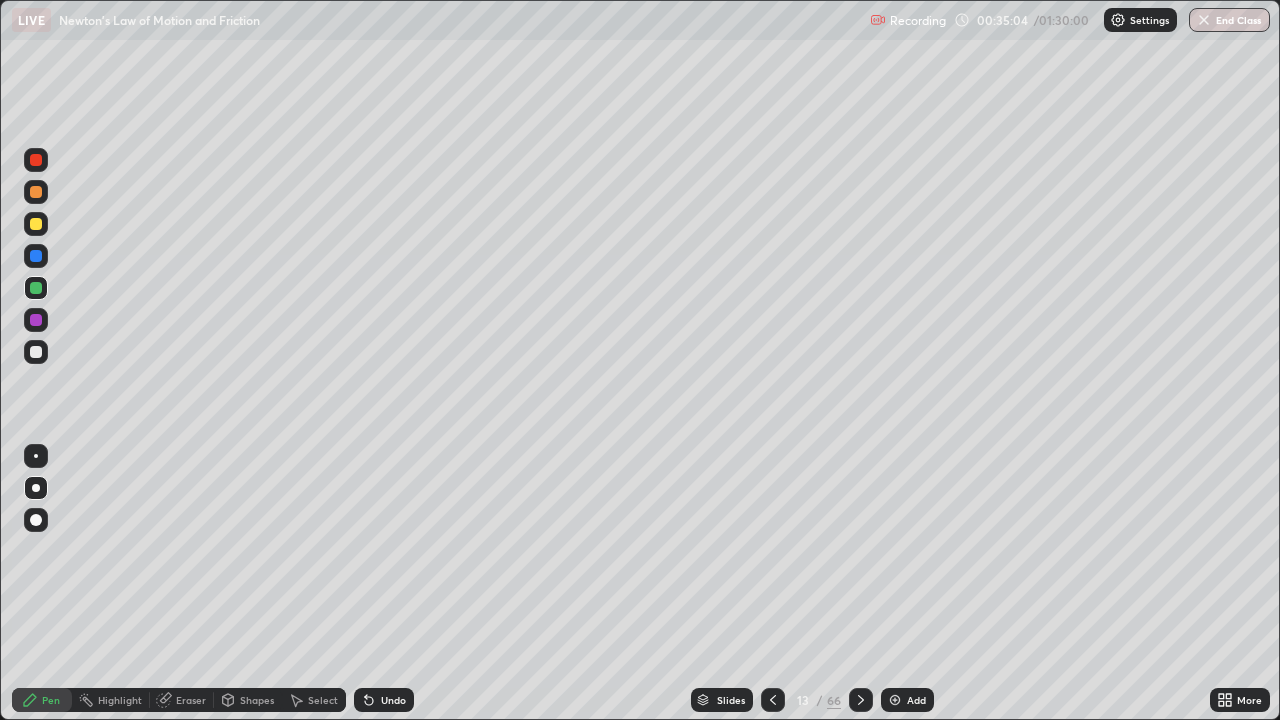 click at bounding box center [36, 352] 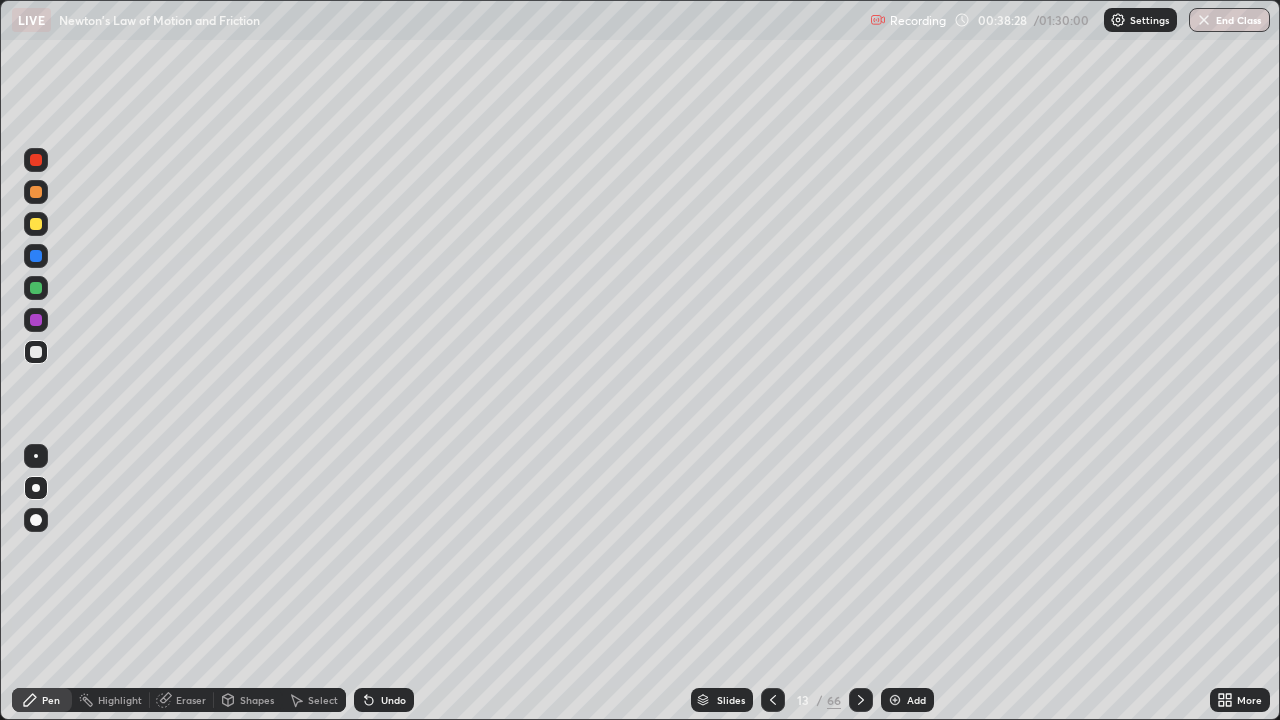 click at bounding box center (36, 224) 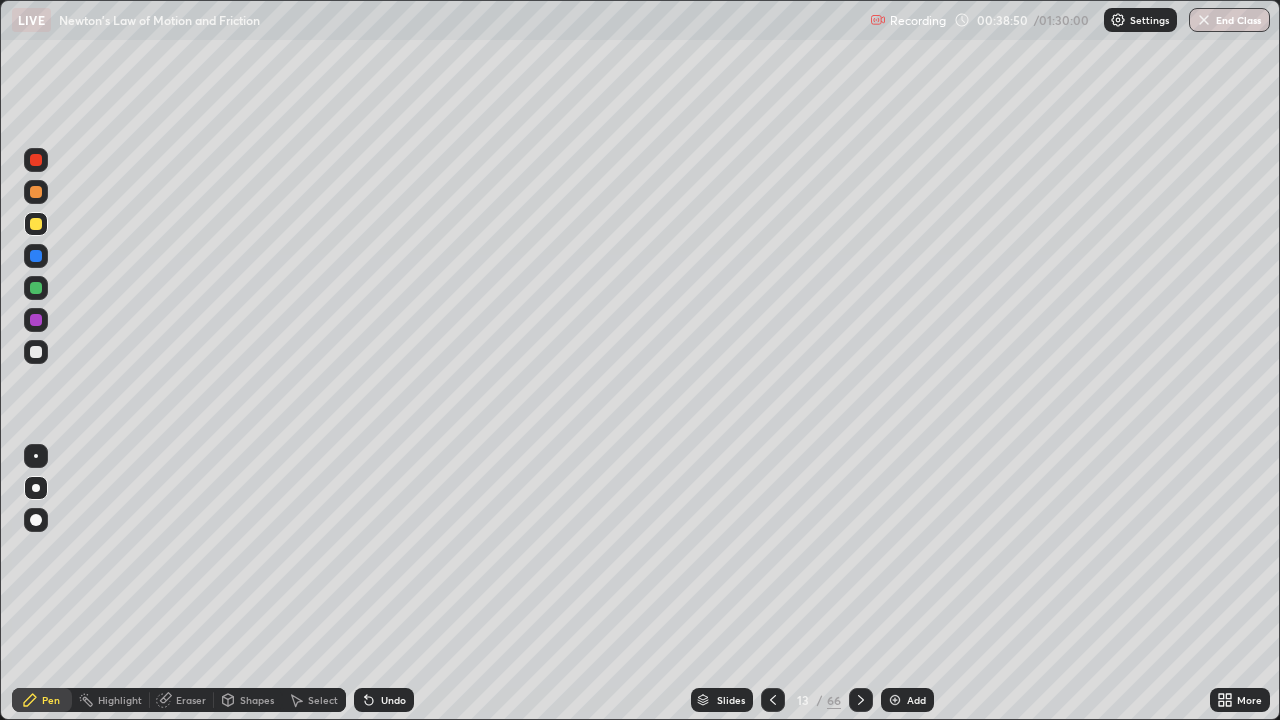 click 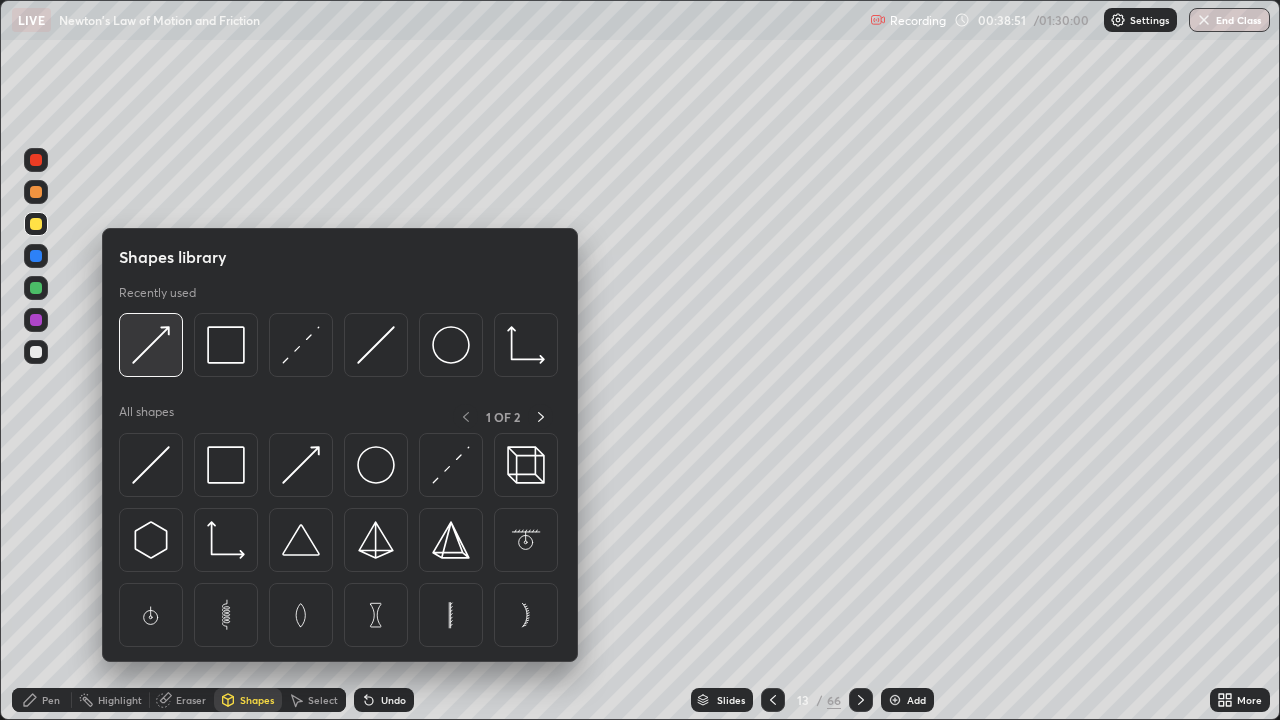 click at bounding box center [151, 345] 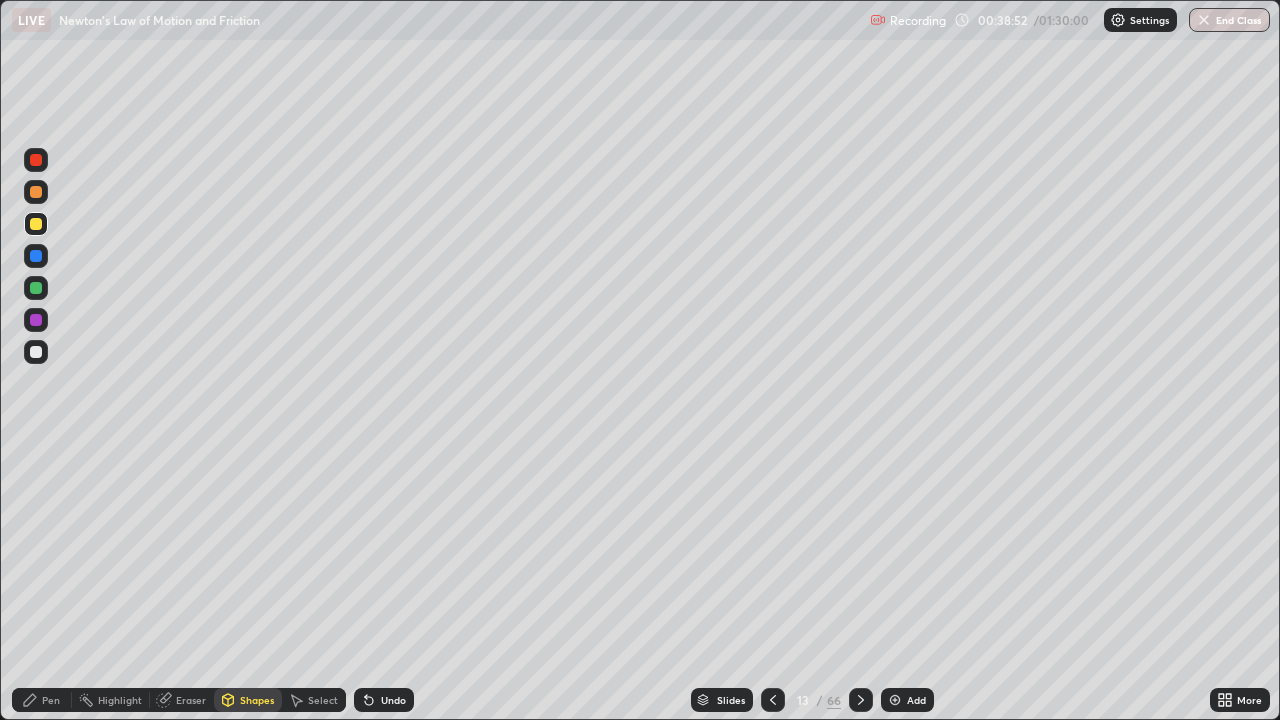 click at bounding box center [36, 160] 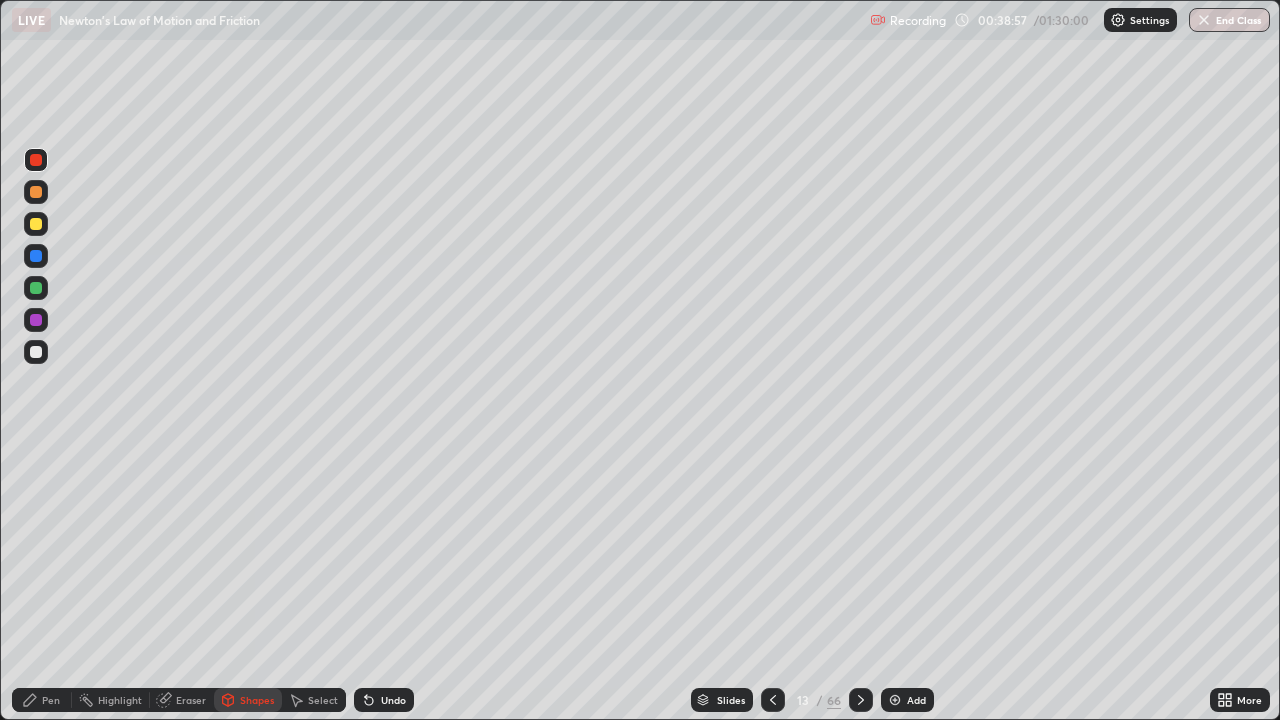 click on "Pen" at bounding box center [42, 700] 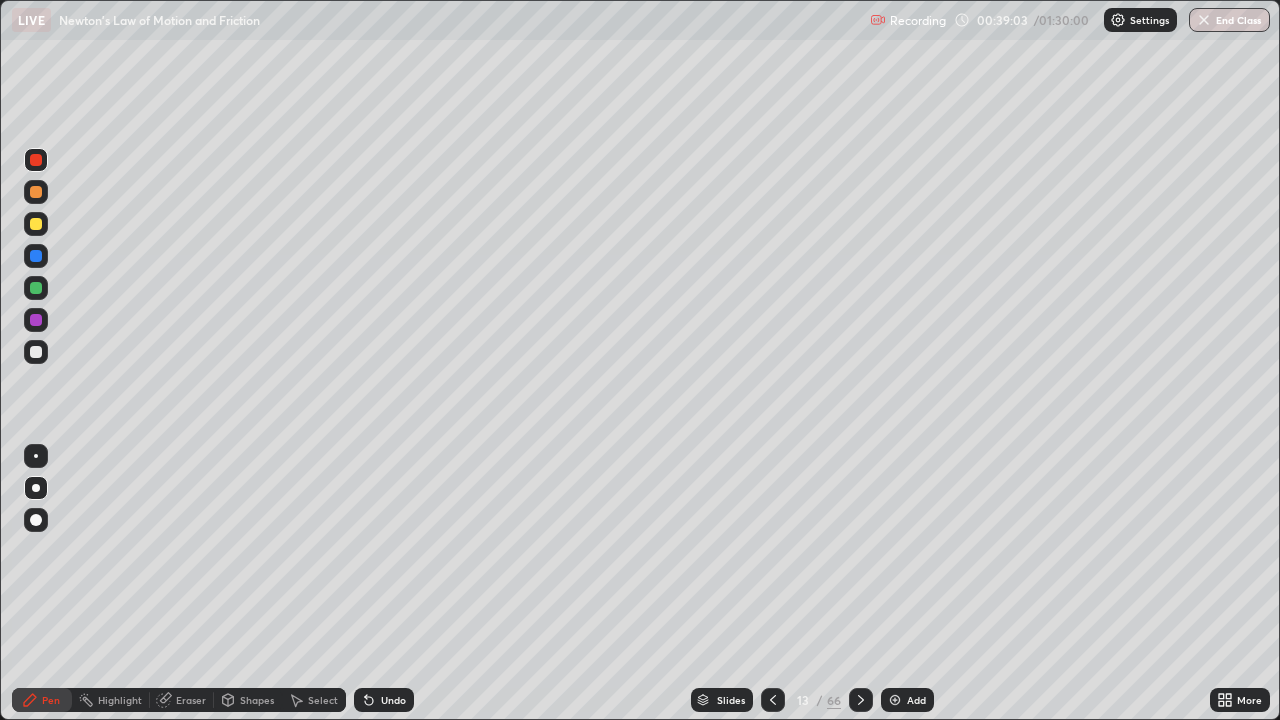 click on "Shapes" at bounding box center (248, 700) 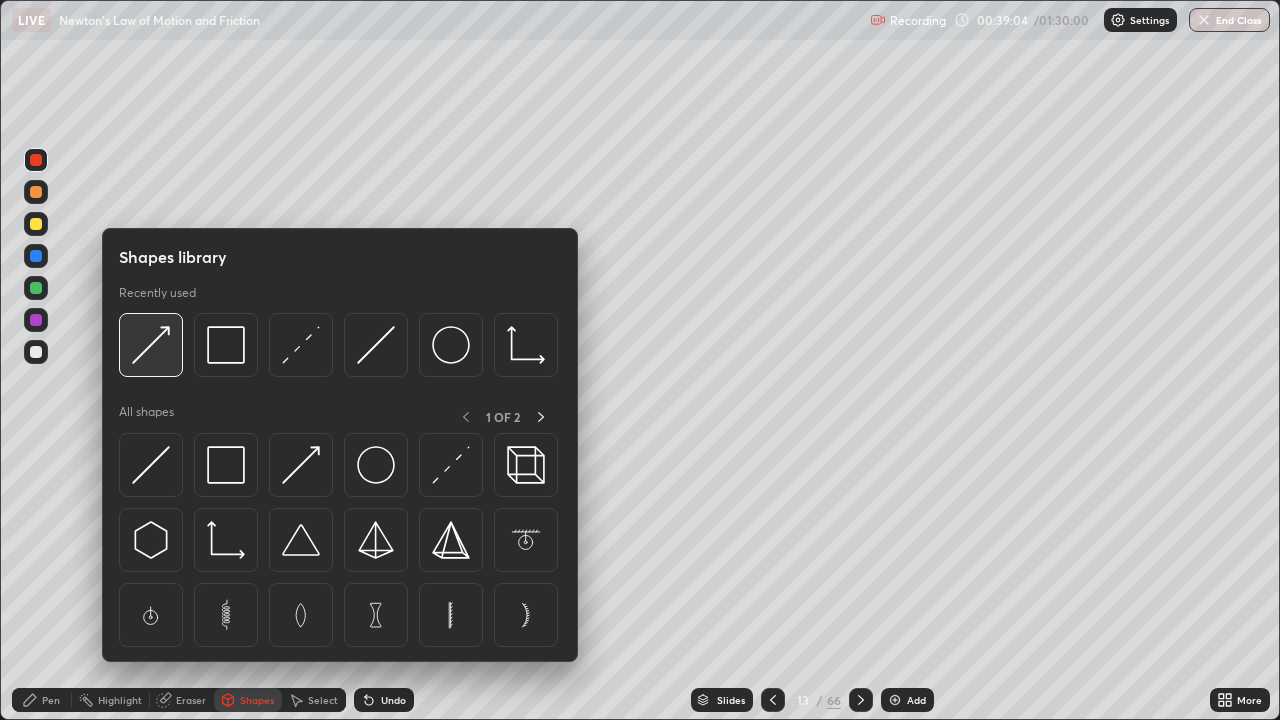 click at bounding box center (151, 345) 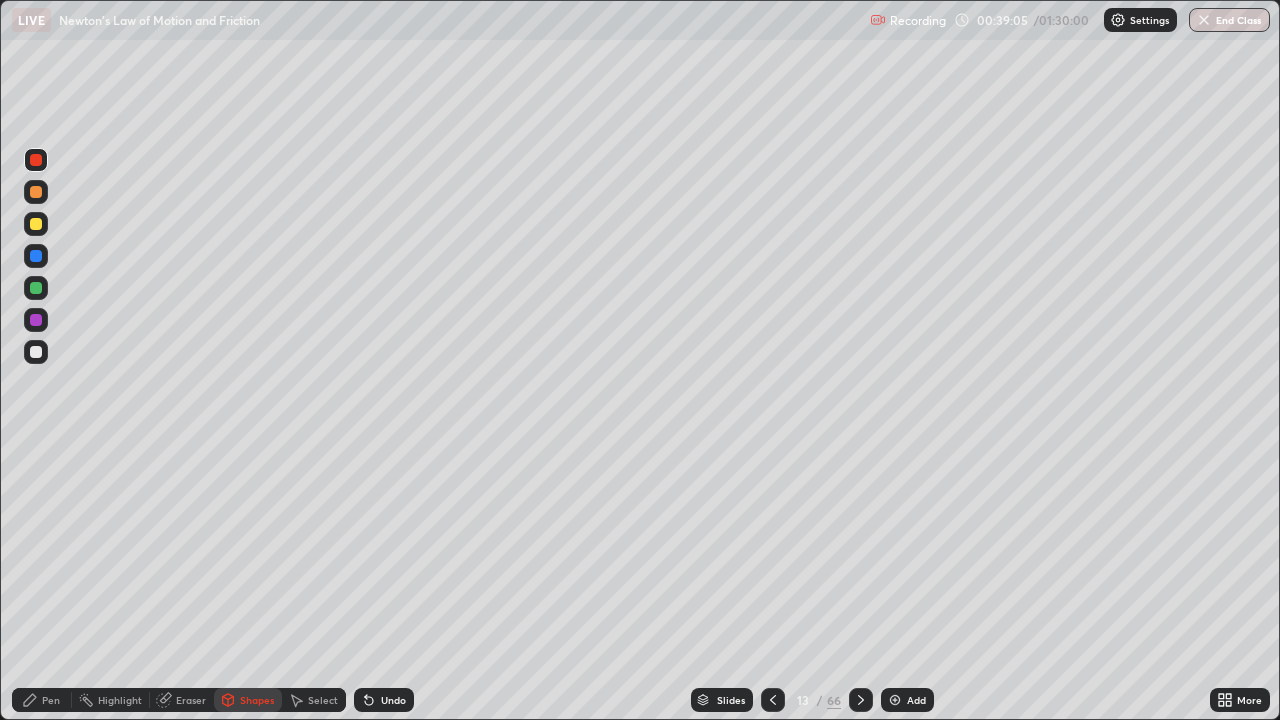 click at bounding box center (36, 192) 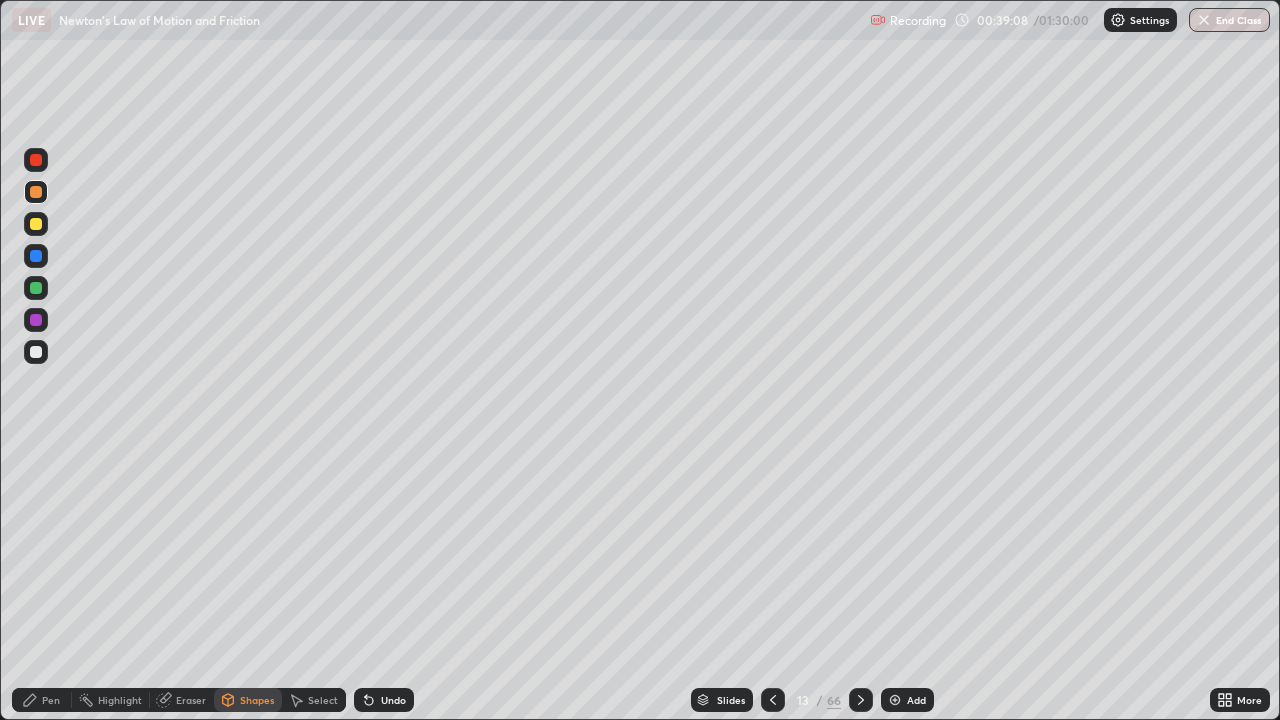 click 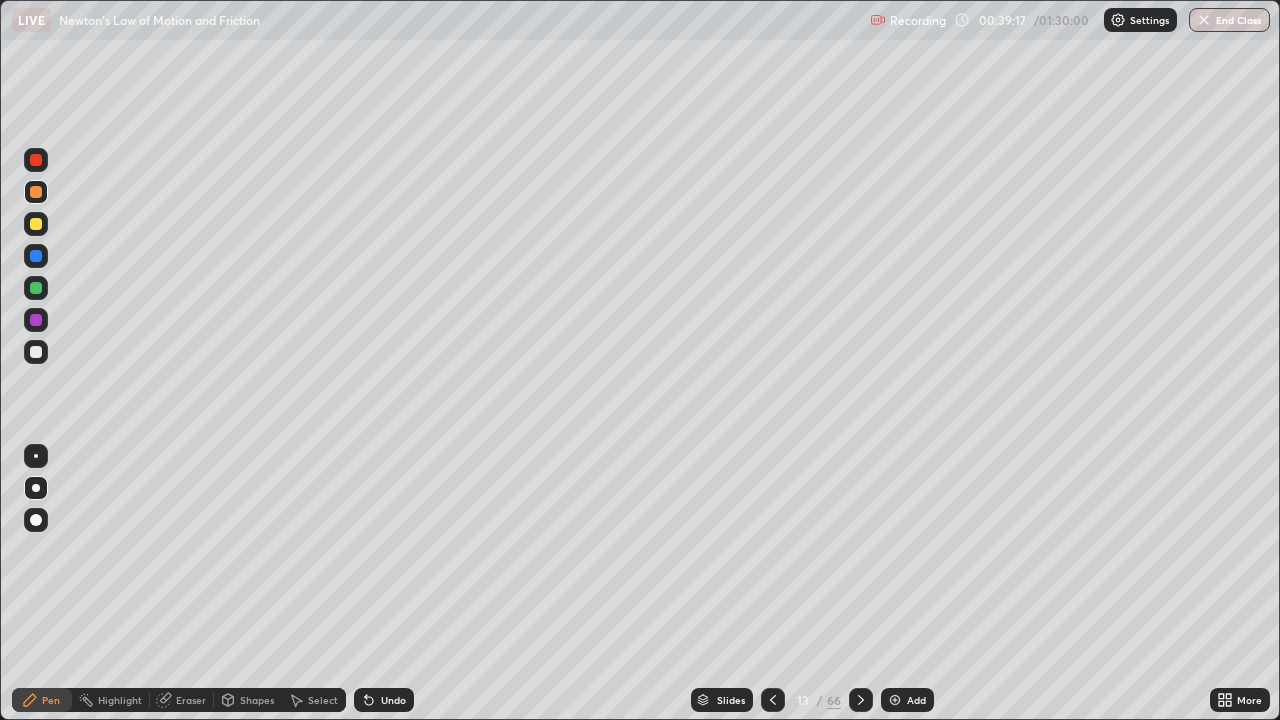 click at bounding box center [36, 288] 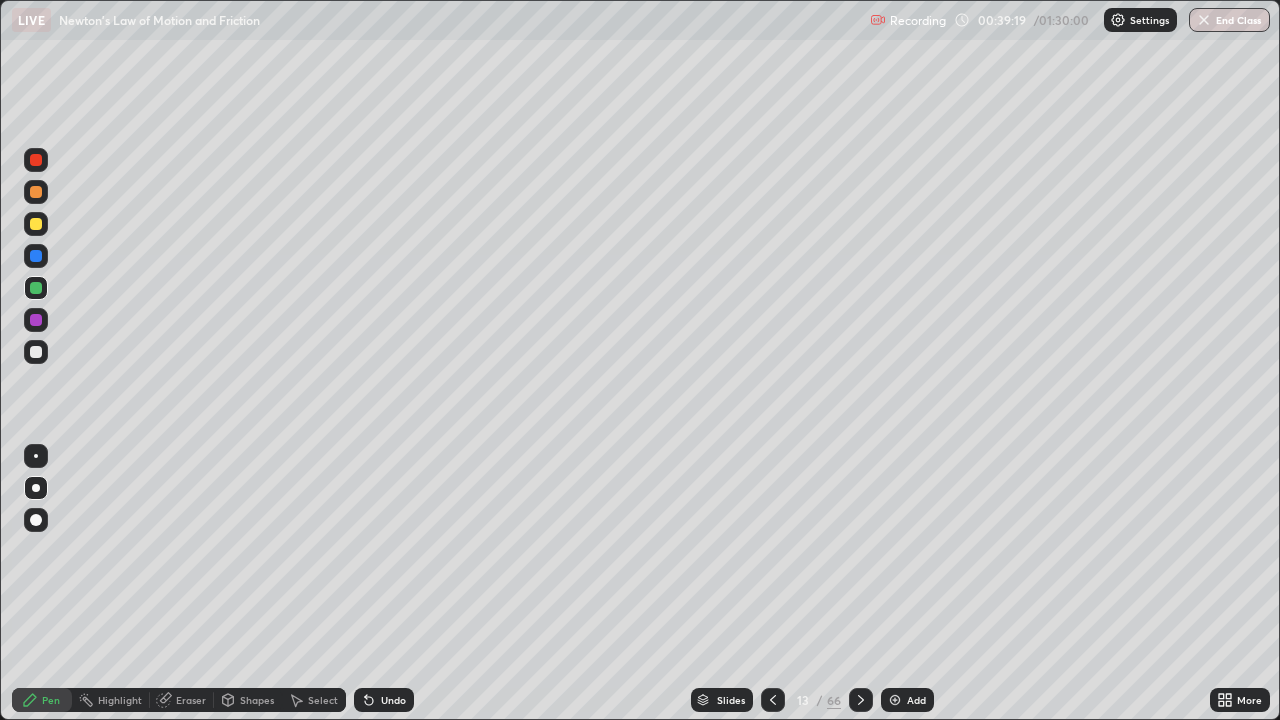 click at bounding box center [36, 320] 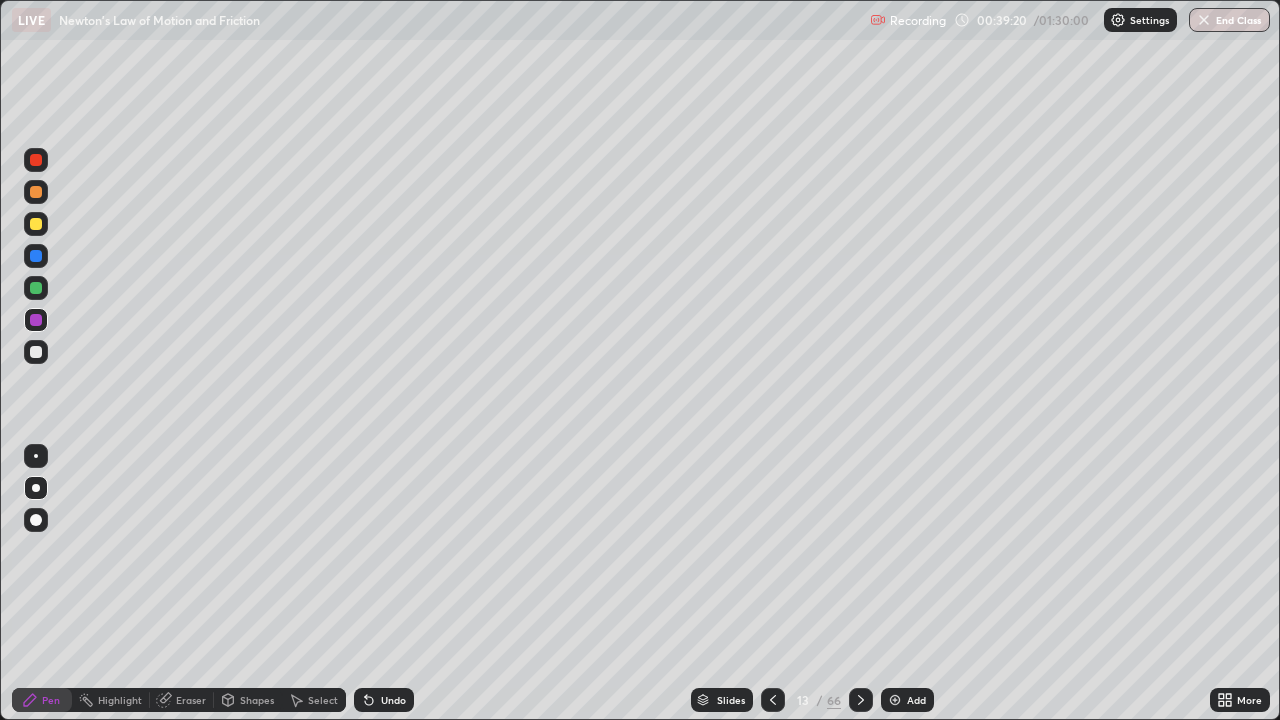 click on "Shapes" at bounding box center (257, 700) 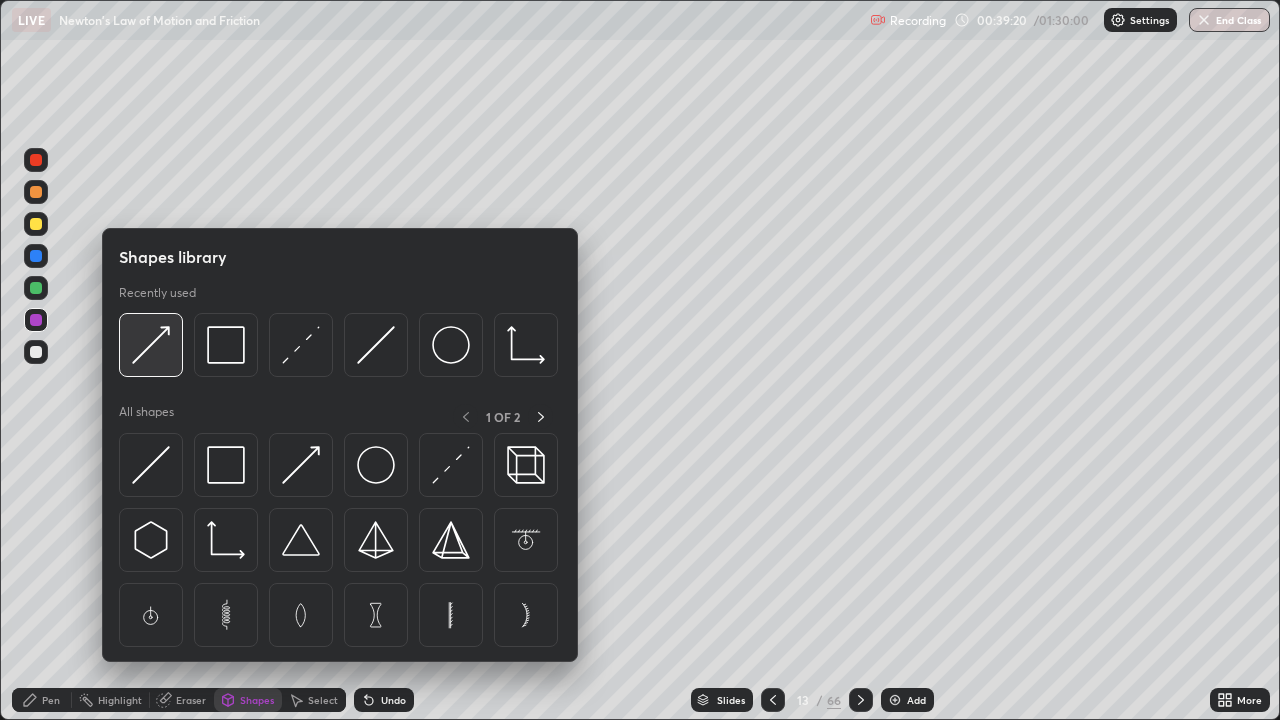 click at bounding box center (151, 345) 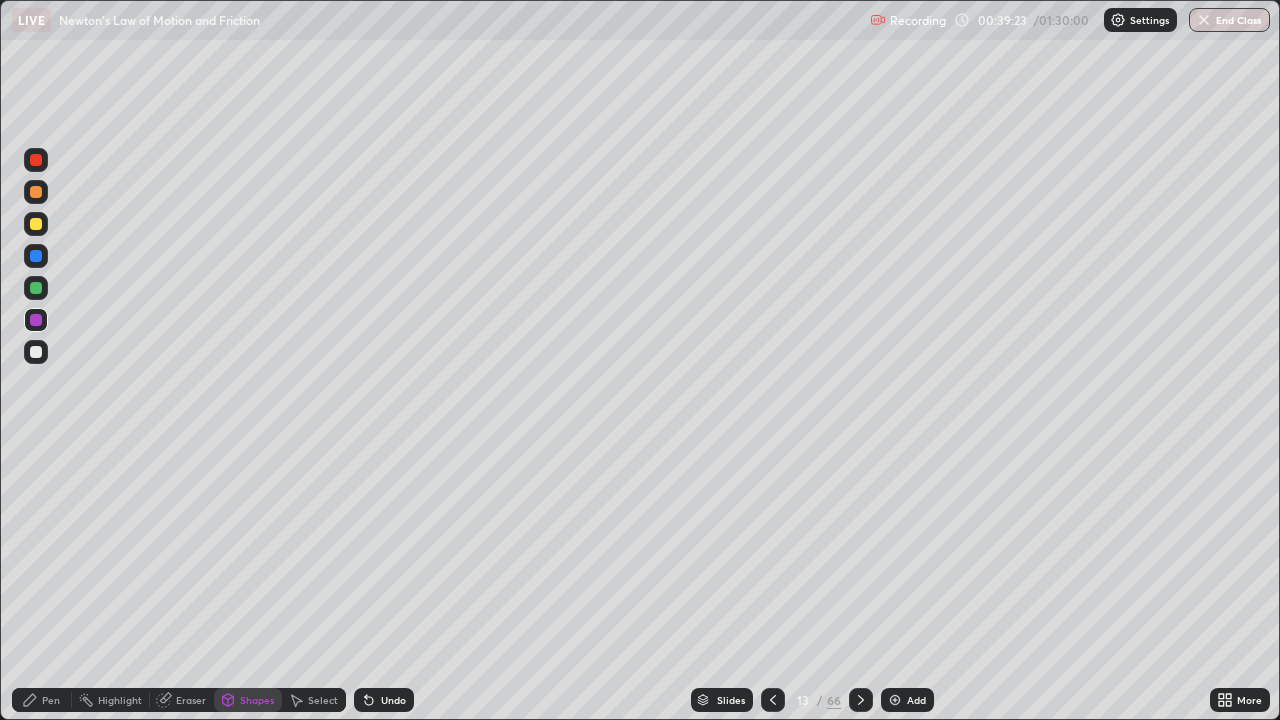 click on "Pen" at bounding box center [51, 700] 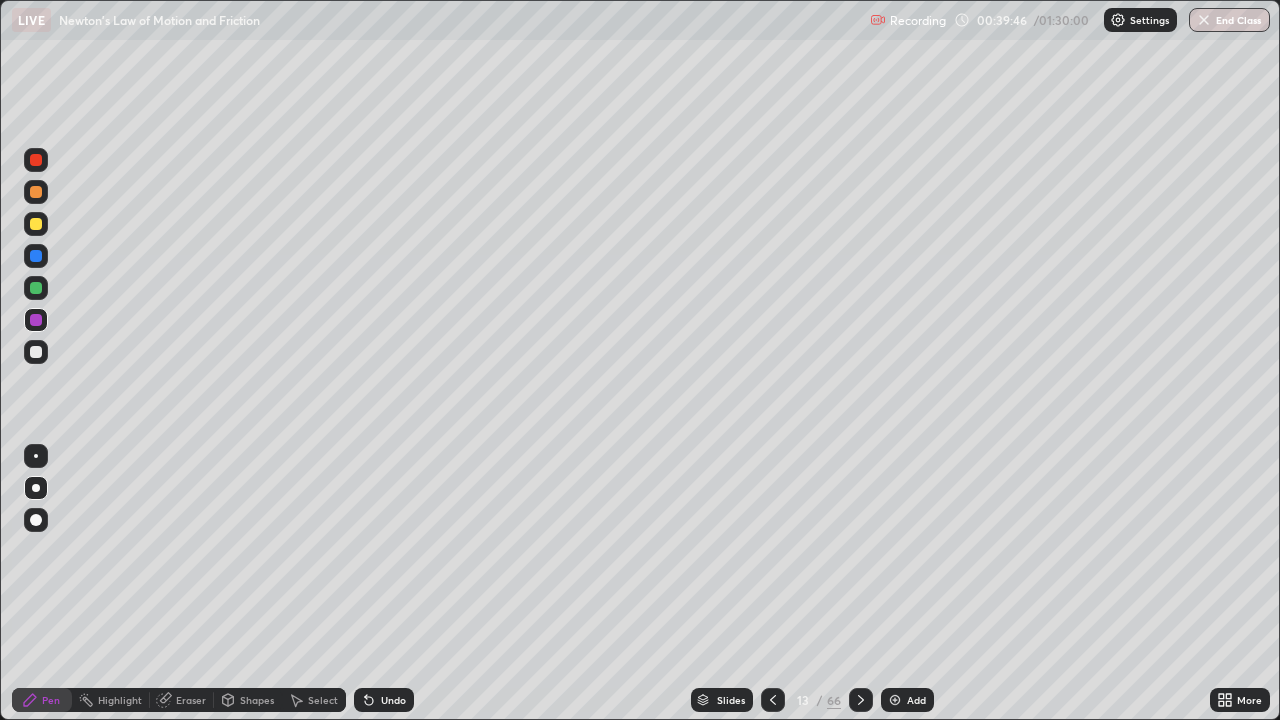 click on "Shapes" at bounding box center [257, 700] 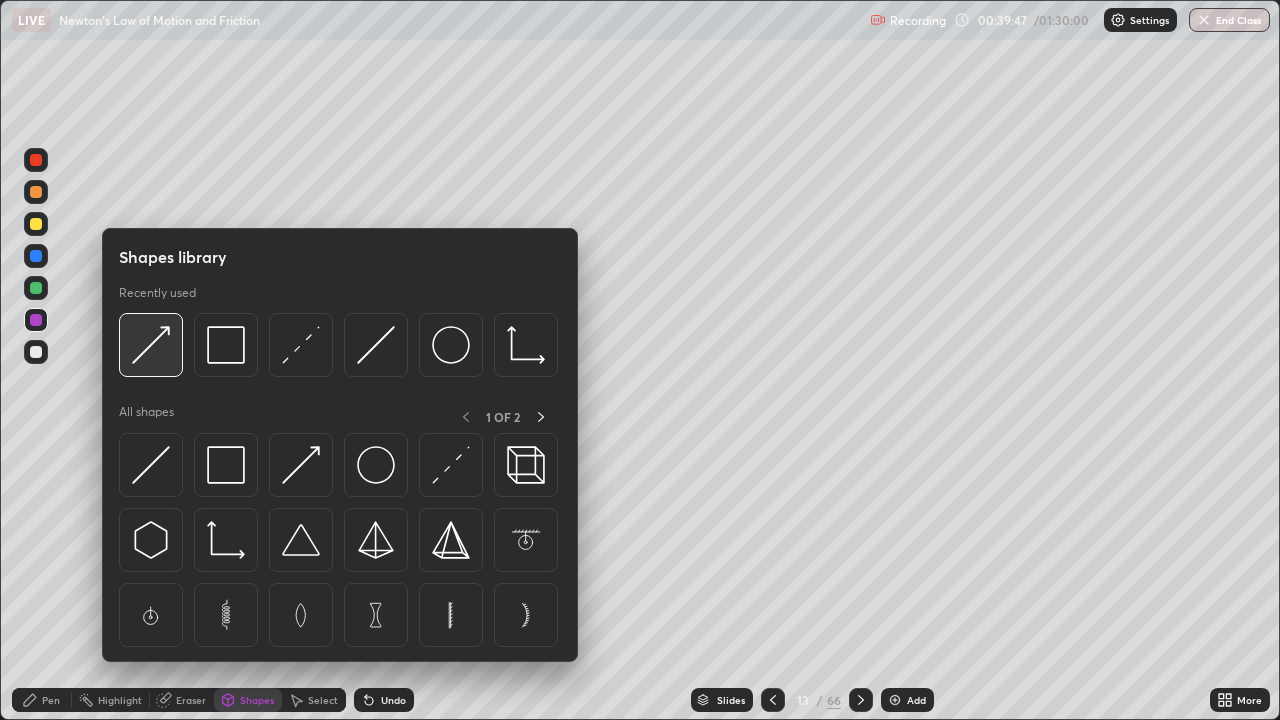 click at bounding box center (151, 345) 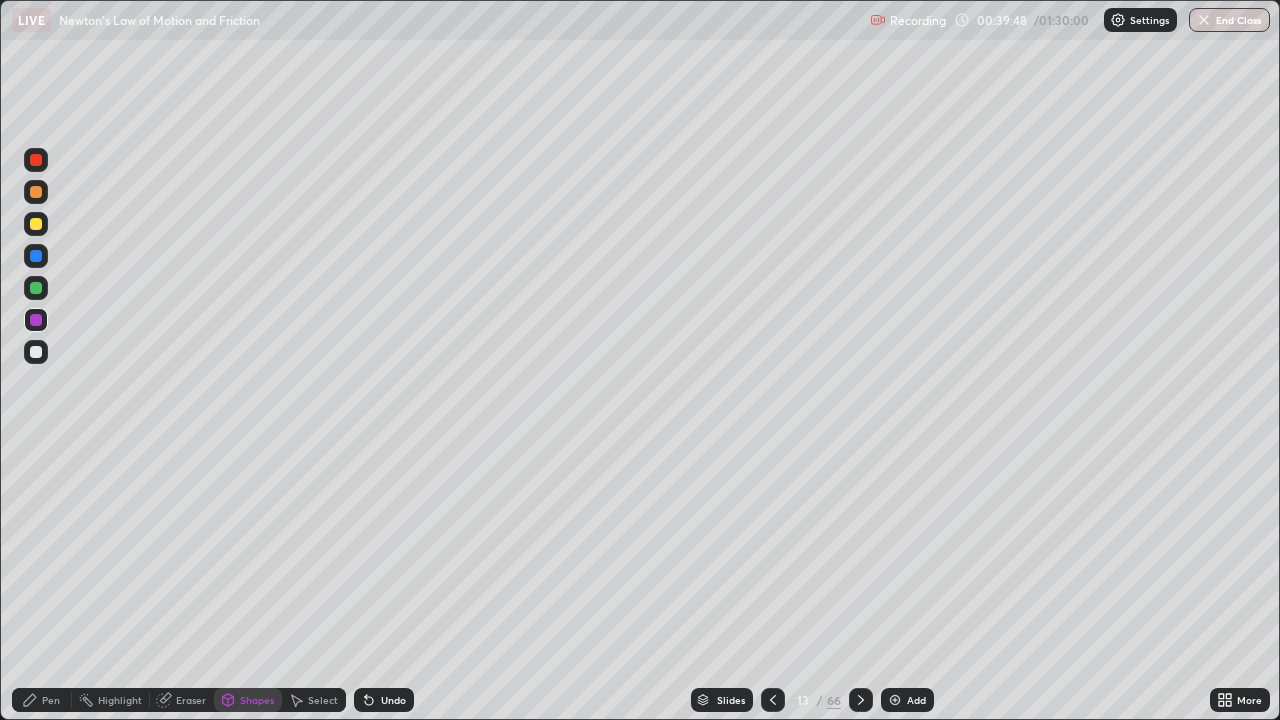 click at bounding box center [36, 224] 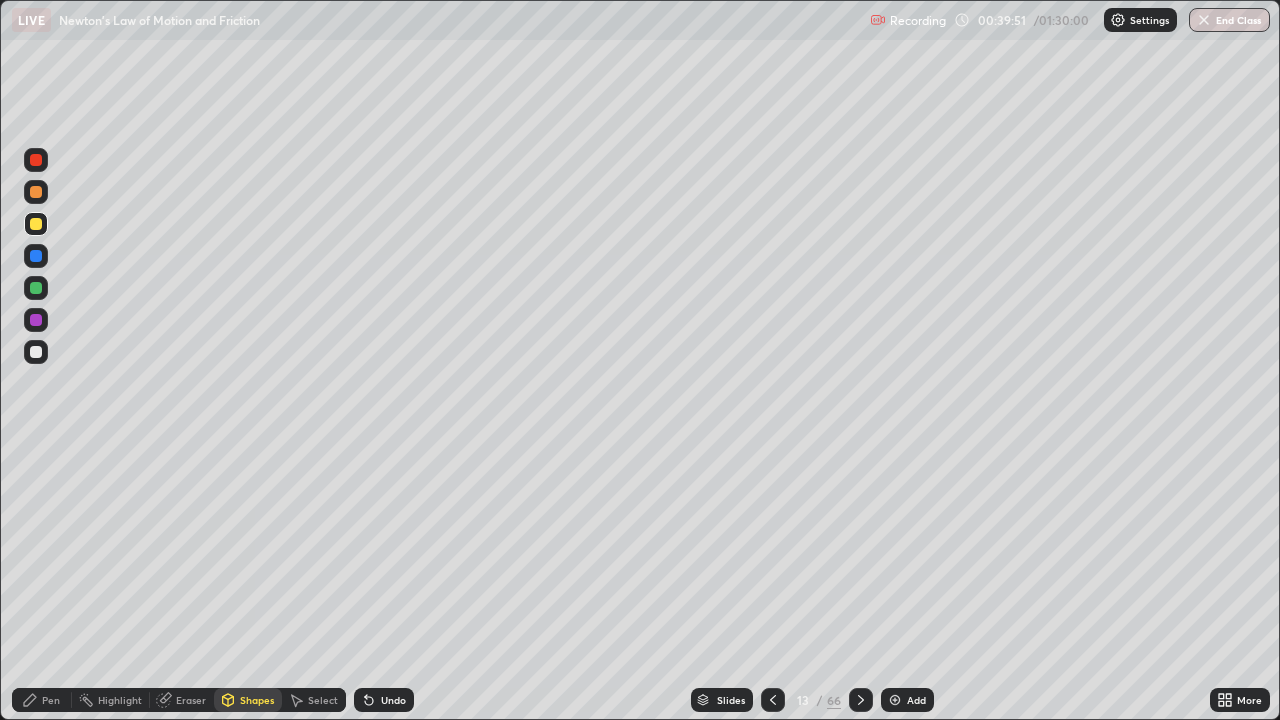 click 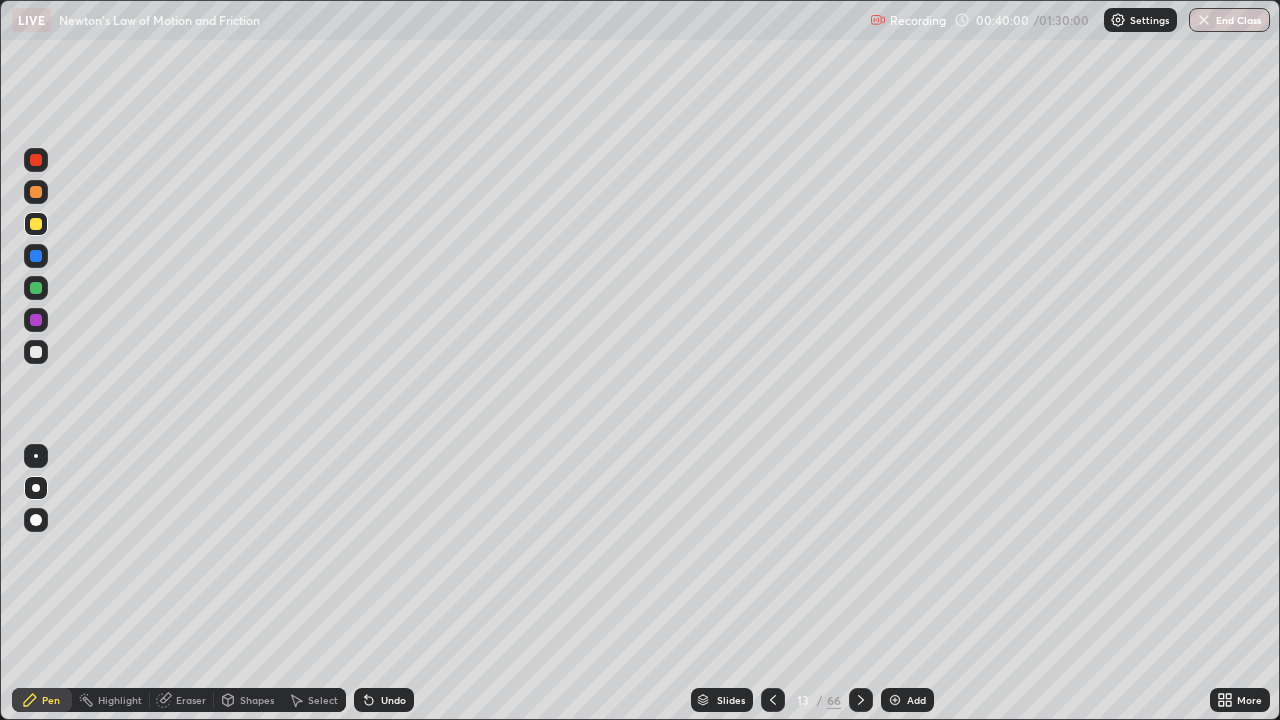 click on "Shapes" at bounding box center [248, 700] 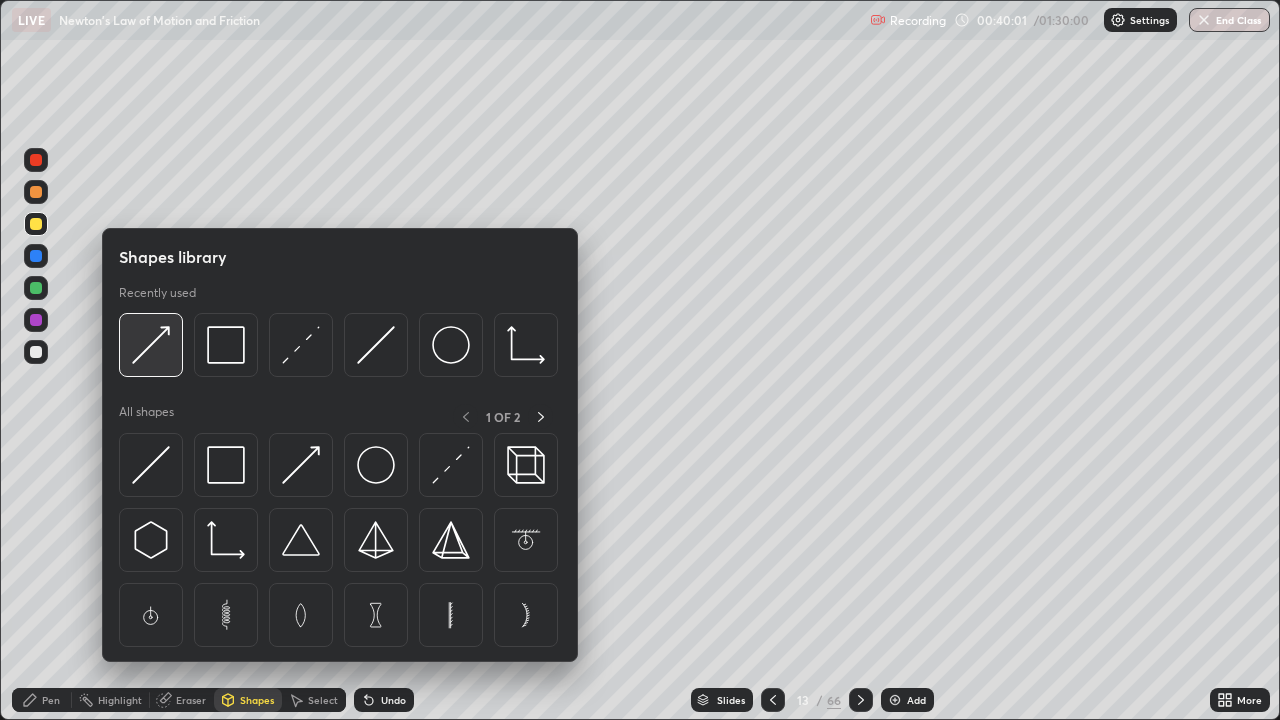 click at bounding box center (151, 345) 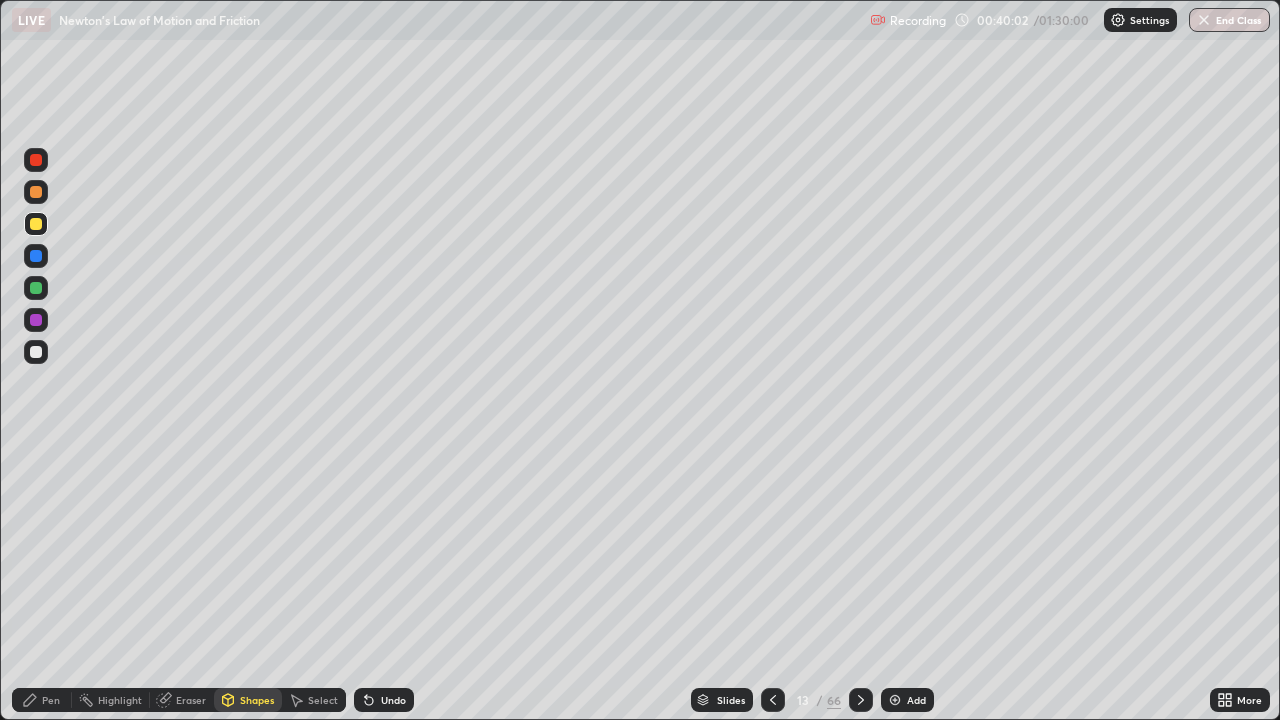 click at bounding box center [36, 160] 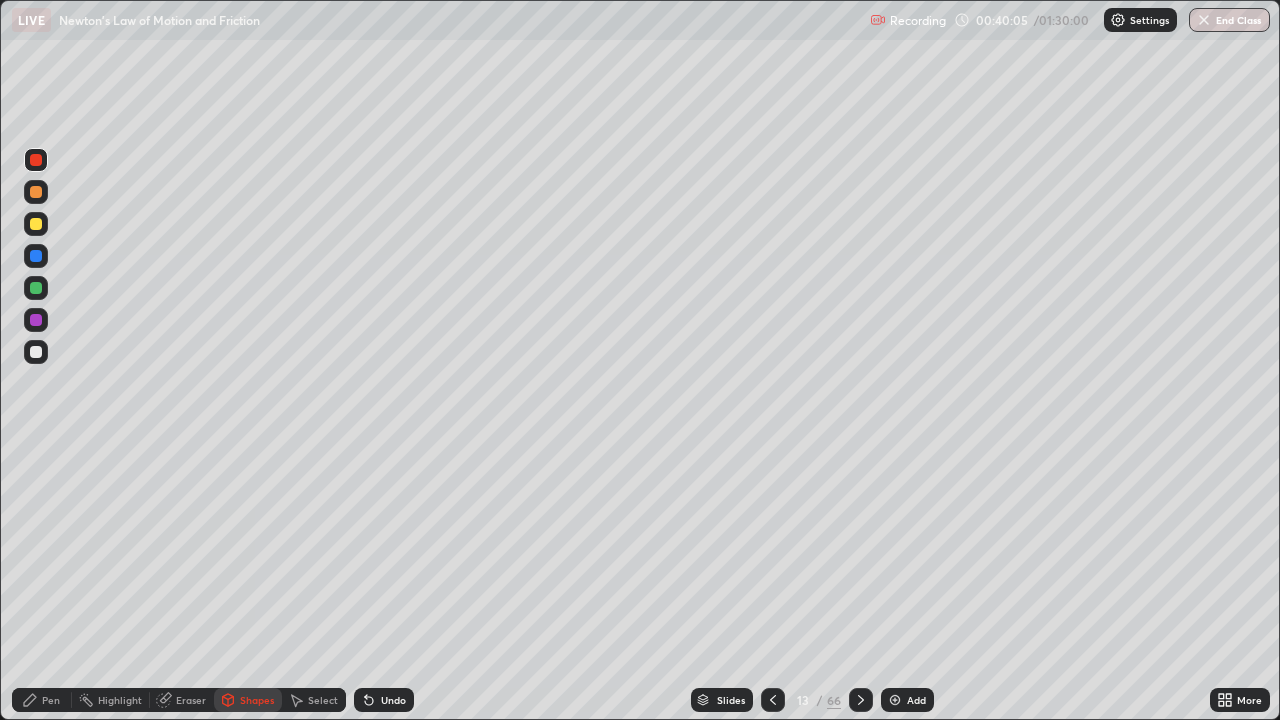 click 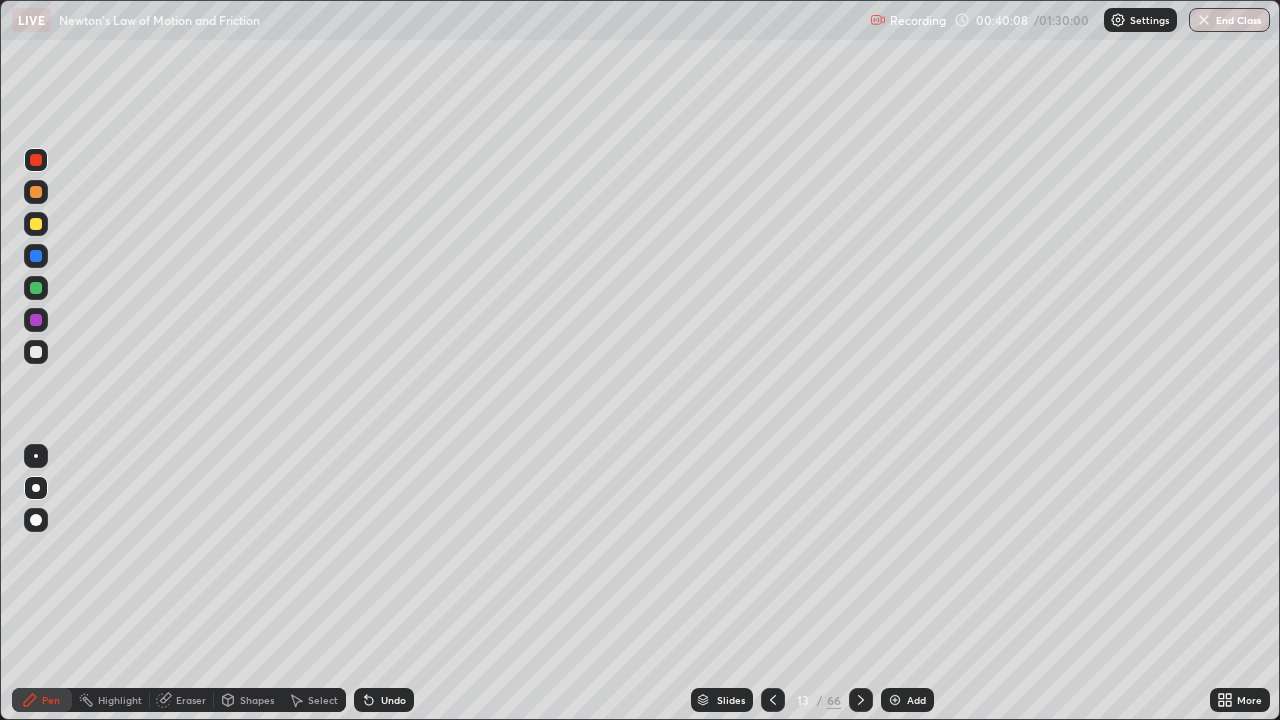 click on "Shapes" at bounding box center [257, 700] 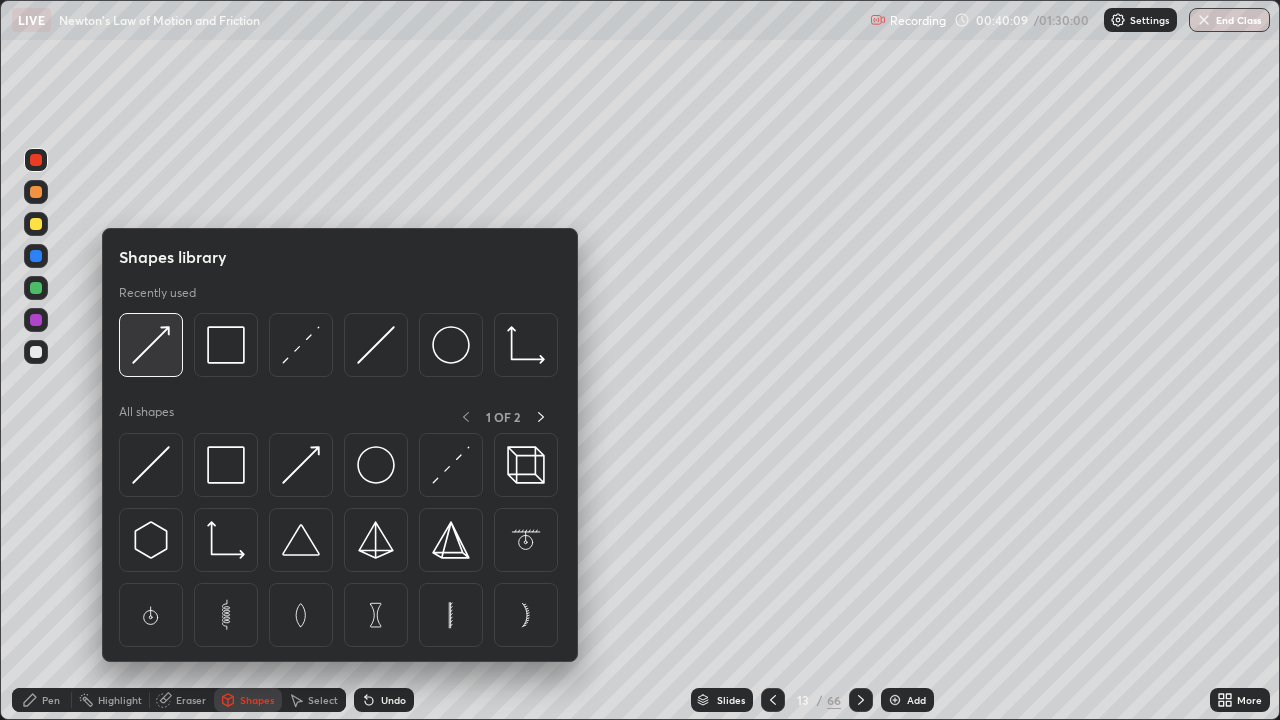 click at bounding box center (151, 345) 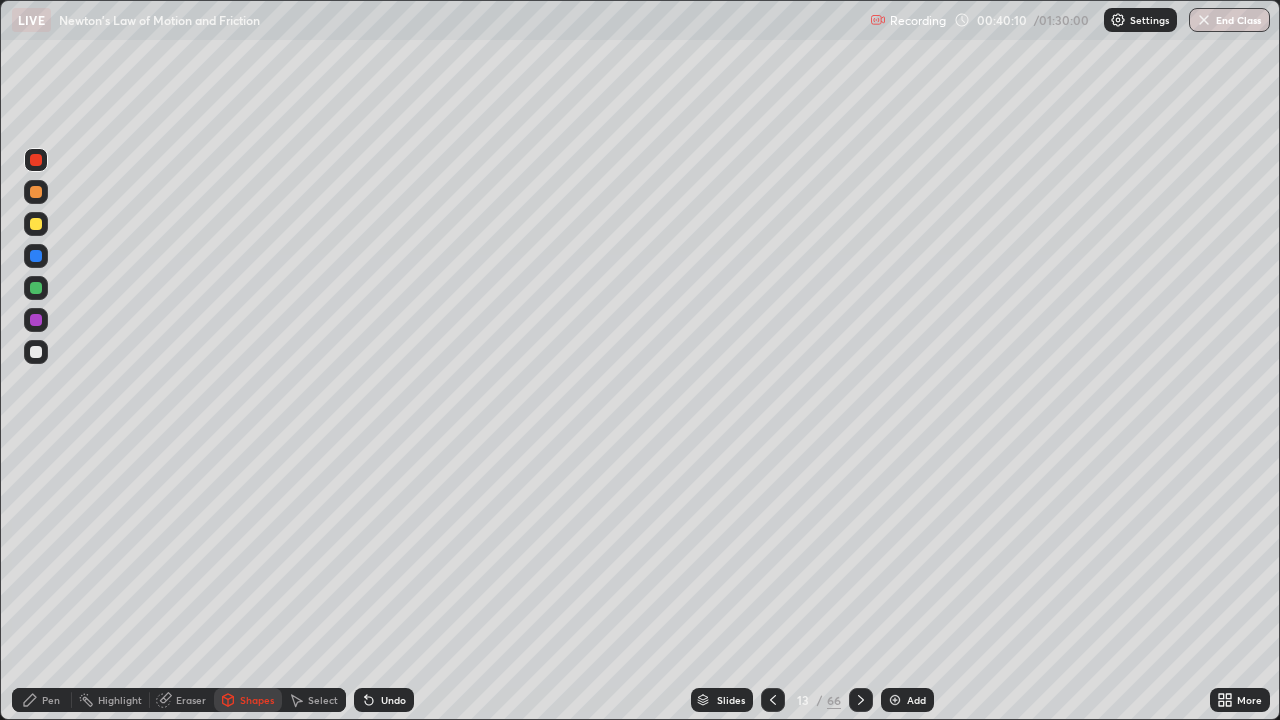 click at bounding box center [36, 288] 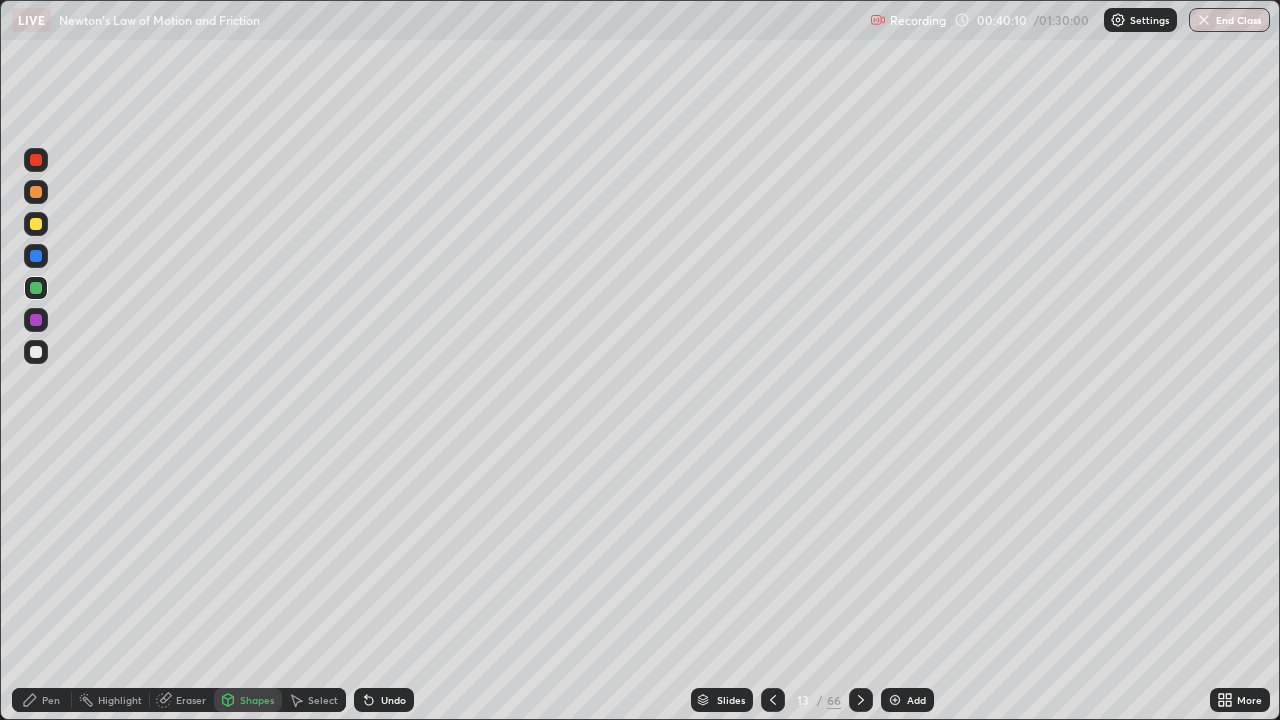 click at bounding box center (36, 320) 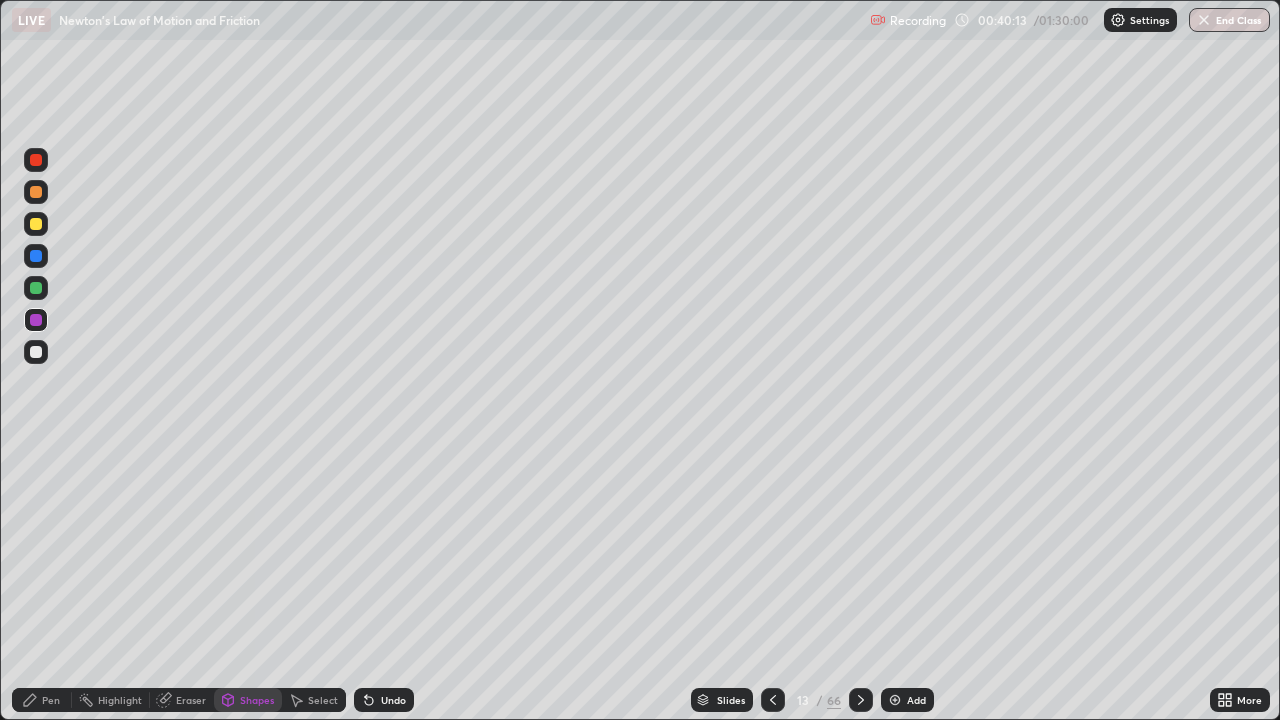 click 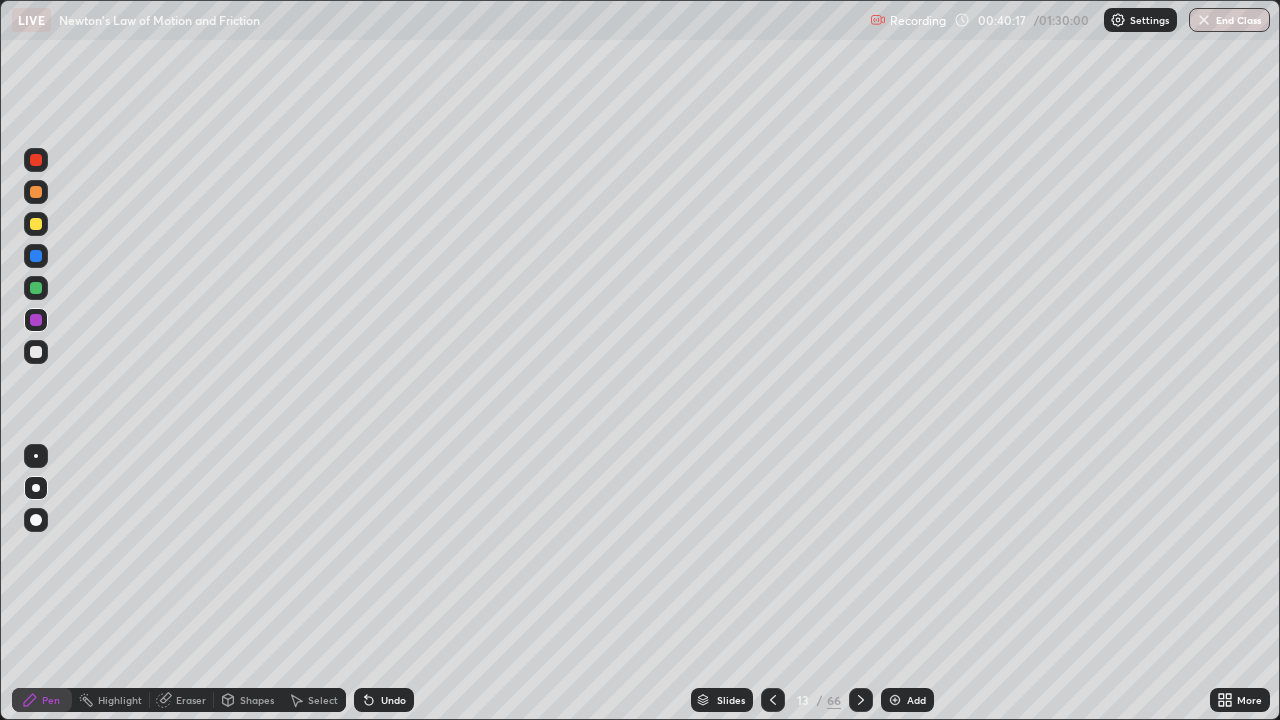 click at bounding box center (36, 192) 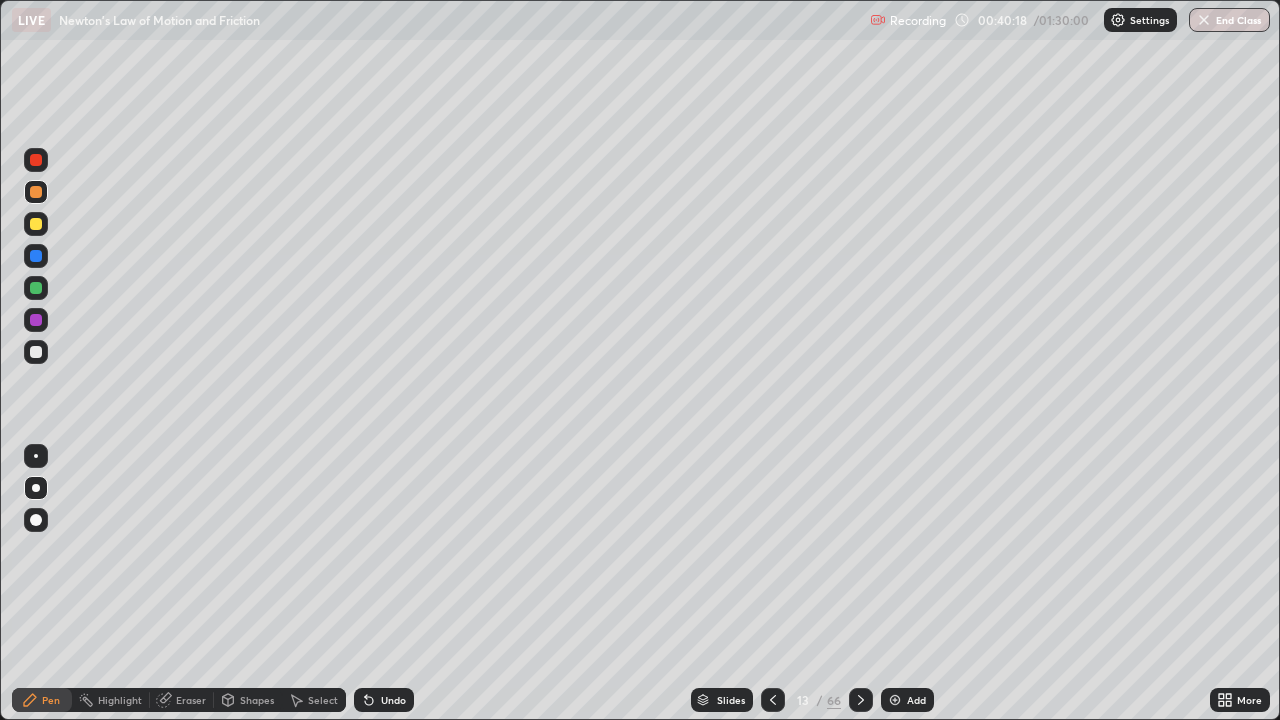 click on "Shapes" at bounding box center [248, 700] 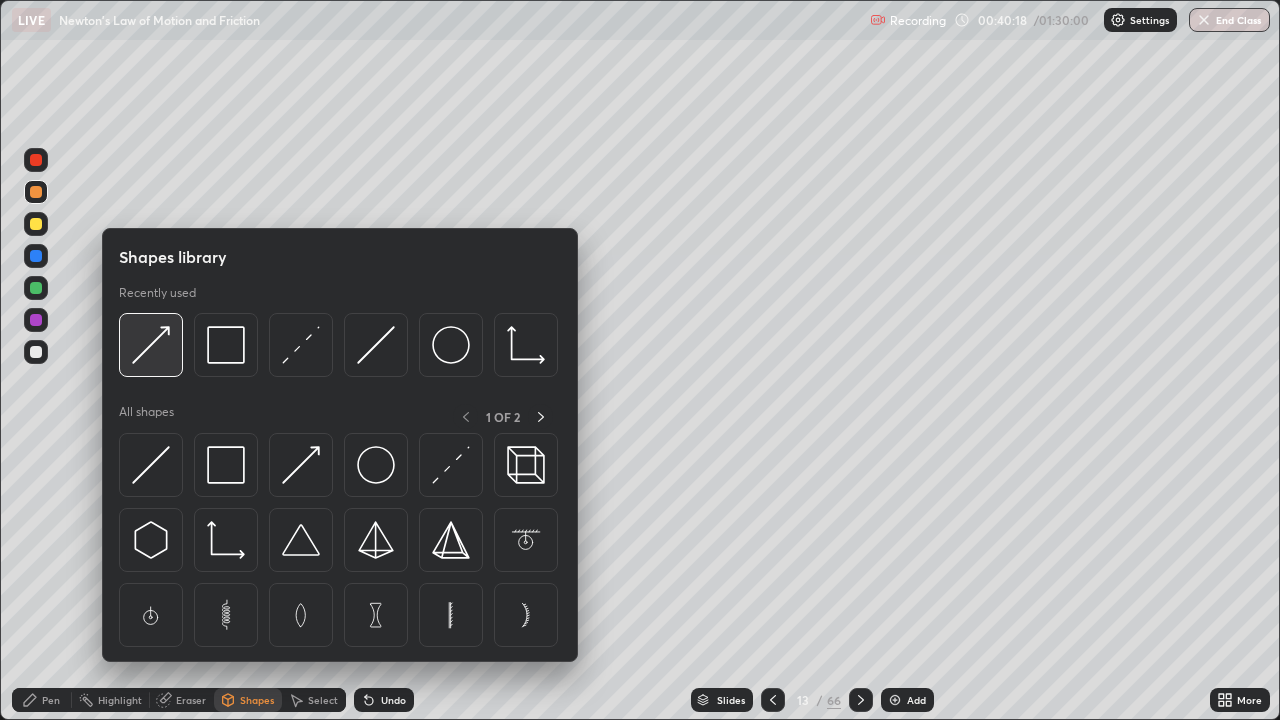 click at bounding box center [151, 345] 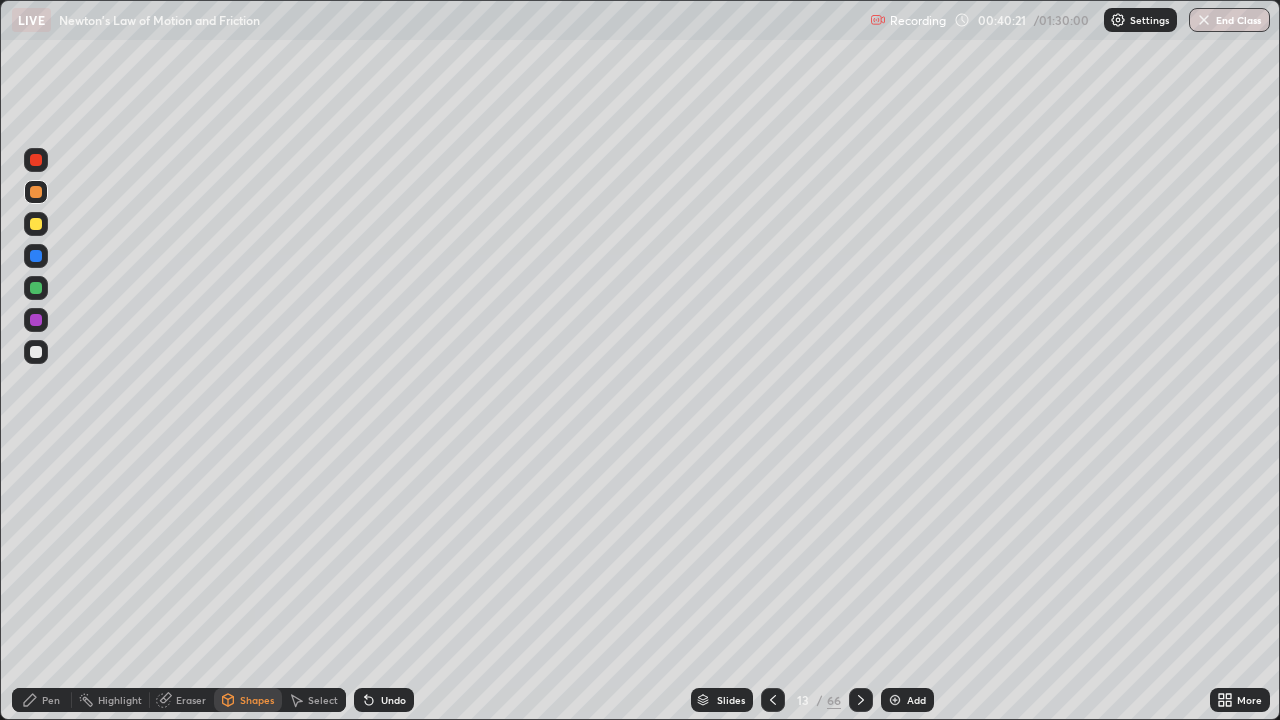 click 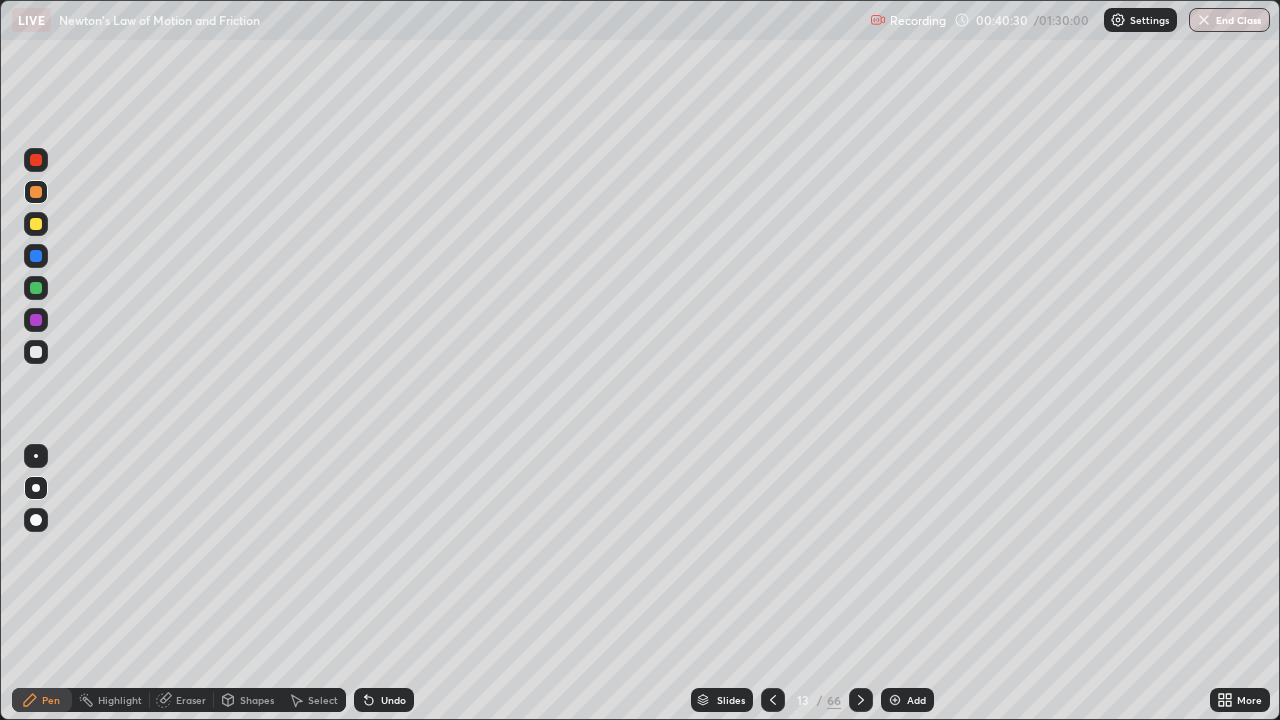 click on "Shapes" at bounding box center [248, 700] 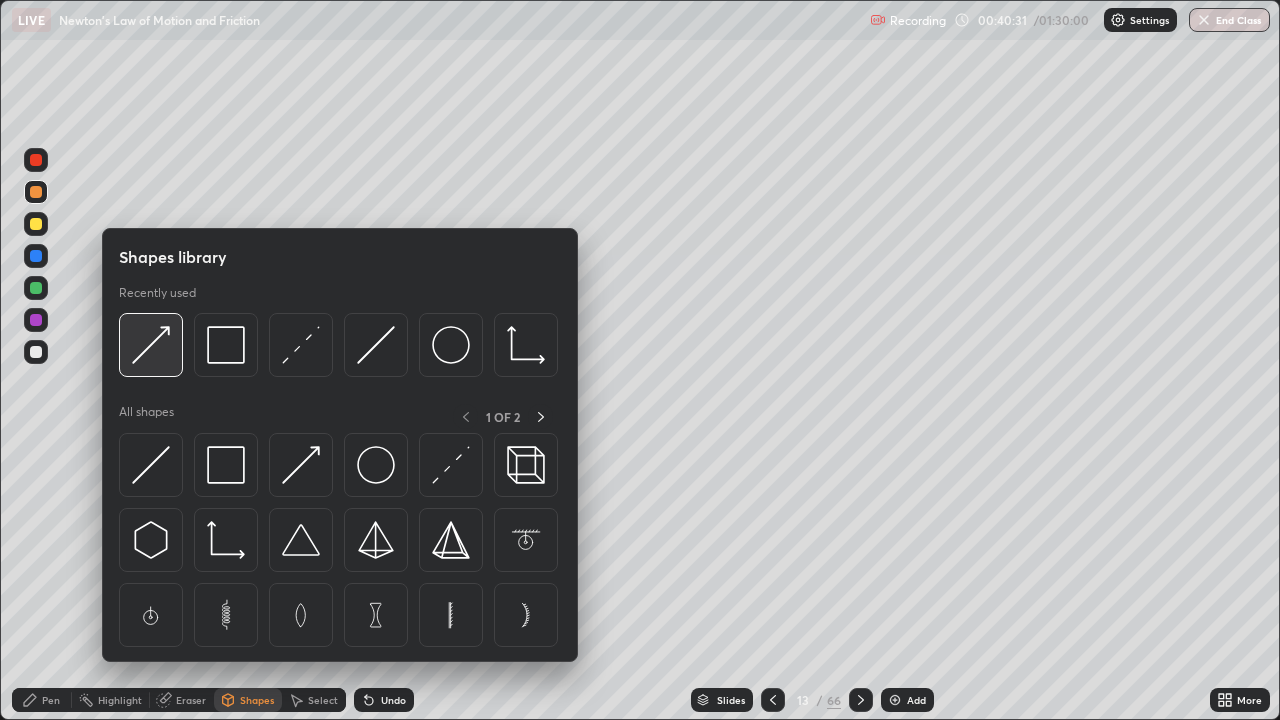 click at bounding box center [151, 345] 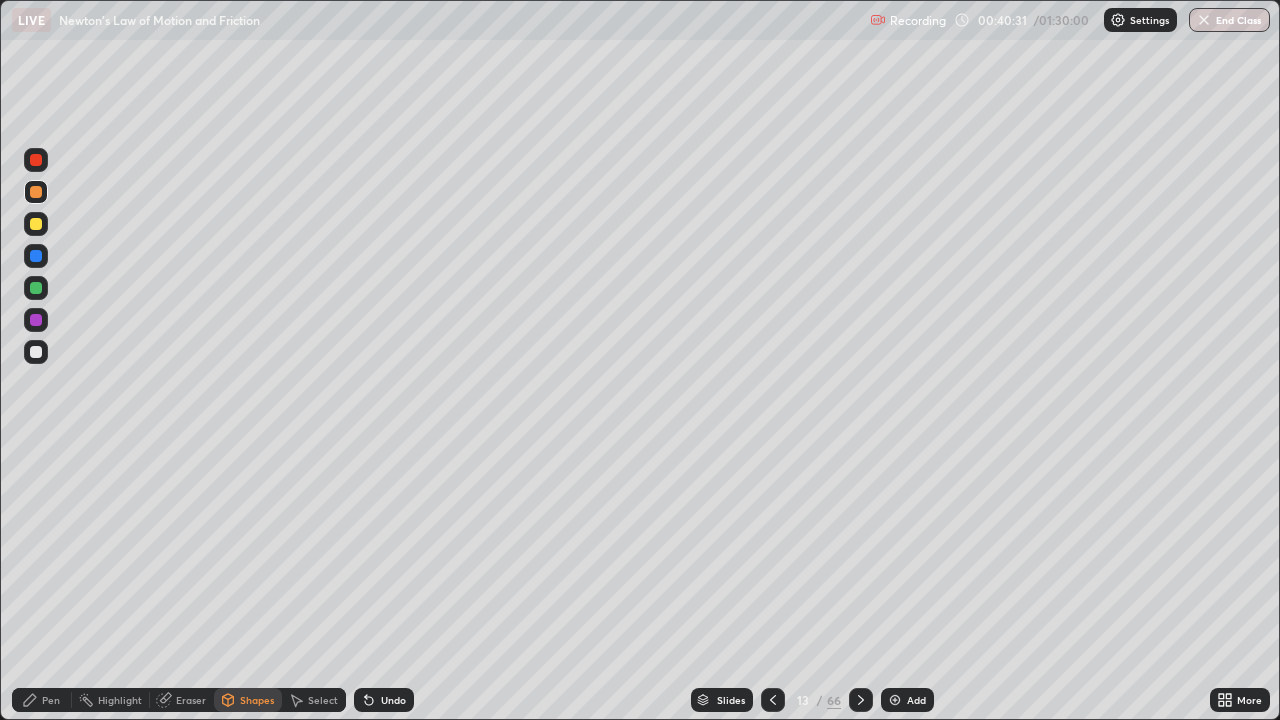 click at bounding box center [36, 224] 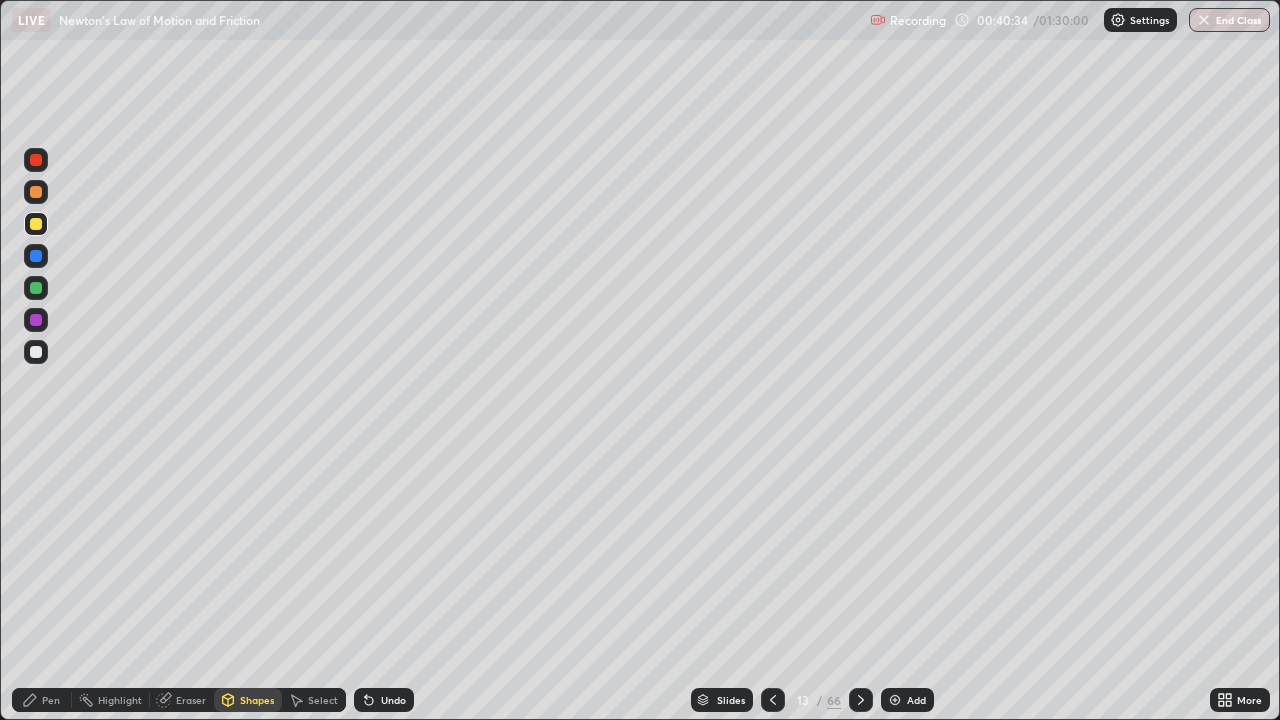 click 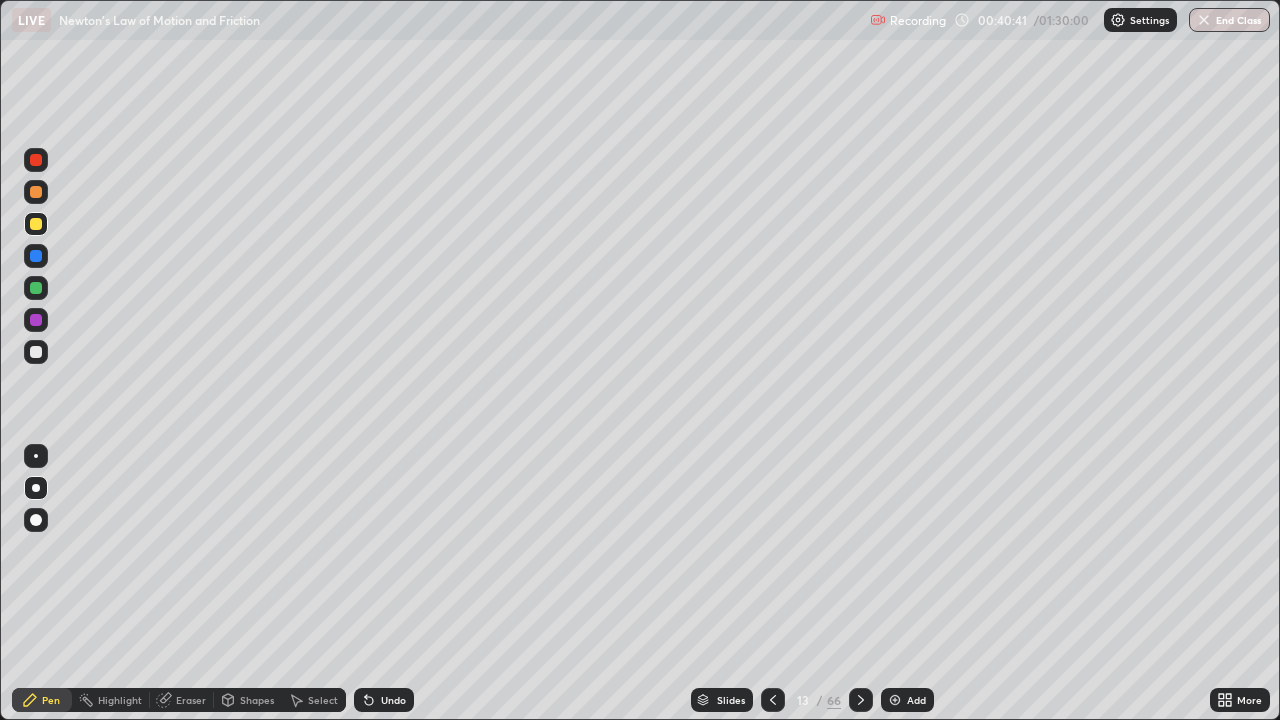 click on "Undo" at bounding box center (393, 700) 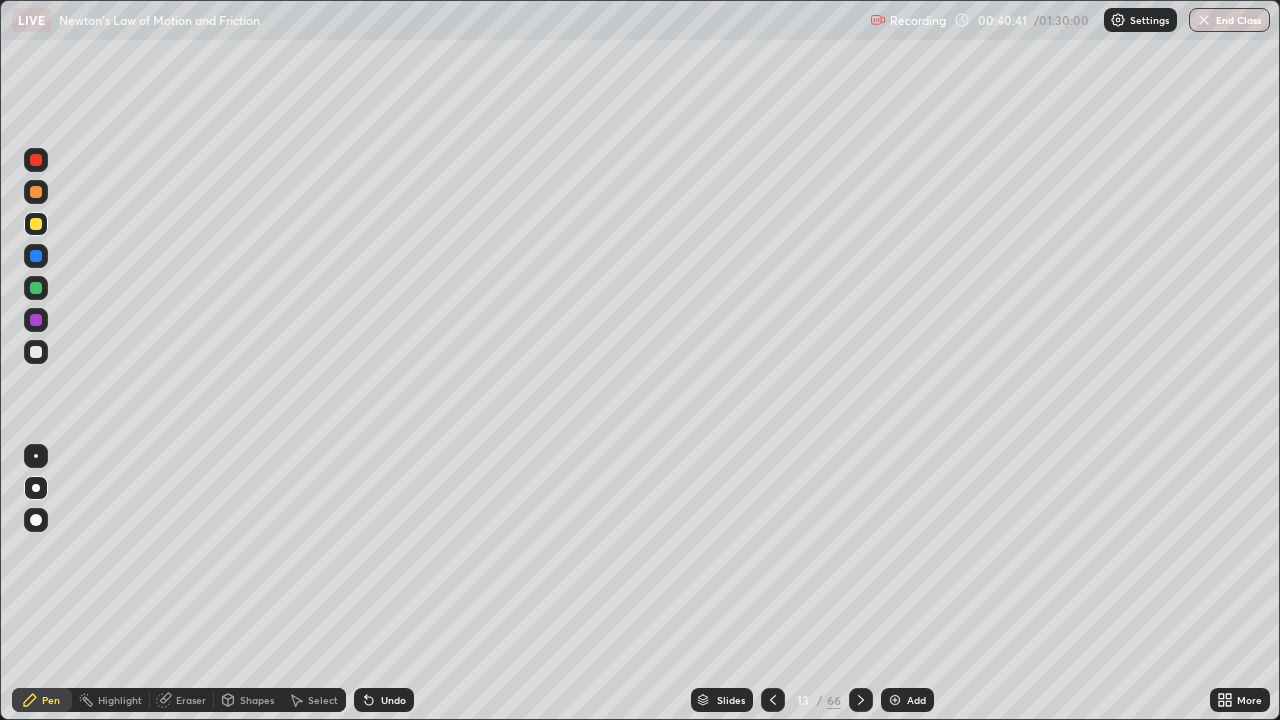 click on "Undo" at bounding box center [393, 700] 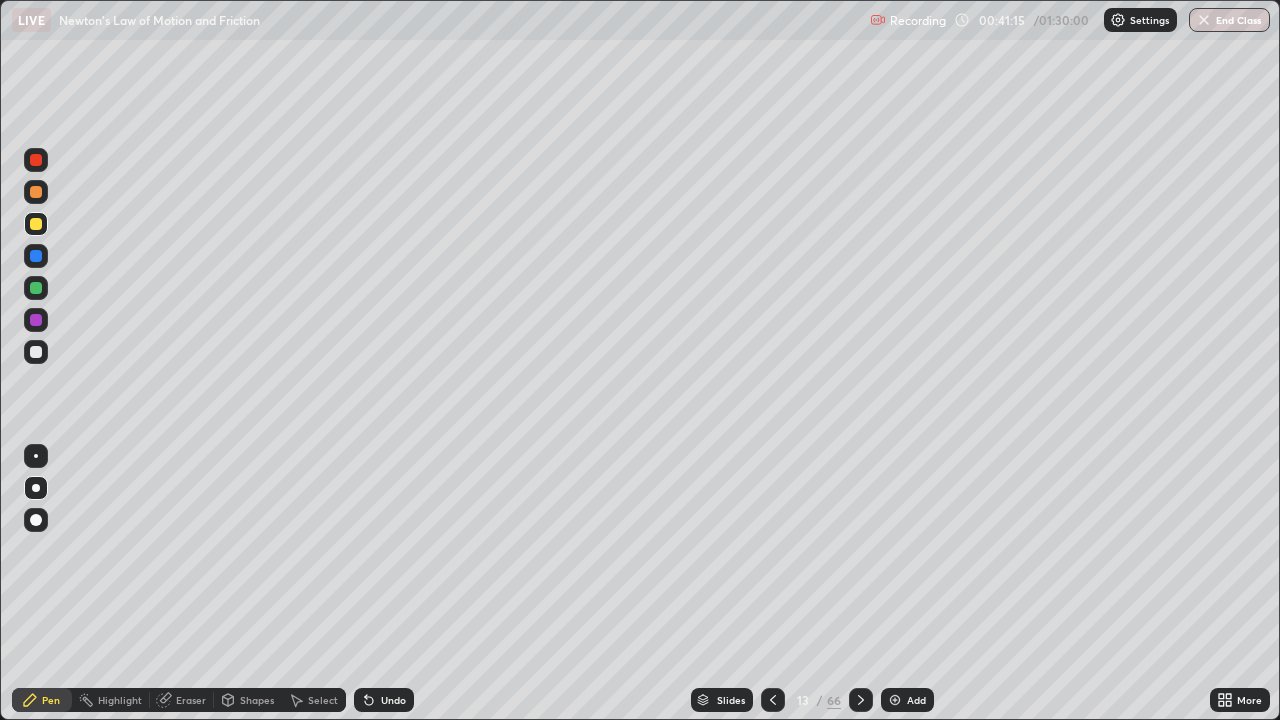 click on "Shapes" at bounding box center (257, 700) 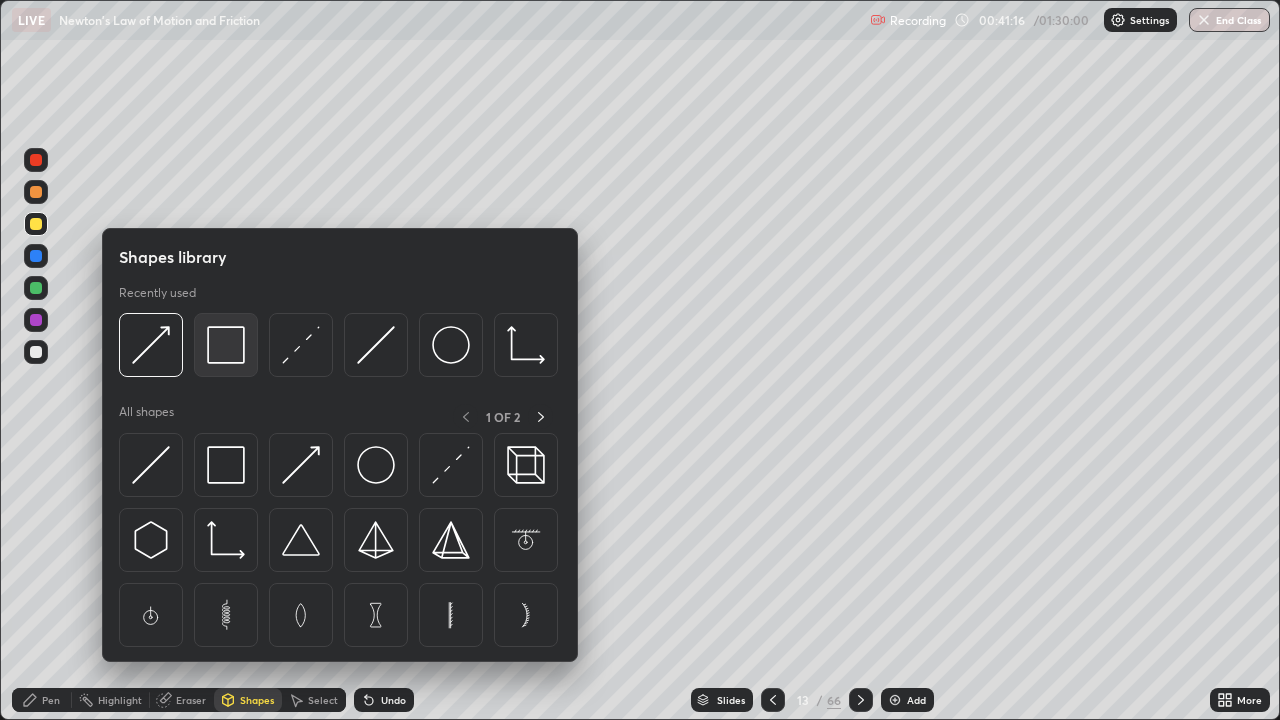 click at bounding box center (226, 345) 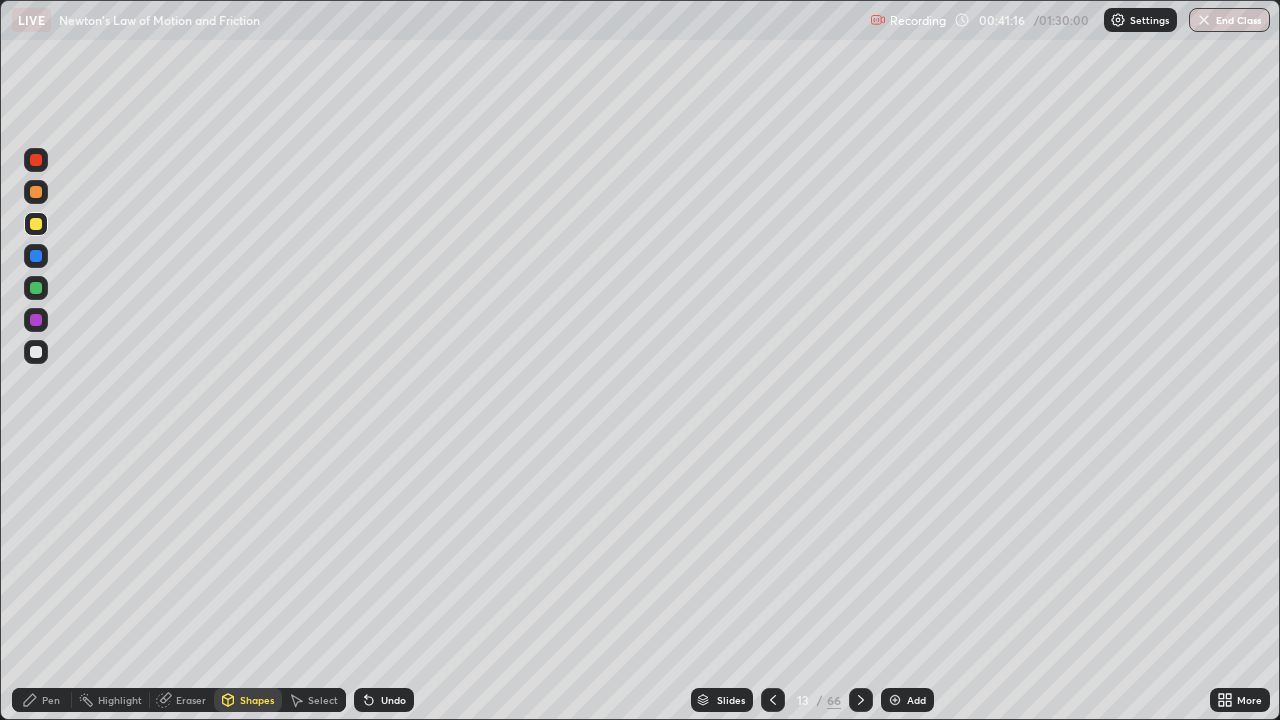 click at bounding box center [36, 160] 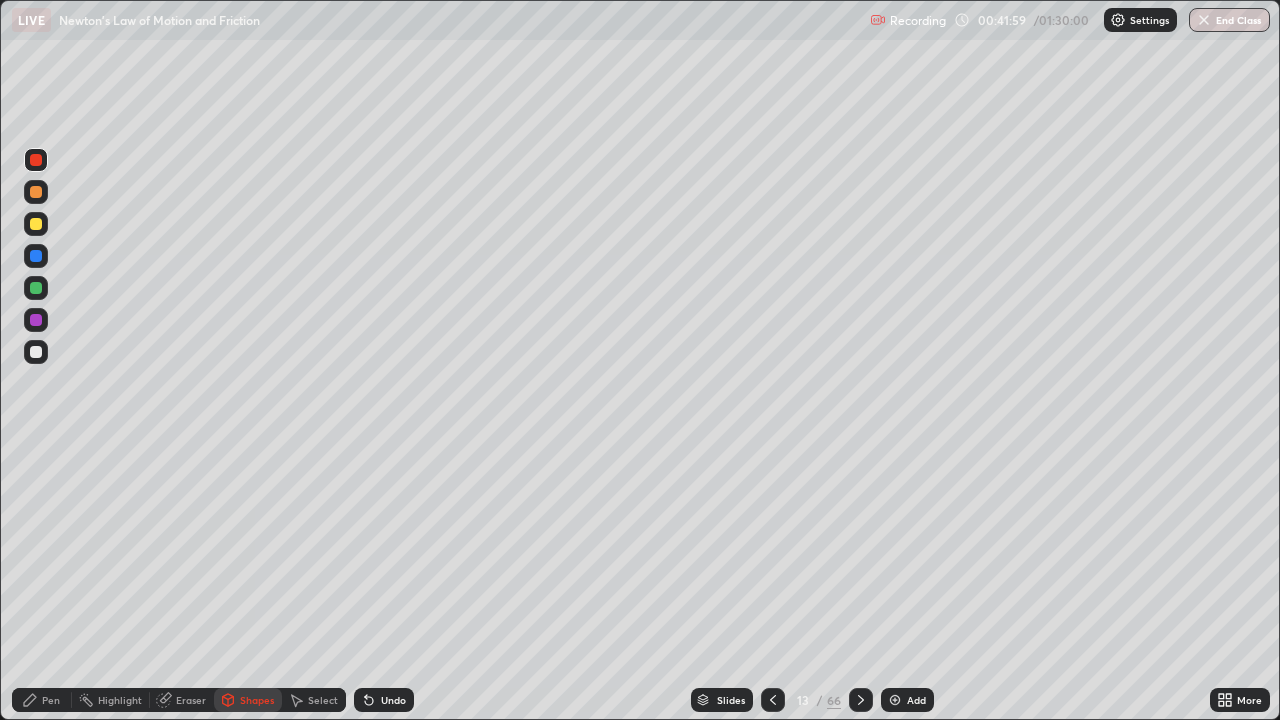 click at bounding box center [36, 288] 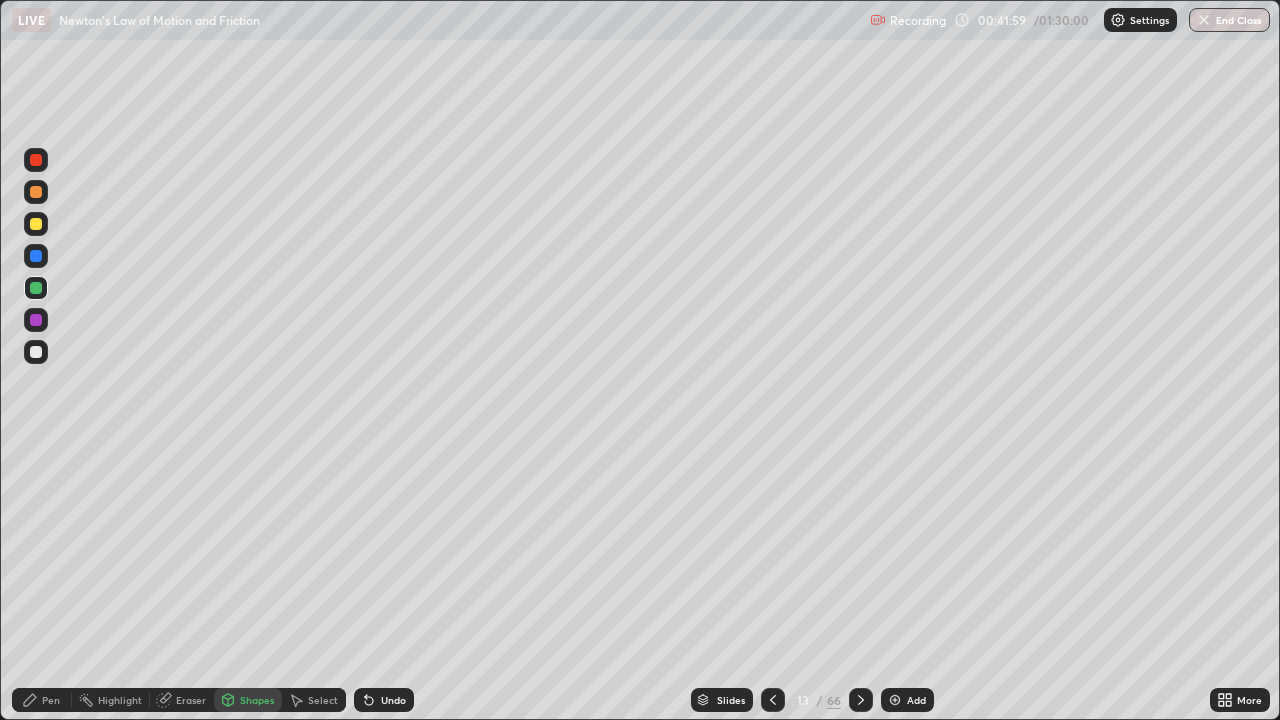 click on "Pen" at bounding box center [42, 700] 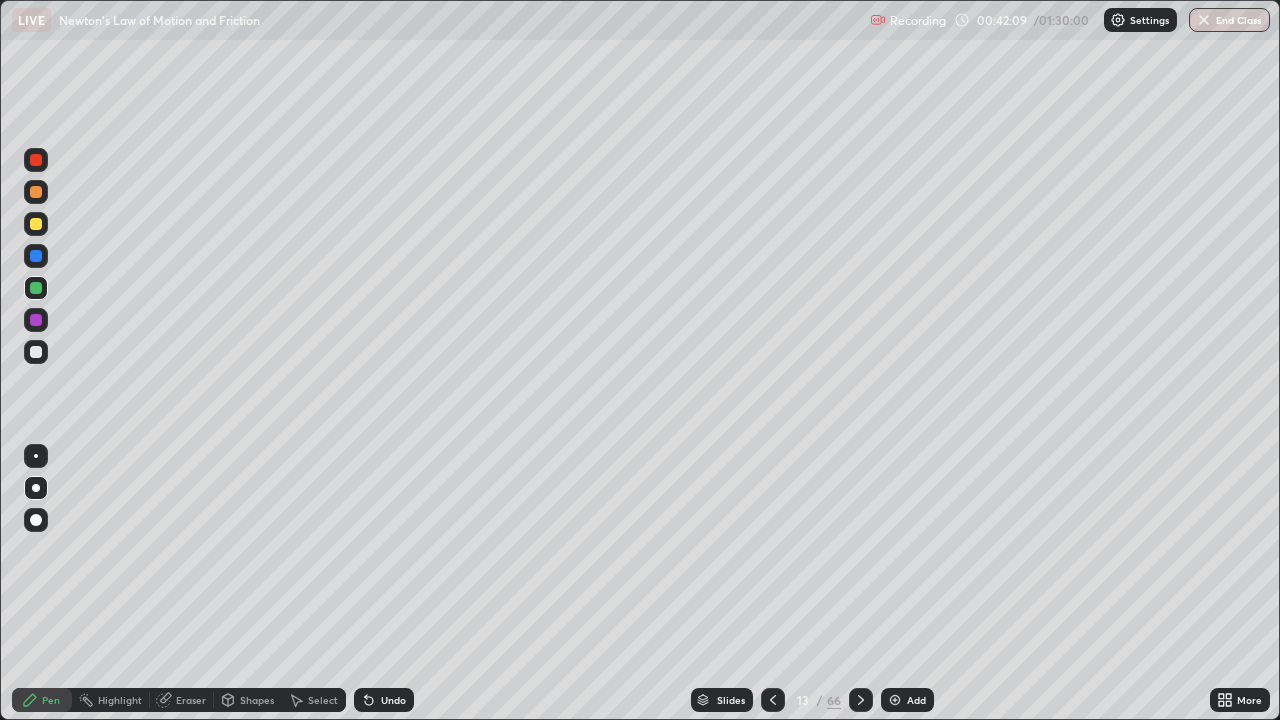 click at bounding box center (36, 256) 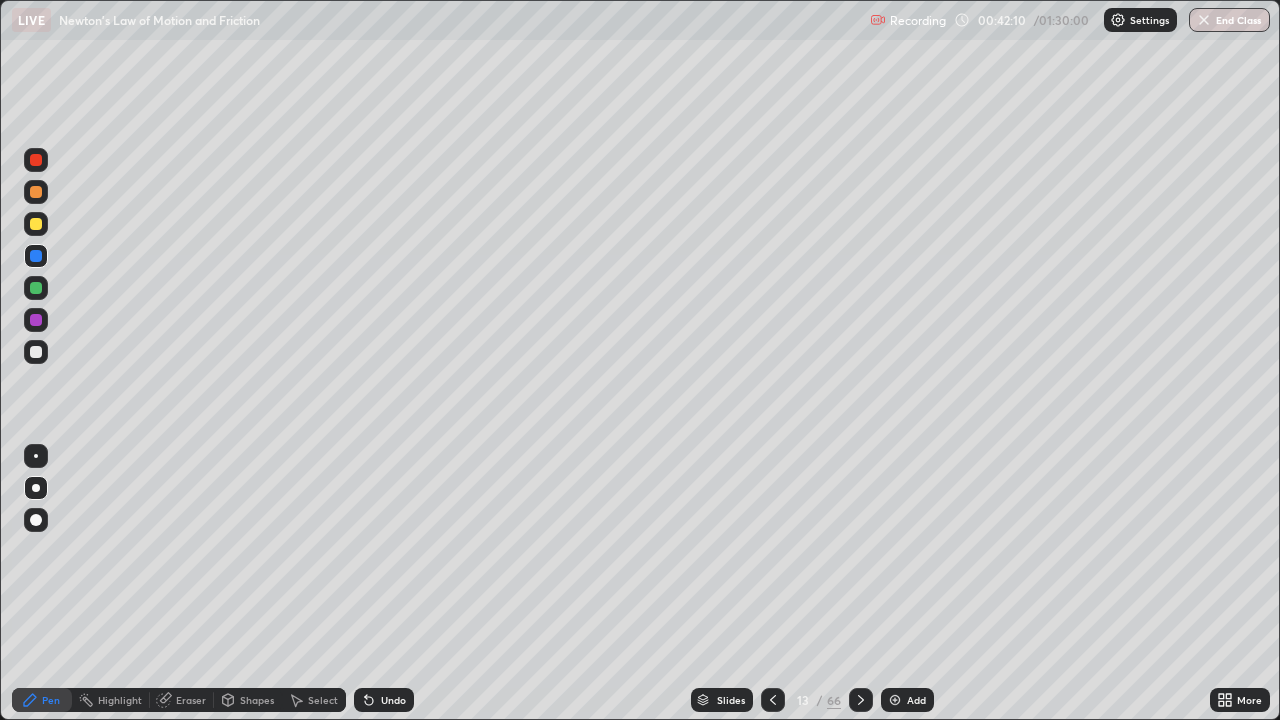 click on "Shapes" at bounding box center (257, 700) 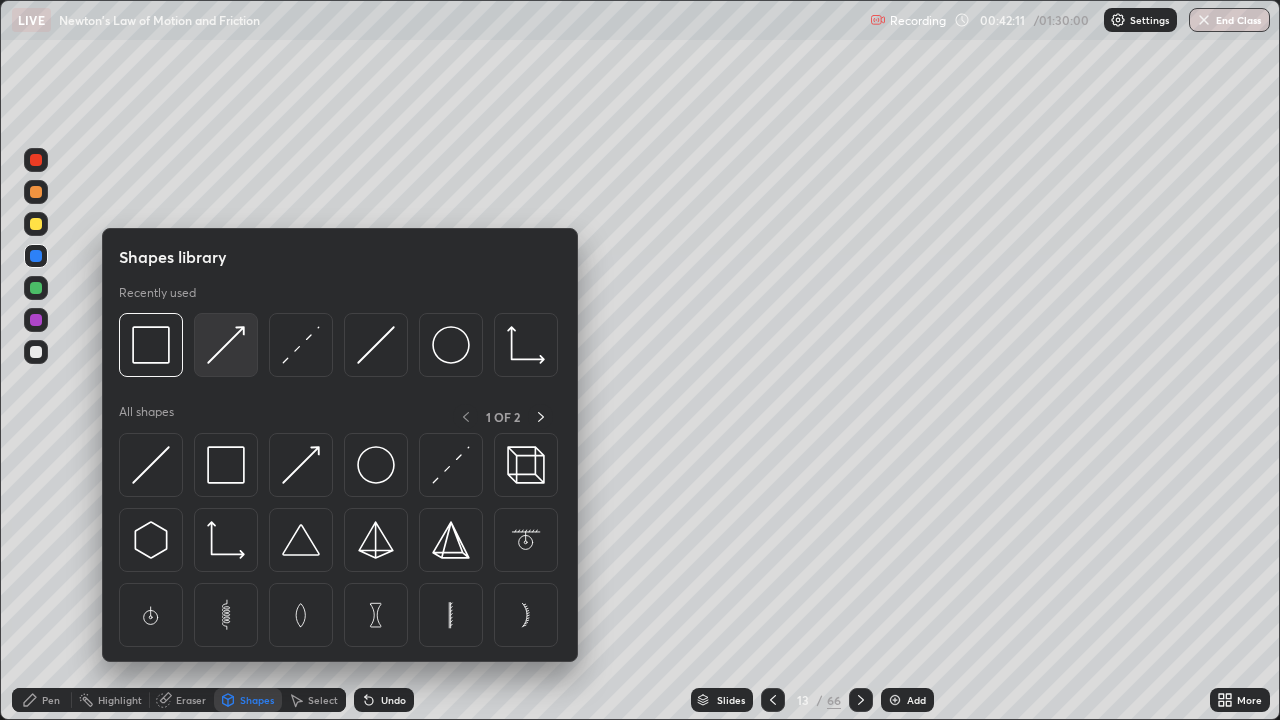 click at bounding box center [226, 345] 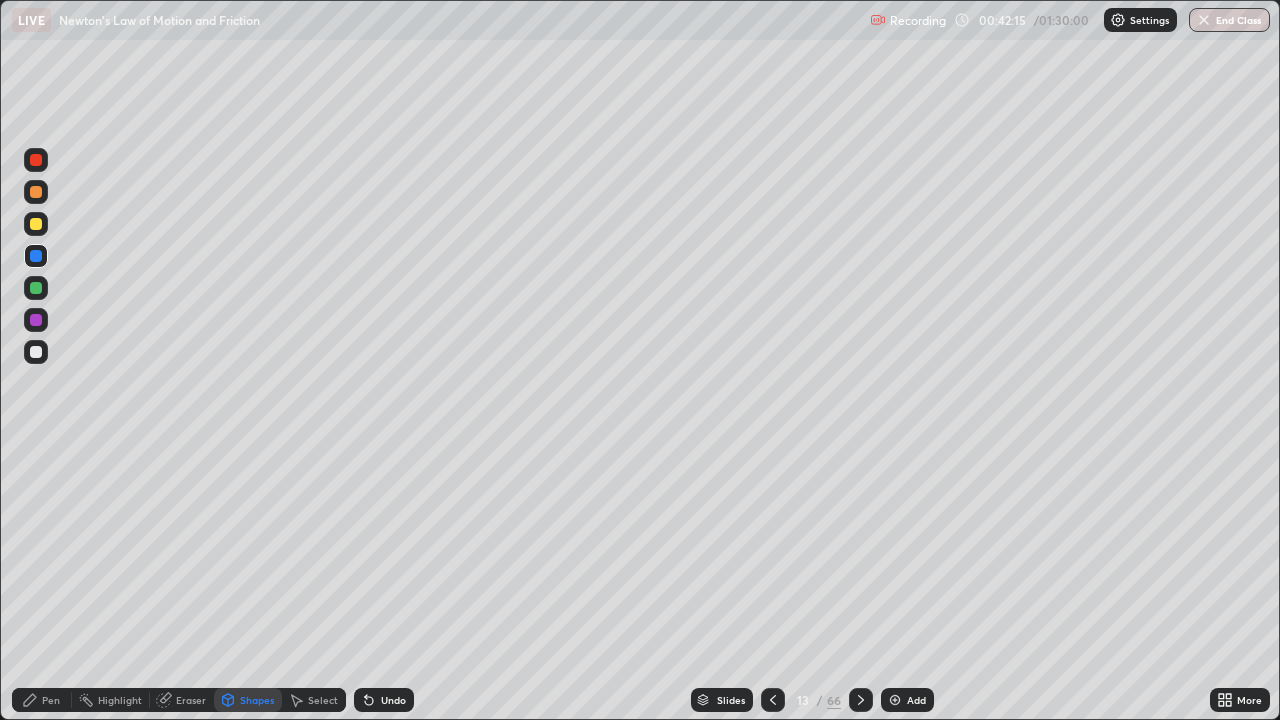 click on "Pen" at bounding box center [51, 700] 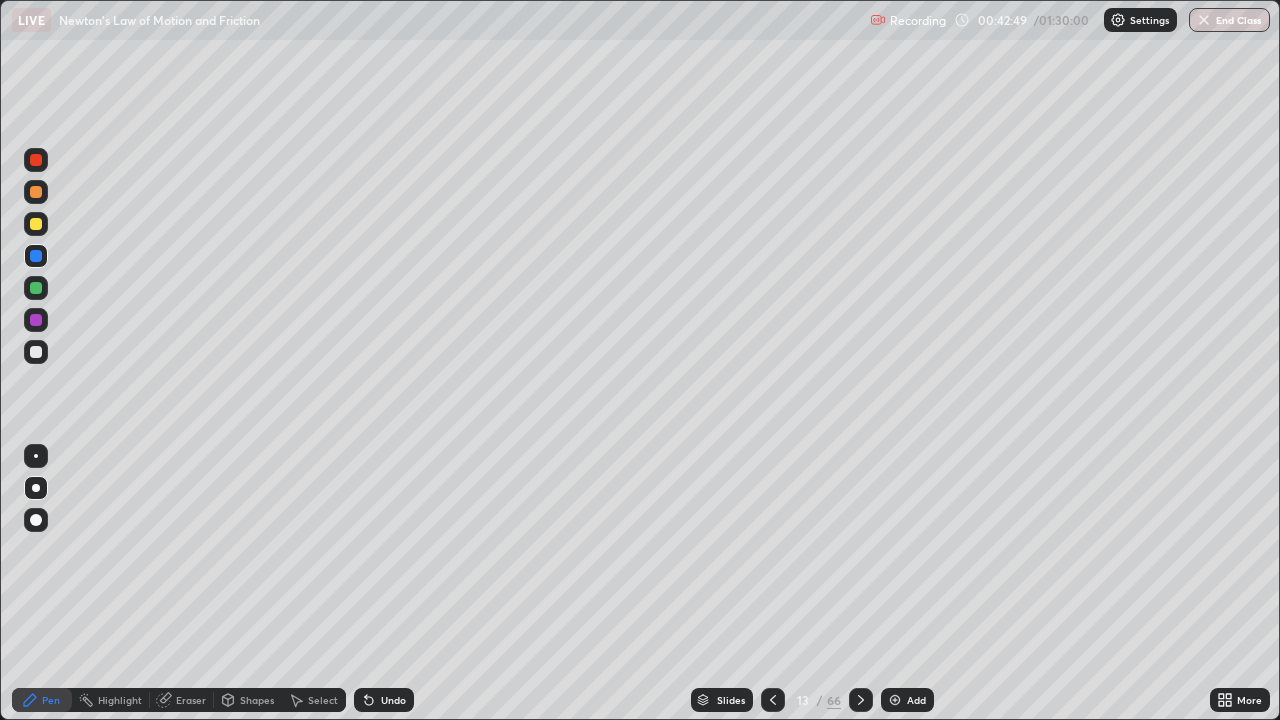 click 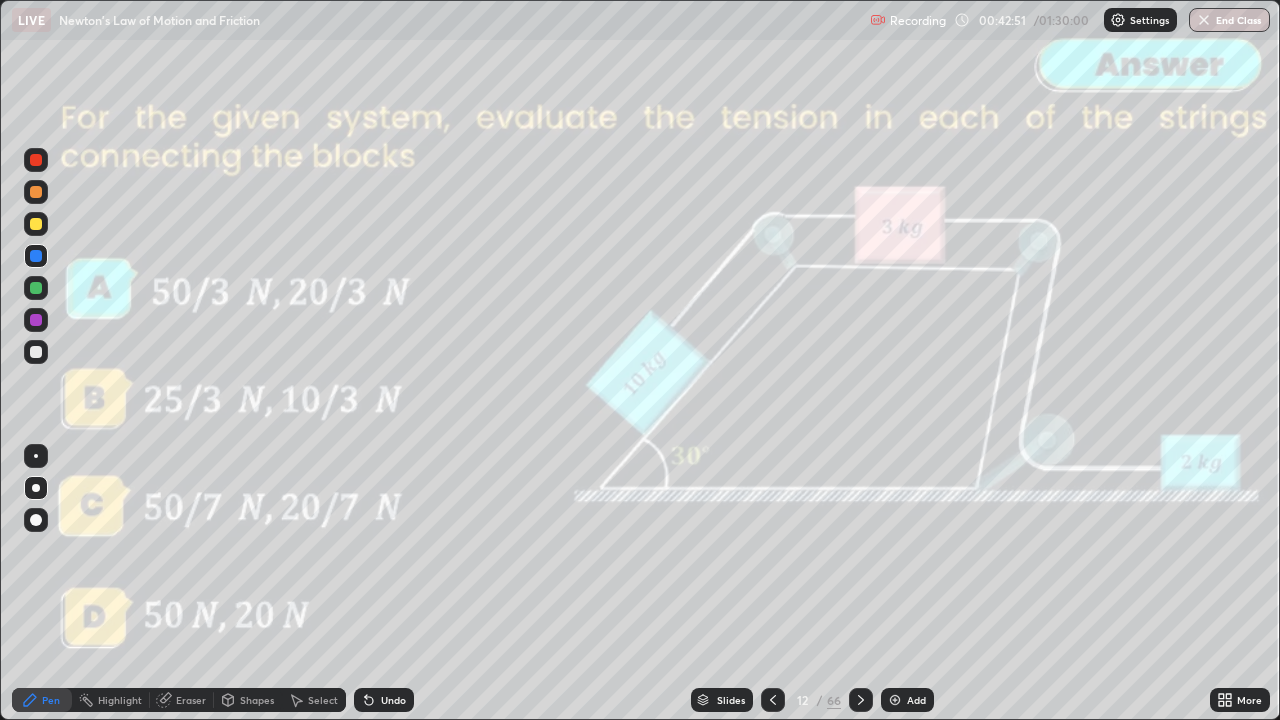 click 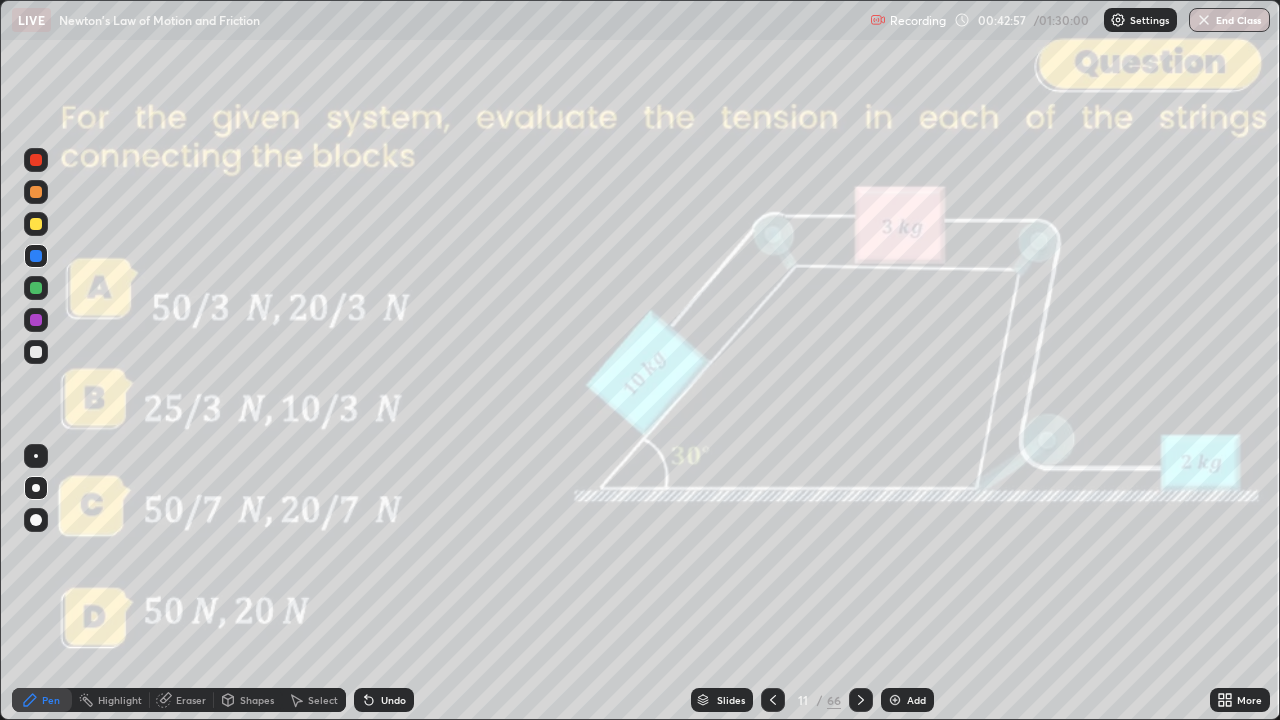 click 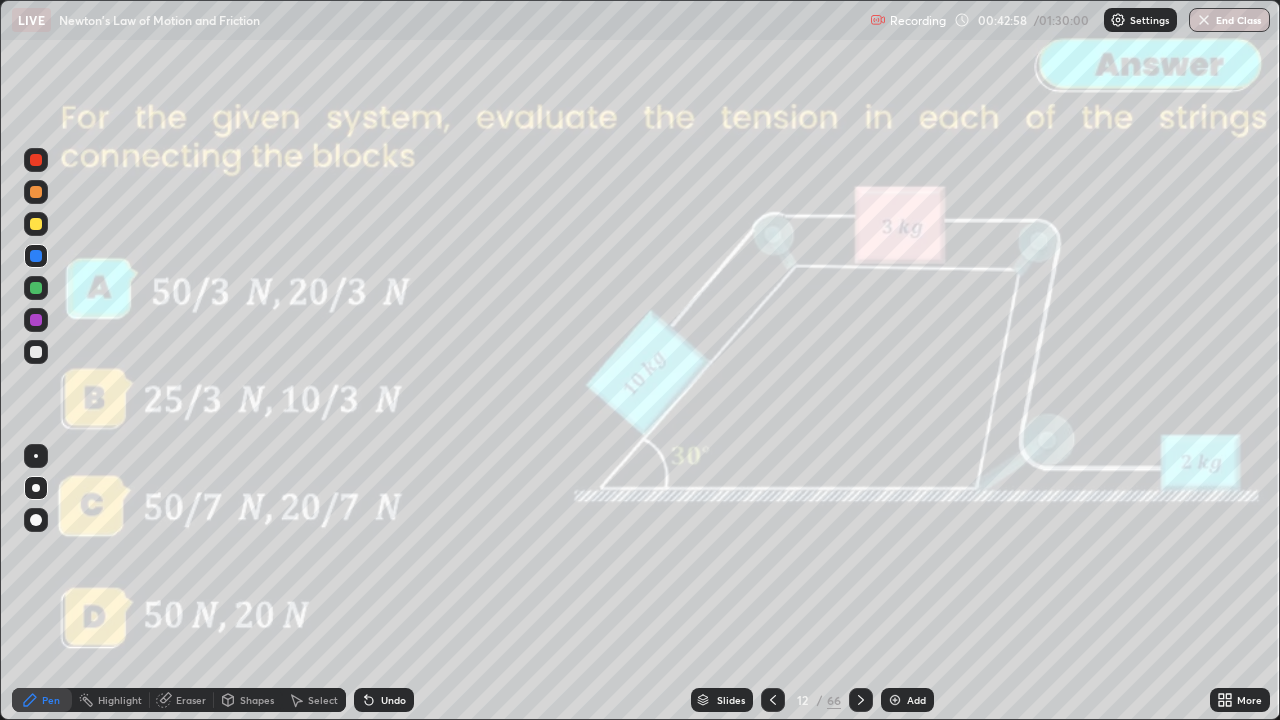 click at bounding box center [861, 700] 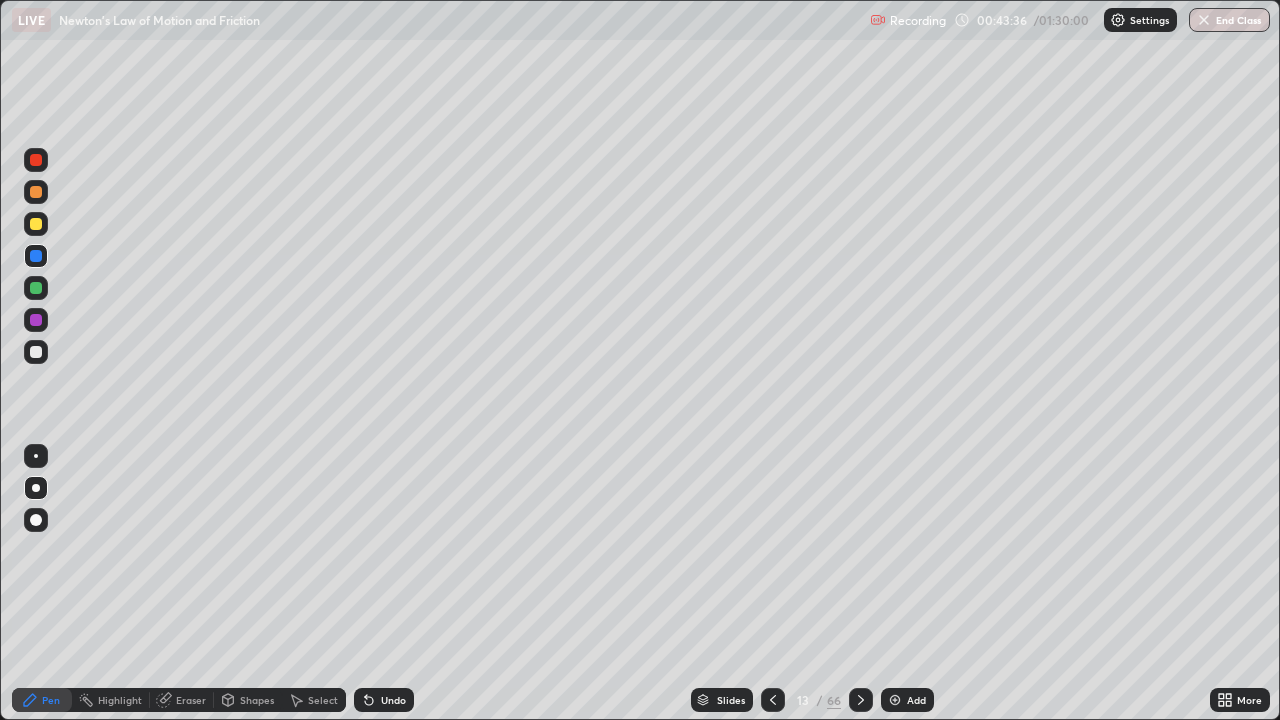 click on "Shapes" at bounding box center [257, 700] 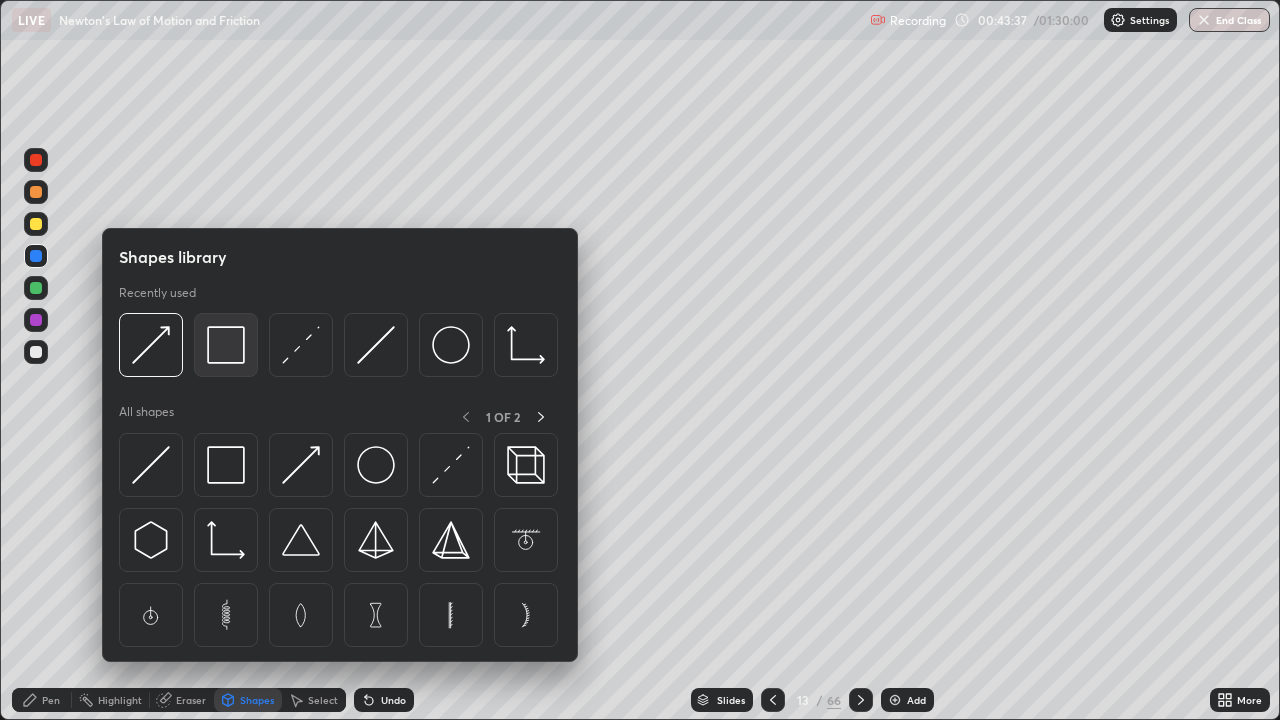 click at bounding box center [226, 345] 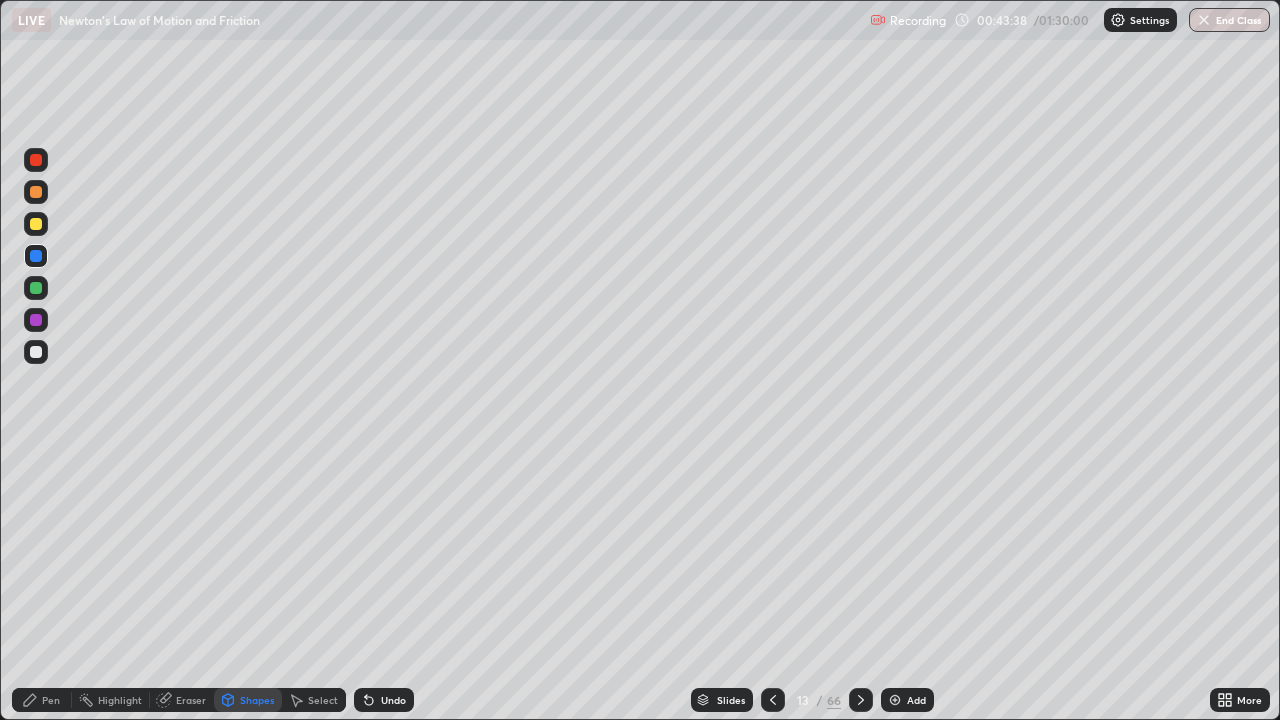 click at bounding box center (36, 160) 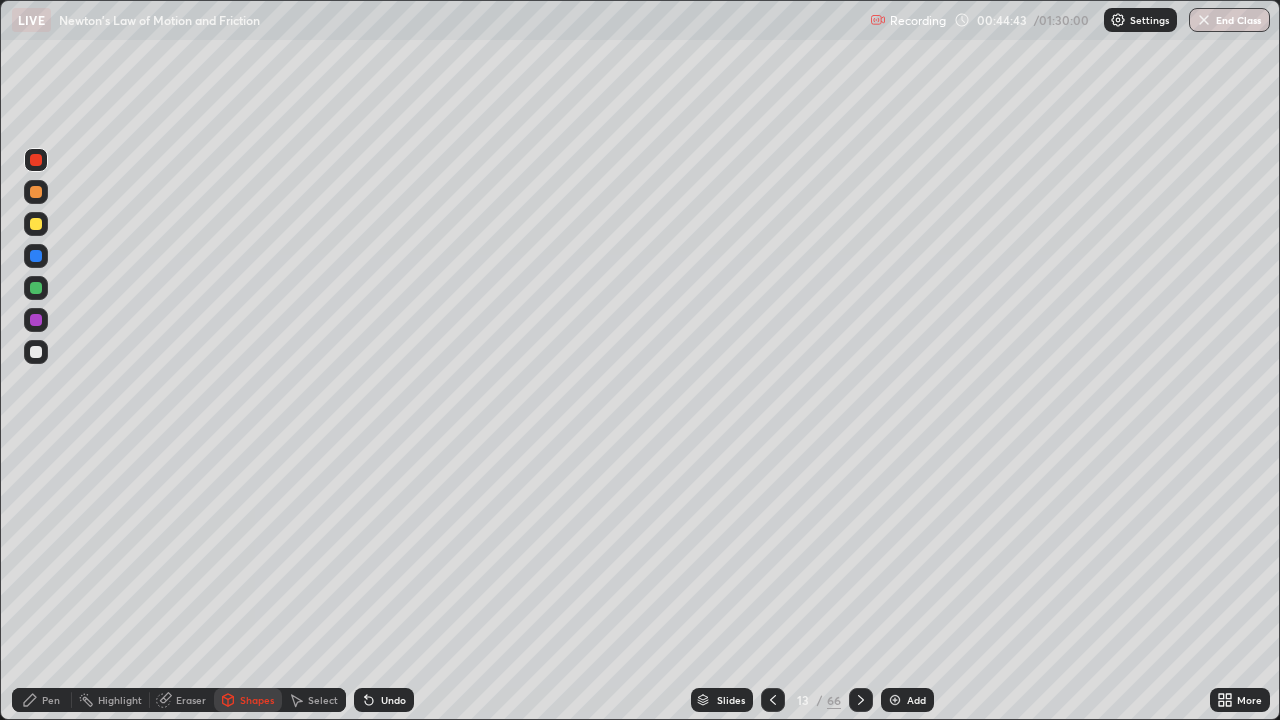 click 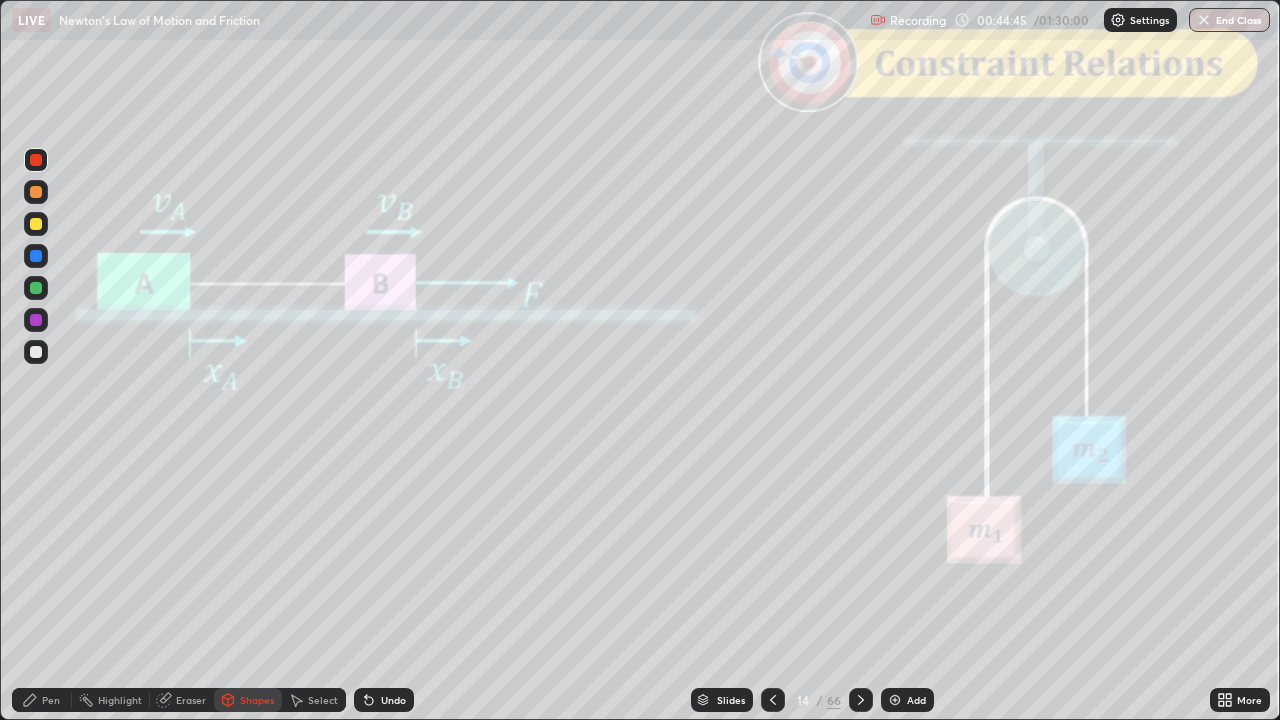 click 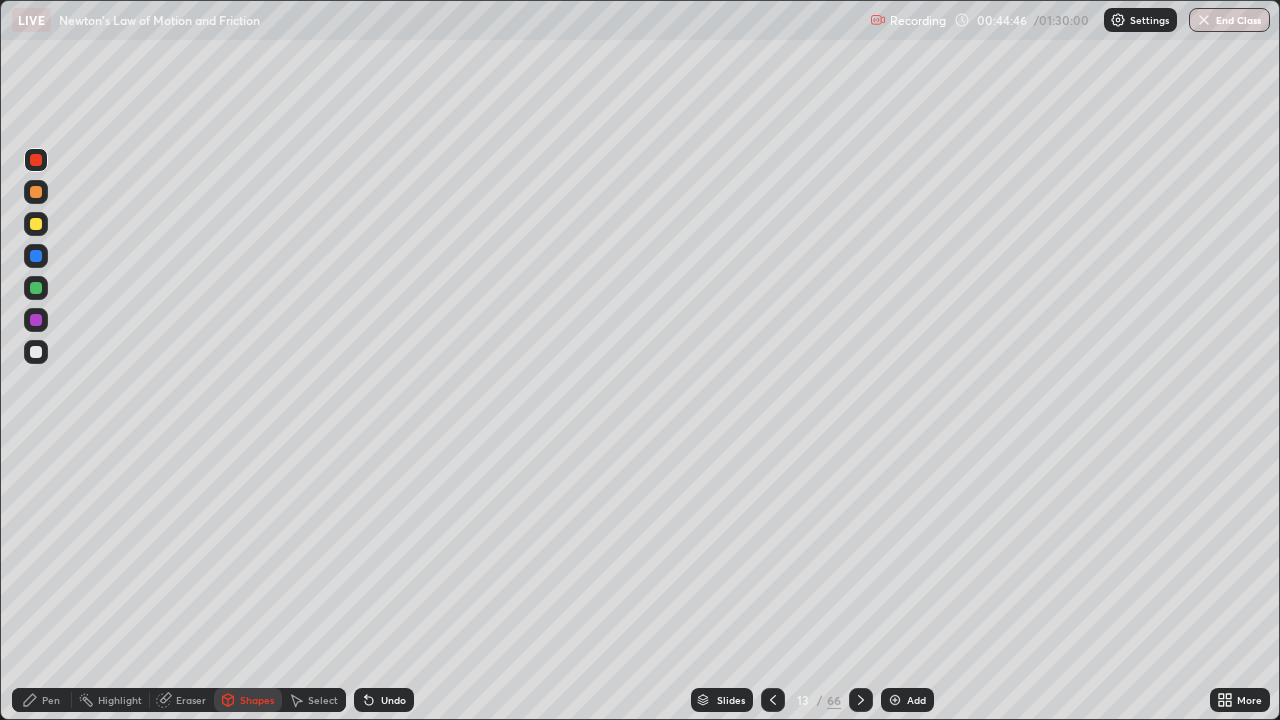 click on "Add" at bounding box center [907, 700] 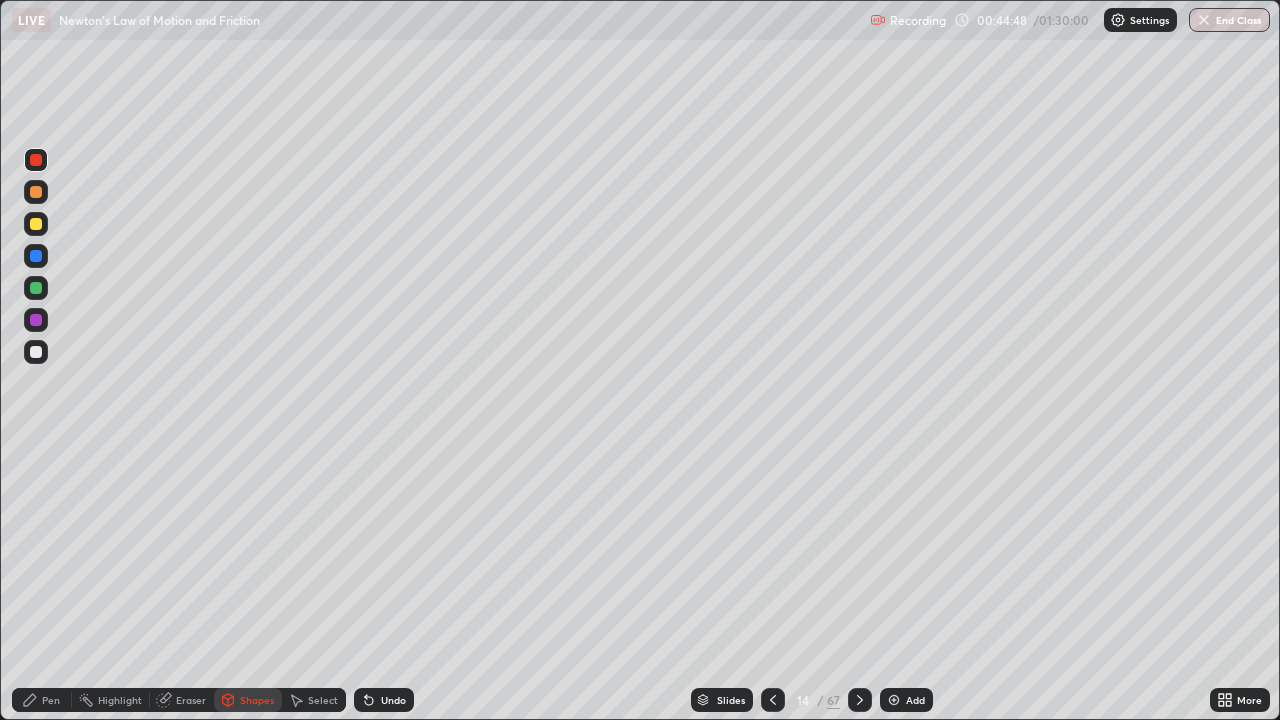 click at bounding box center [36, 352] 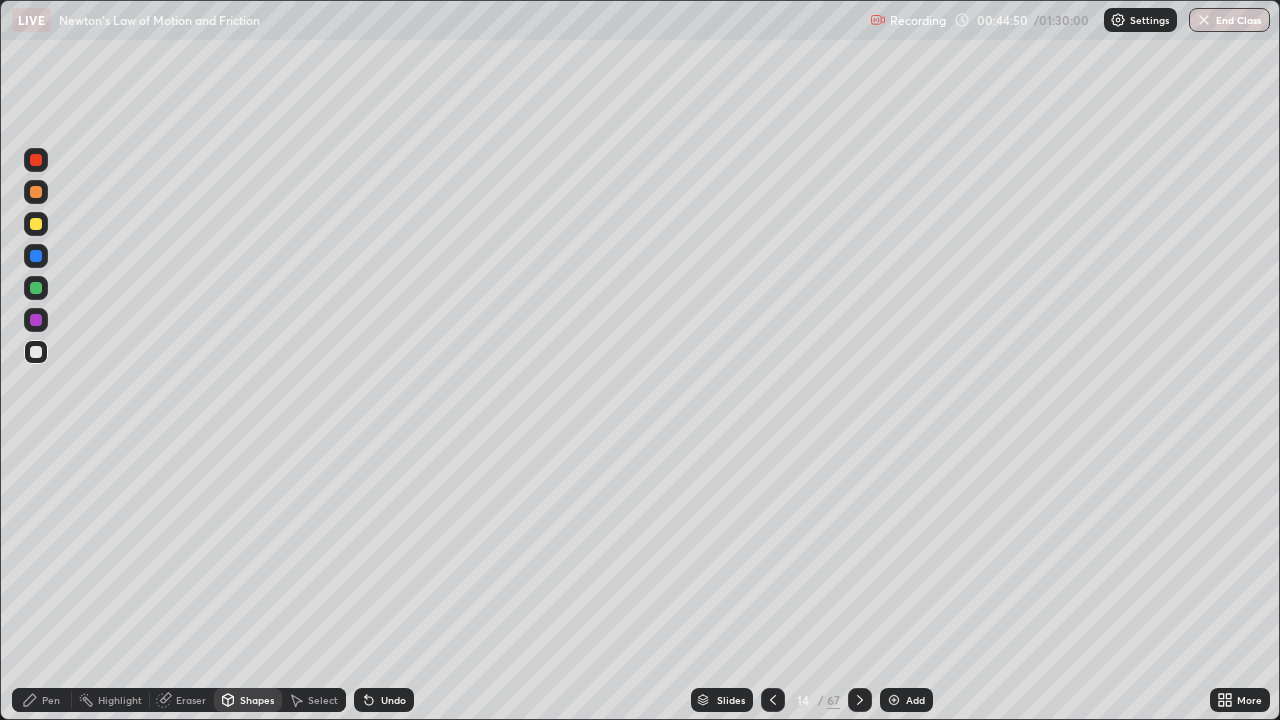 click on "Undo" at bounding box center (393, 700) 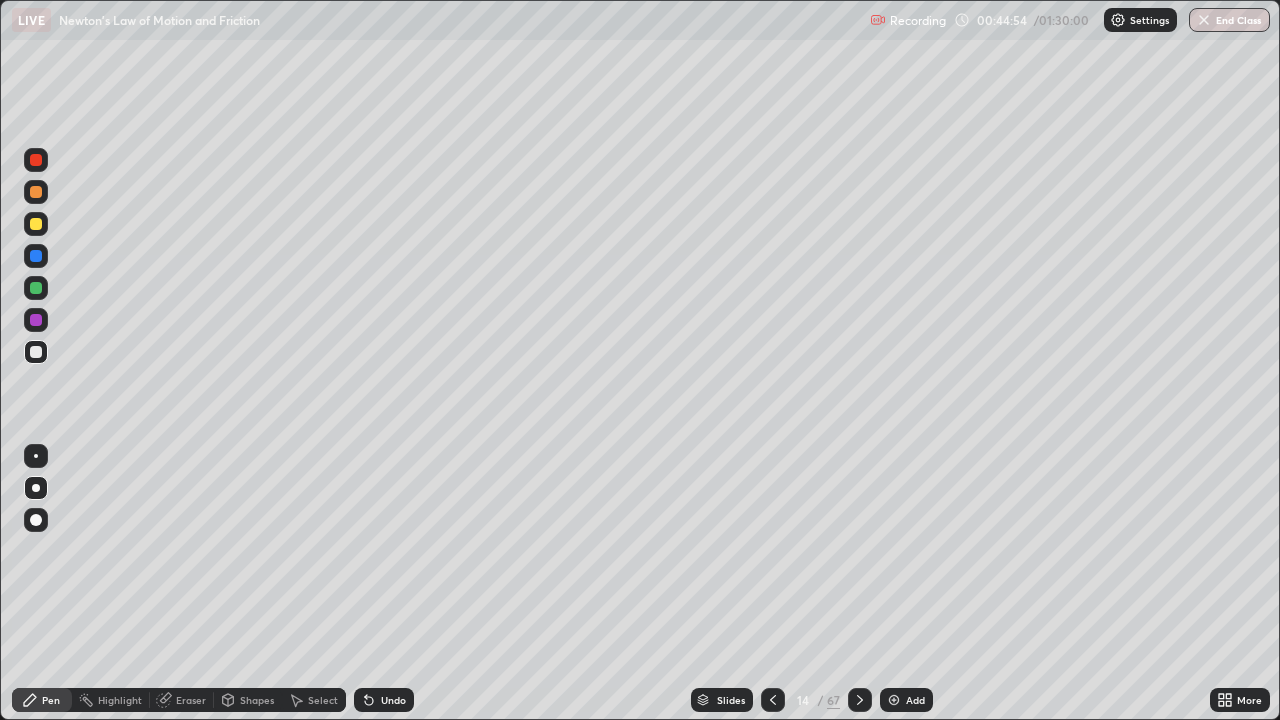 click on "Shapes" at bounding box center [257, 700] 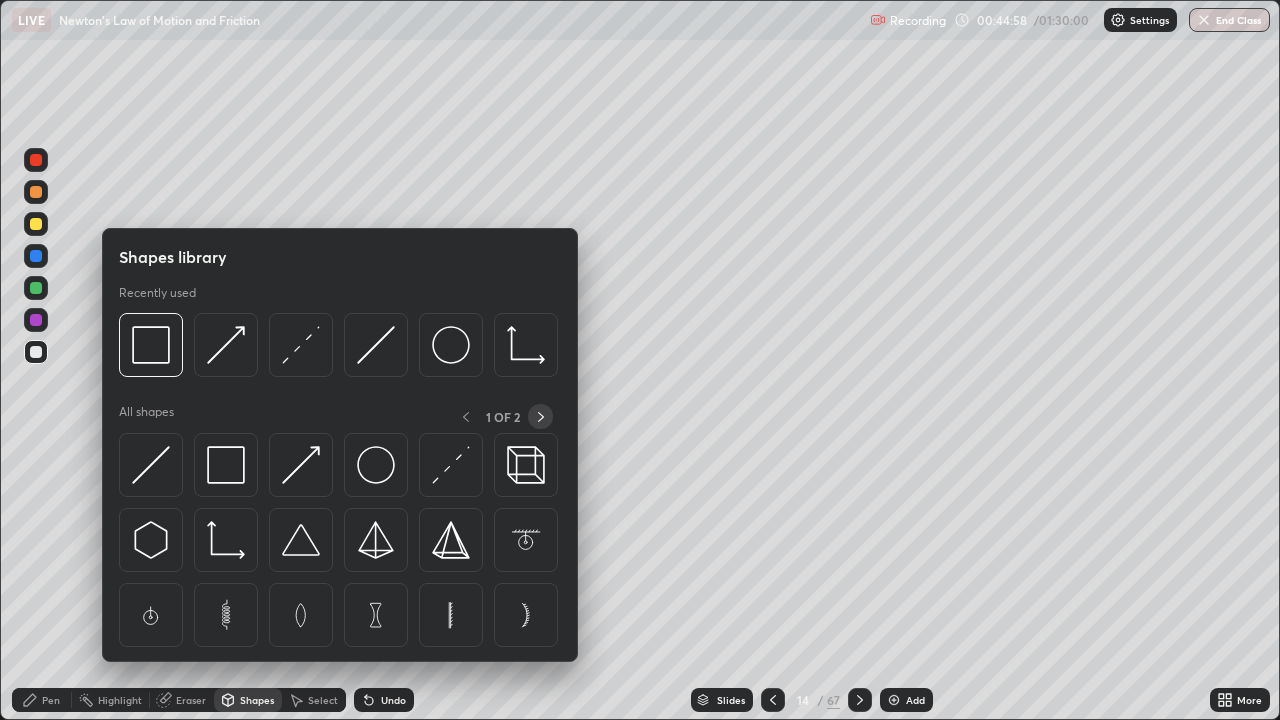 click 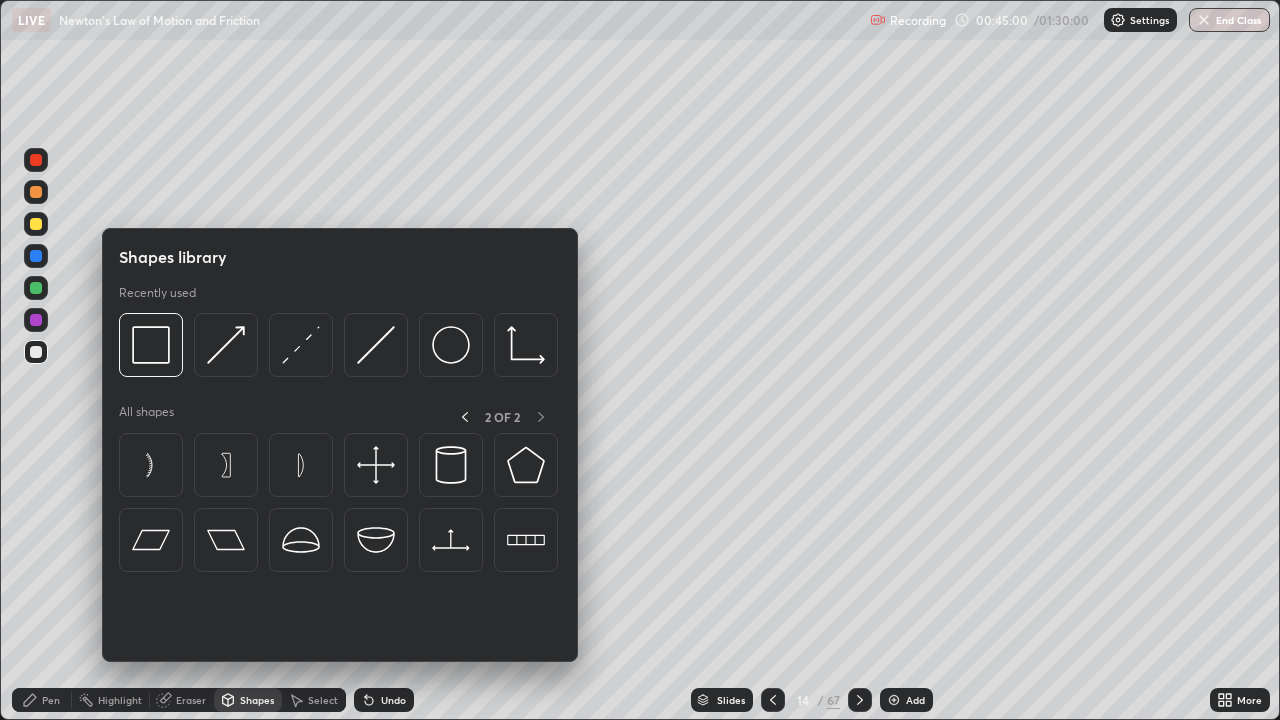 click at bounding box center (36, 412) 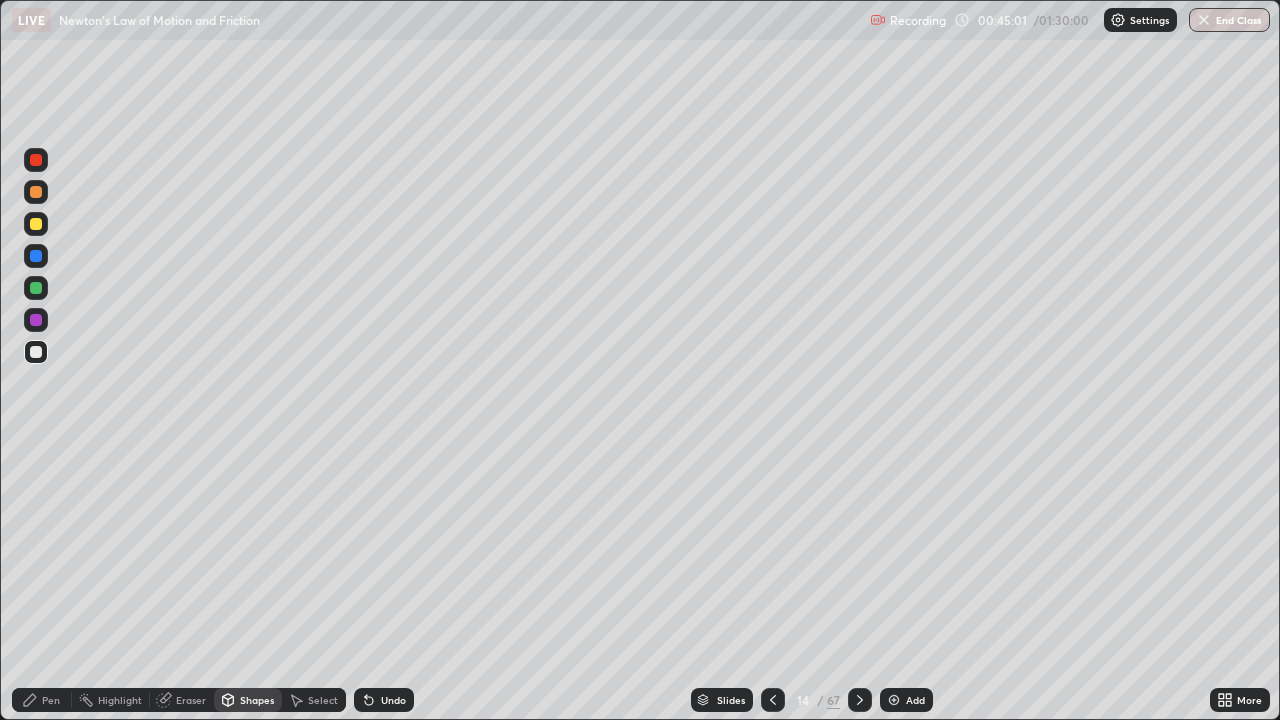 click on "Shapes" at bounding box center [257, 700] 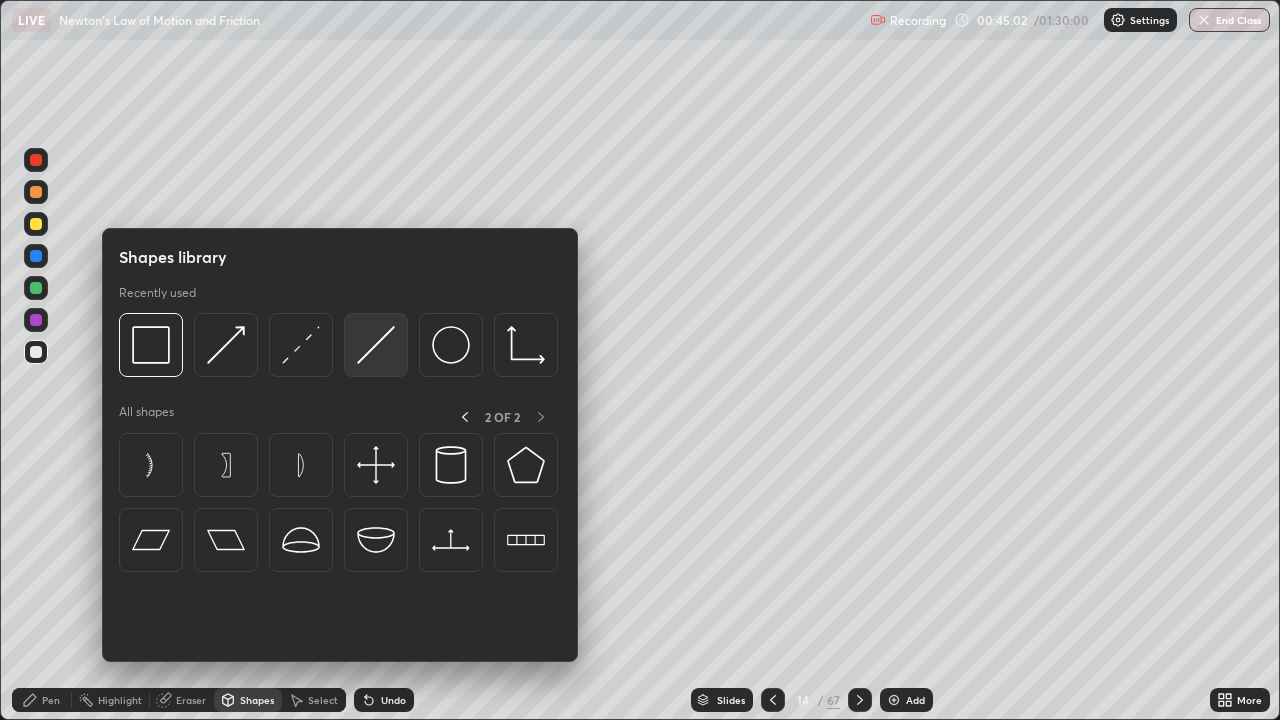 click at bounding box center (376, 345) 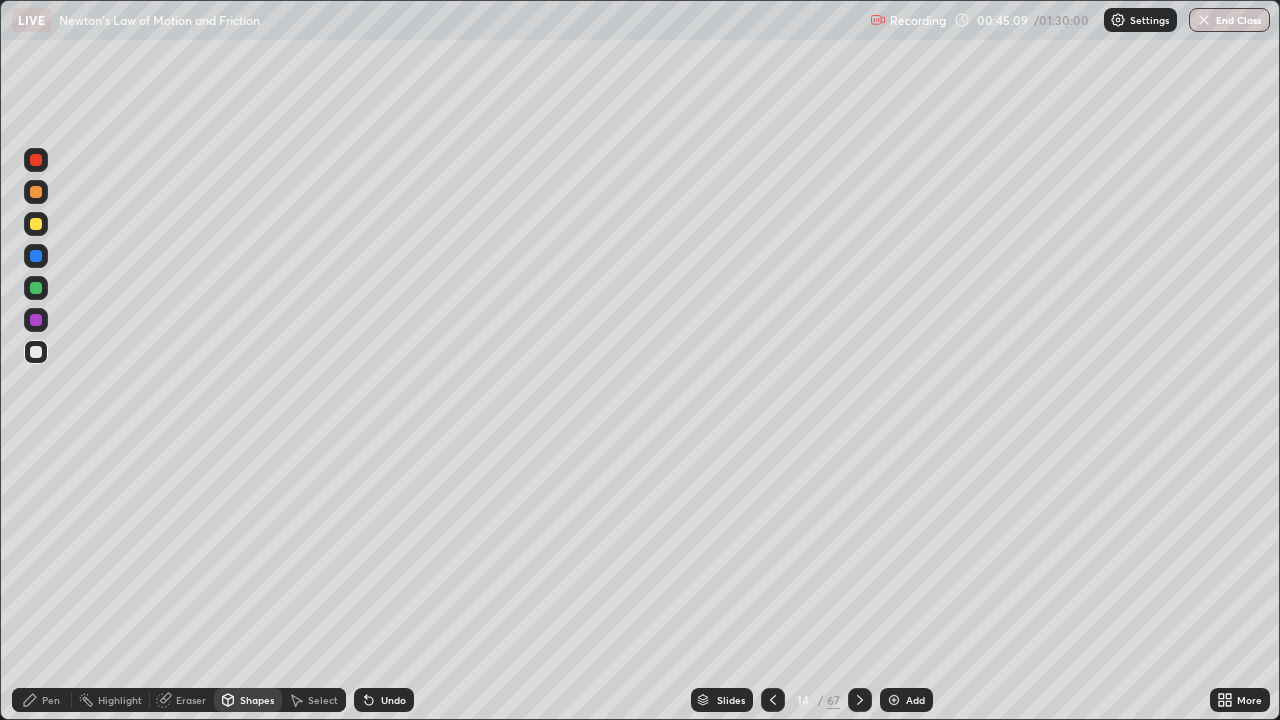 click on "Pen" at bounding box center (51, 700) 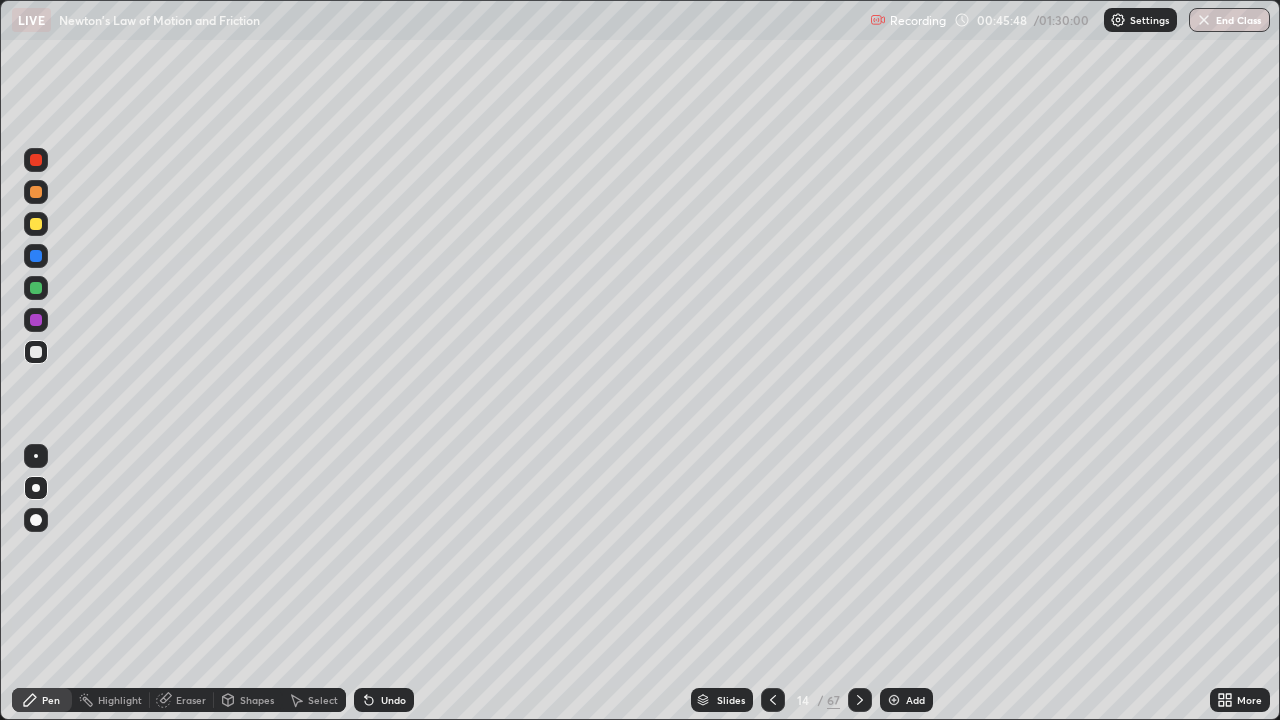 click at bounding box center (773, 700) 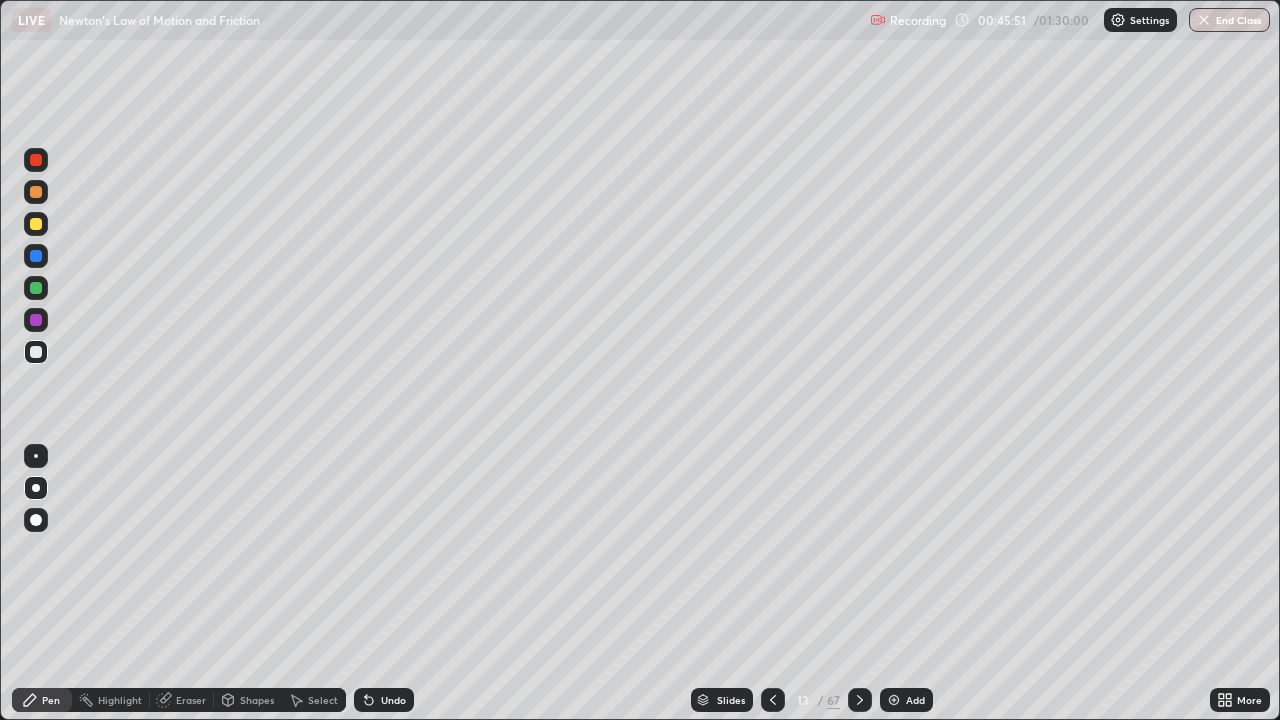 click 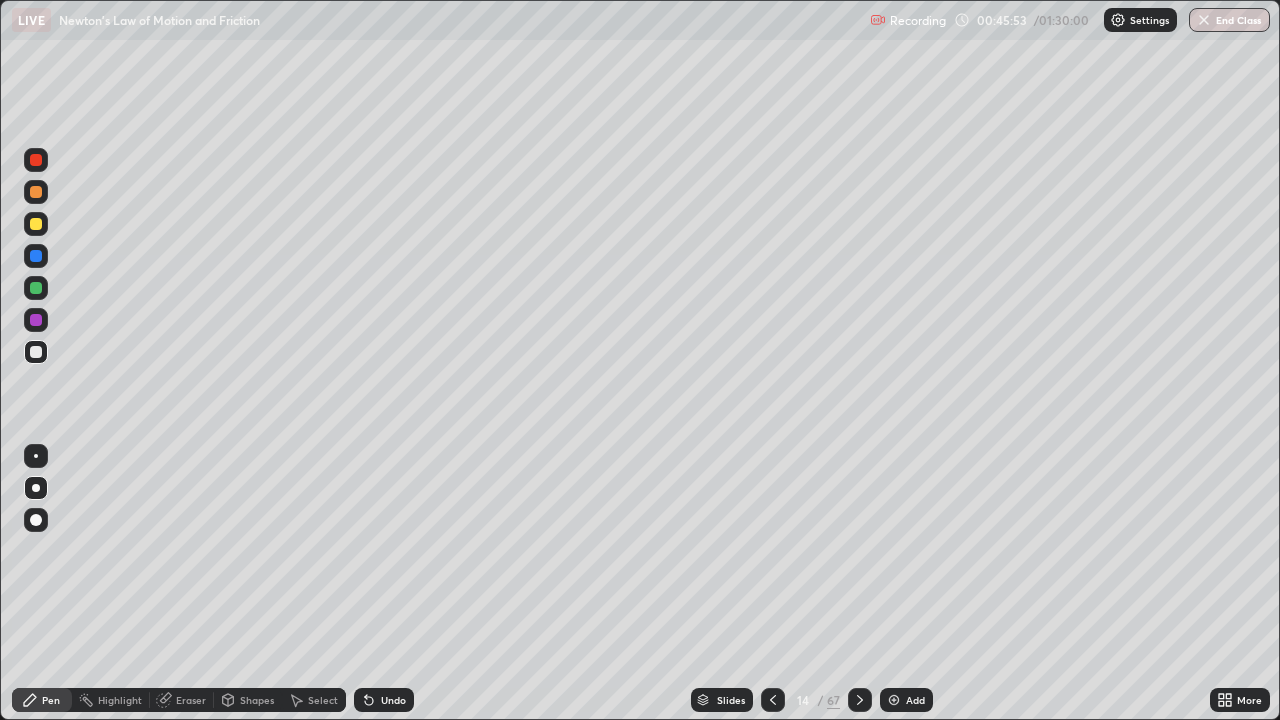 click at bounding box center (36, 288) 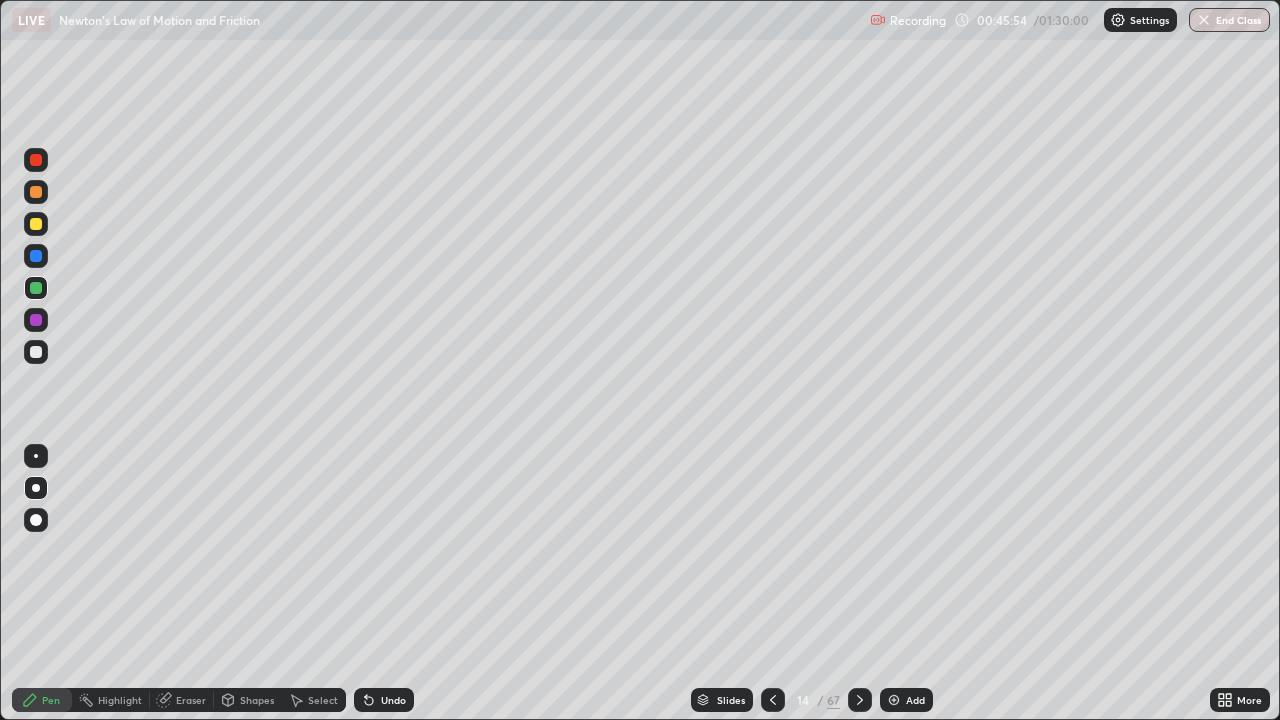 click on "Shapes" at bounding box center (257, 700) 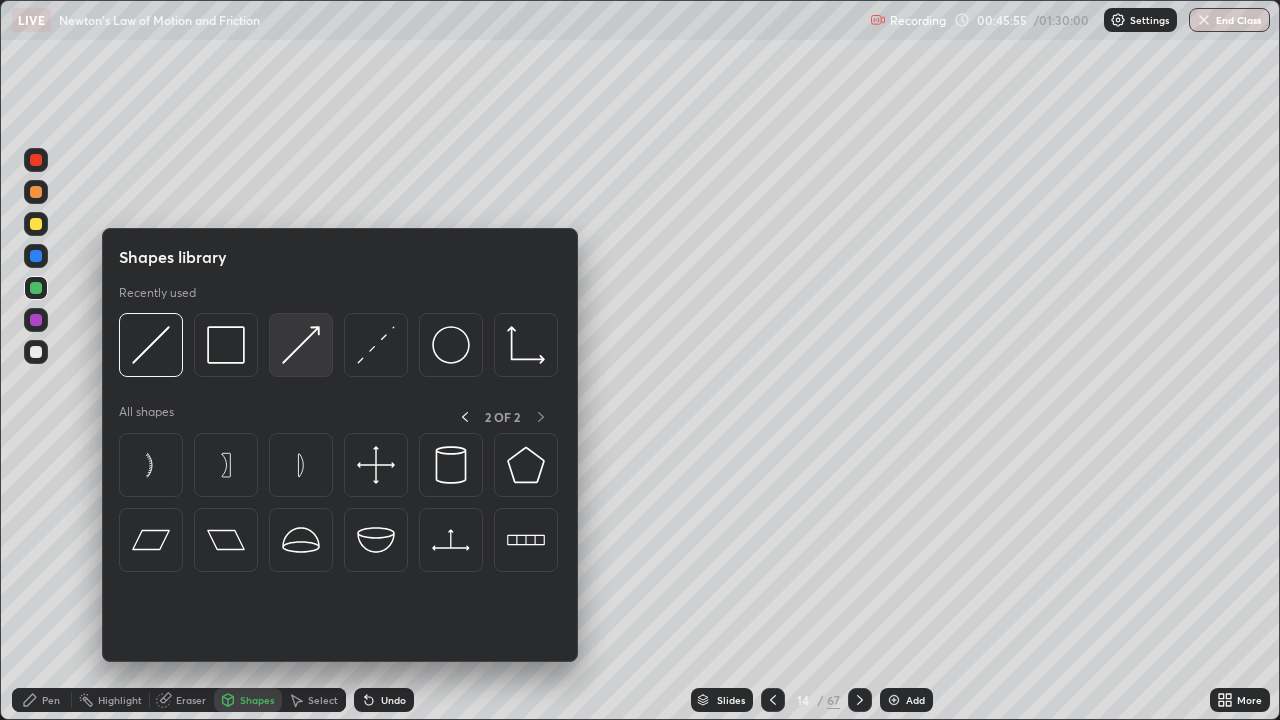 click at bounding box center (301, 345) 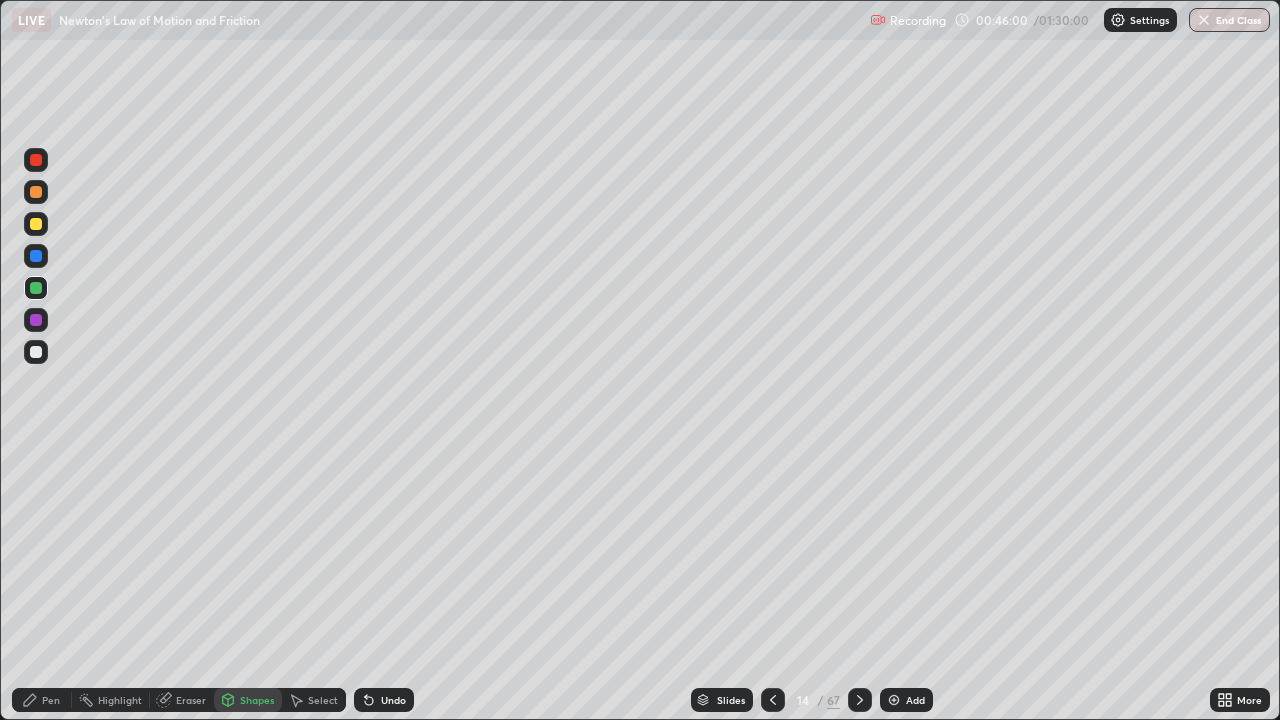 click on "Pen" at bounding box center (42, 700) 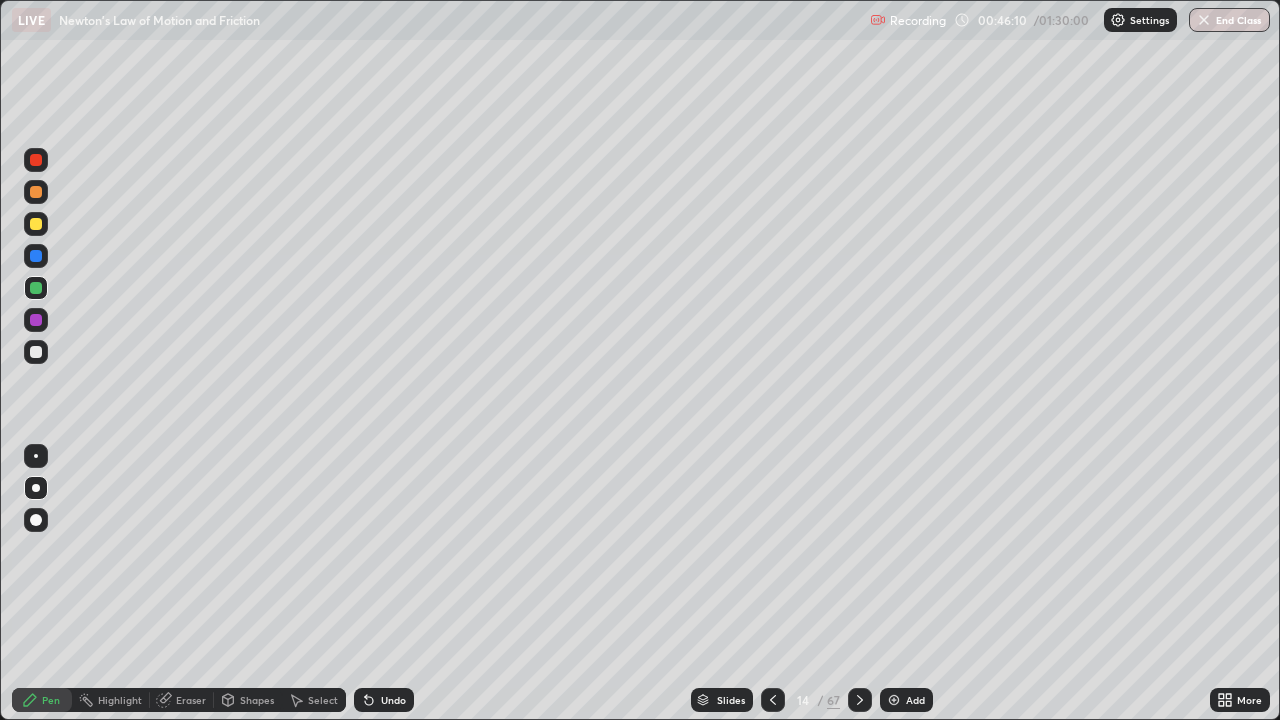 click at bounding box center (773, 700) 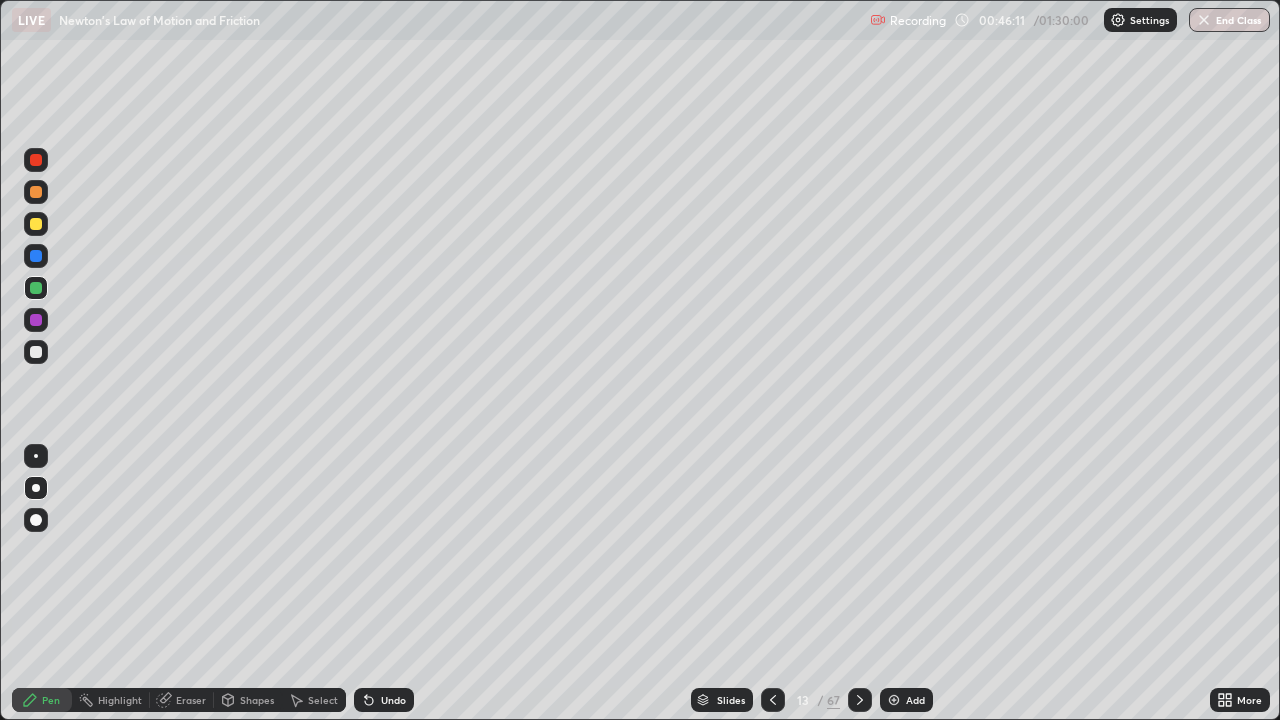 click 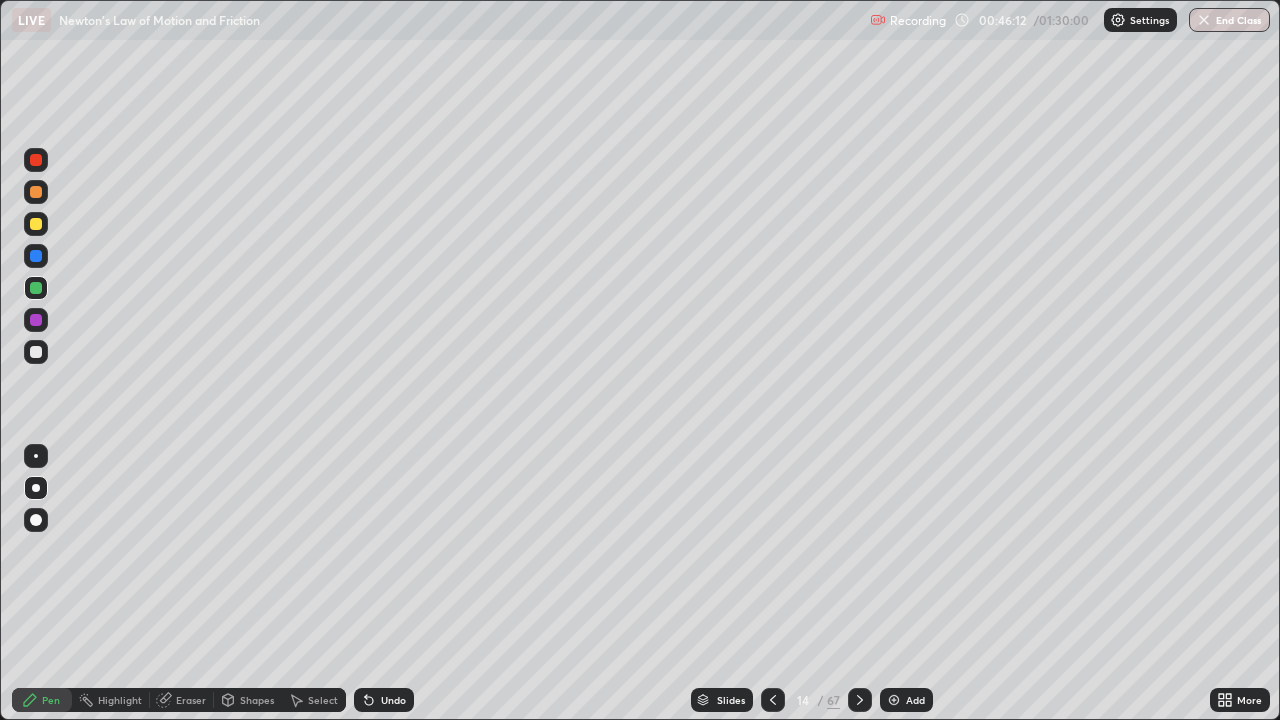 click at bounding box center [36, 352] 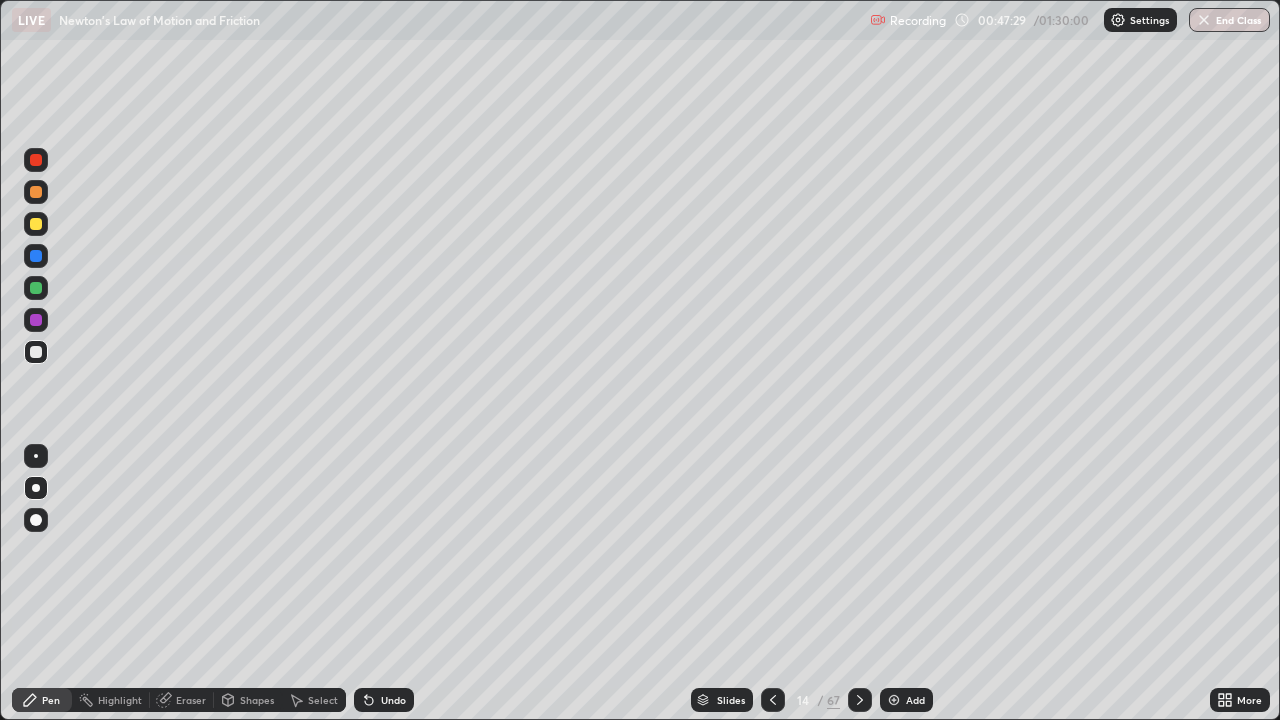 click at bounding box center (36, 288) 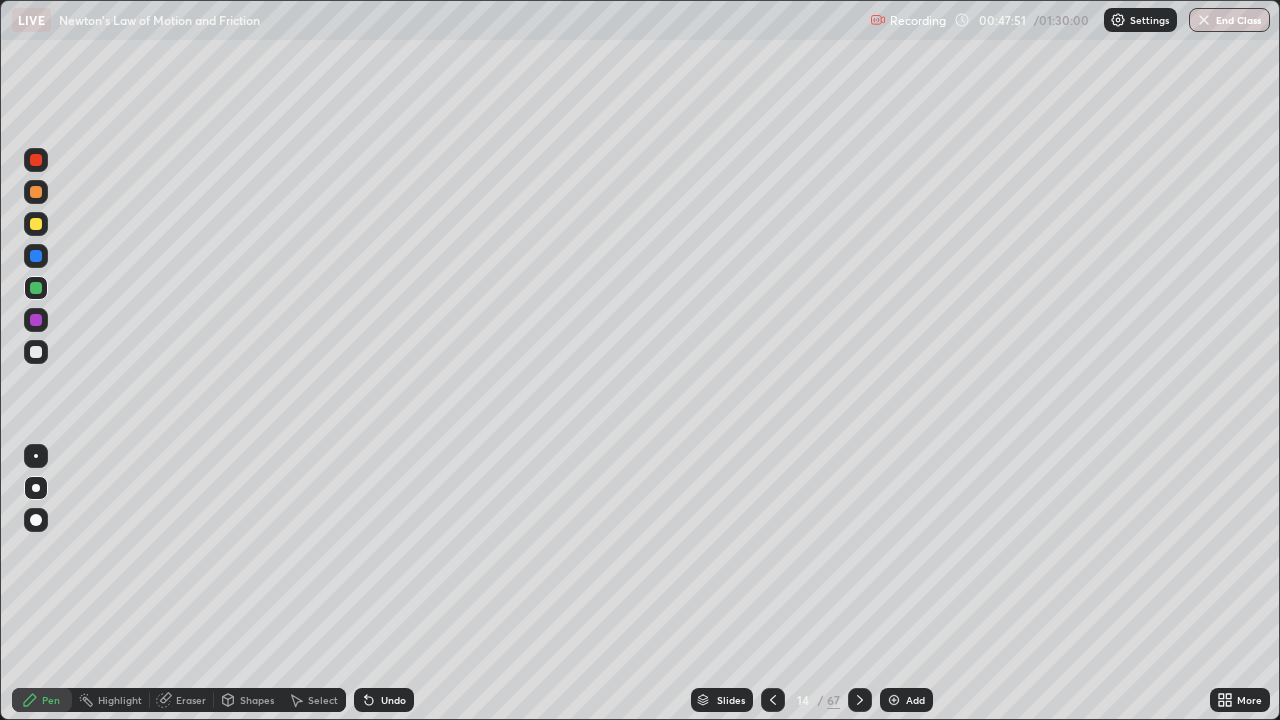 click at bounding box center [36, 352] 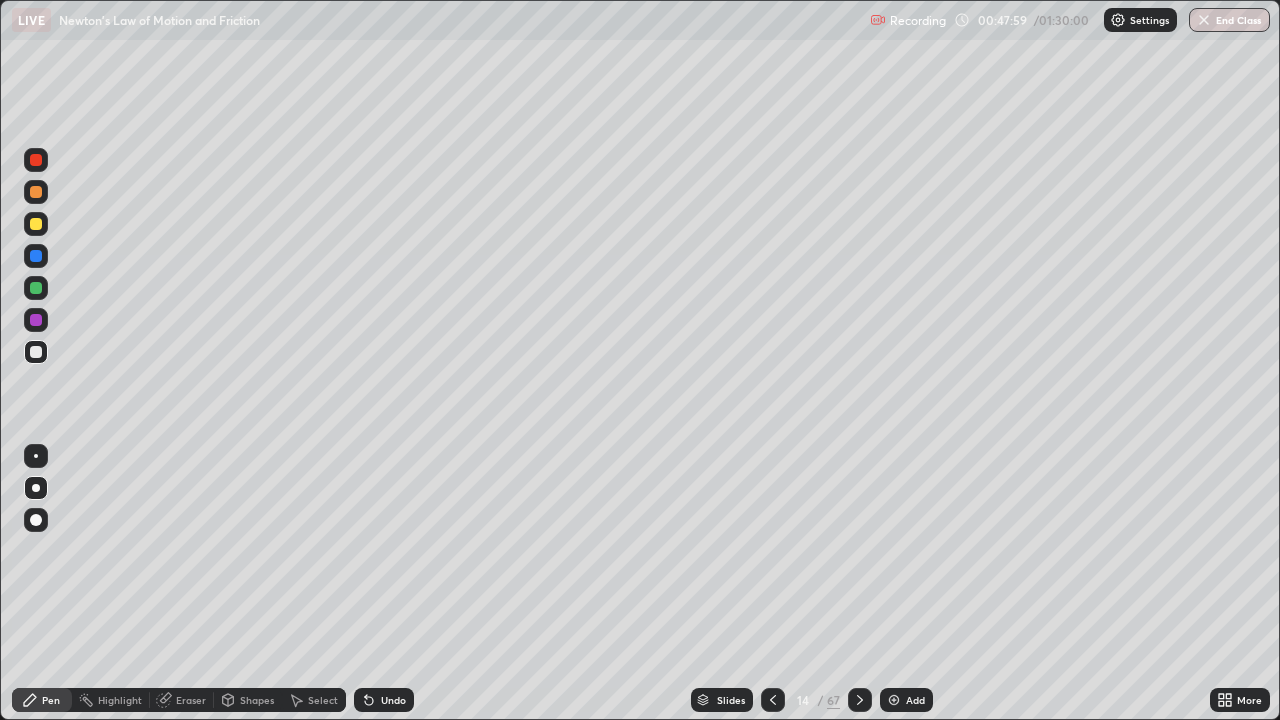 click at bounding box center [36, 224] 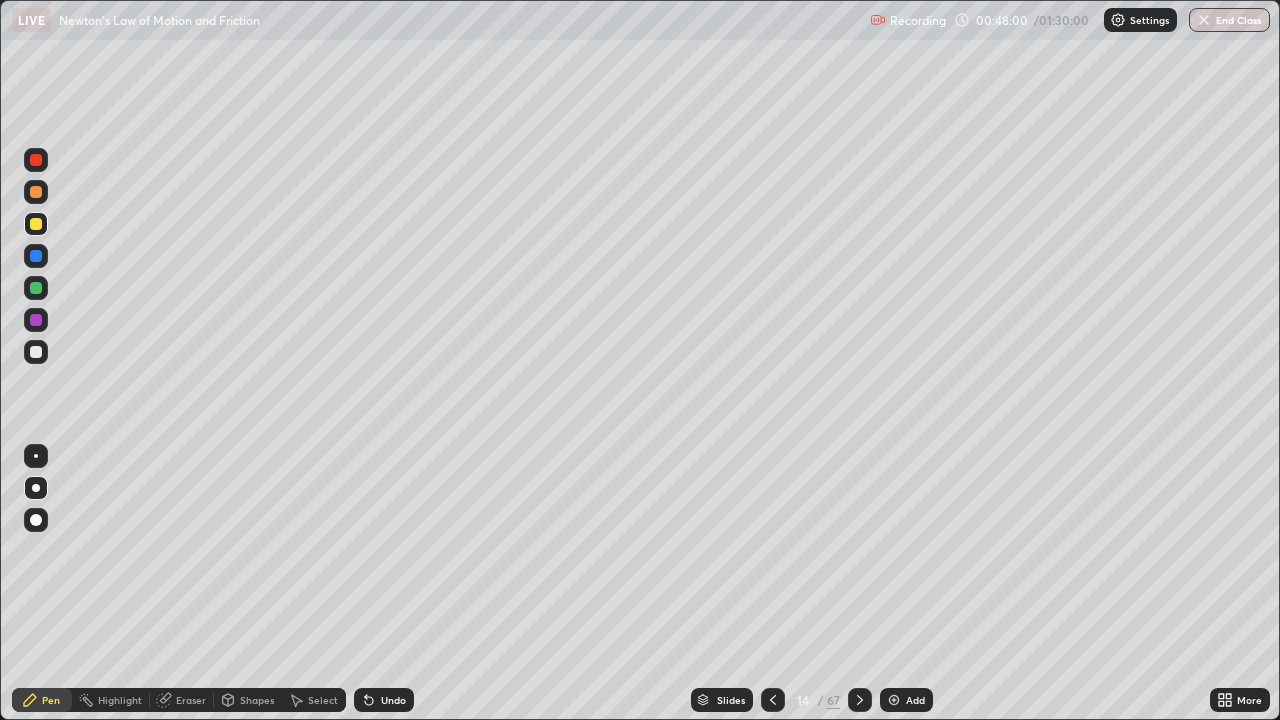click on "Shapes" at bounding box center [257, 700] 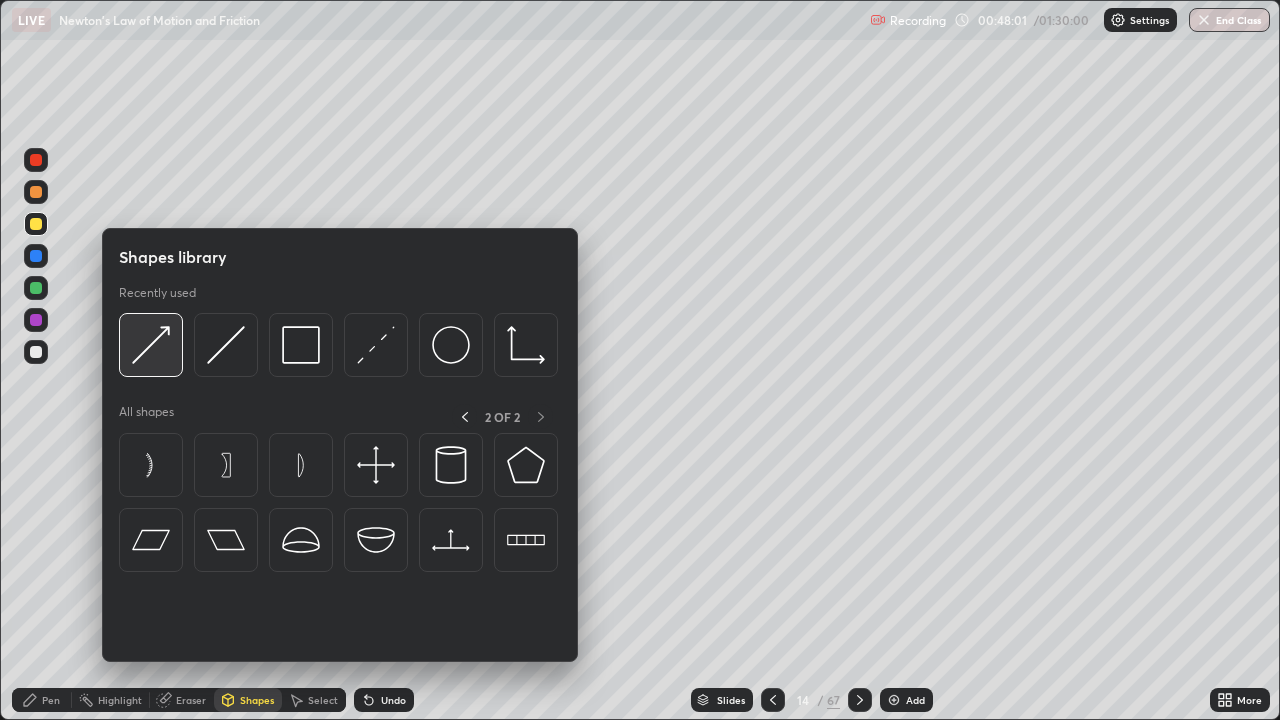 click at bounding box center (151, 345) 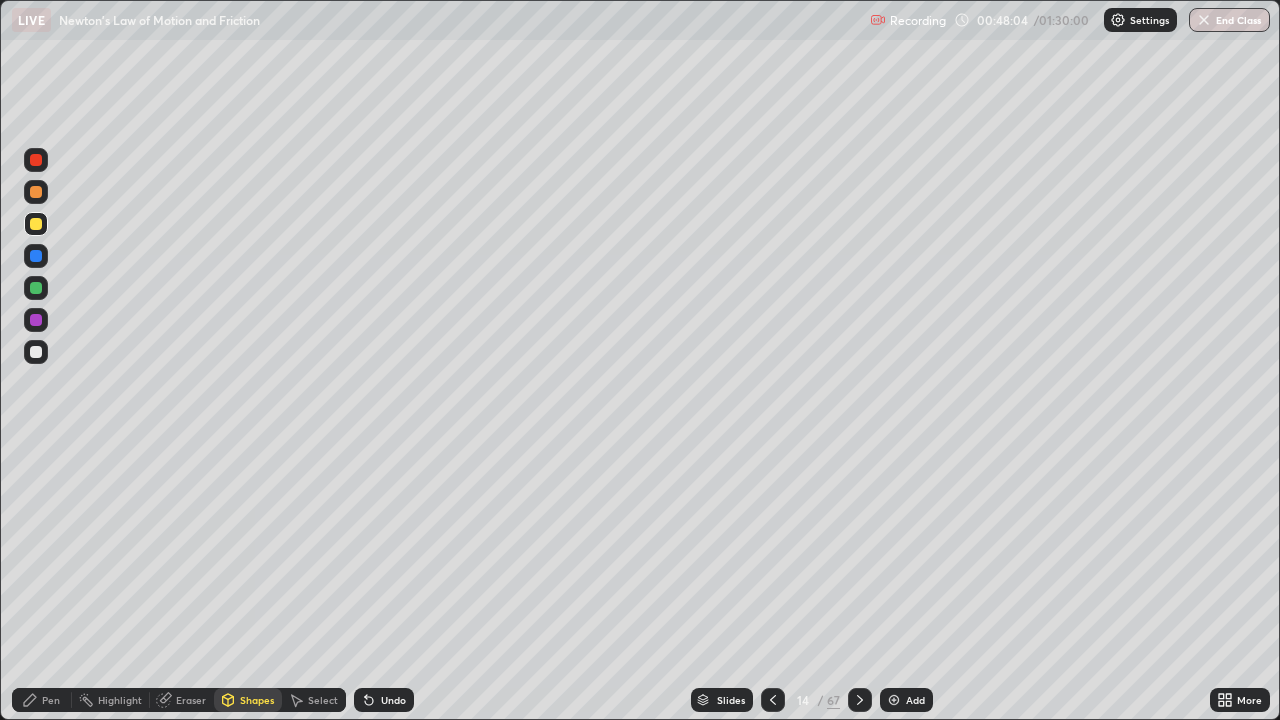 click on "Pen" at bounding box center (42, 700) 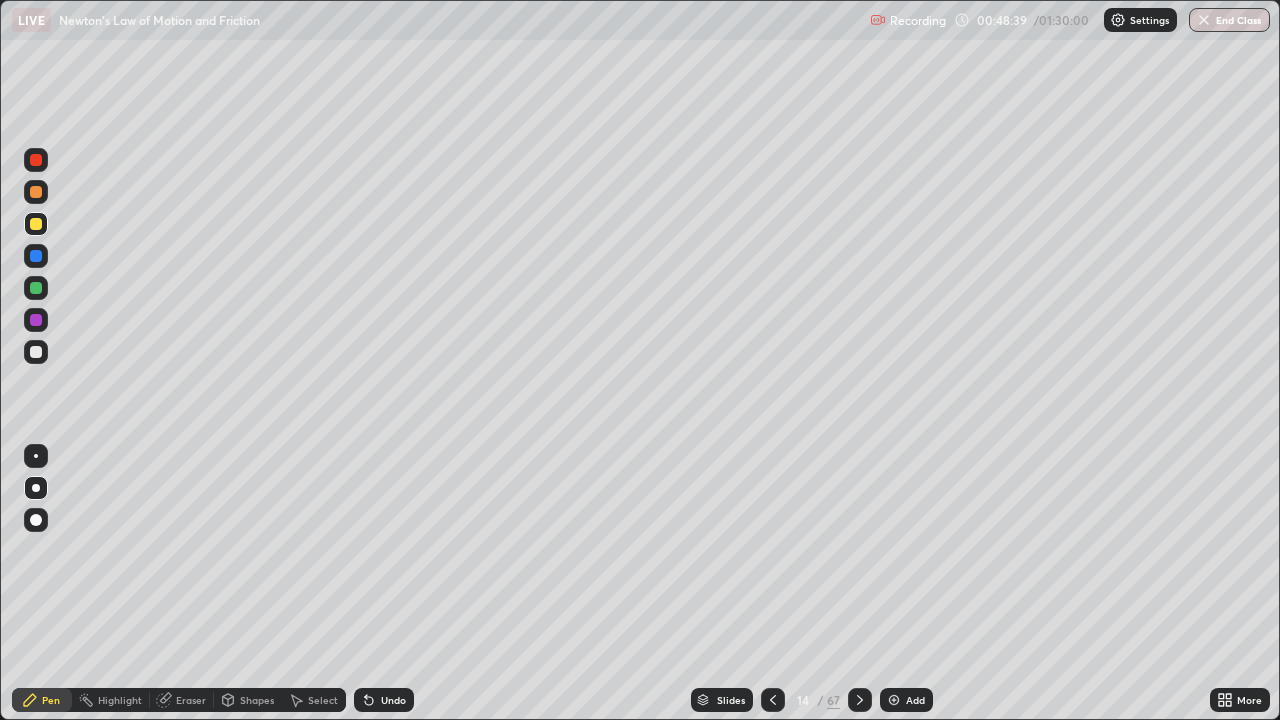 click 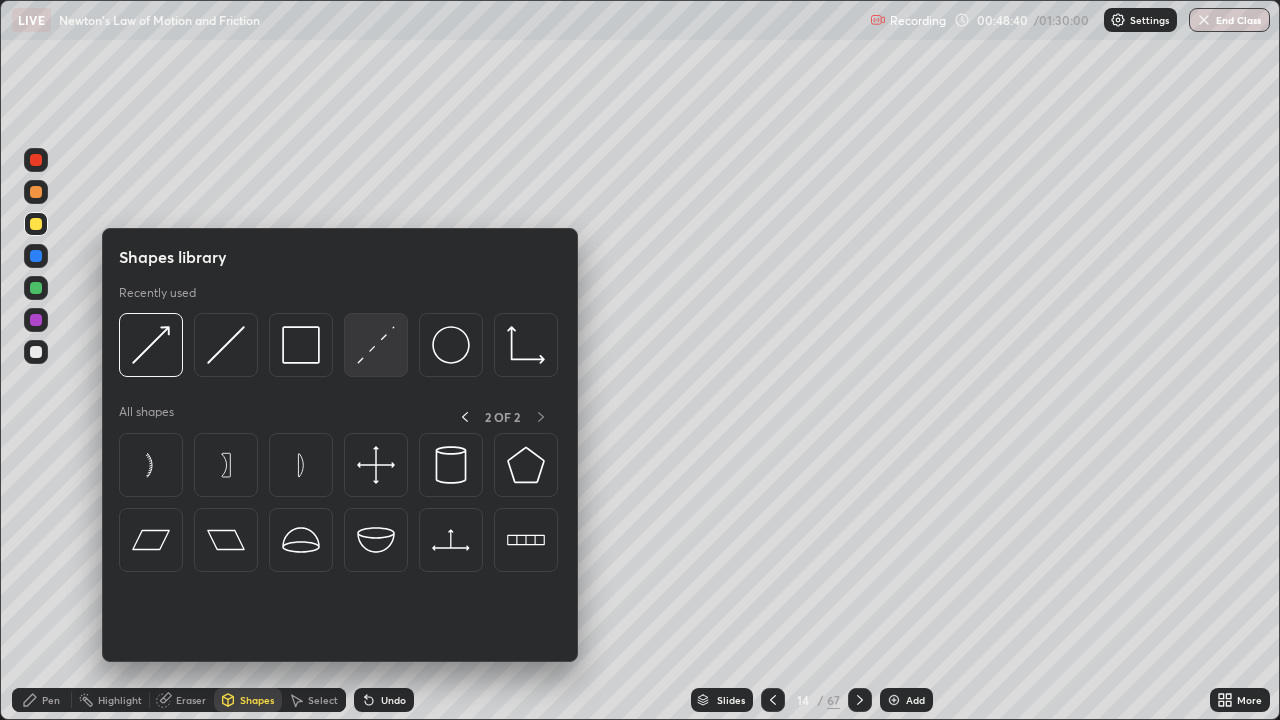 click at bounding box center (376, 345) 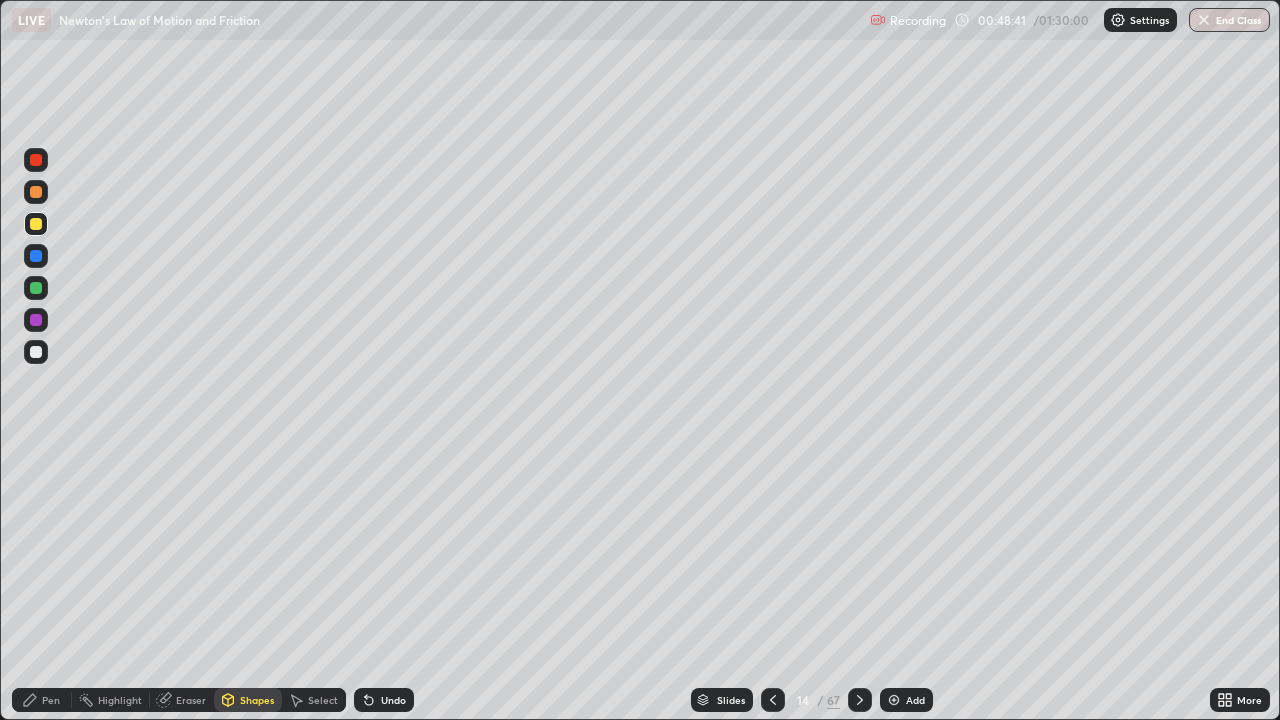 click at bounding box center [36, 160] 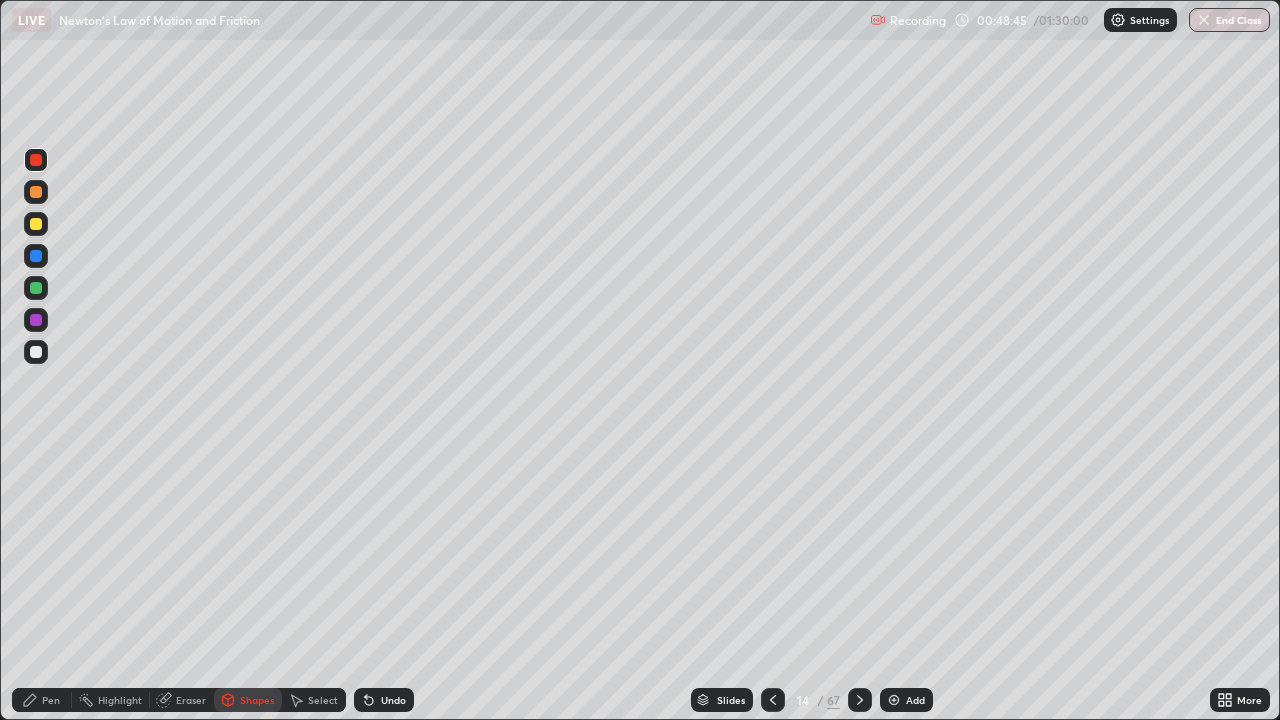 click on "Shapes" at bounding box center (257, 700) 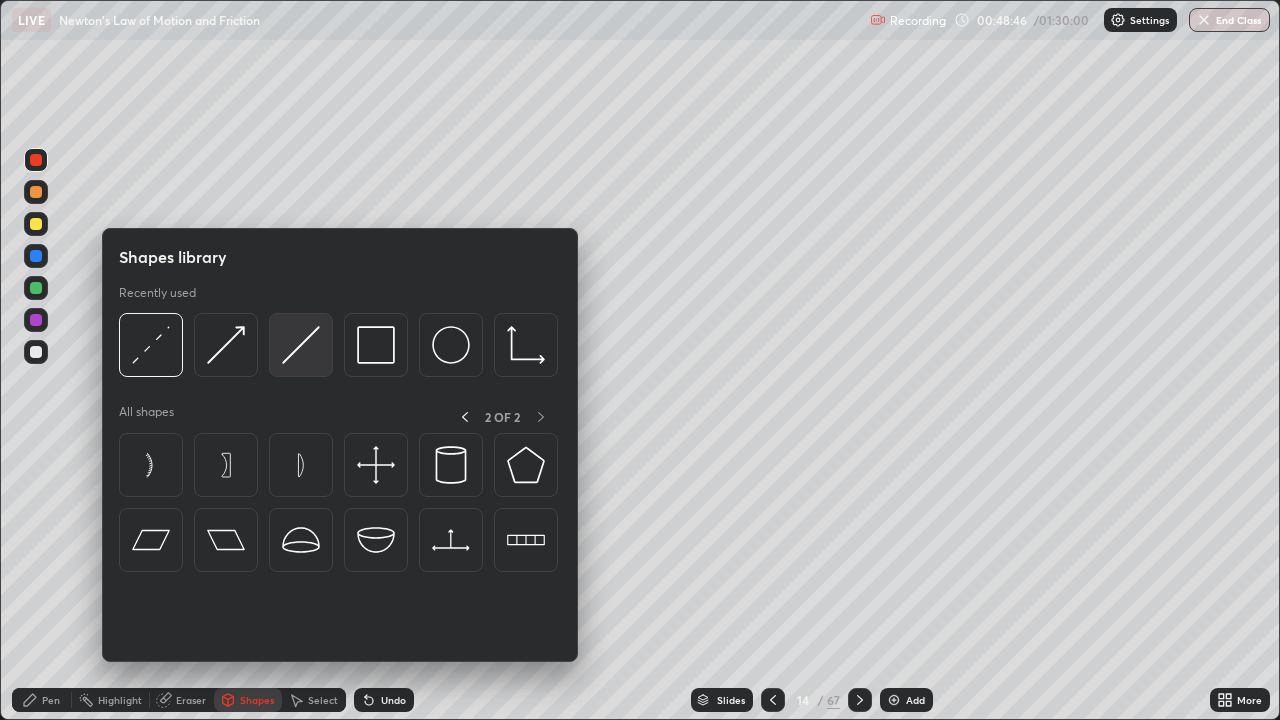 click at bounding box center (301, 345) 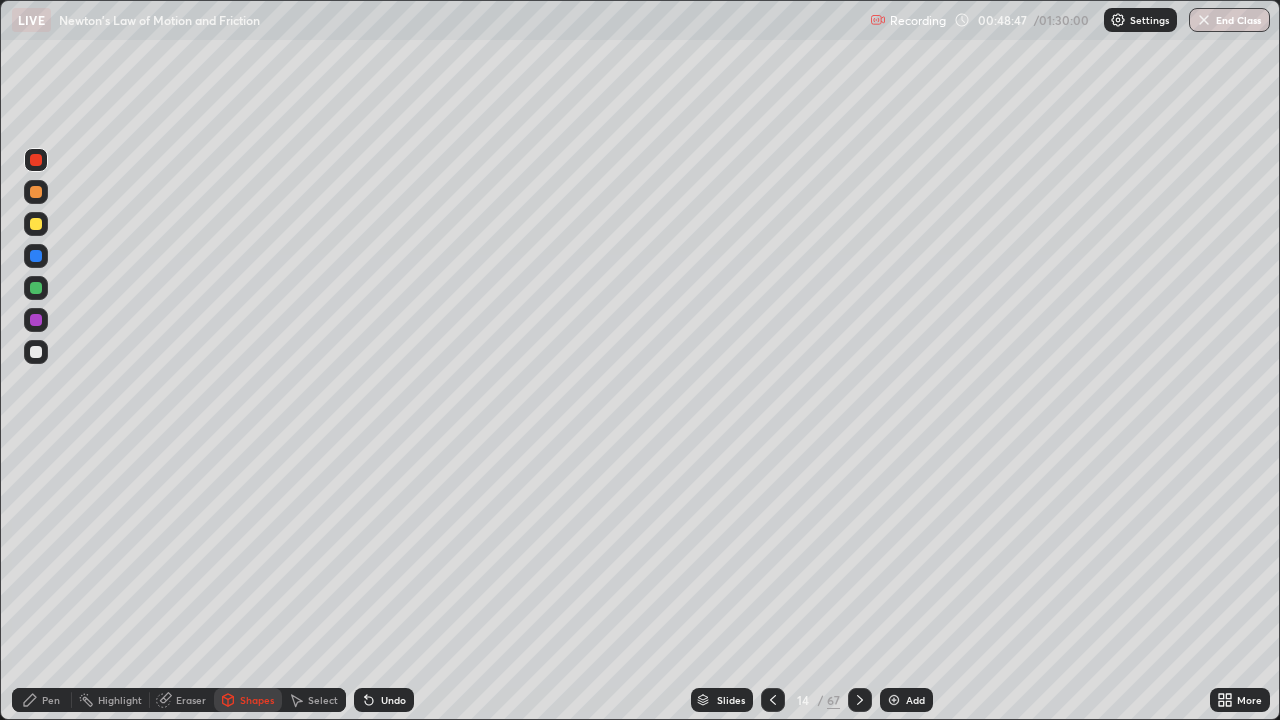 click at bounding box center (36, 352) 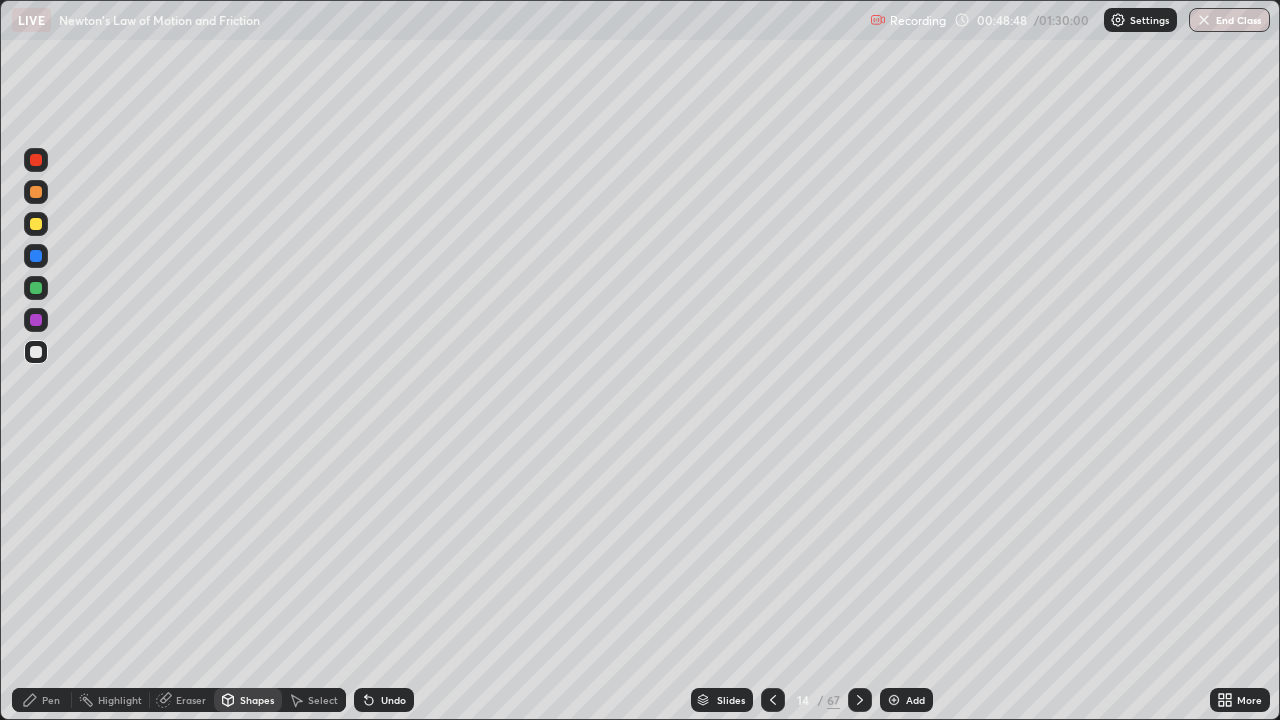 click on "Shapes" at bounding box center [248, 700] 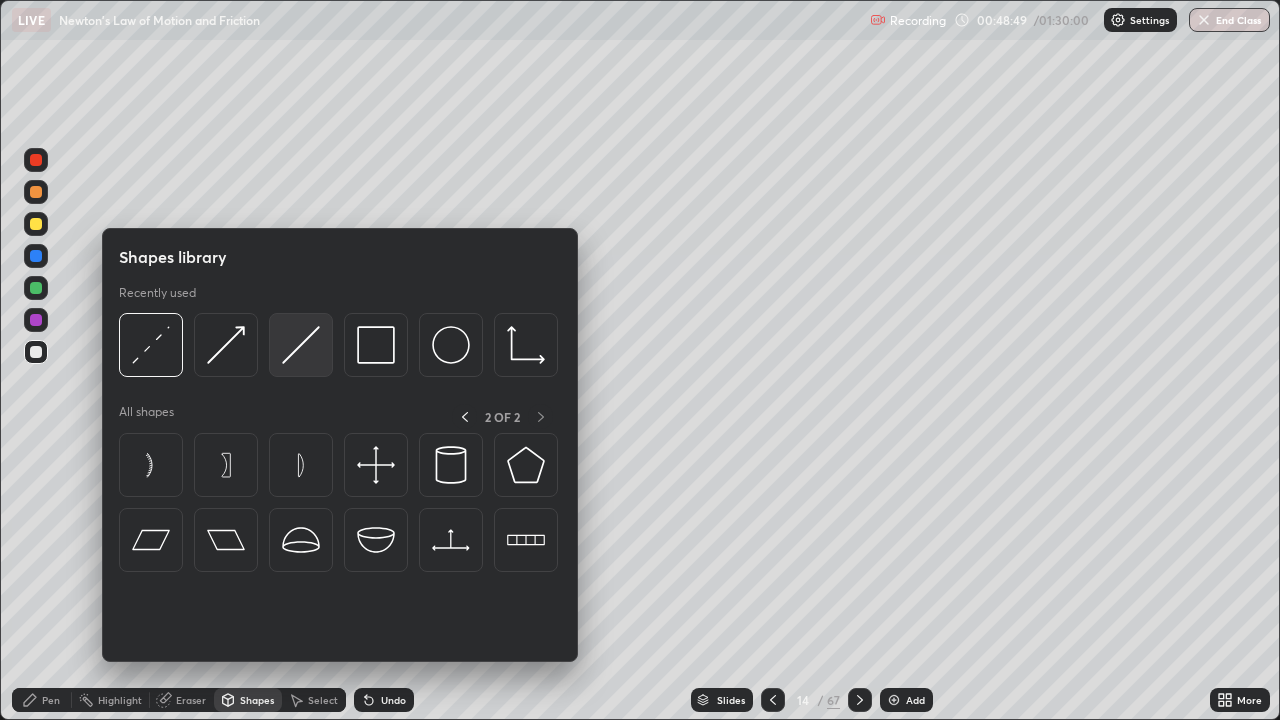 click at bounding box center [301, 345] 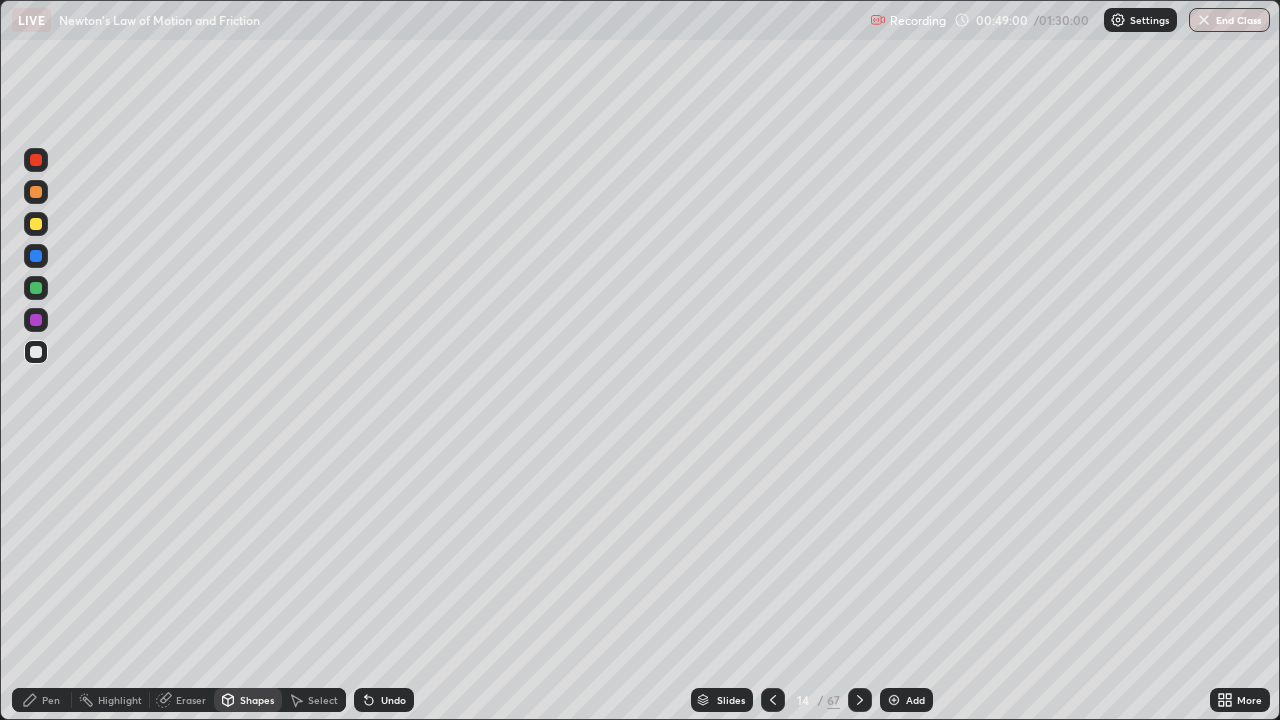 click 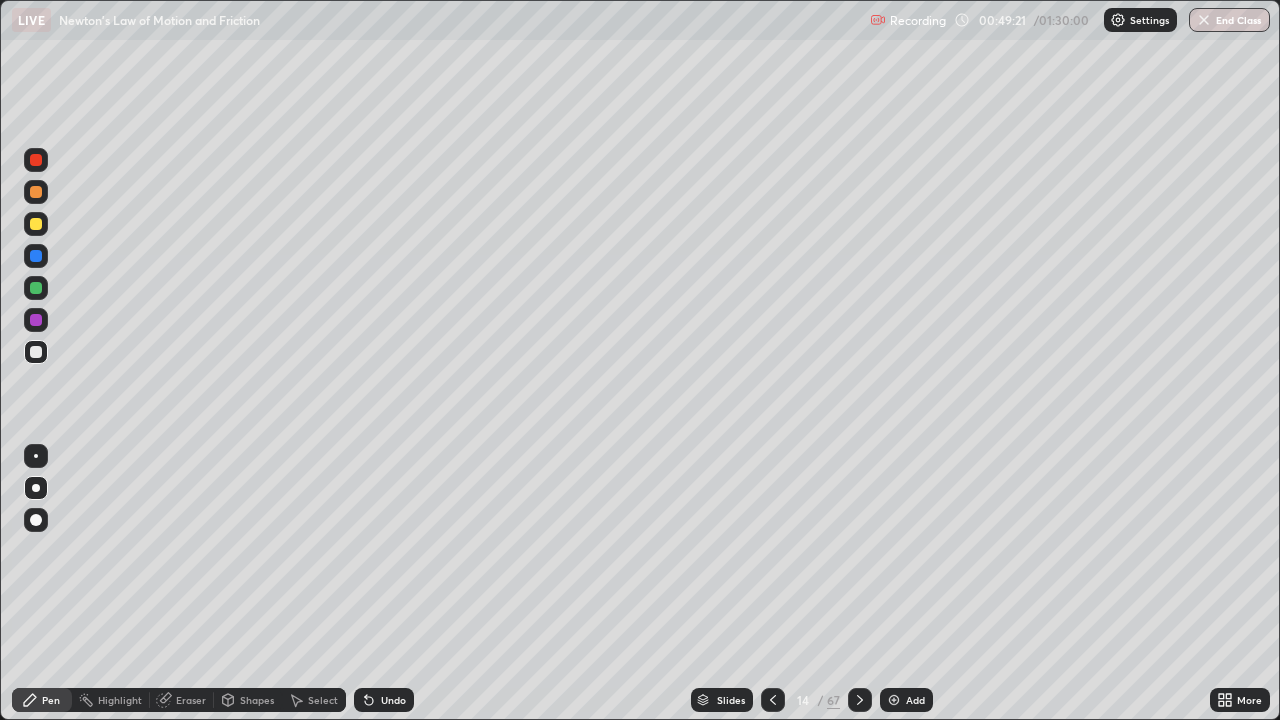 click 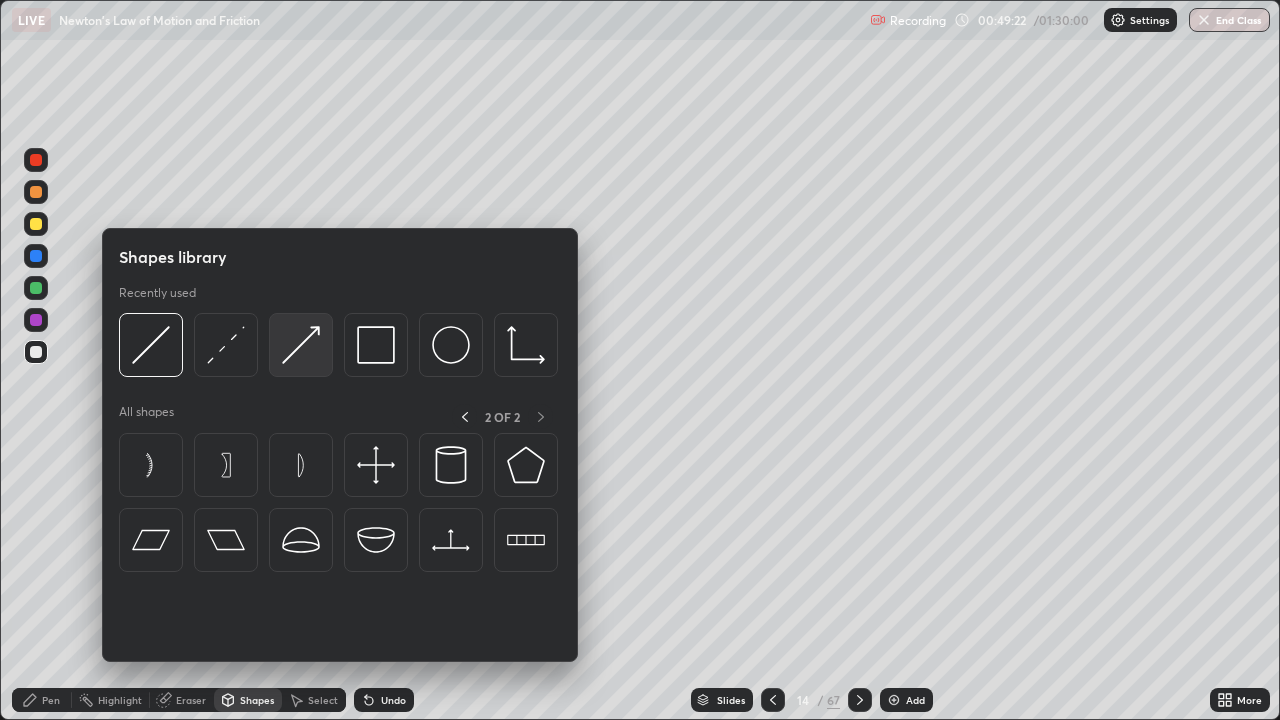 click at bounding box center (301, 345) 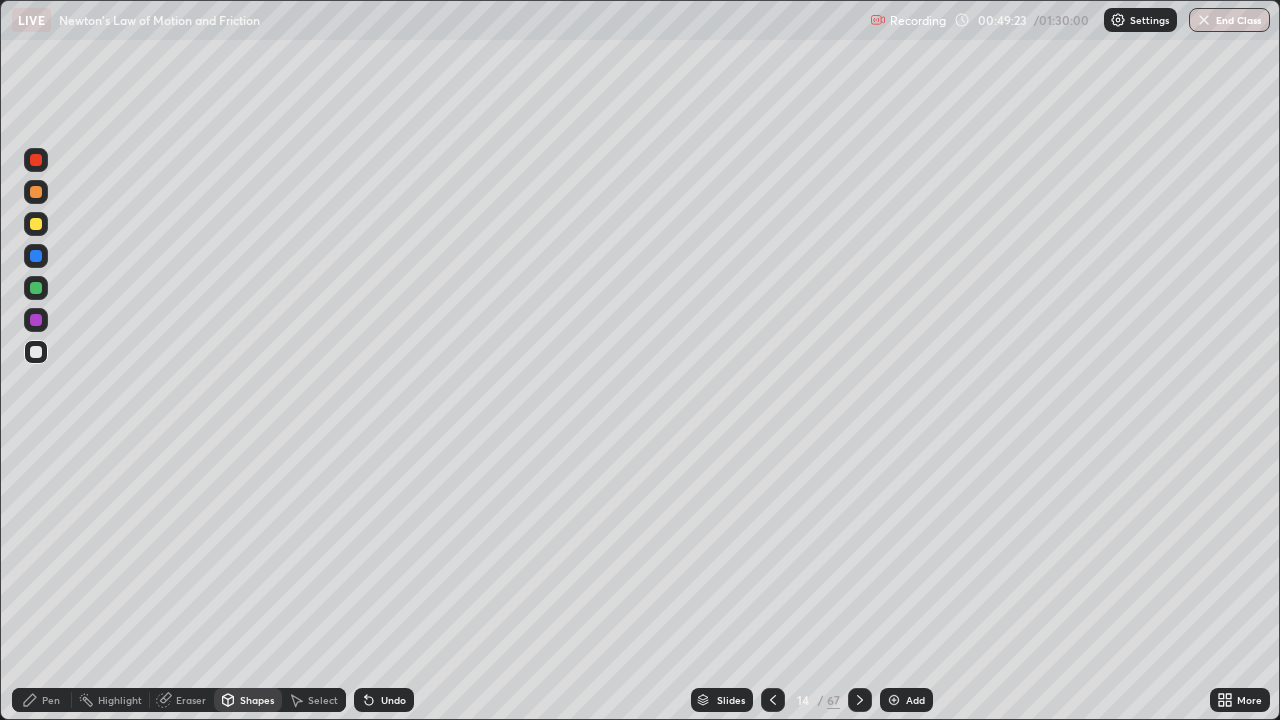 click at bounding box center (36, 288) 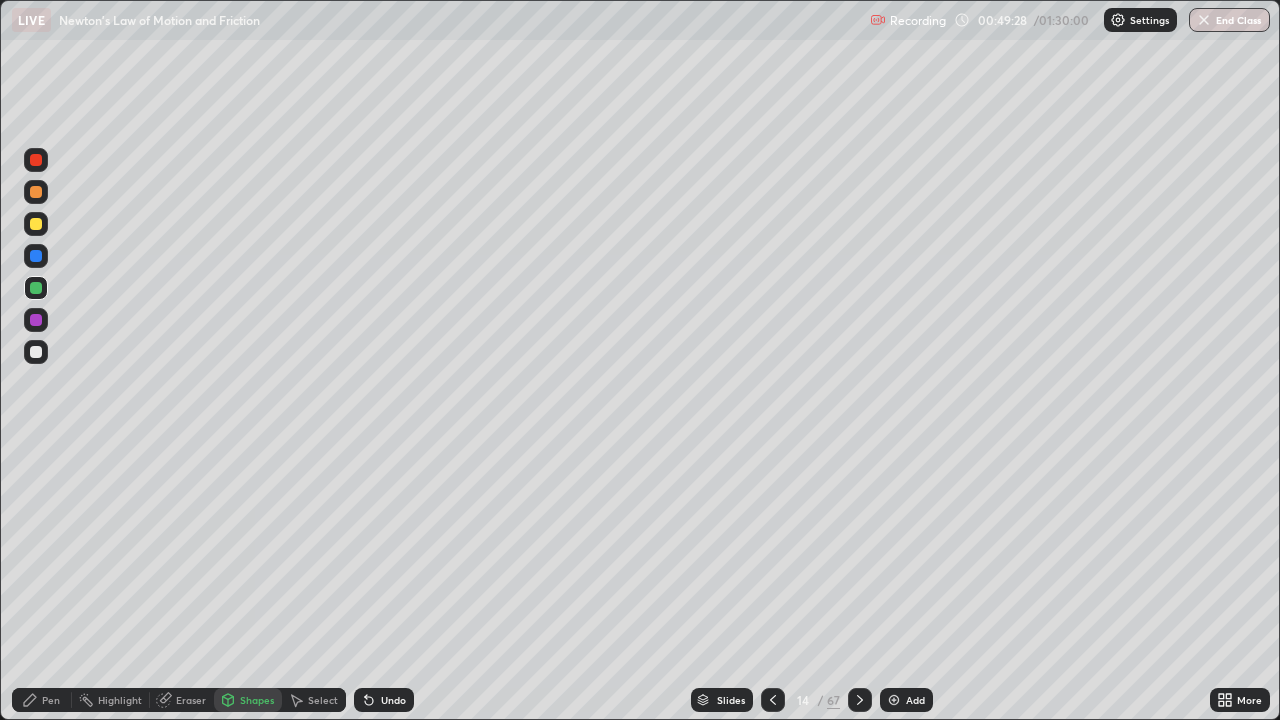 click on "Undo" at bounding box center [393, 700] 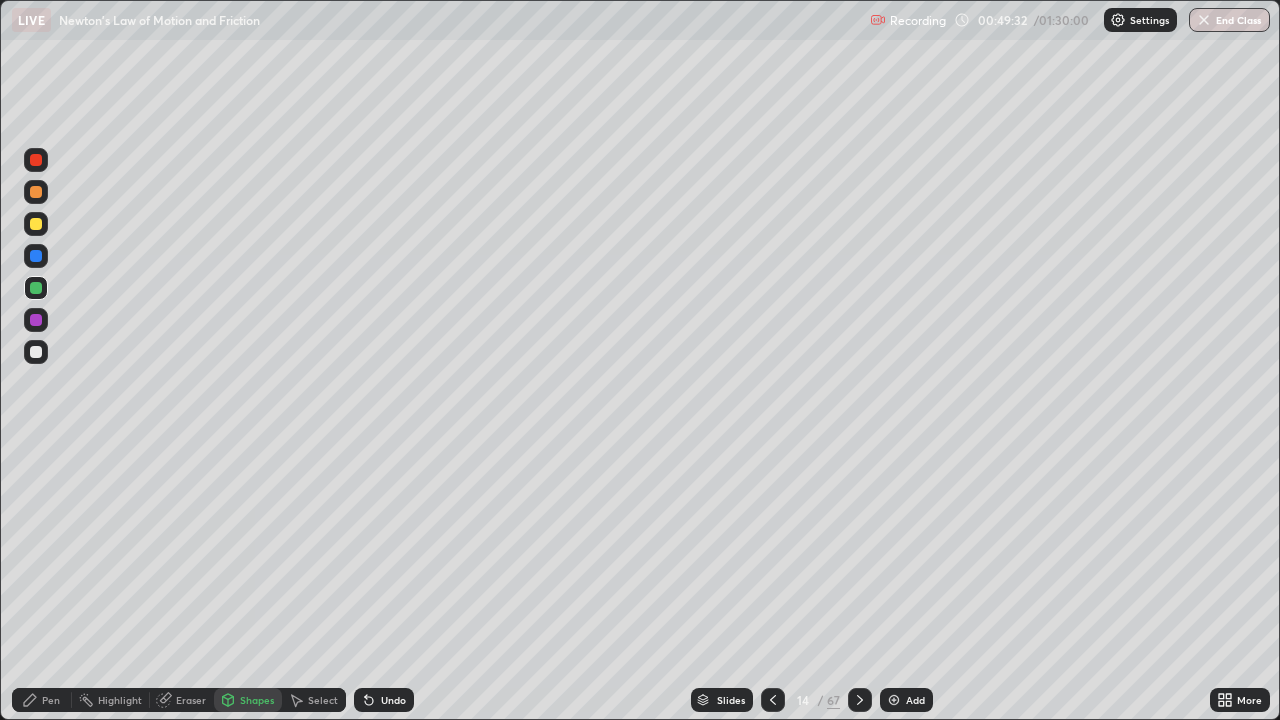 click on "Pen" at bounding box center [51, 700] 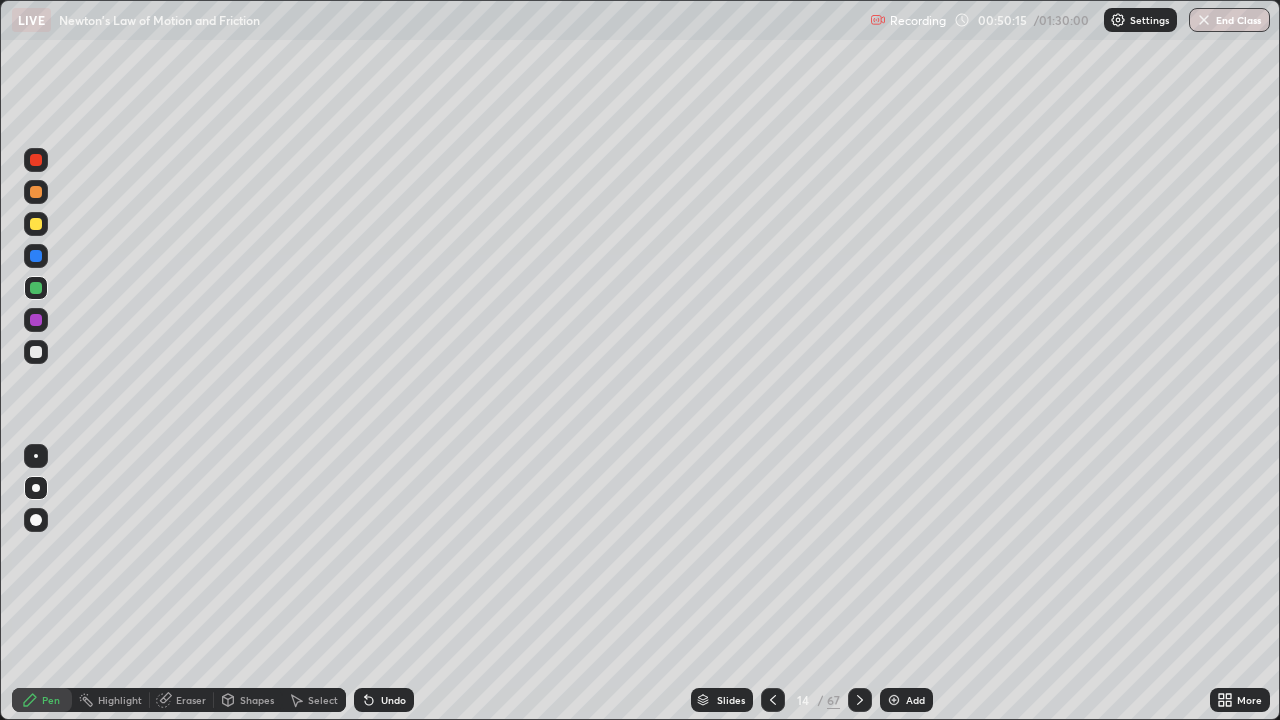 click at bounding box center [36, 352] 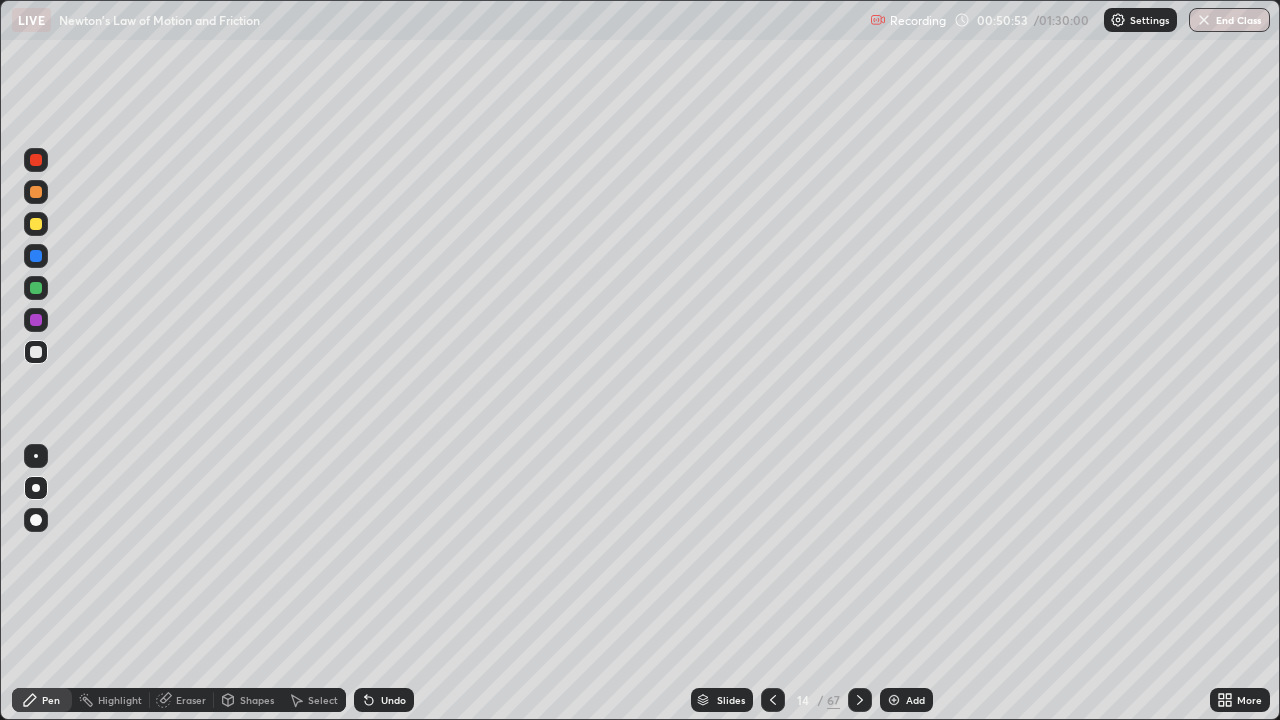 click at bounding box center (36, 288) 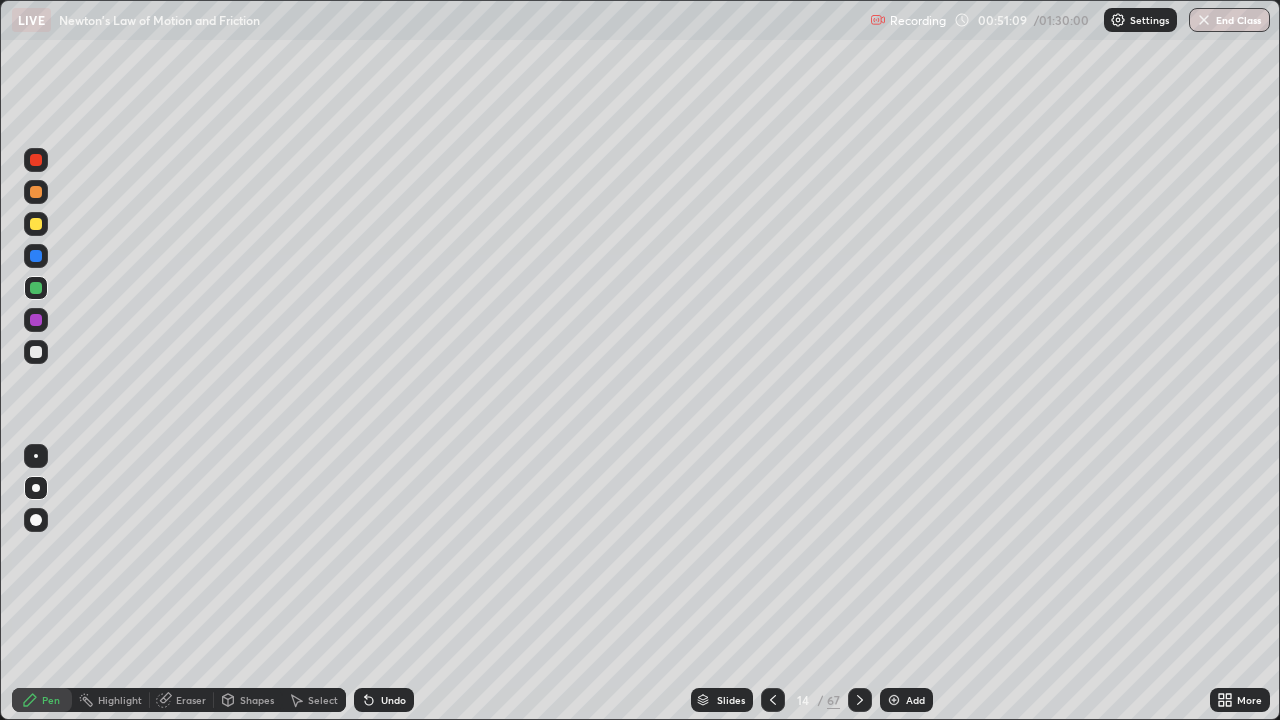 click at bounding box center [36, 320] 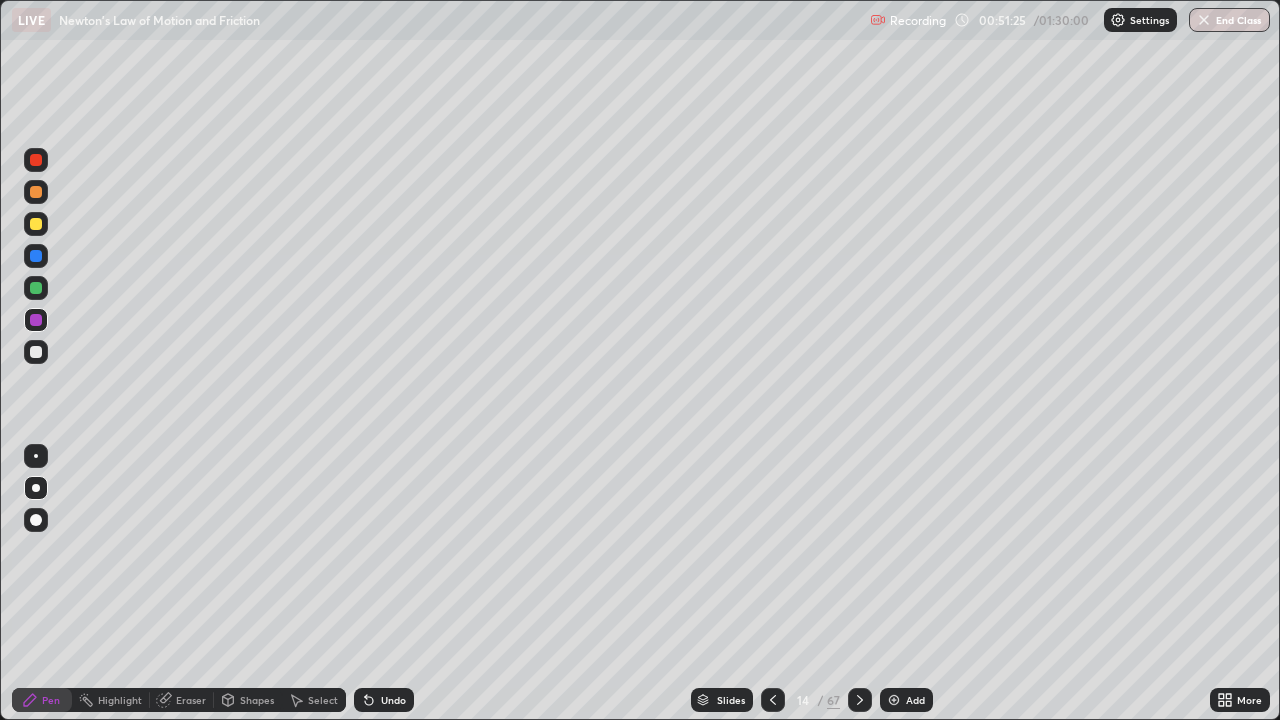 click on "Shapes" at bounding box center (257, 700) 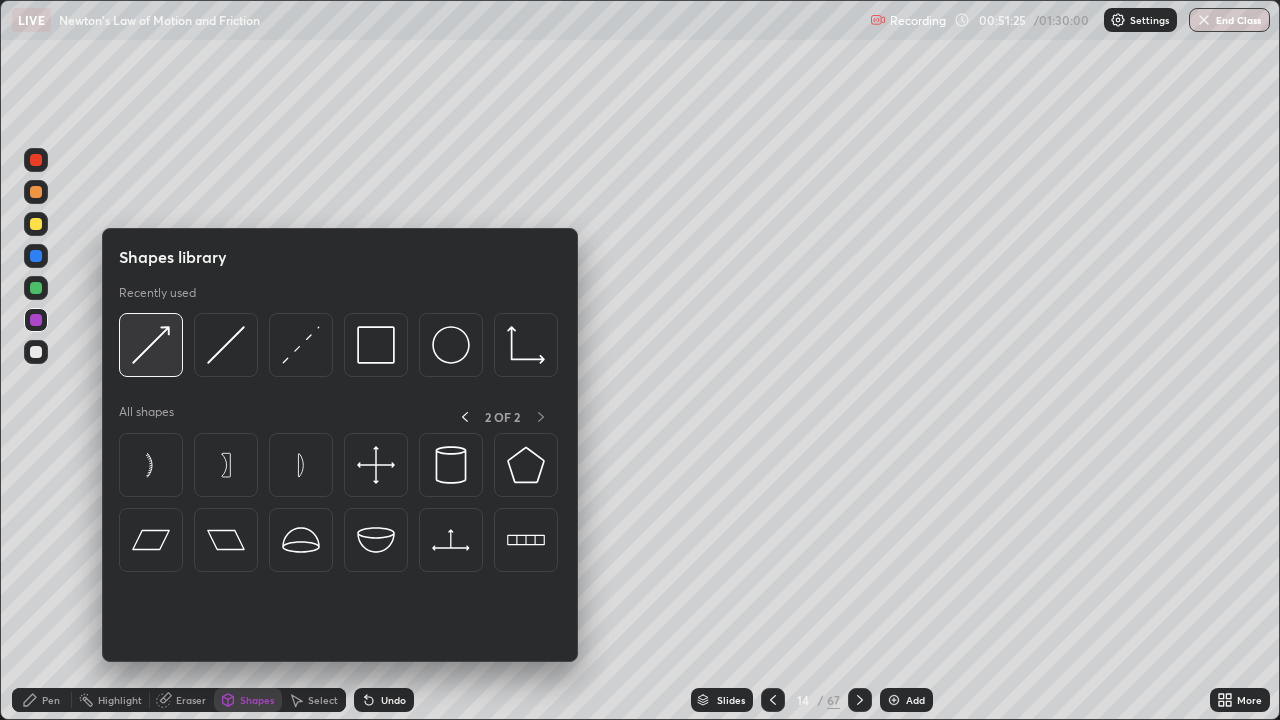 click at bounding box center (151, 345) 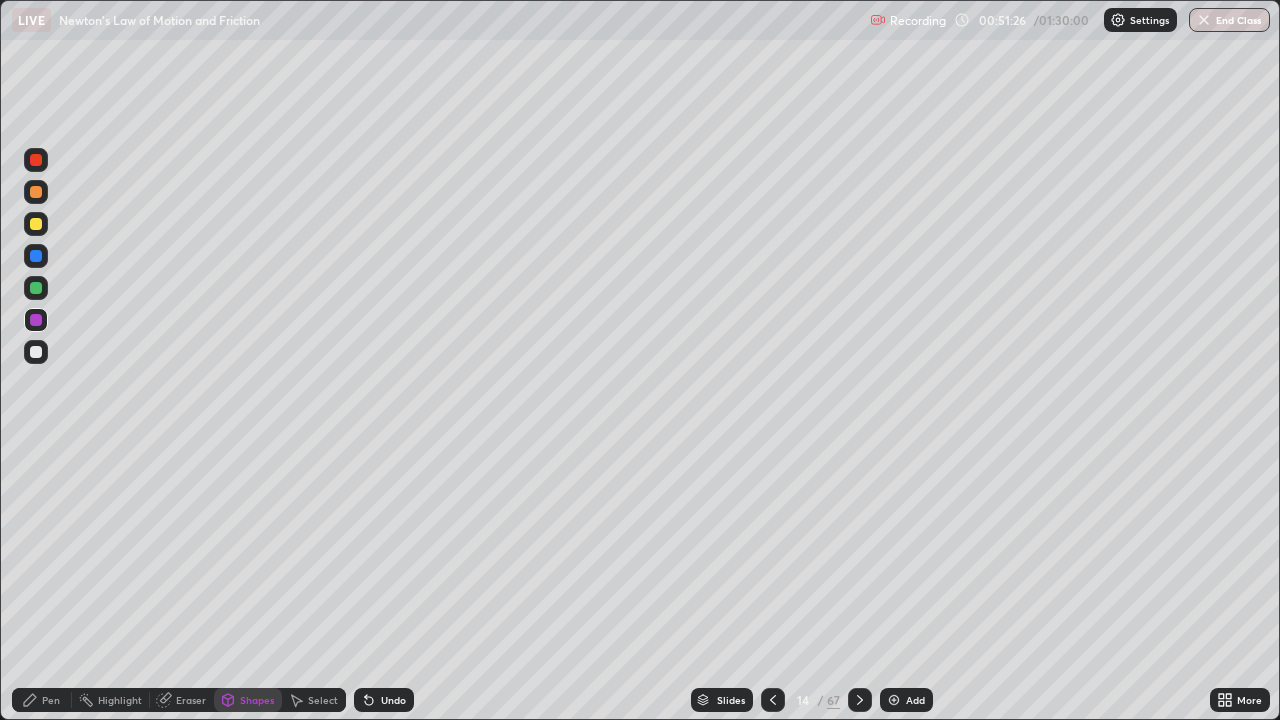 click at bounding box center [36, 224] 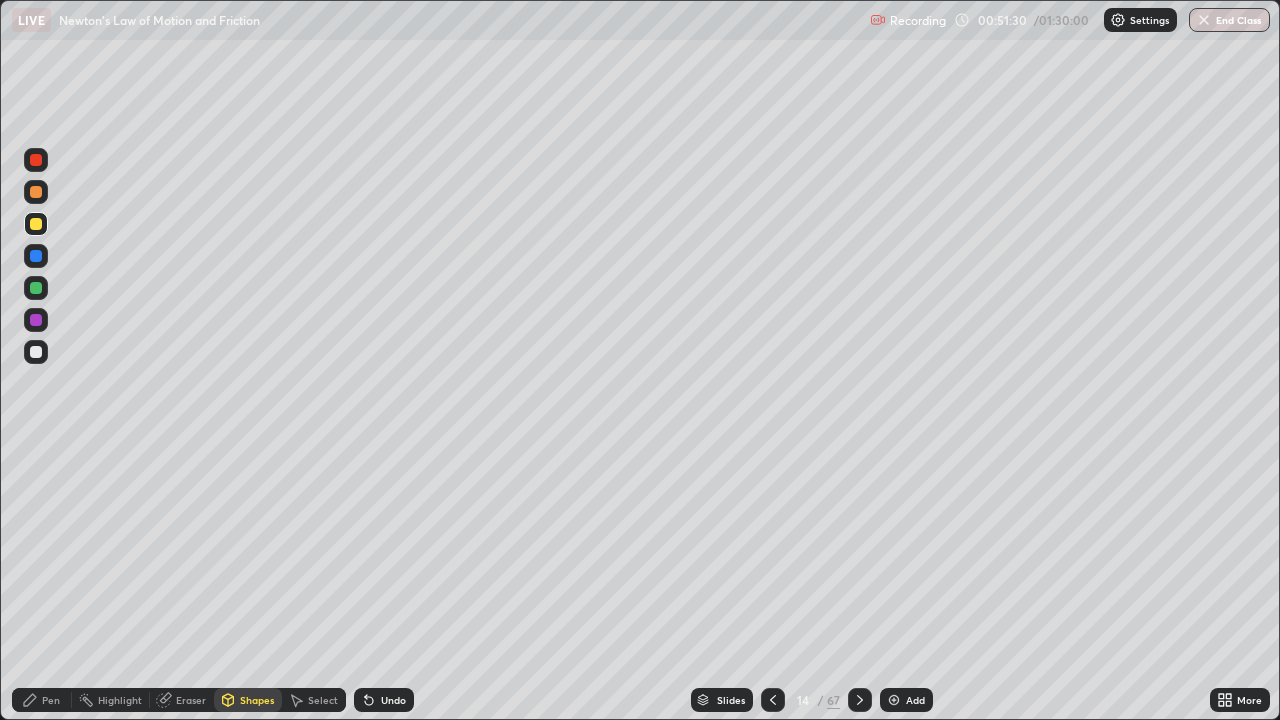 click 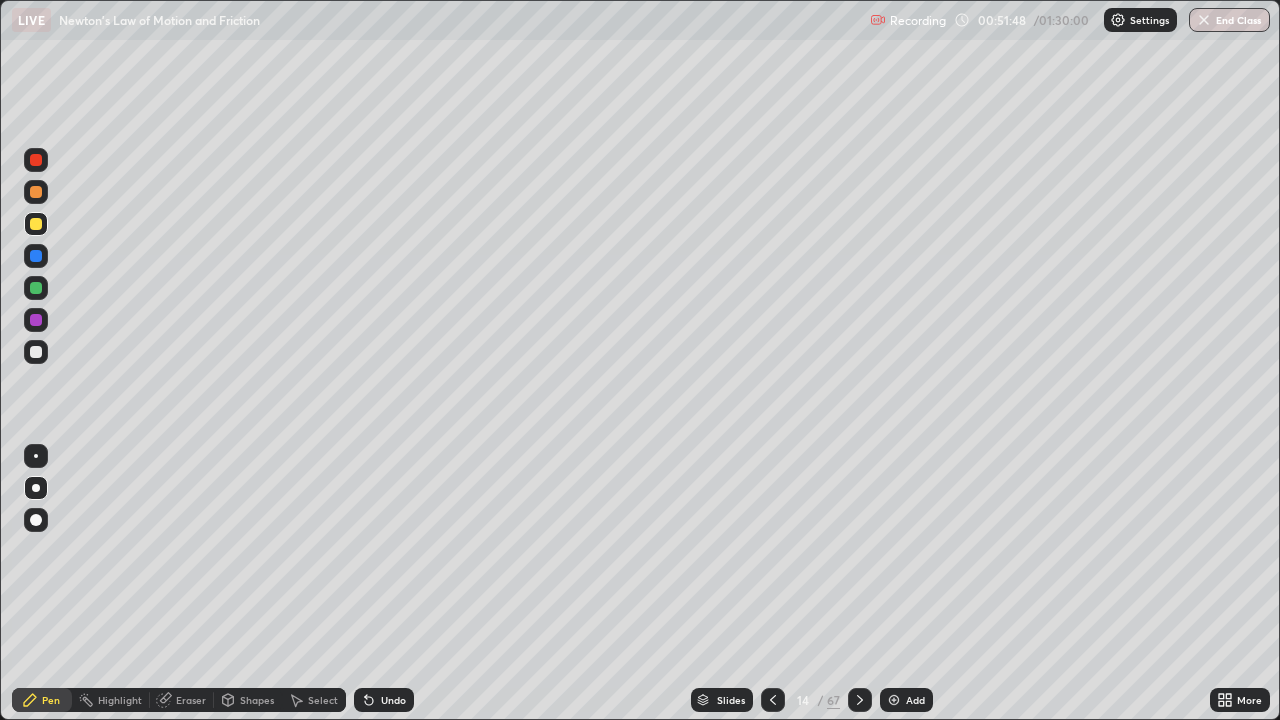 click at bounding box center (36, 352) 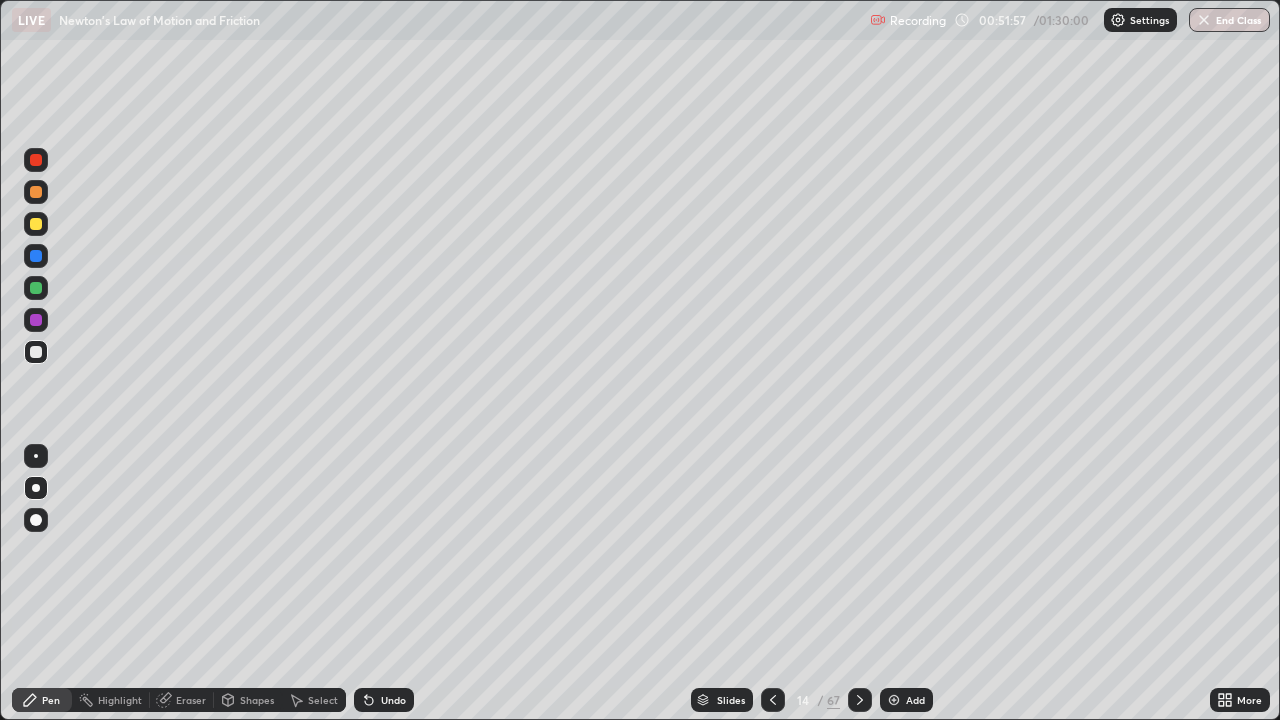 click at bounding box center (36, 224) 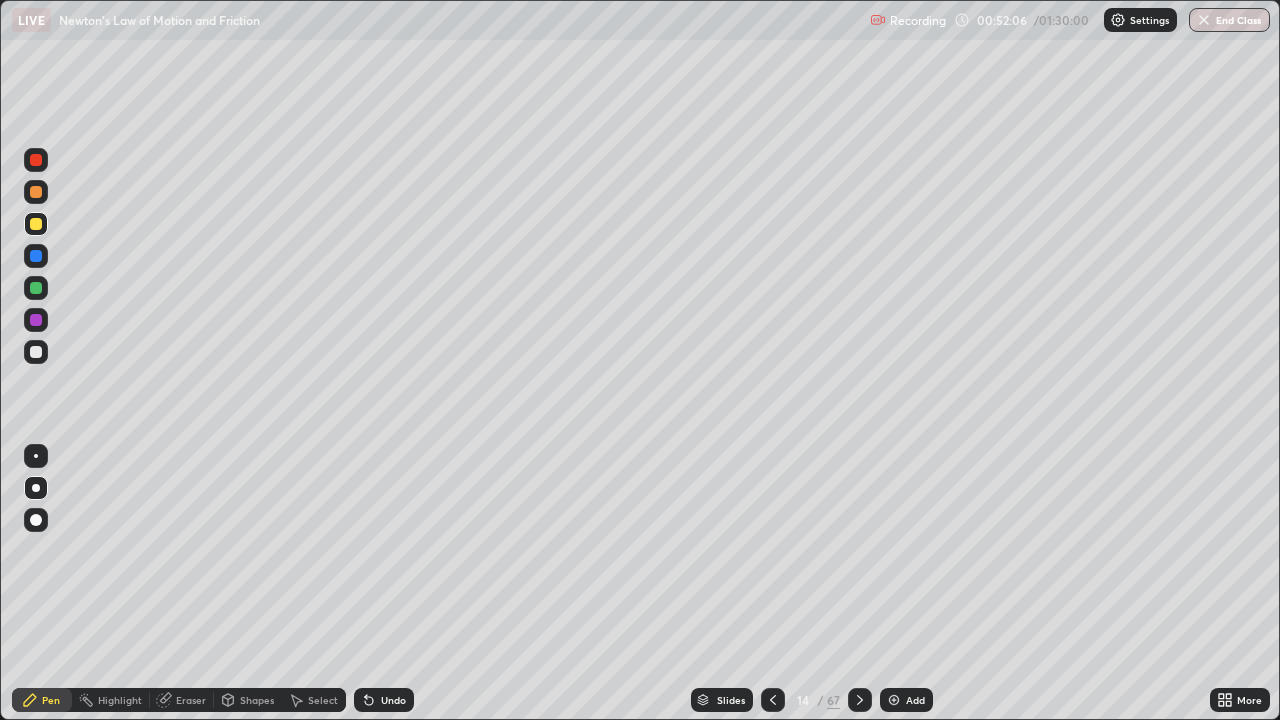 click on "Undo" at bounding box center [384, 700] 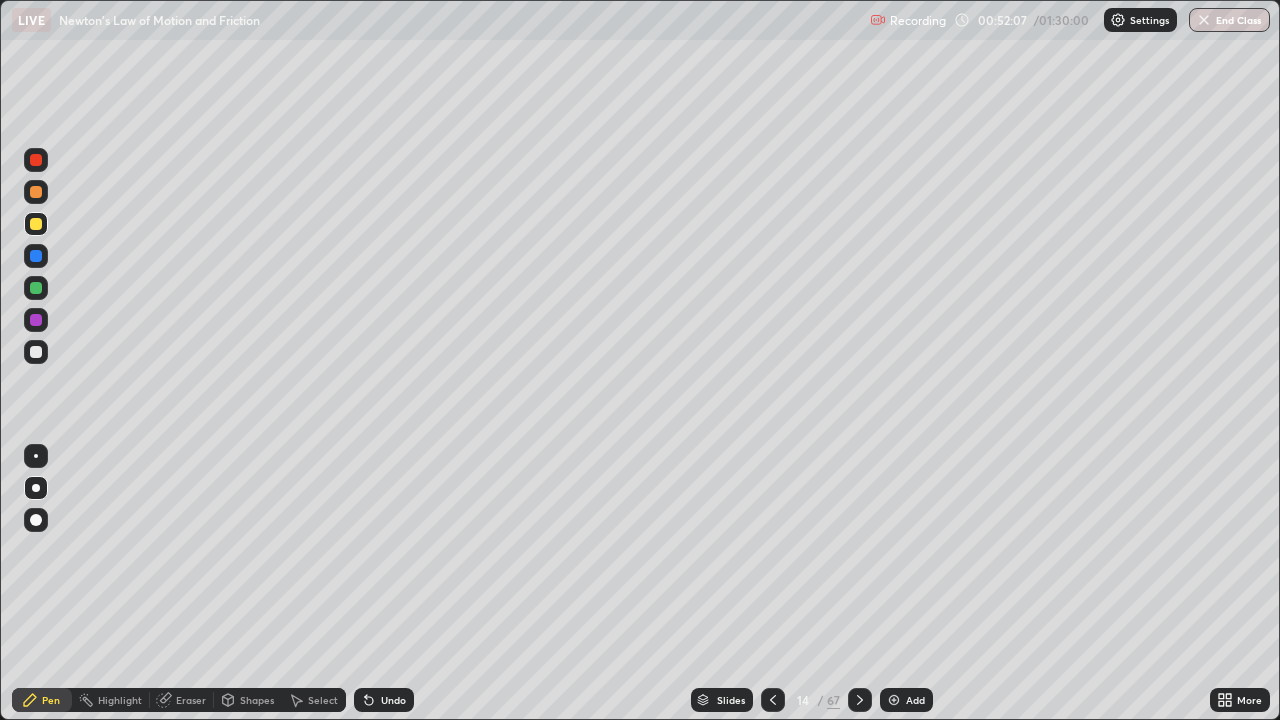click on "Undo" at bounding box center [384, 700] 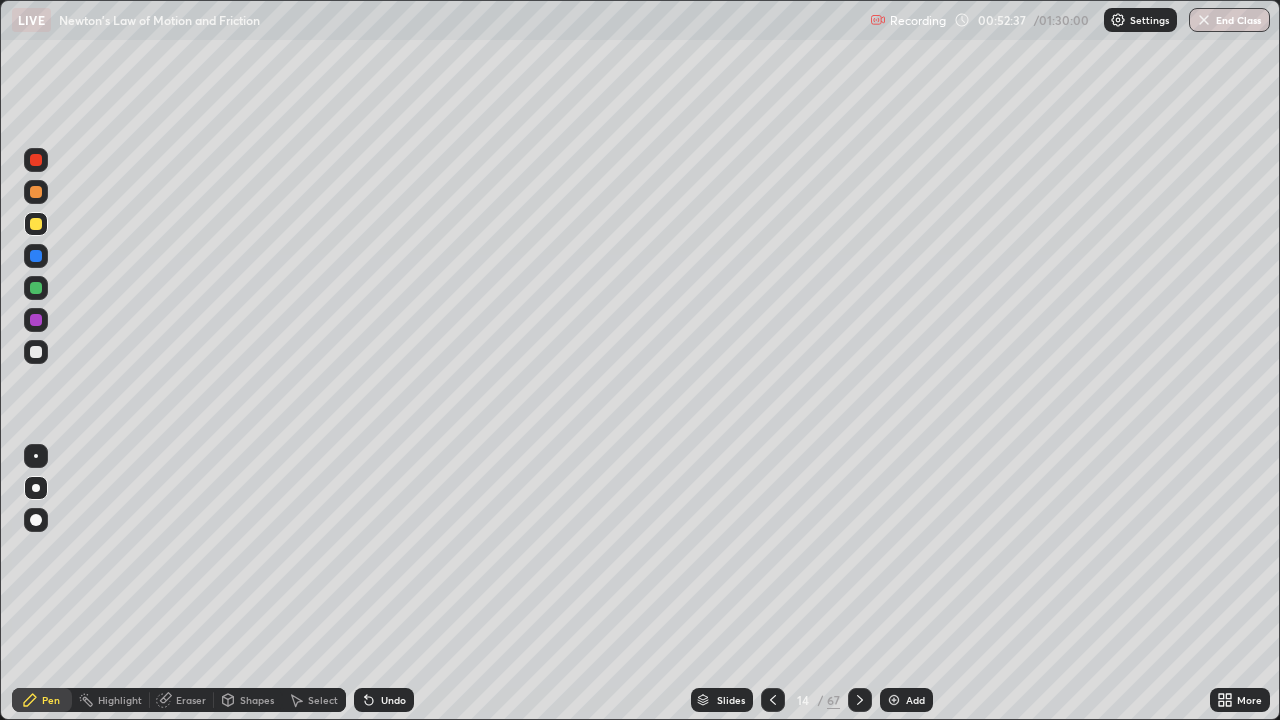 click 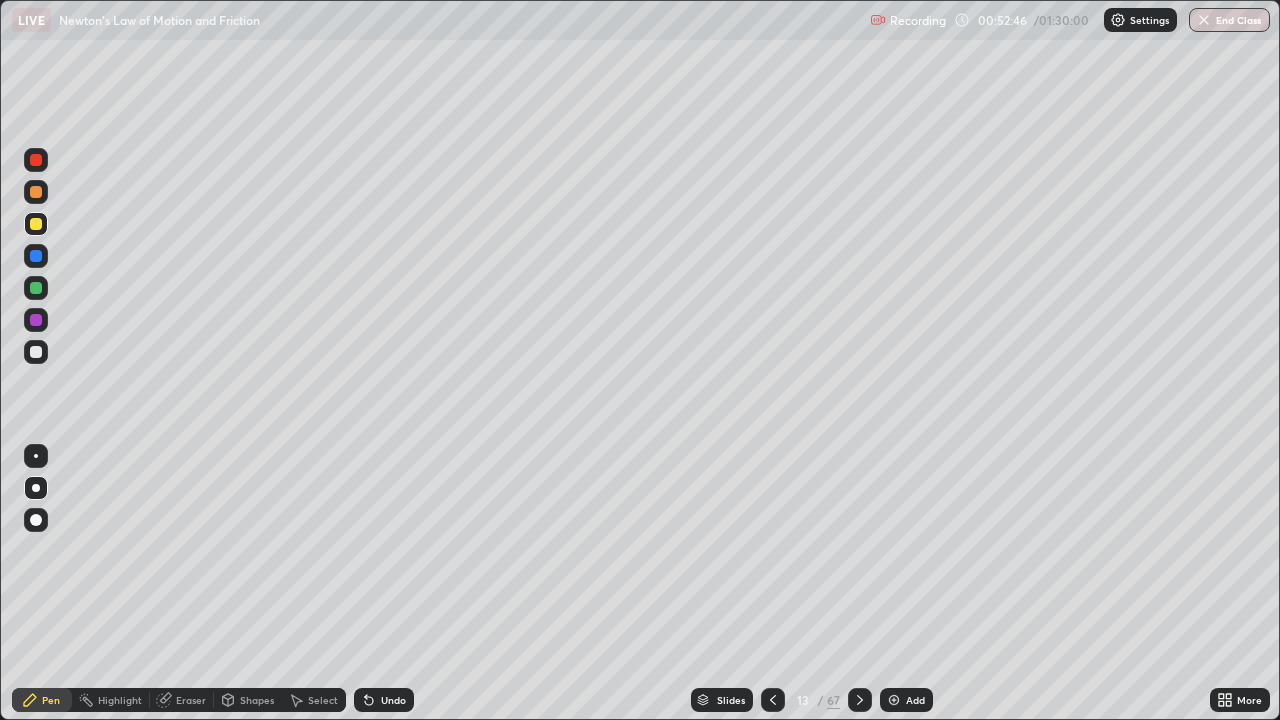 click 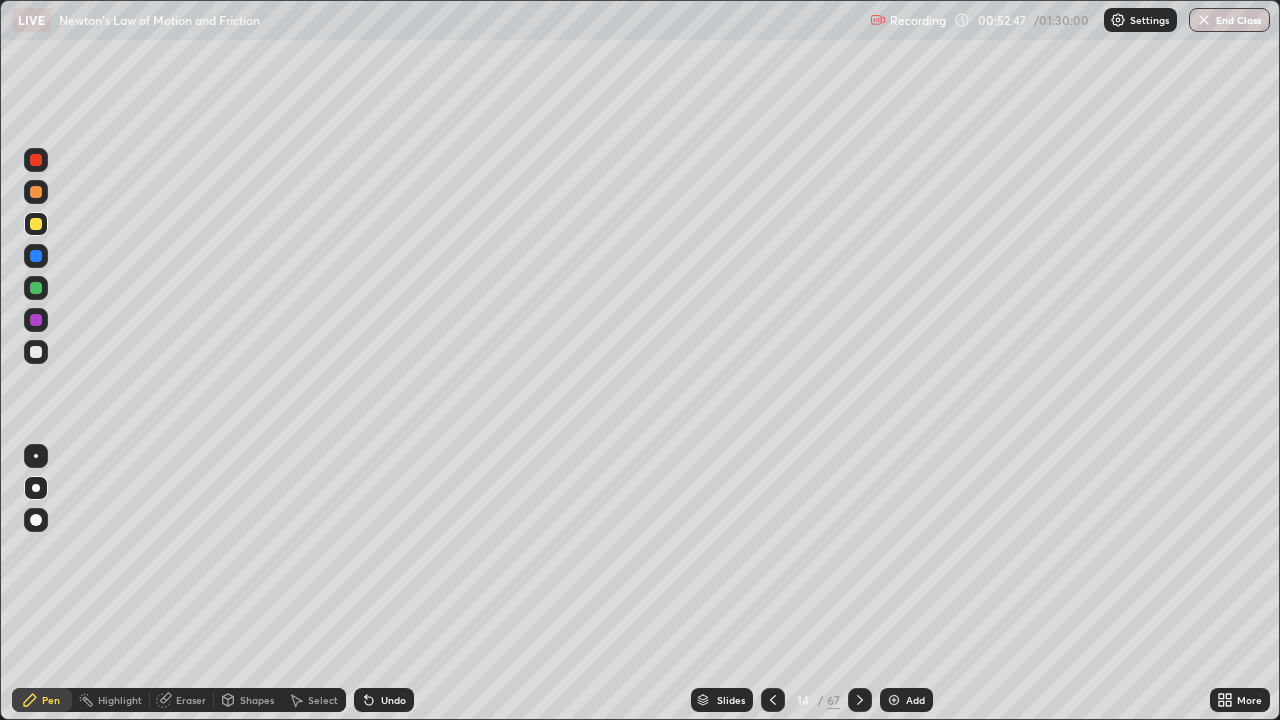 click 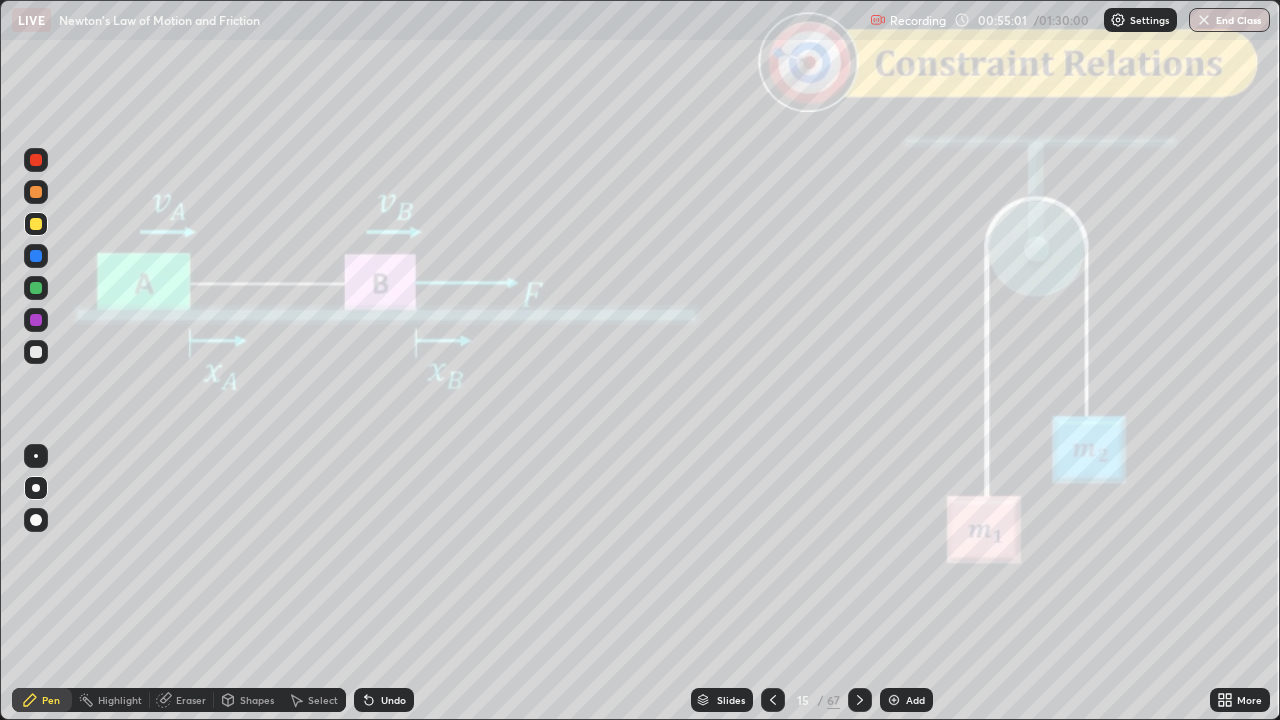 click on "Slides" at bounding box center (722, 700) 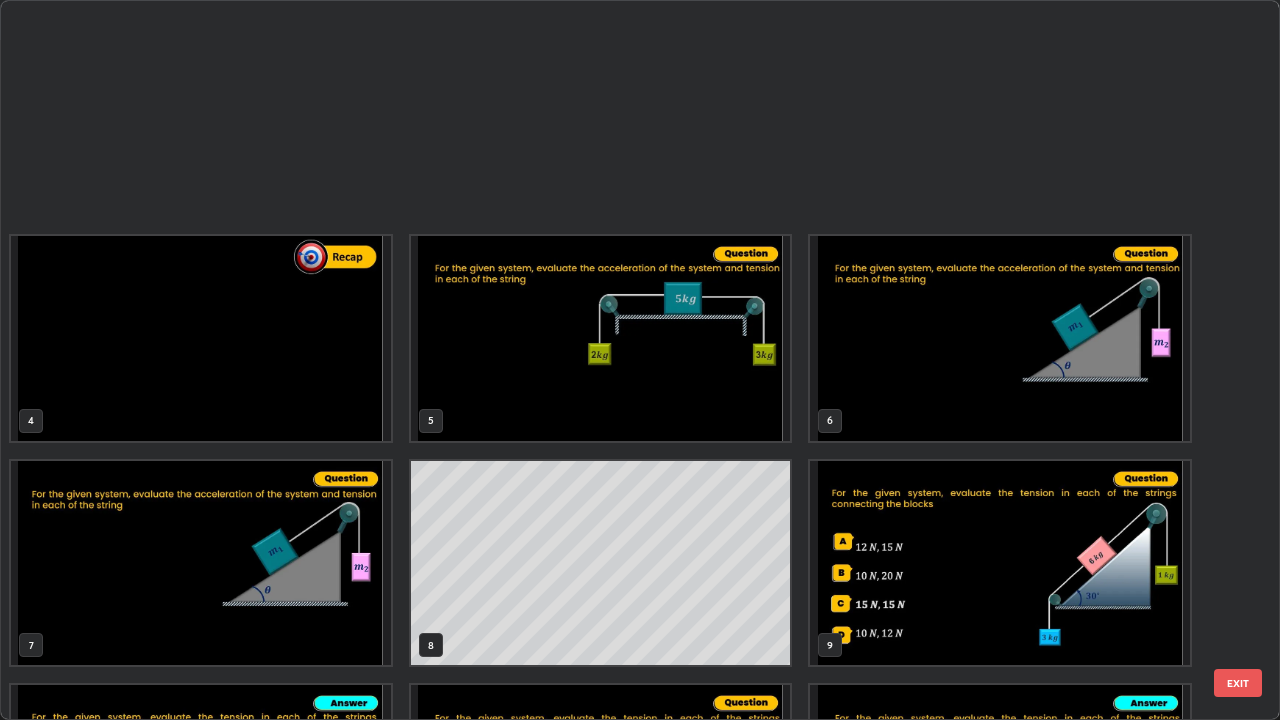 scroll, scrollTop: 405, scrollLeft: 0, axis: vertical 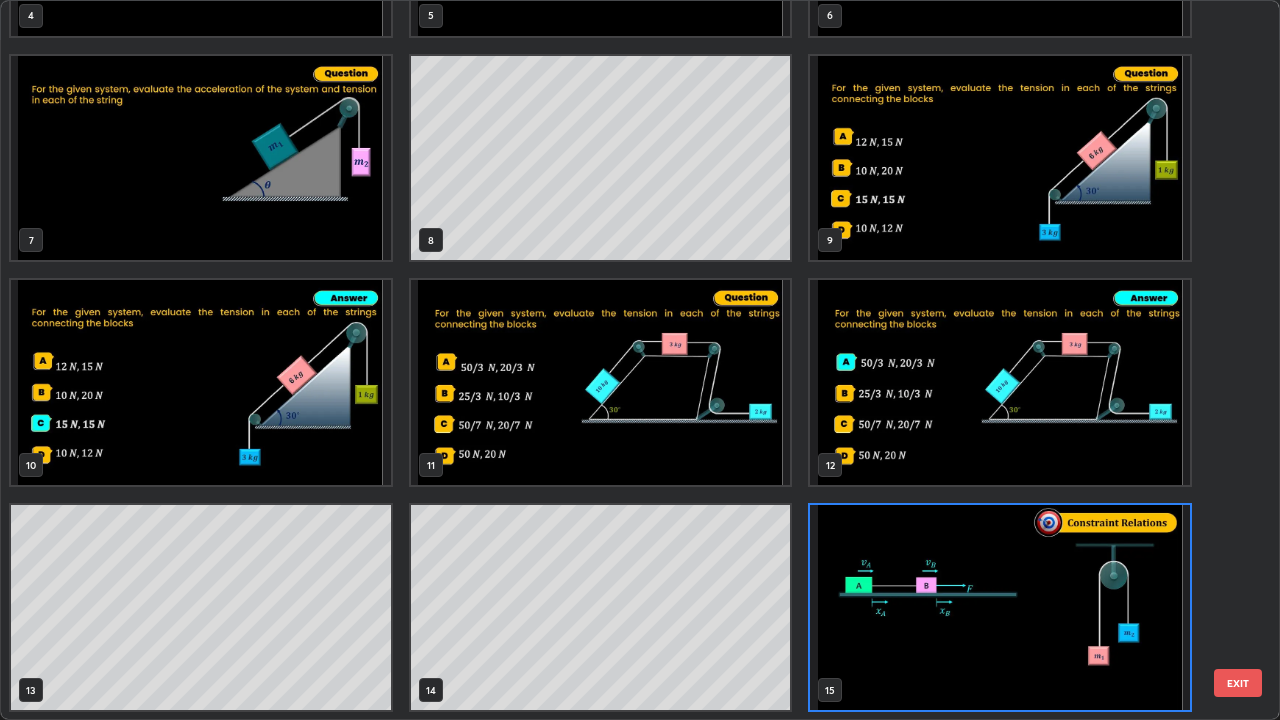 click at bounding box center [601, 382] 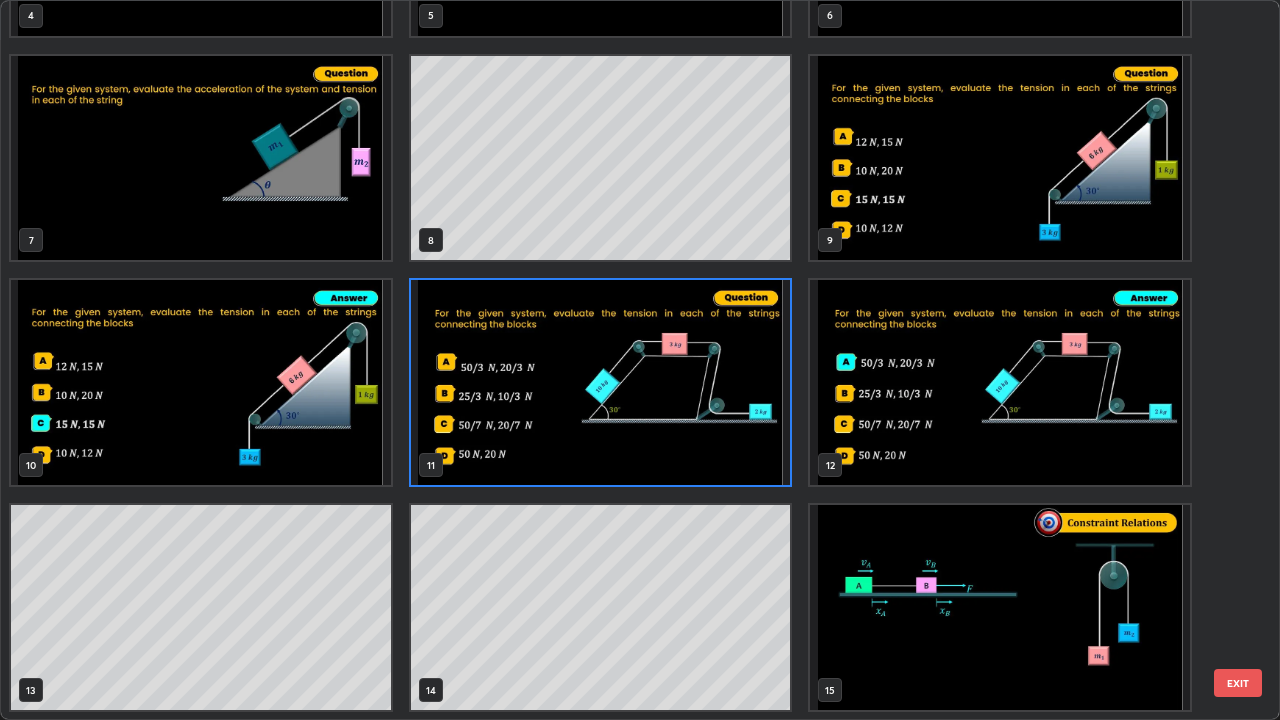 click on "EXIT" at bounding box center (1238, 683) 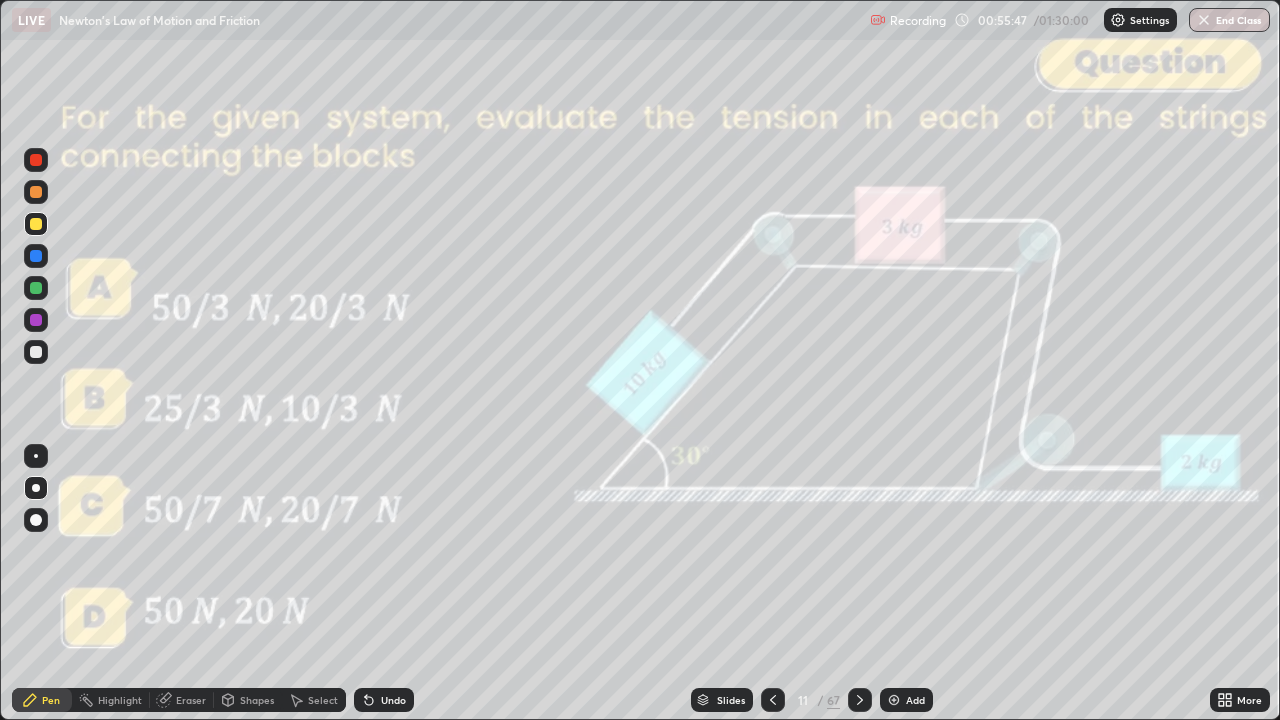 click on "Slides" at bounding box center (731, 700) 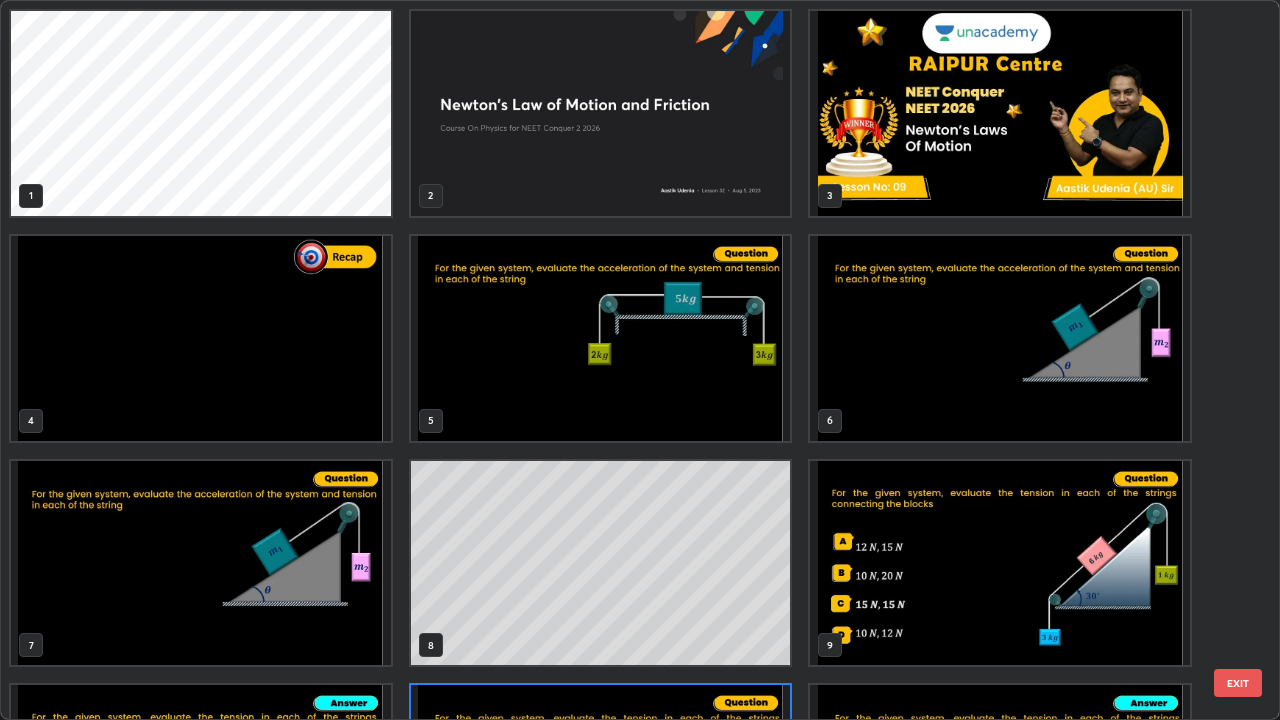 scroll, scrollTop: 180, scrollLeft: 0, axis: vertical 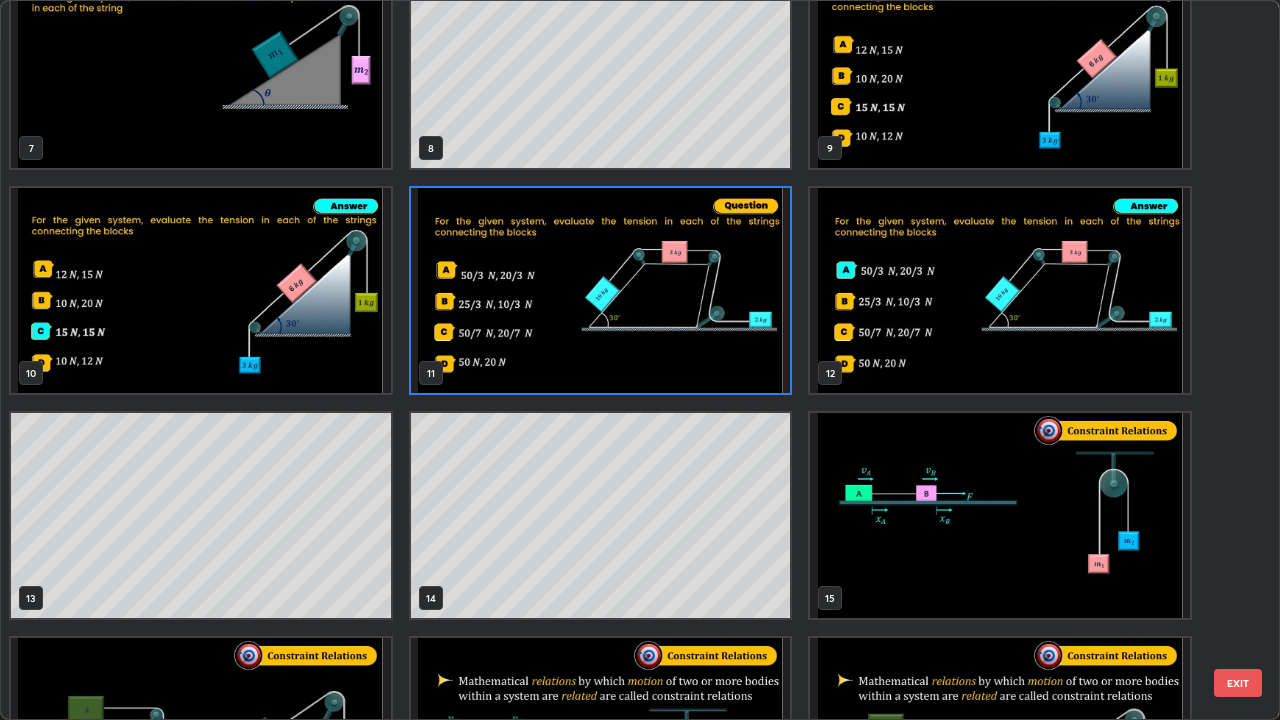 click at bounding box center (1000, 515) 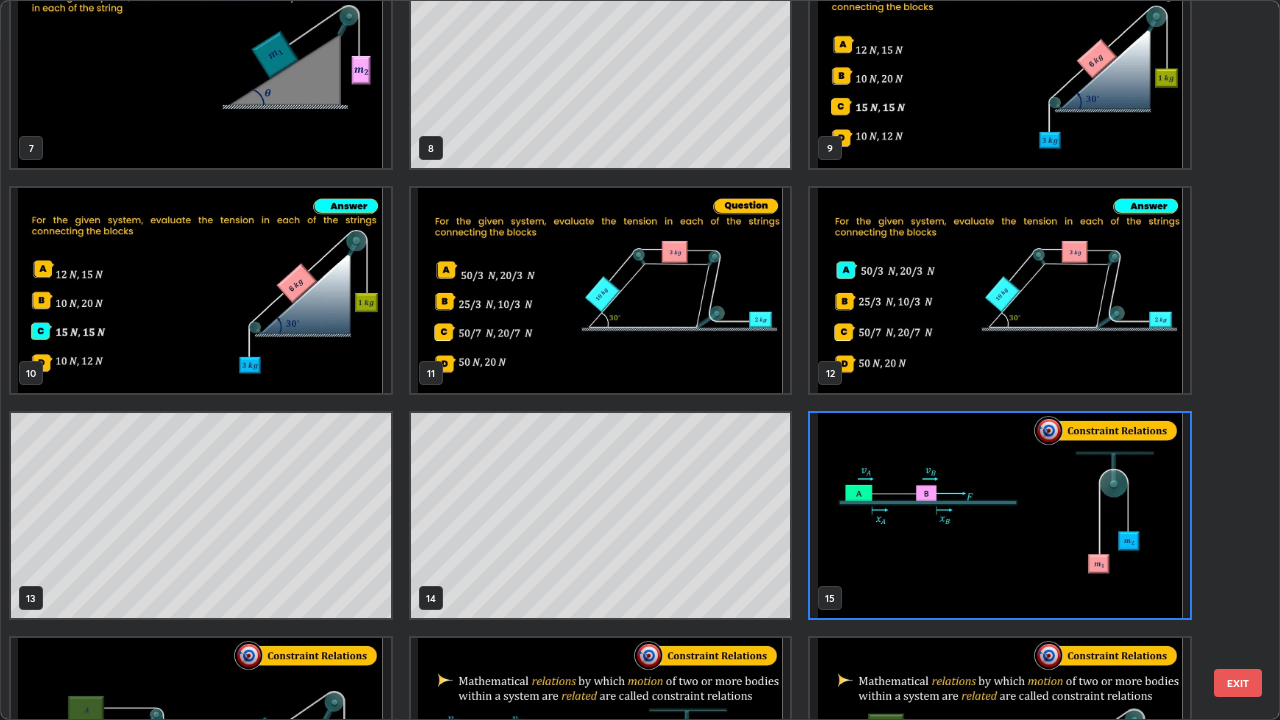 click on "EXIT" at bounding box center [1238, 683] 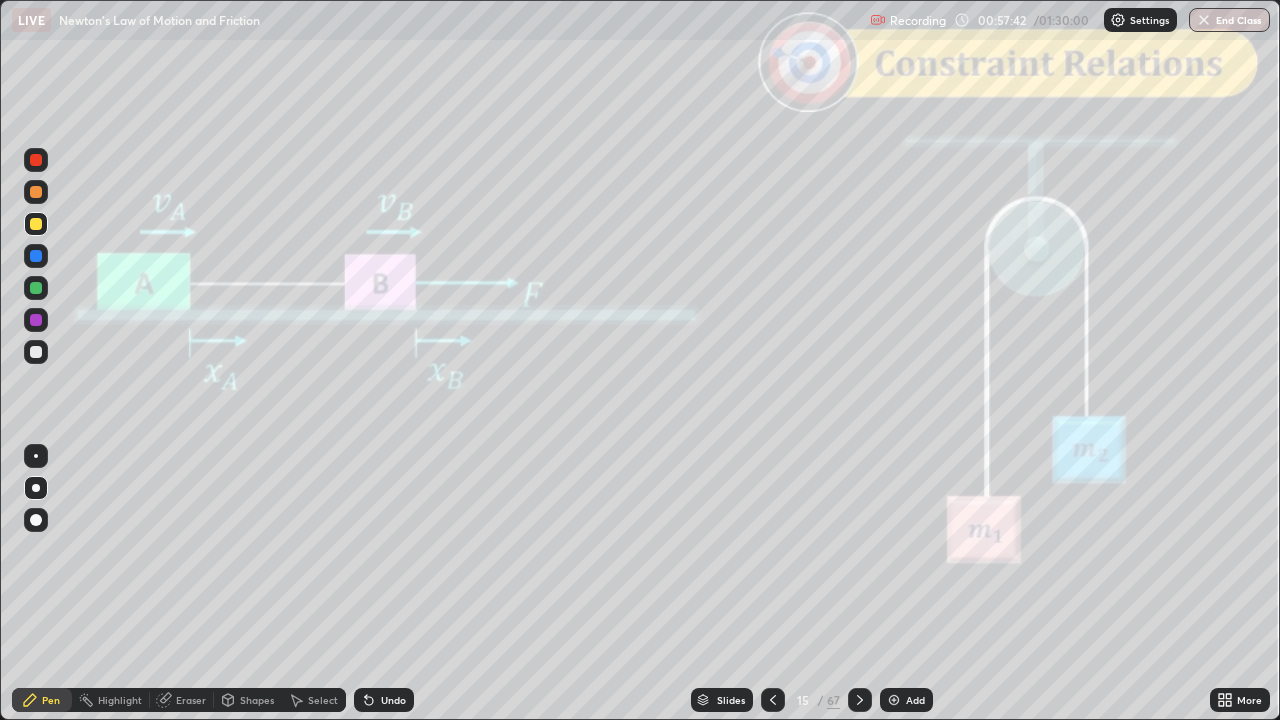 click at bounding box center (36, 192) 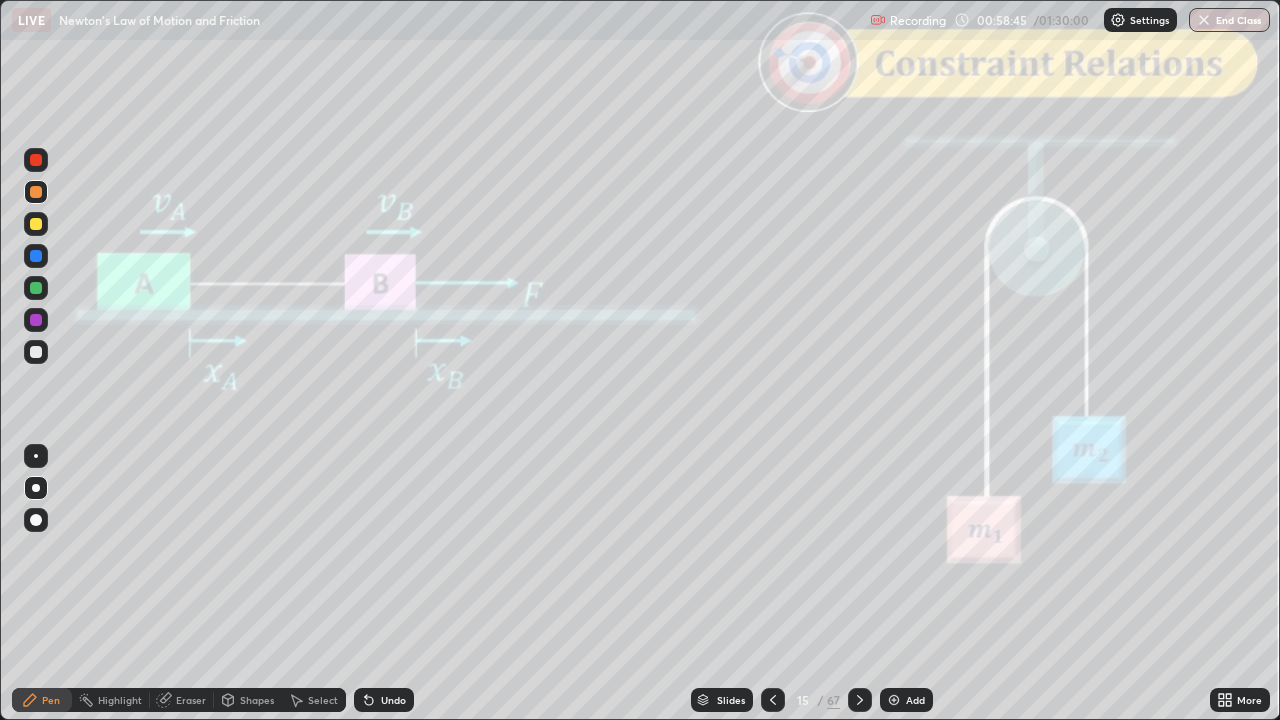 click on "Slides" at bounding box center (722, 700) 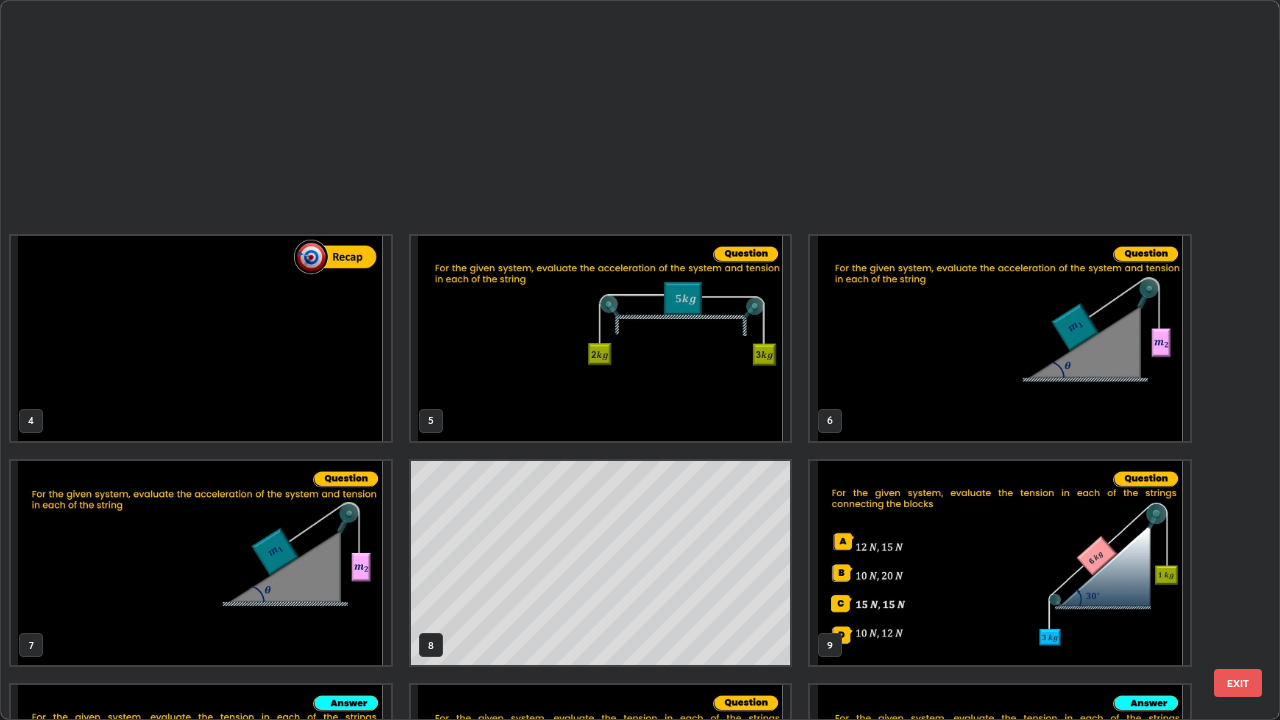 scroll, scrollTop: 405, scrollLeft: 0, axis: vertical 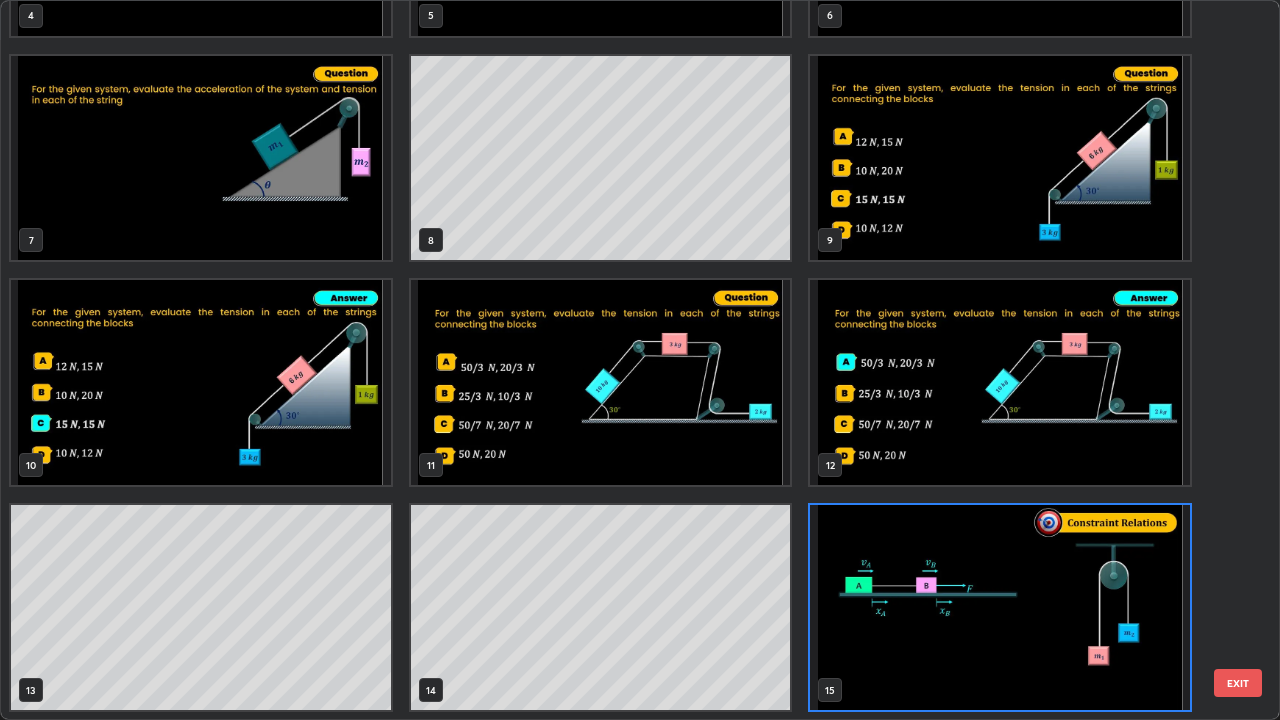 click at bounding box center (601, 382) 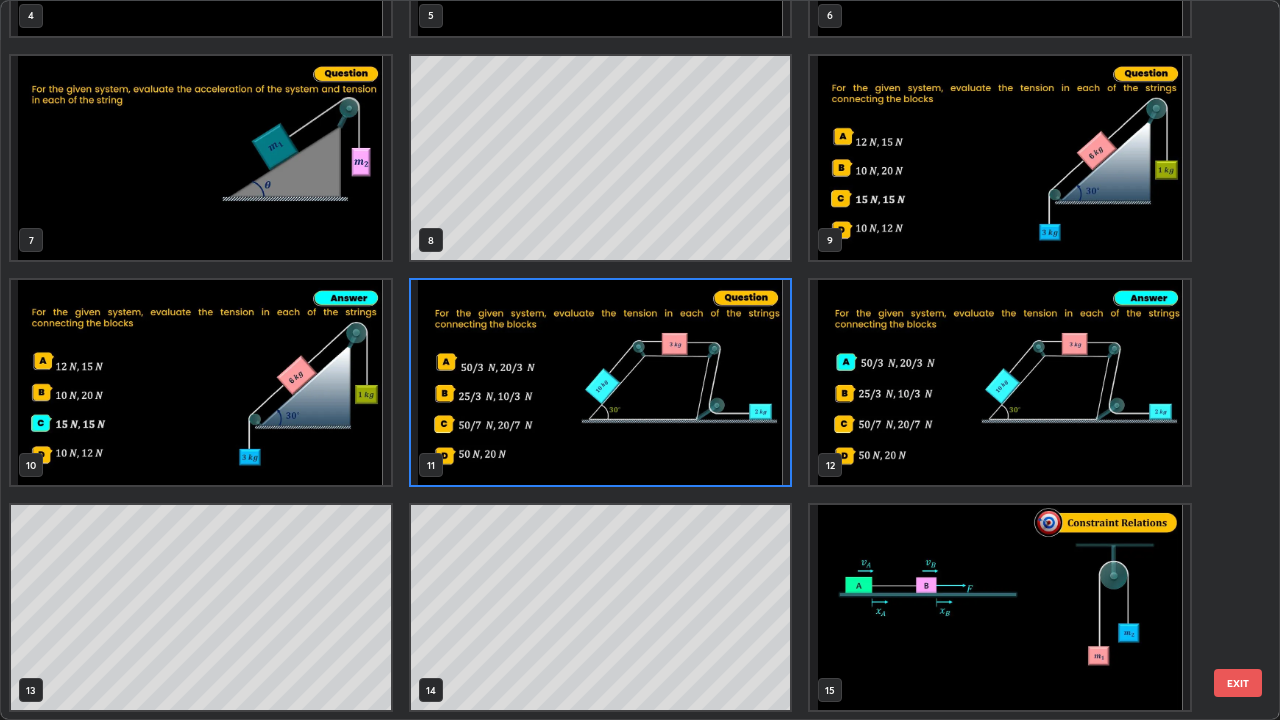 click on "EXIT" at bounding box center (1238, 683) 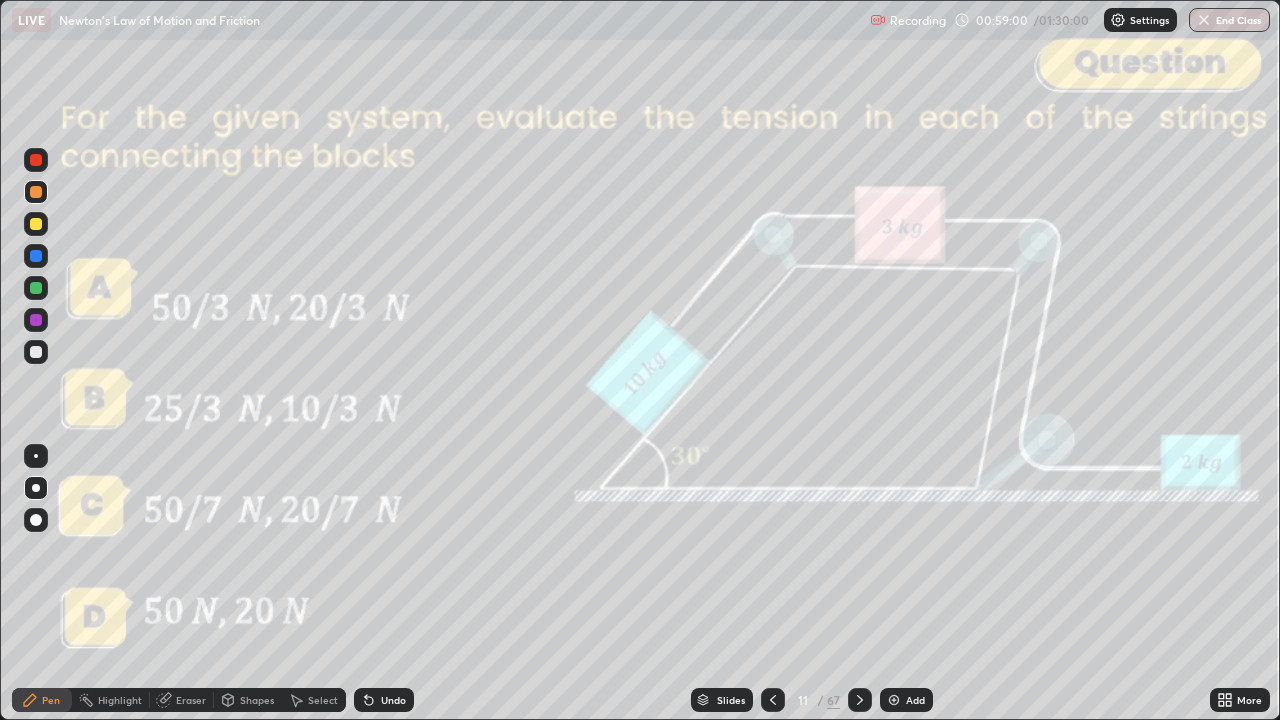 click on "Slides" at bounding box center (731, 700) 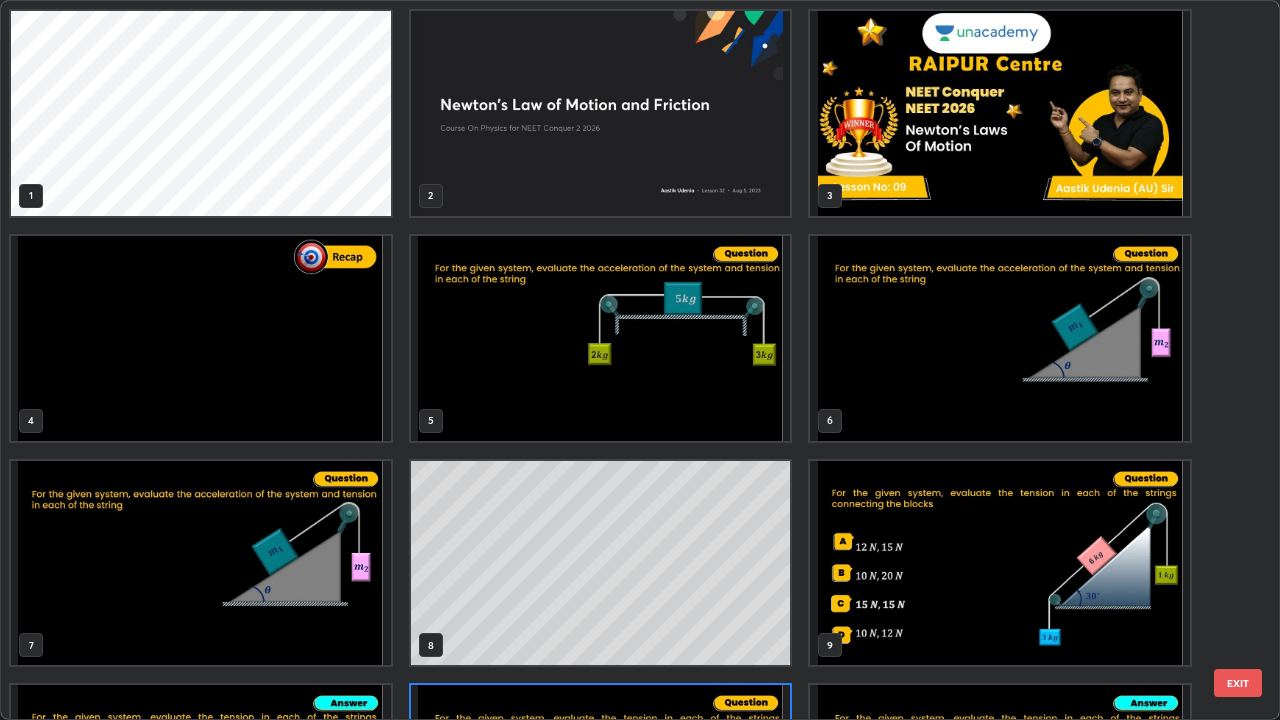scroll, scrollTop: 180, scrollLeft: 0, axis: vertical 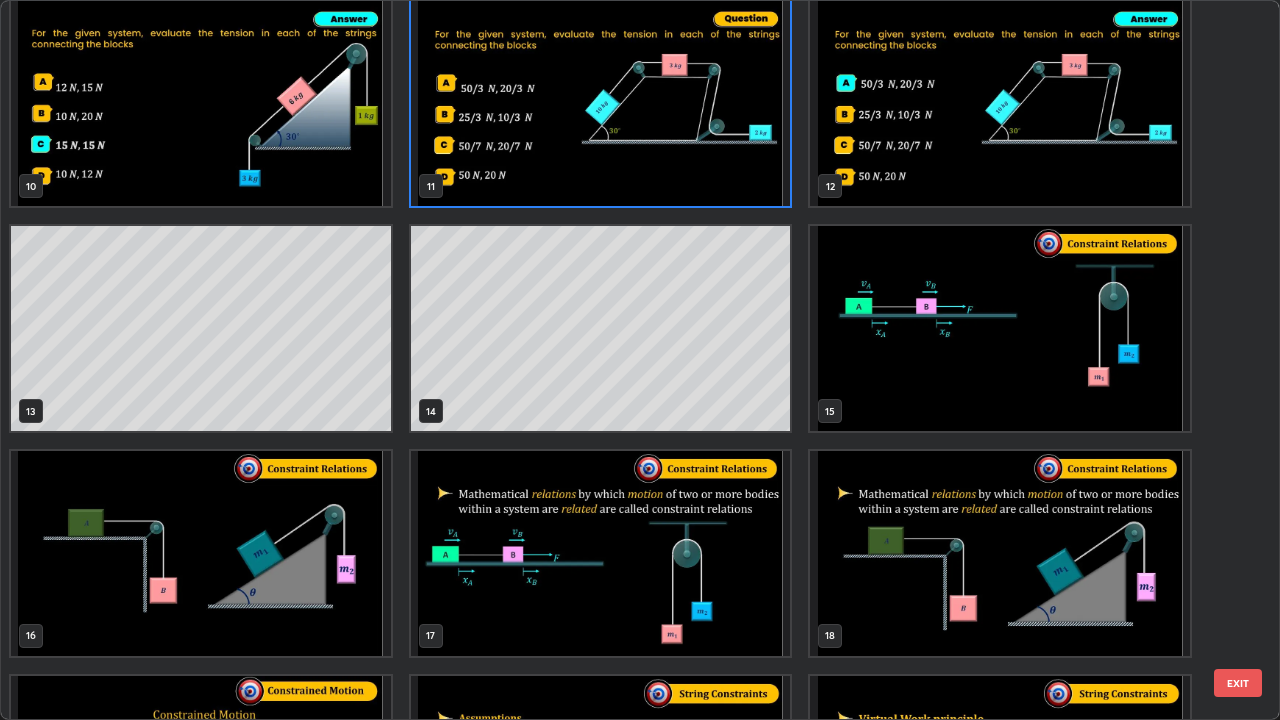 click at bounding box center [201, 553] 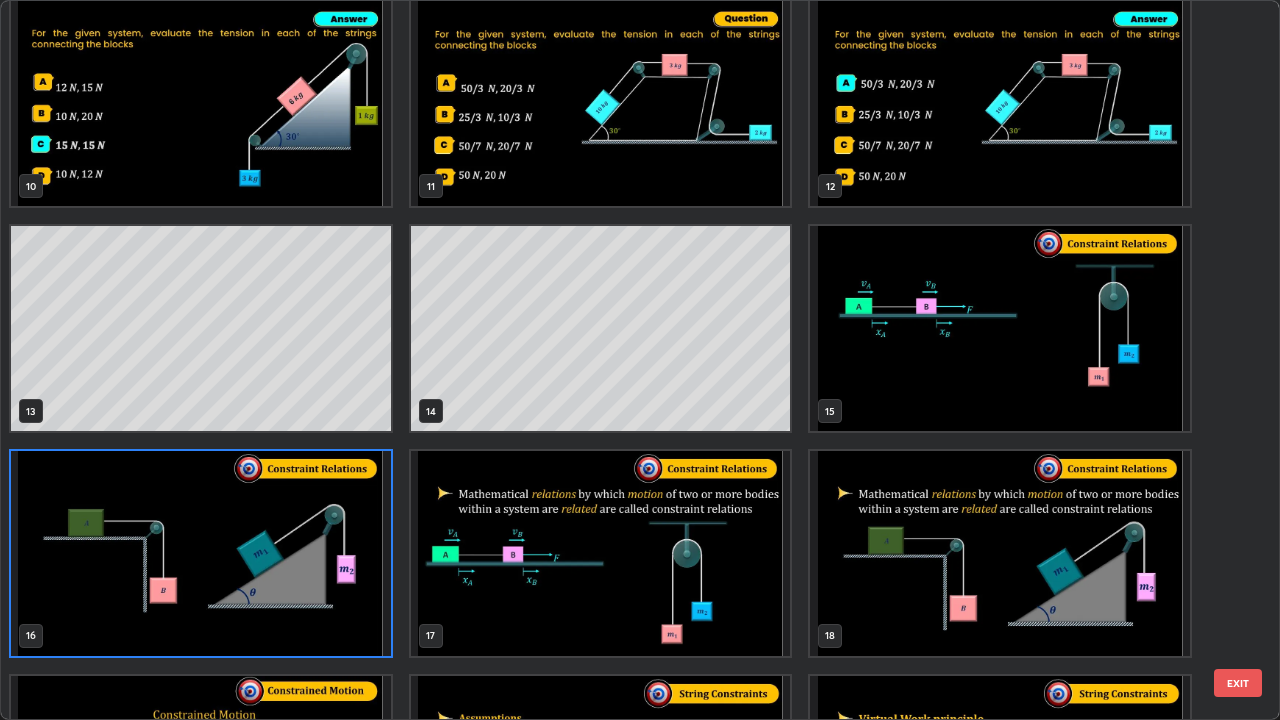 click on "EXIT" at bounding box center (1238, 683) 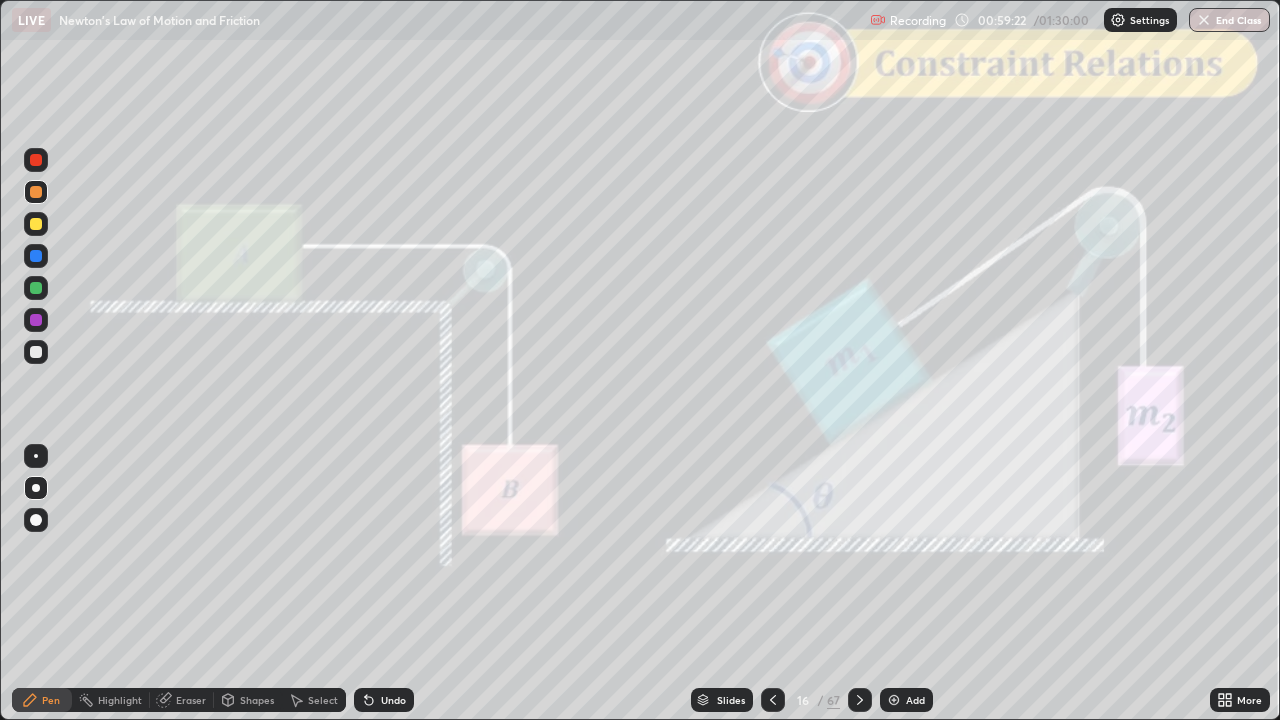 click 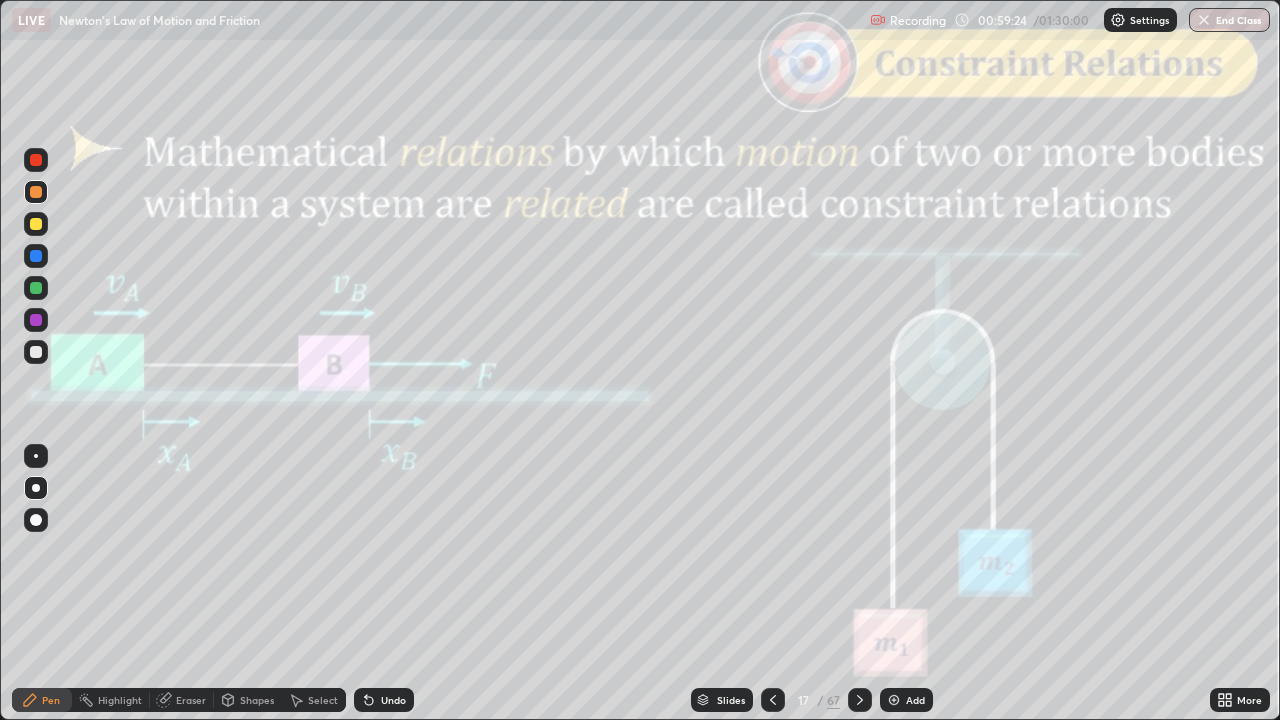 click 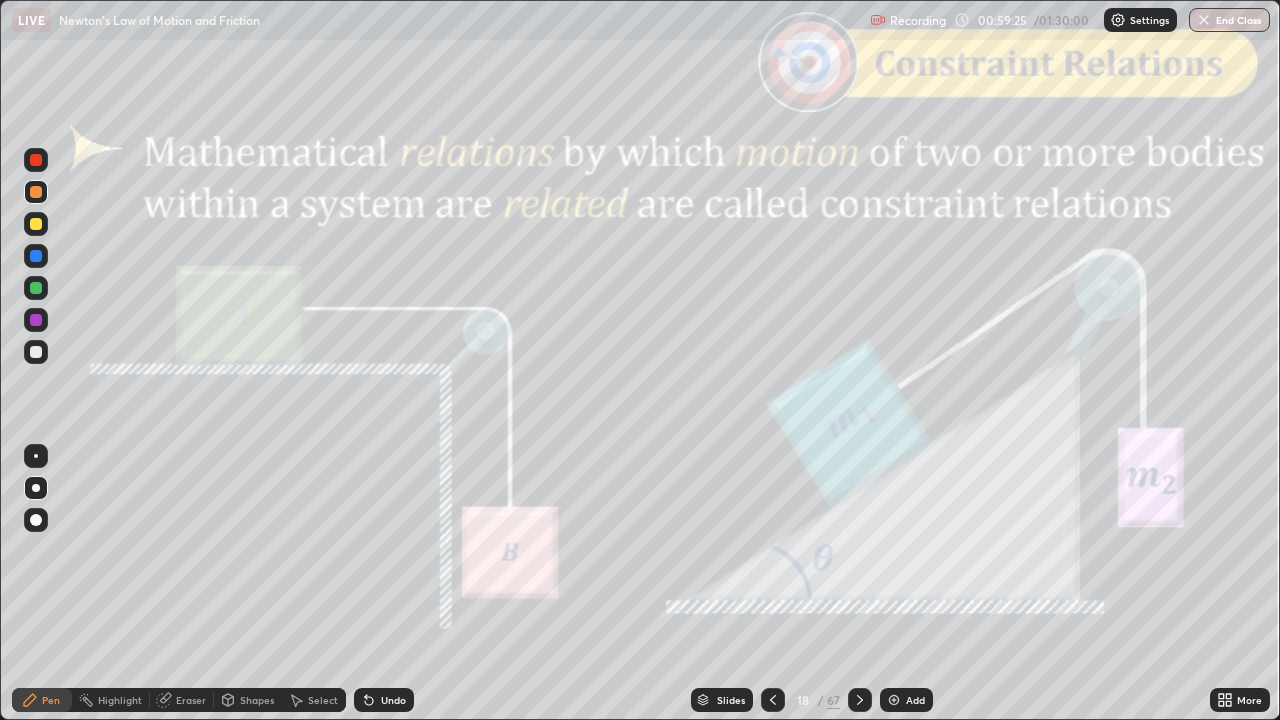 click on "Slides" at bounding box center [731, 700] 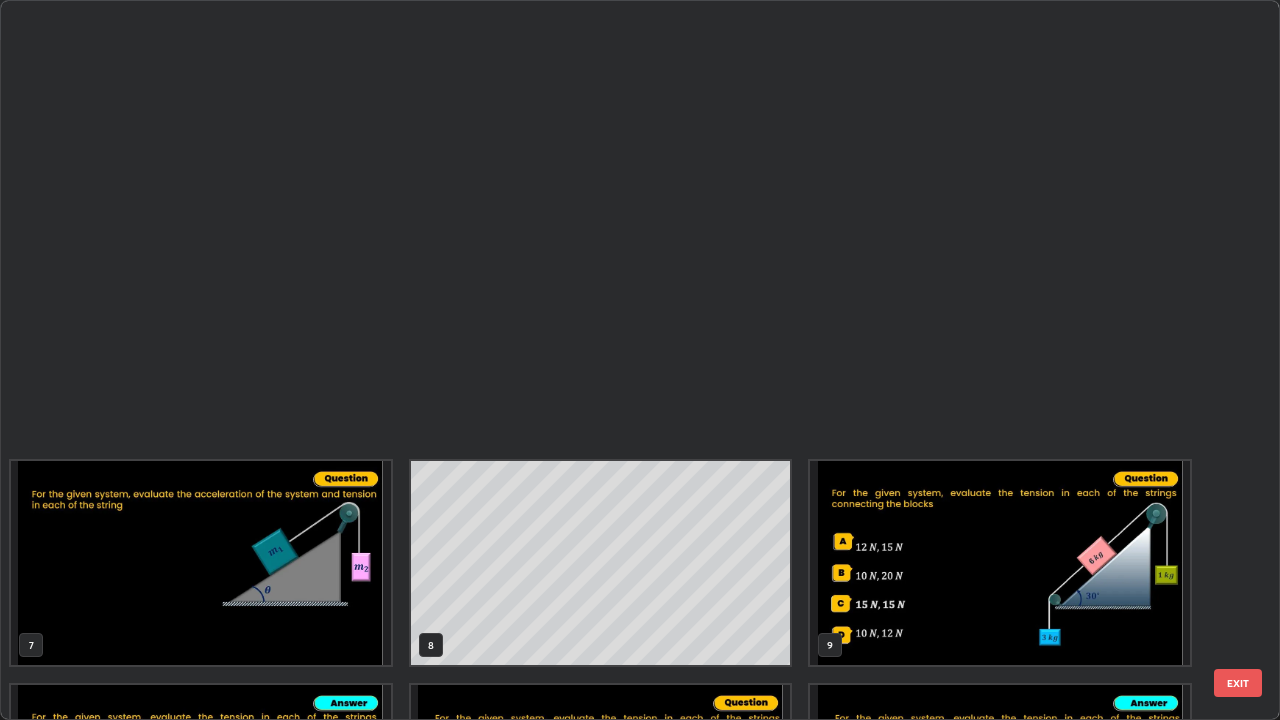 scroll, scrollTop: 630, scrollLeft: 0, axis: vertical 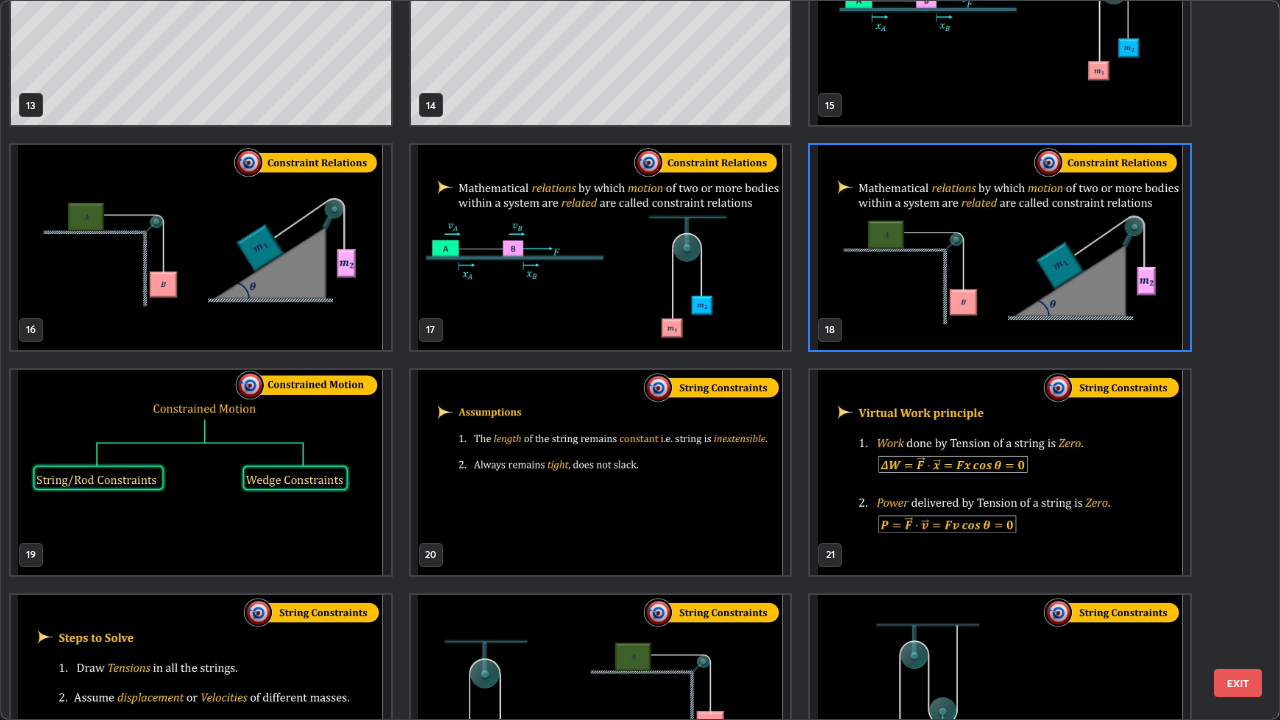 click at bounding box center (201, 472) 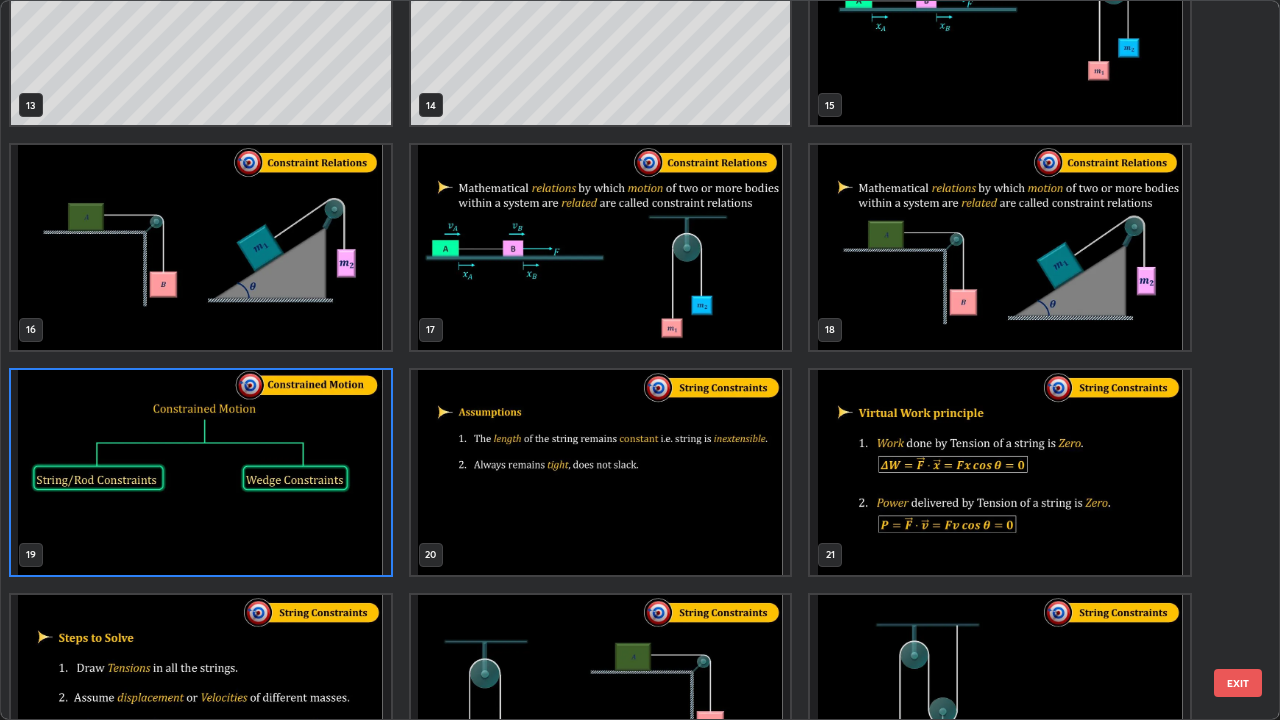 click on "EXIT" at bounding box center (1238, 683) 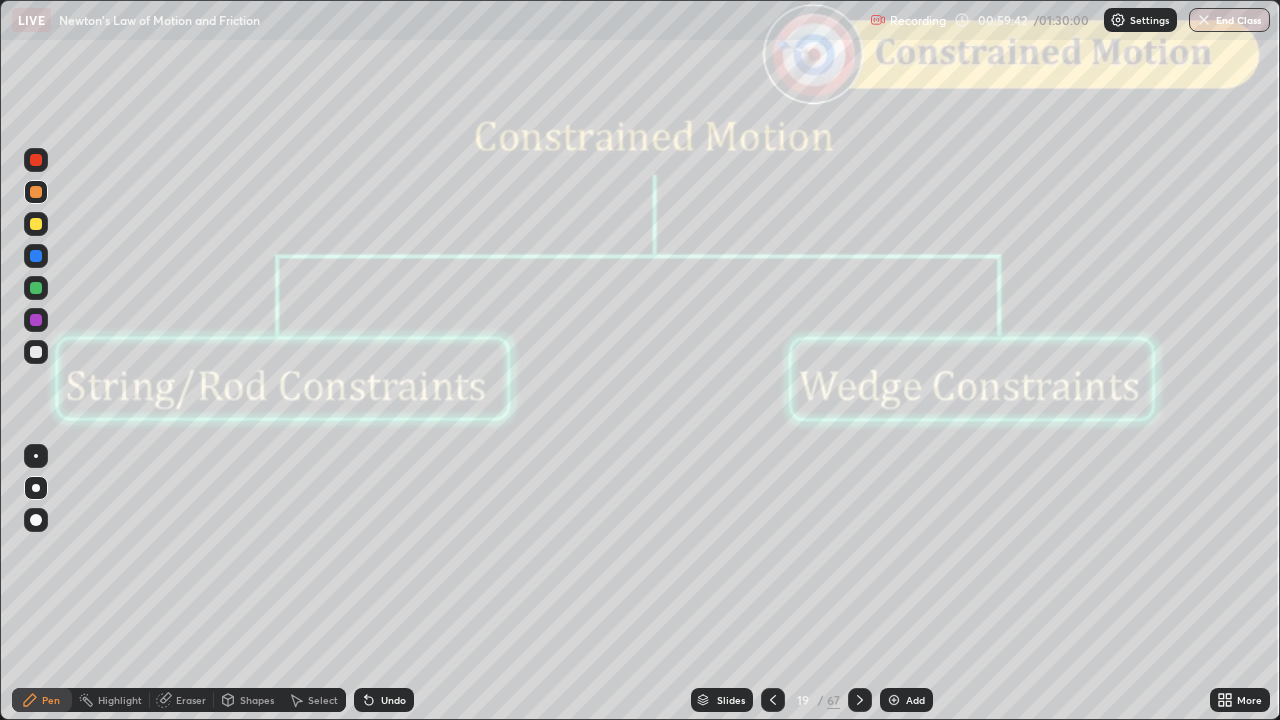 click 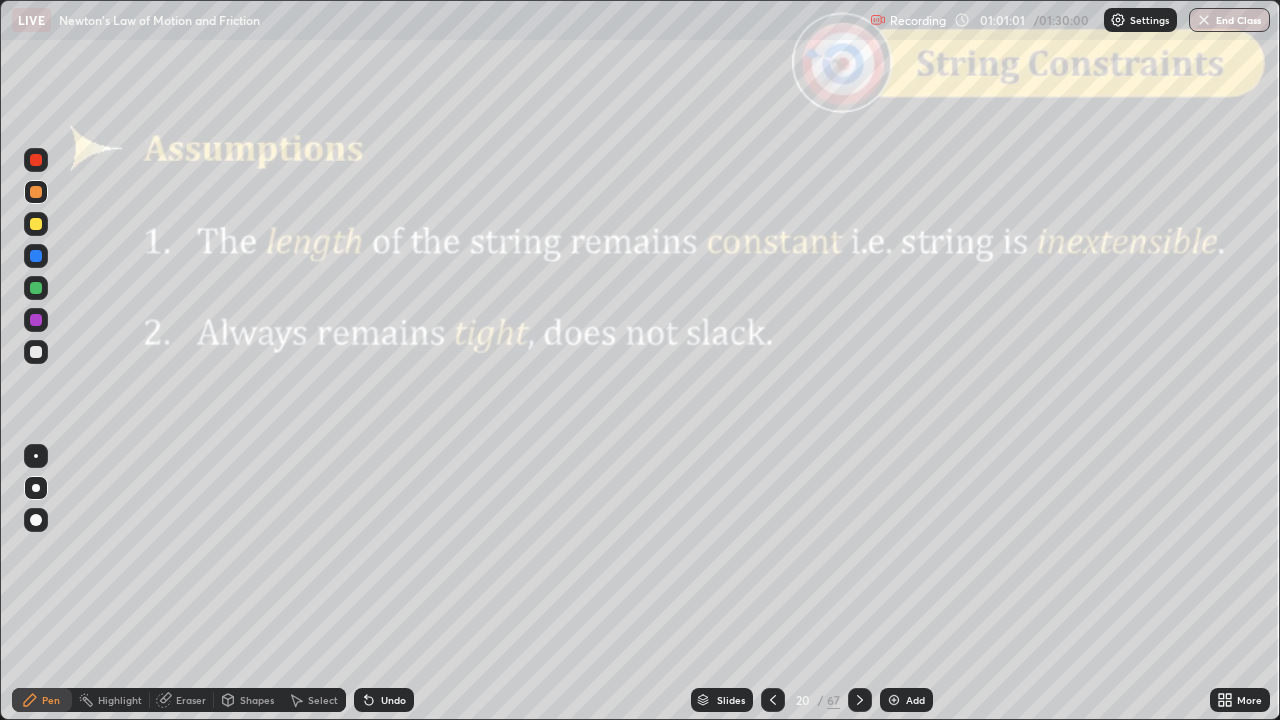 click 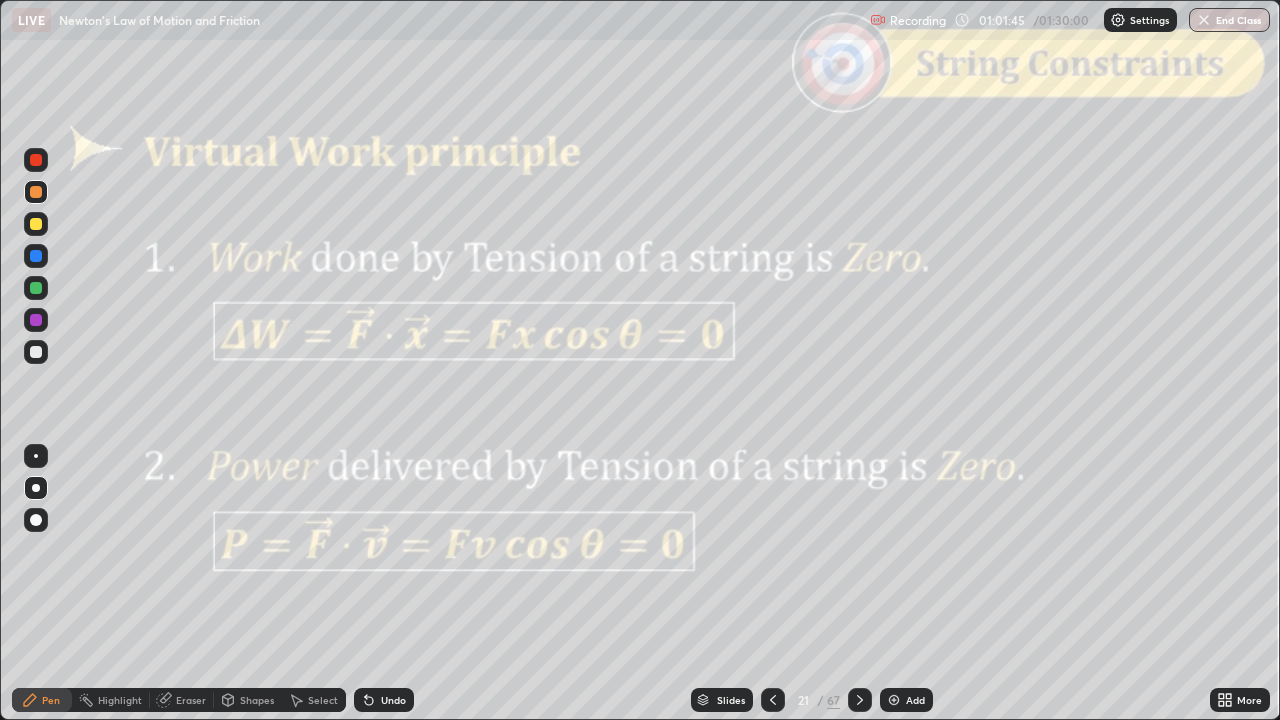 click at bounding box center (36, 320) 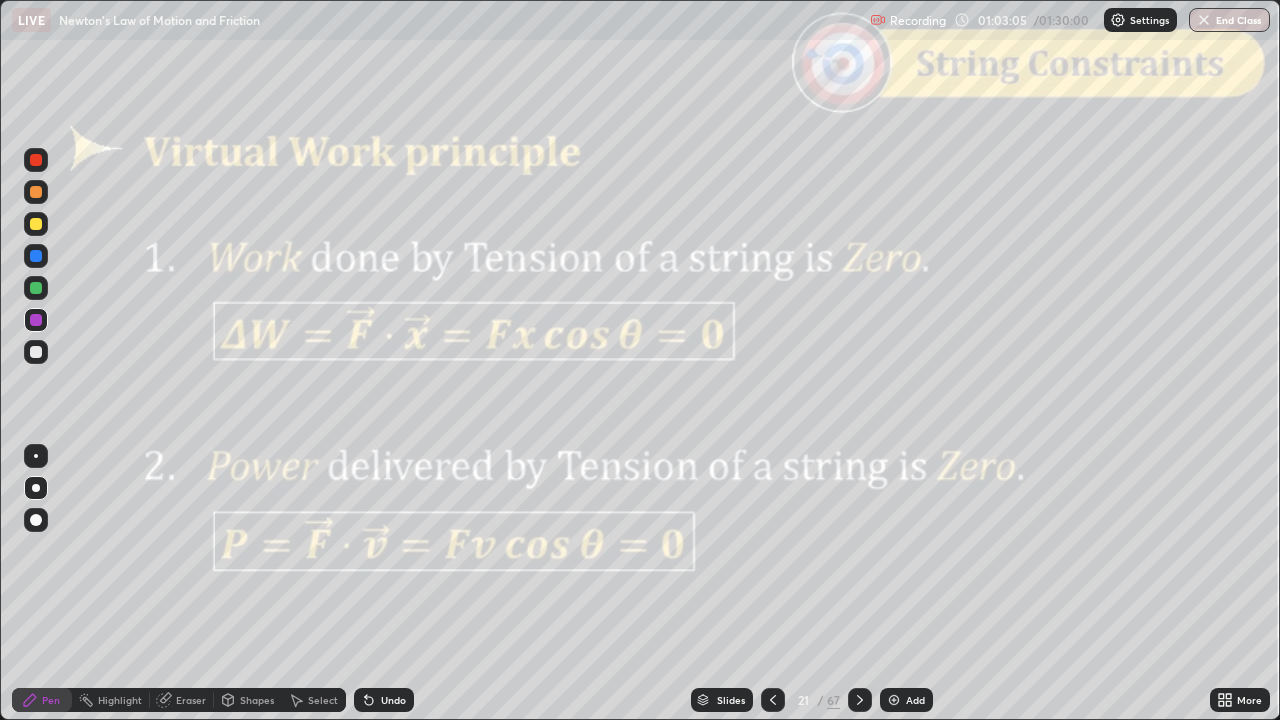 click 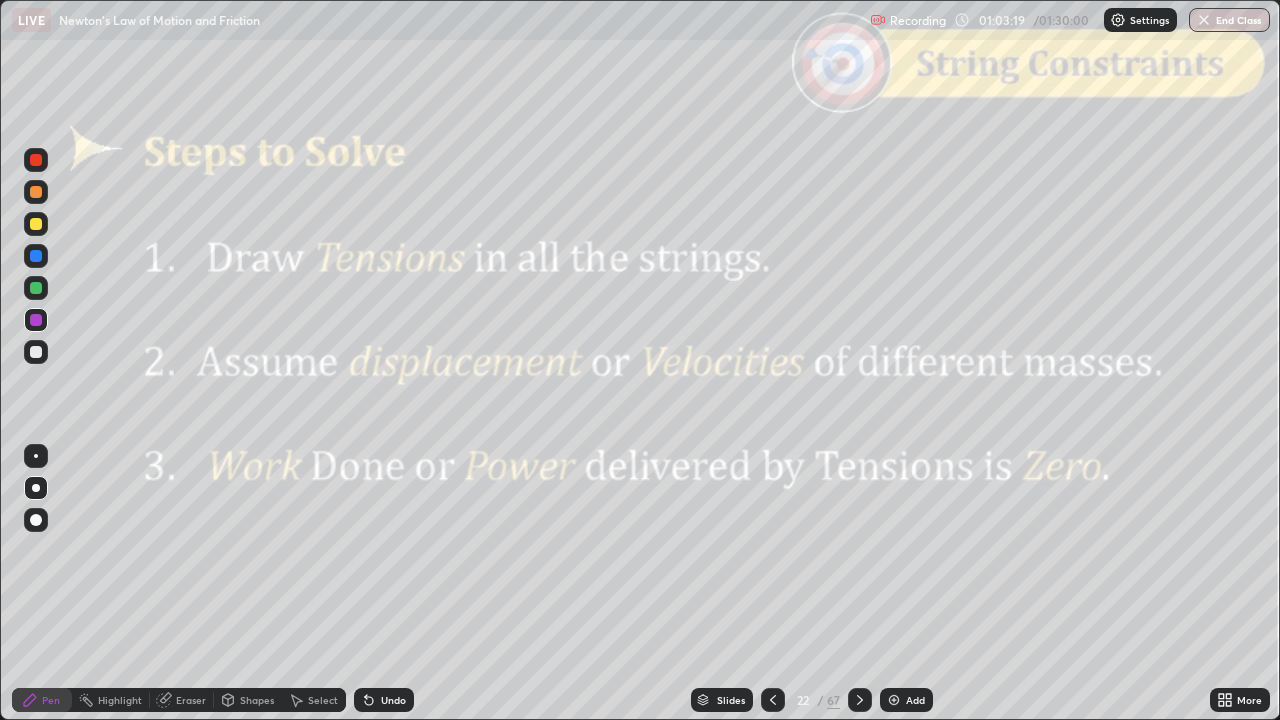 click at bounding box center (36, 160) 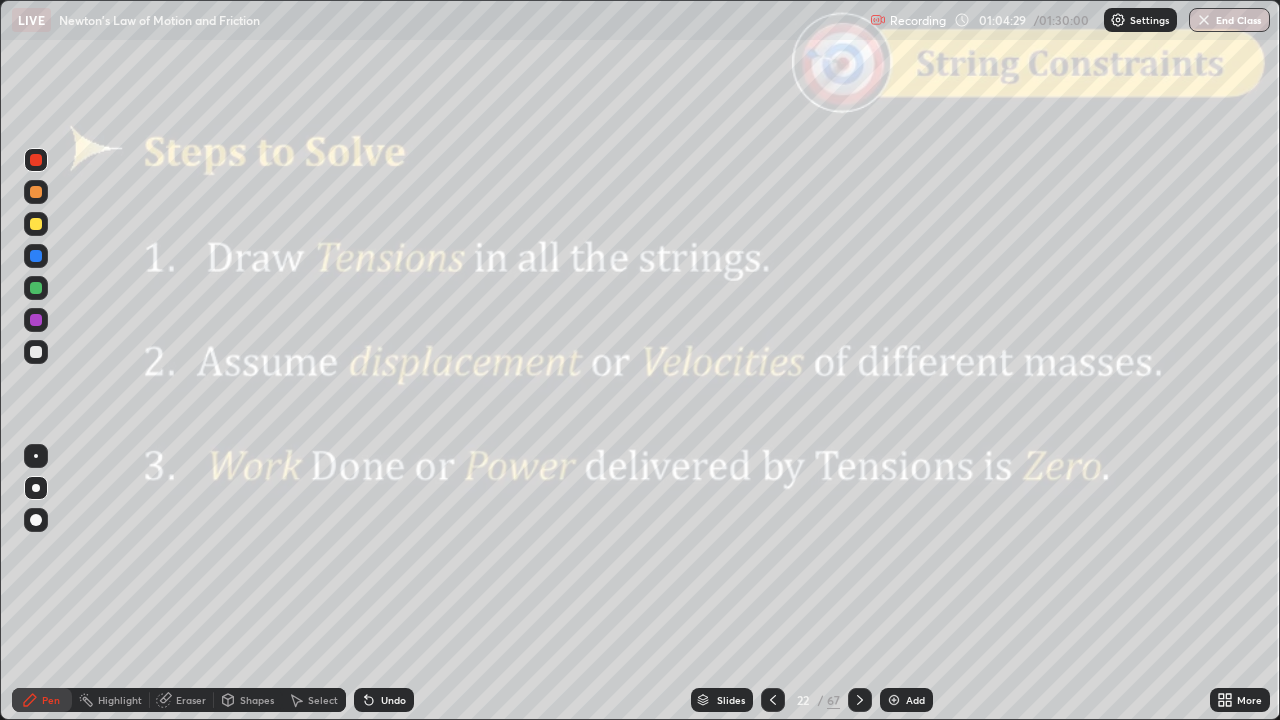click at bounding box center (860, 700) 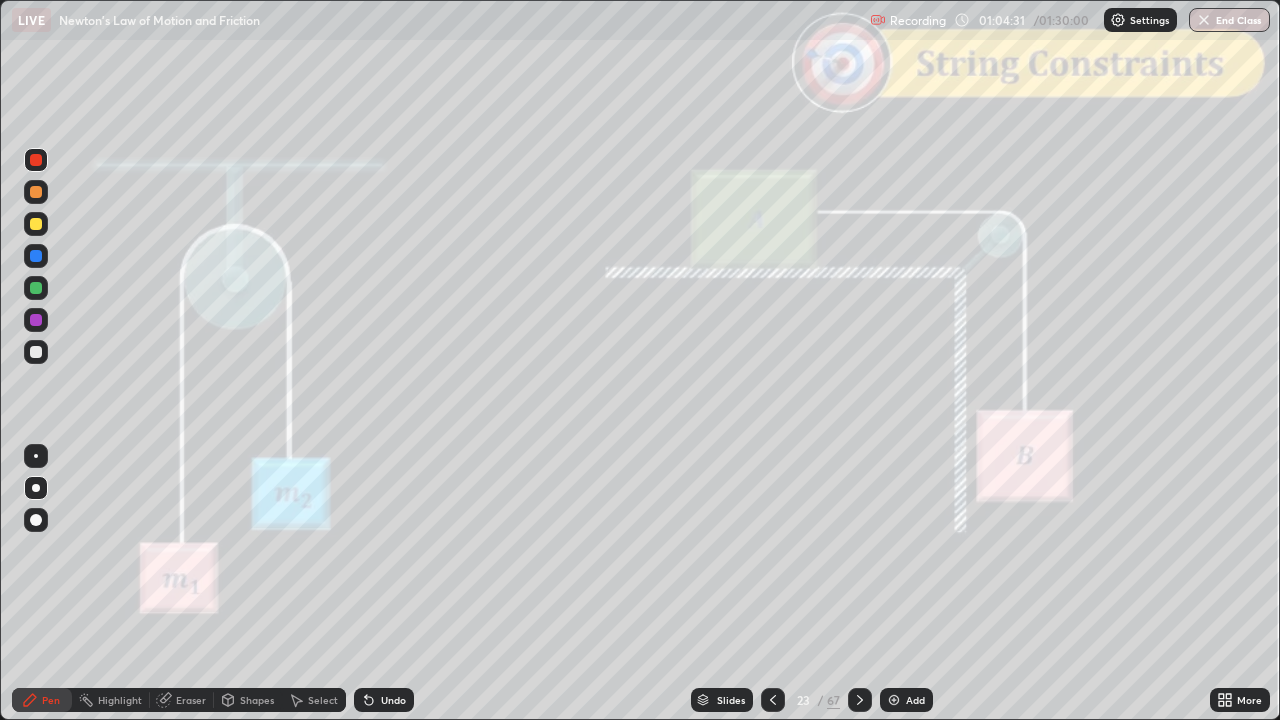click 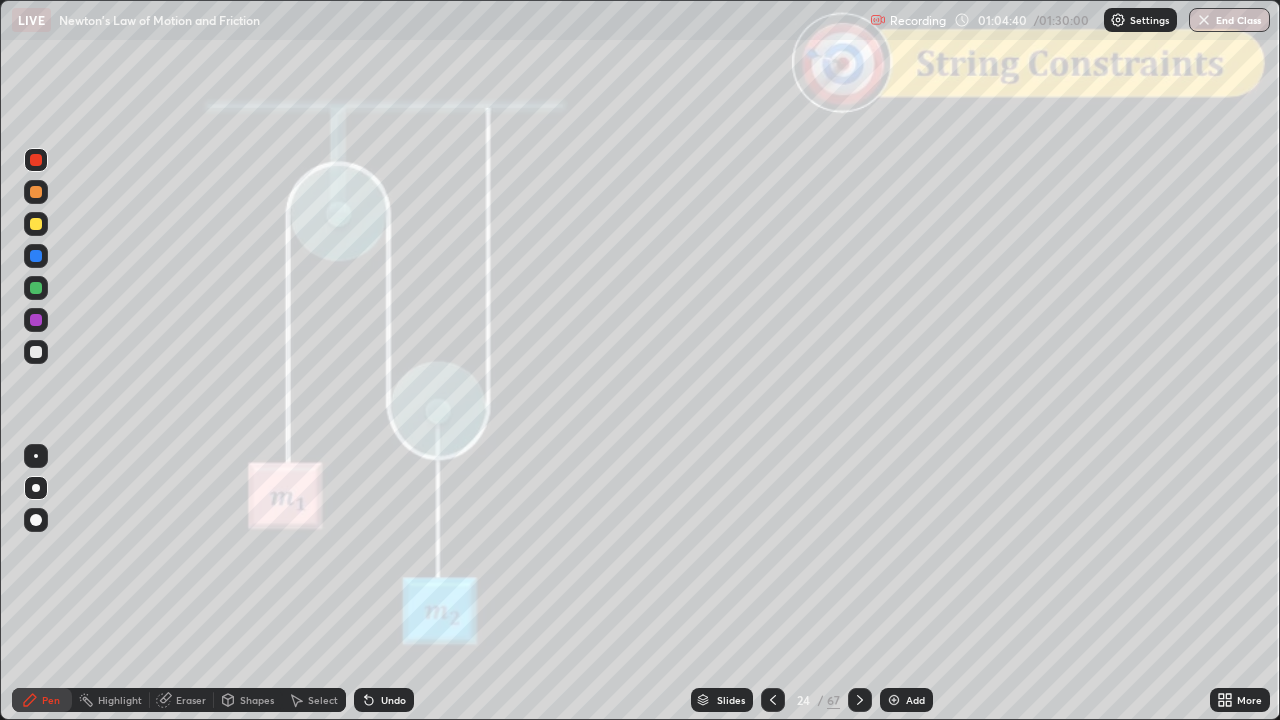 click 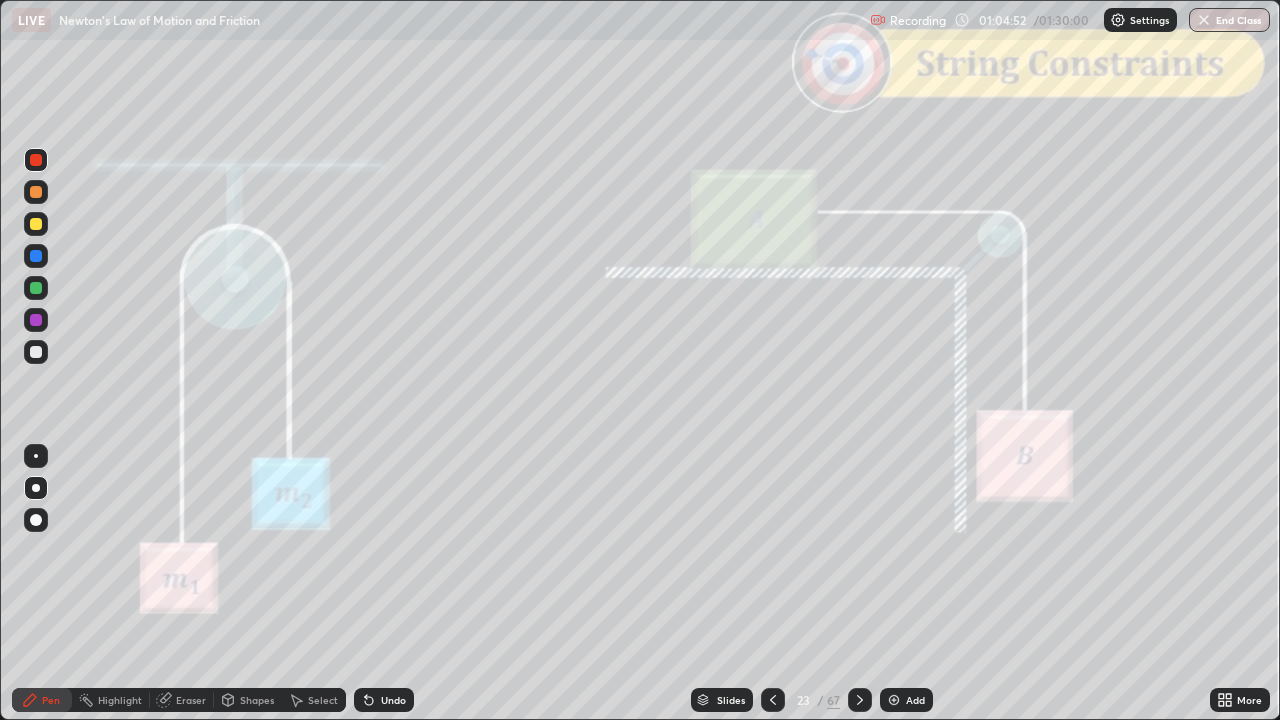 click at bounding box center (860, 700) 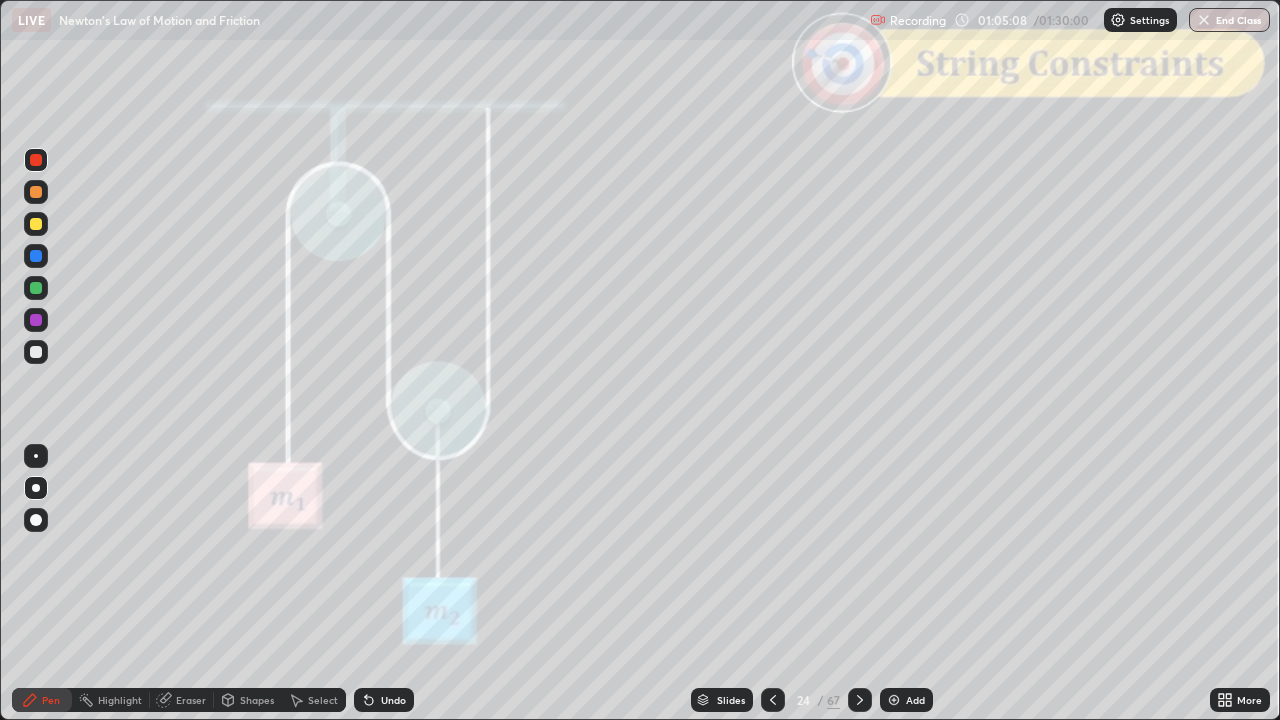 click 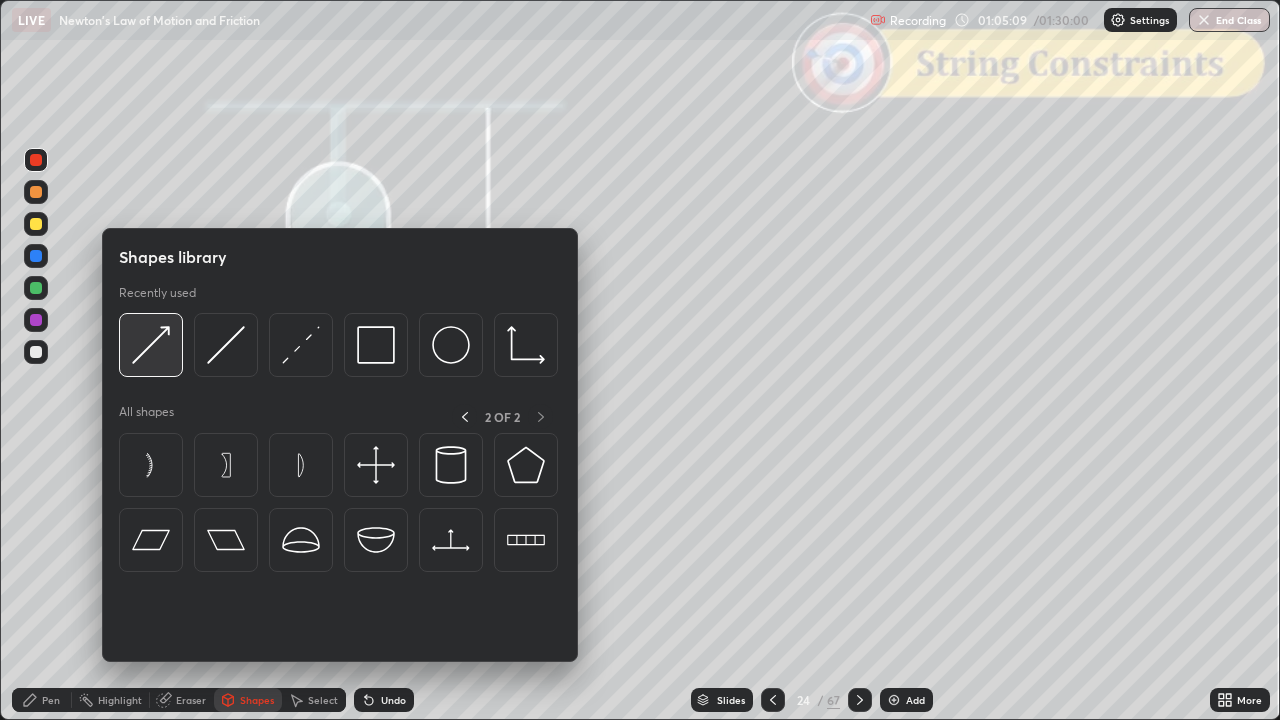 click at bounding box center (151, 345) 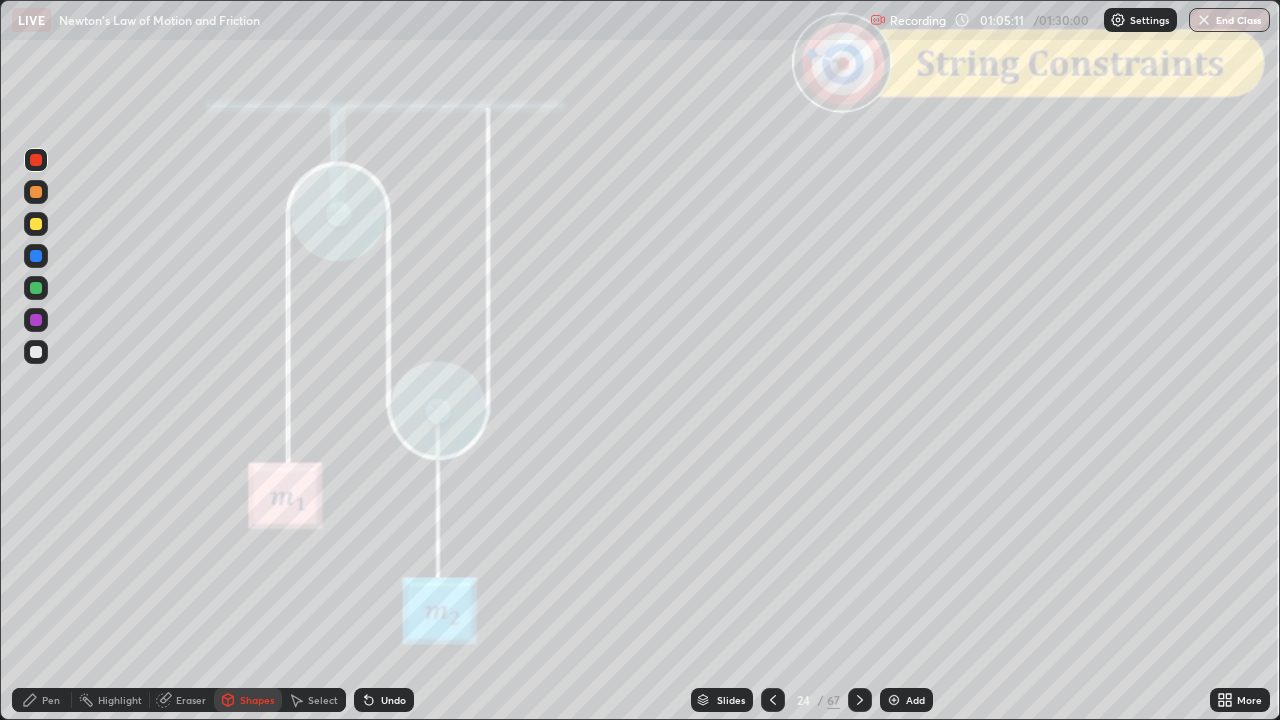 click at bounding box center [36, 192] 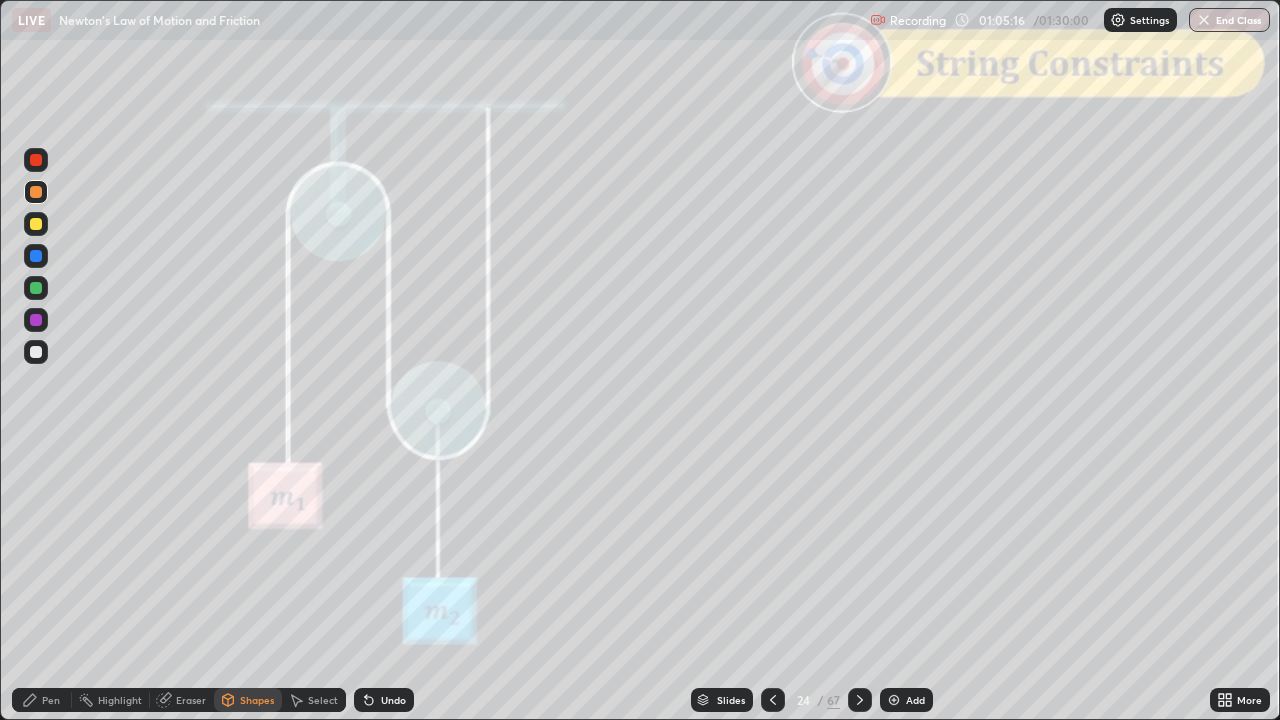 click on "Pen" at bounding box center [42, 700] 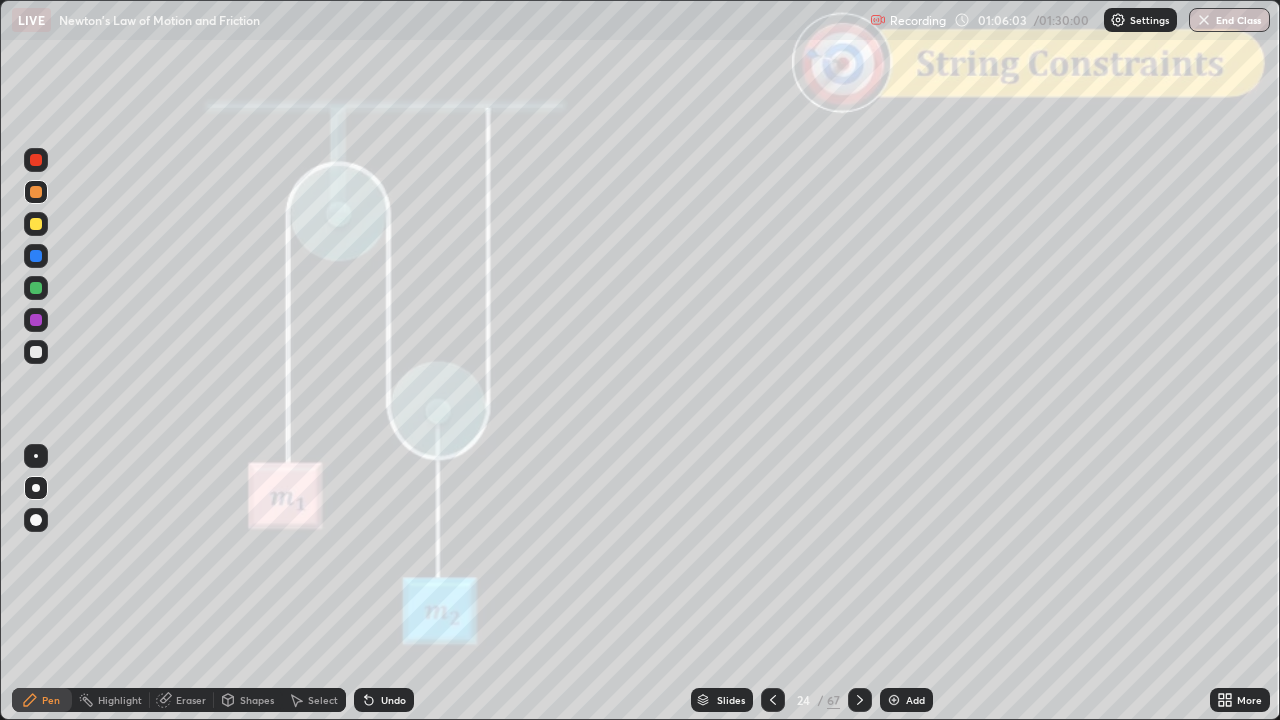 click 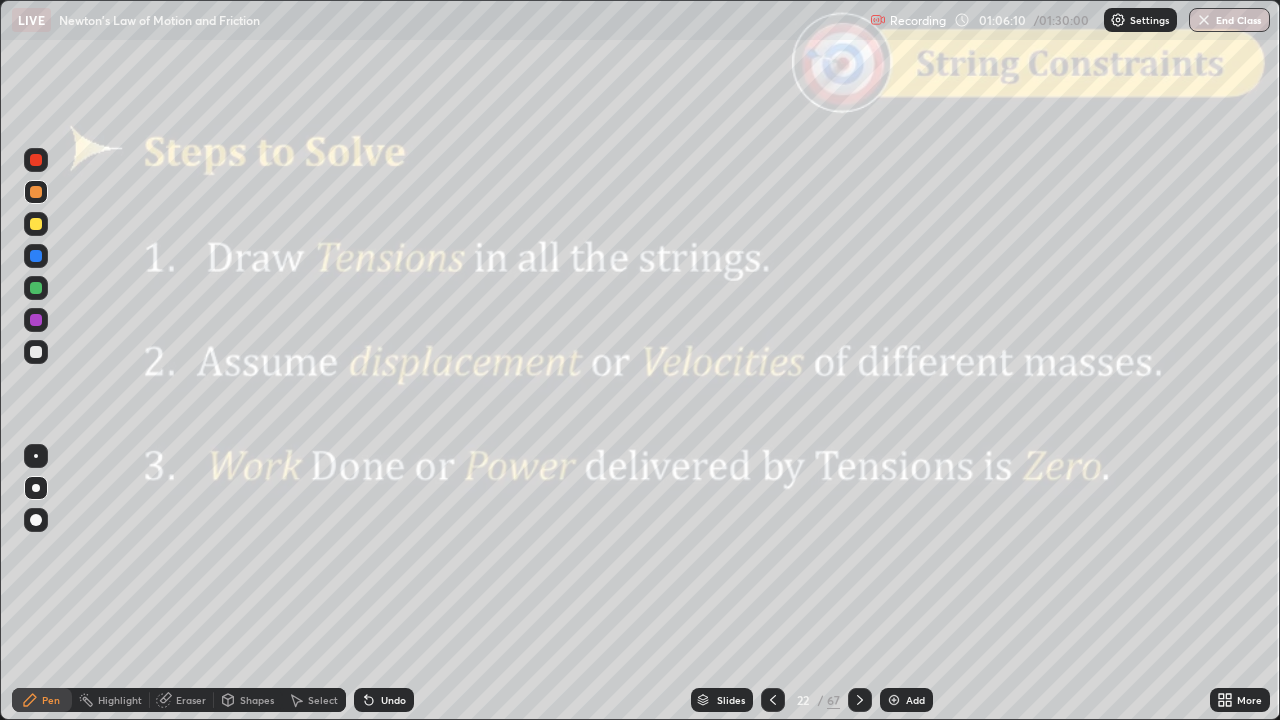 click 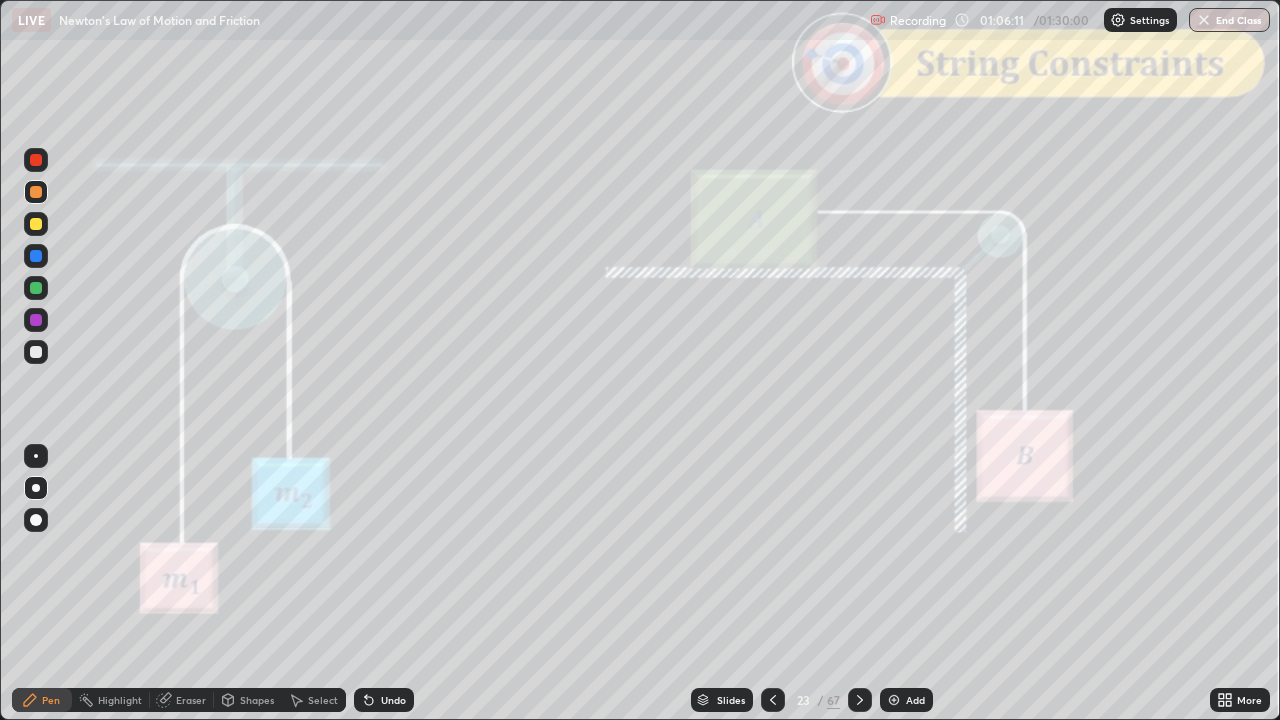 click 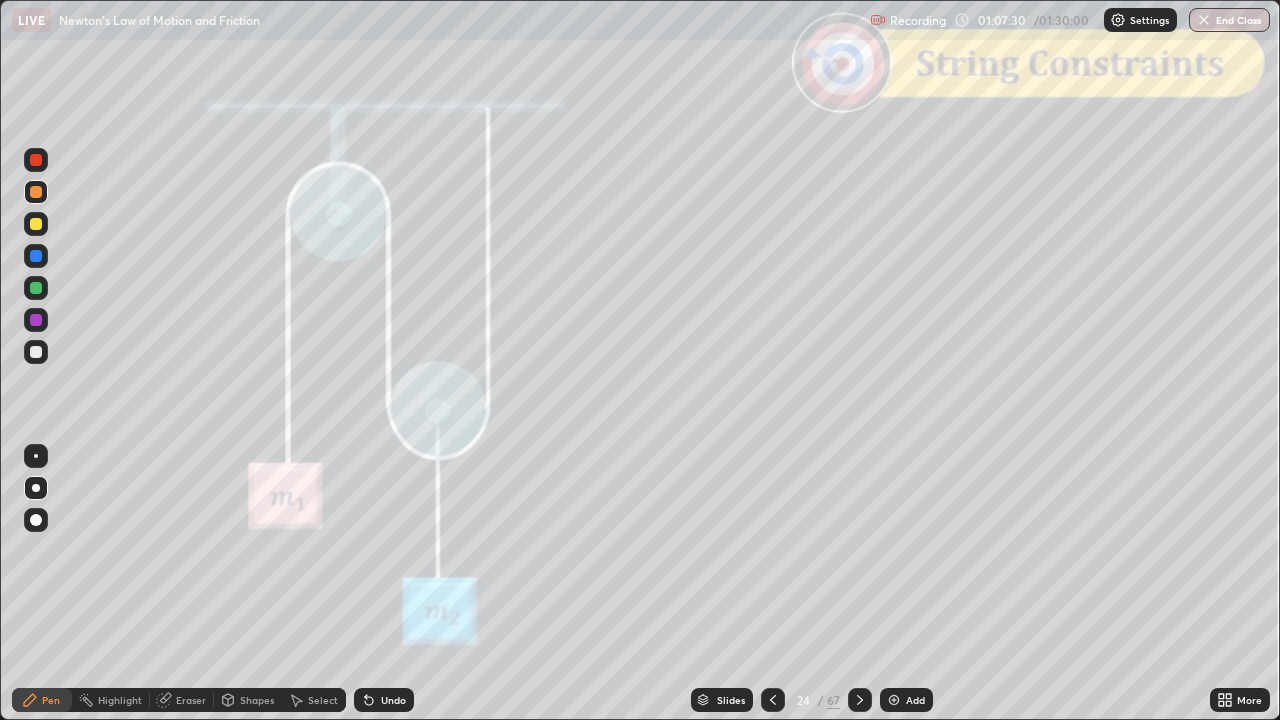 click at bounding box center [36, 224] 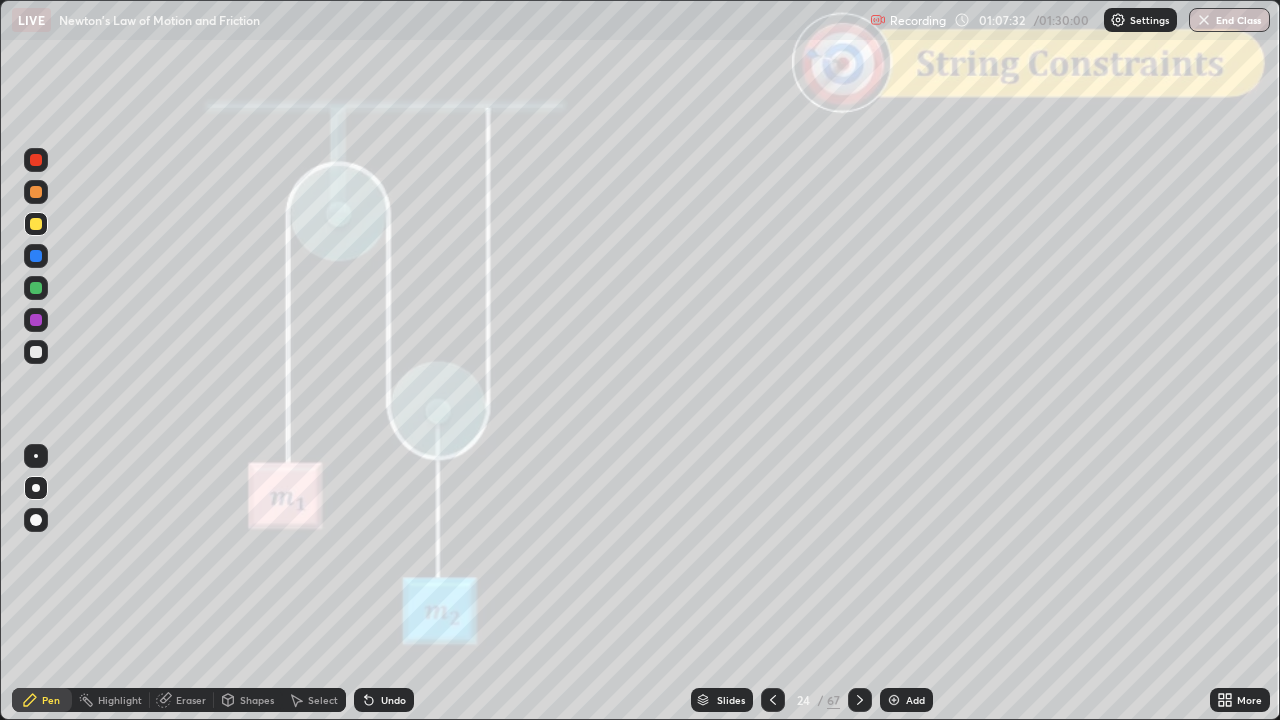click on "Shapes" at bounding box center (257, 700) 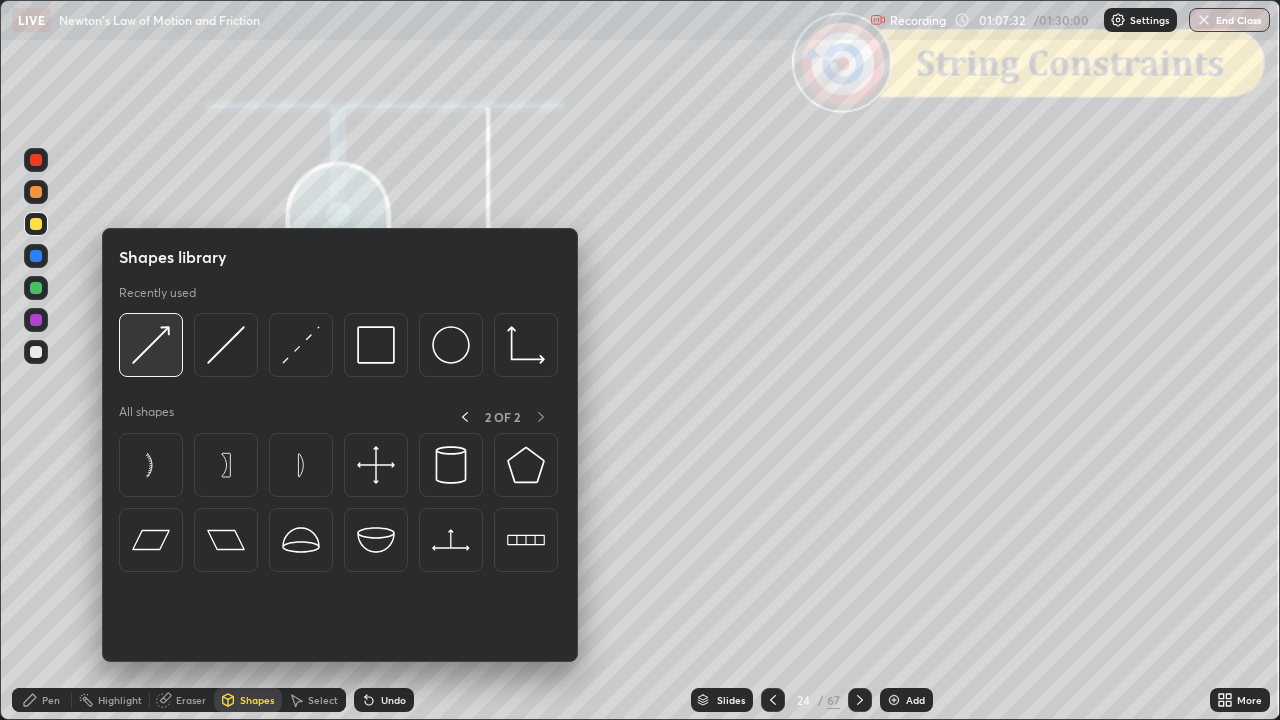 click at bounding box center [151, 345] 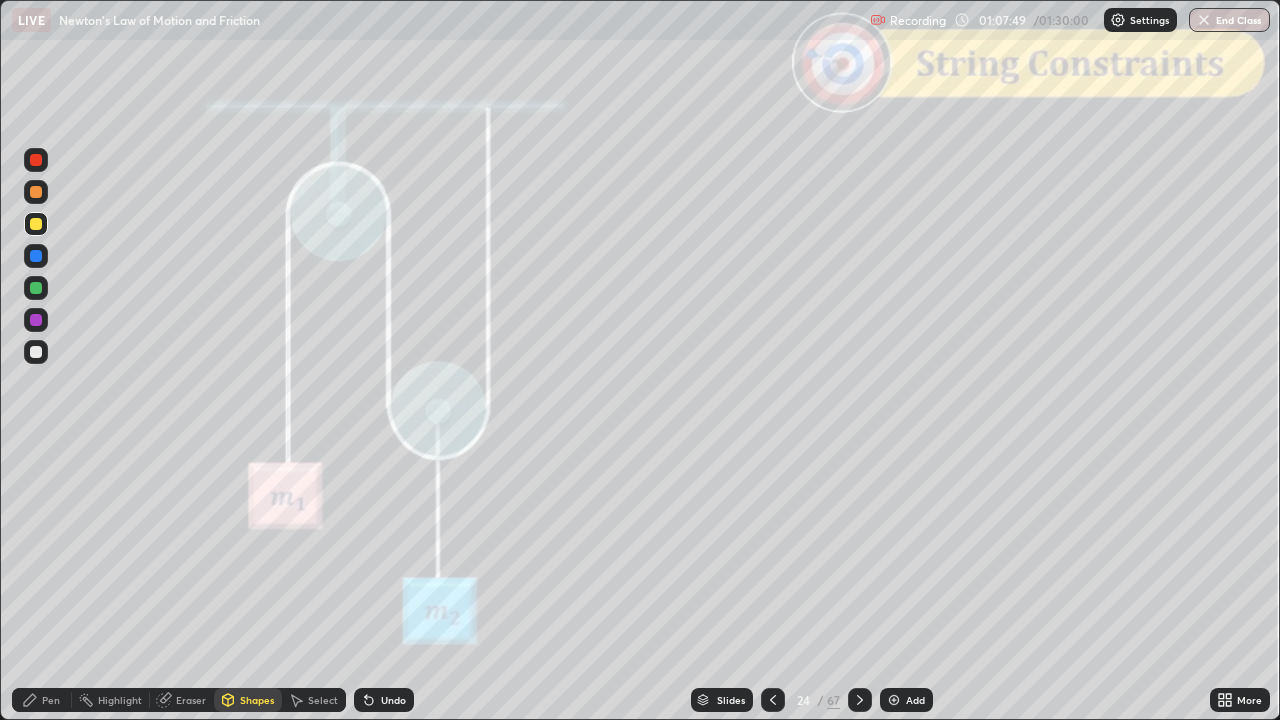click on "Pen" at bounding box center [51, 700] 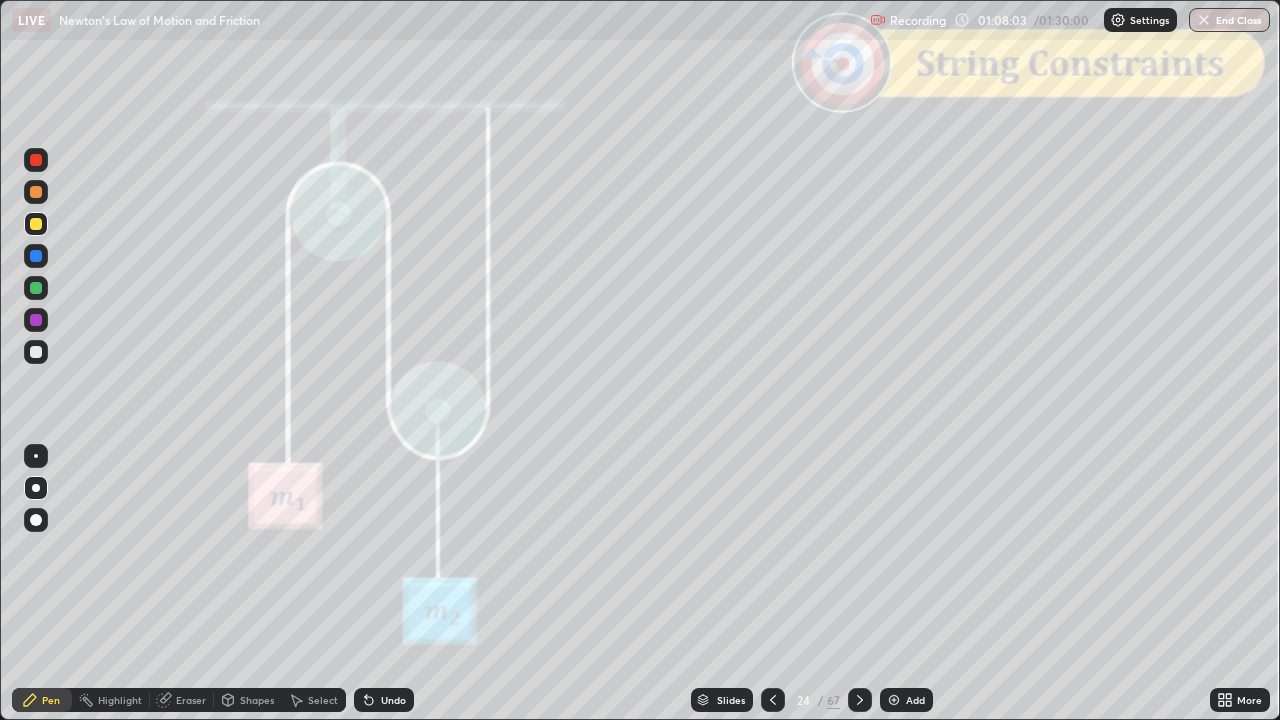 click at bounding box center [36, 288] 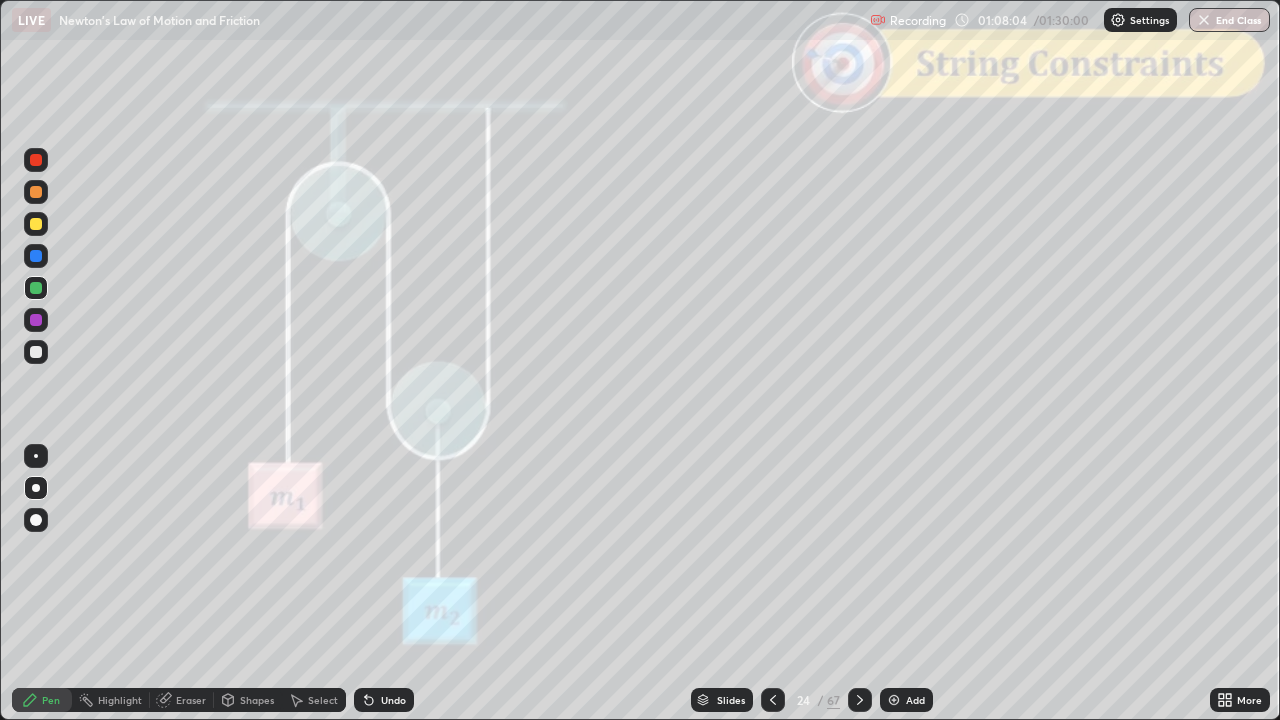 click on "Shapes" at bounding box center [257, 700] 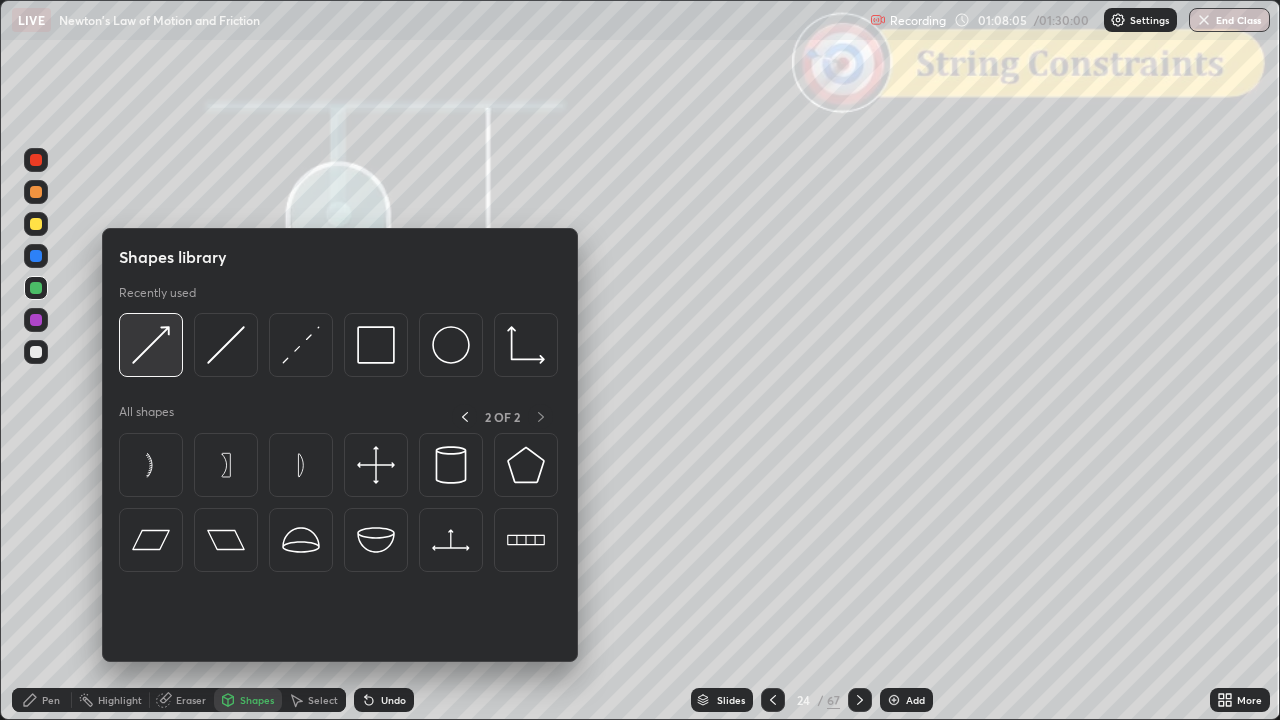 click at bounding box center [151, 345] 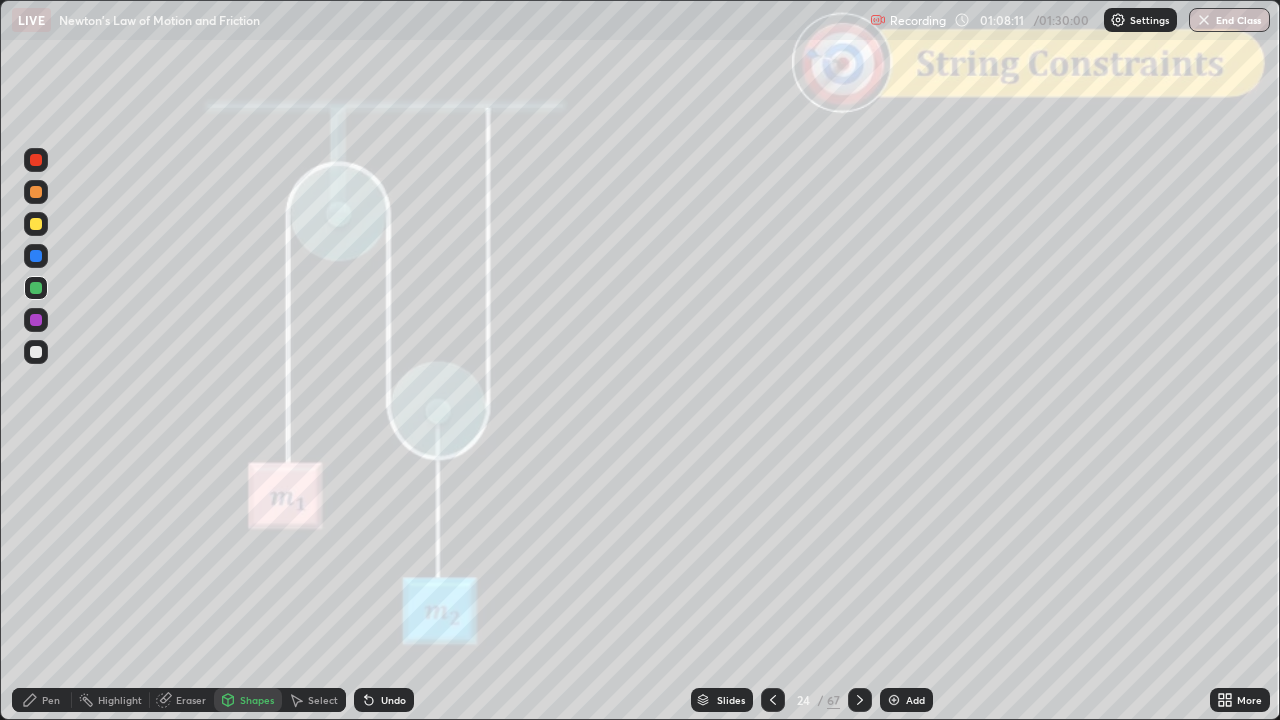 click on "Pen" at bounding box center [42, 700] 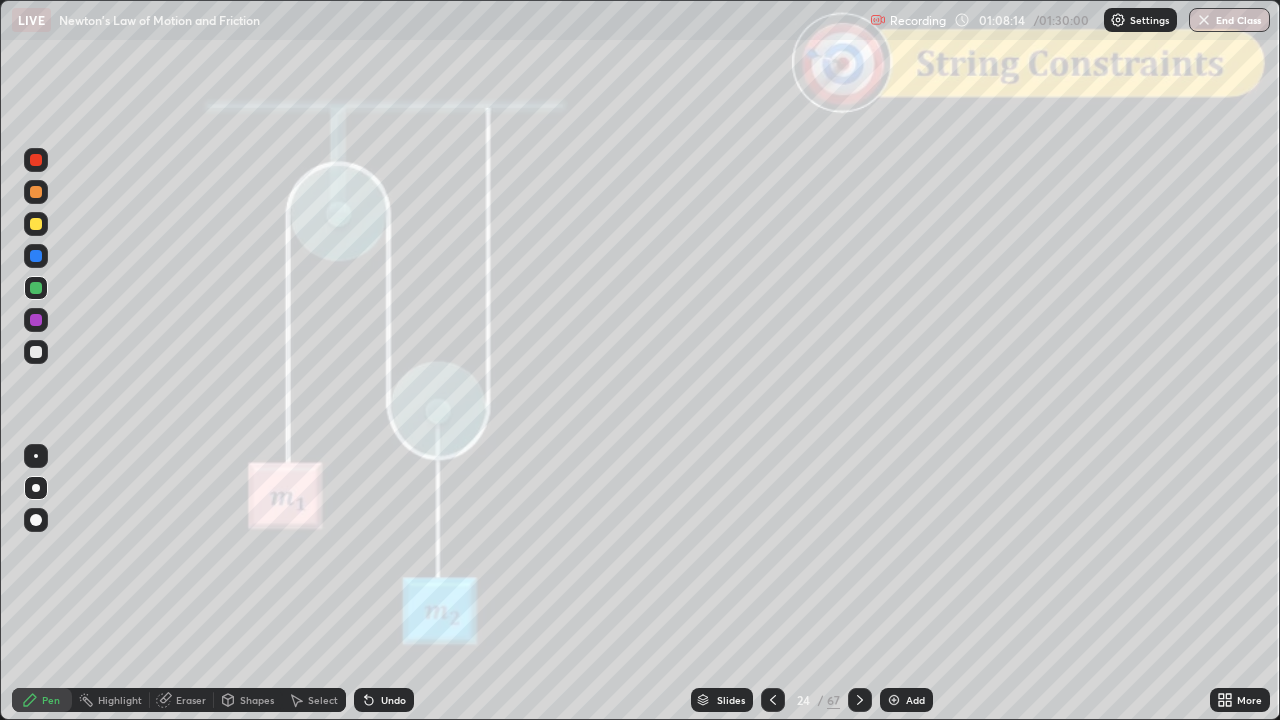 click on "Shapes" at bounding box center [257, 700] 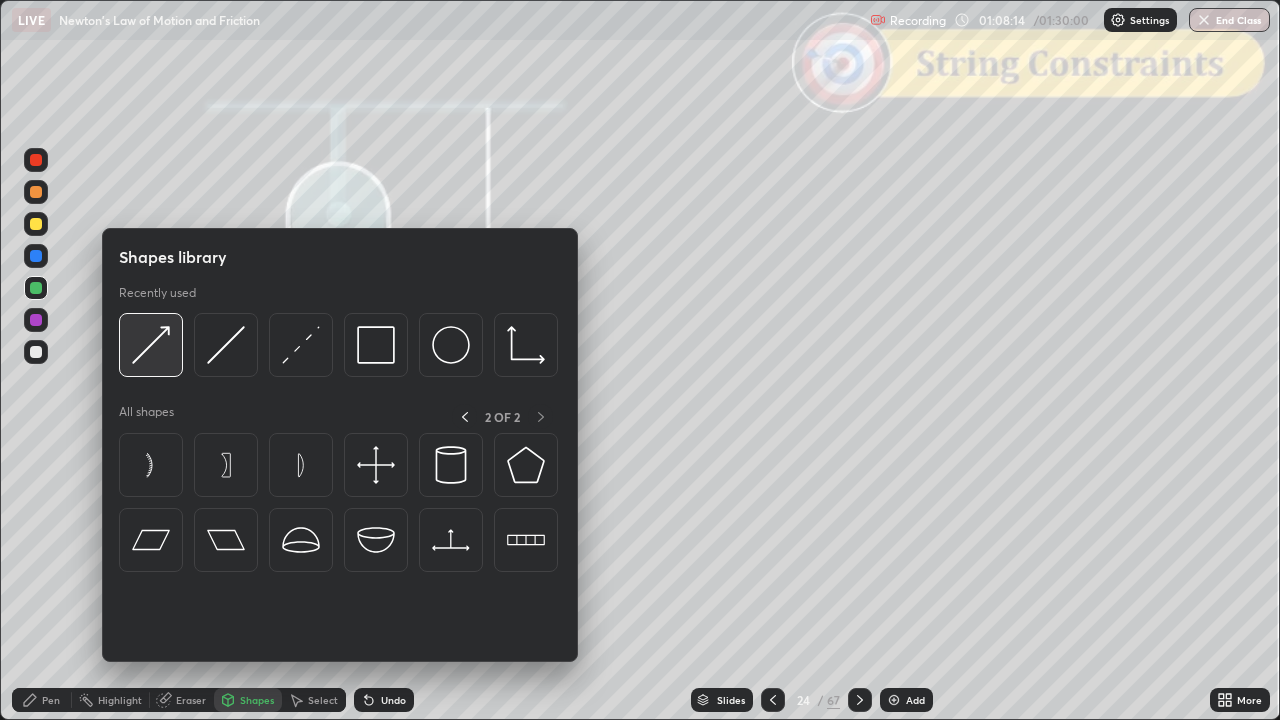 click at bounding box center [151, 345] 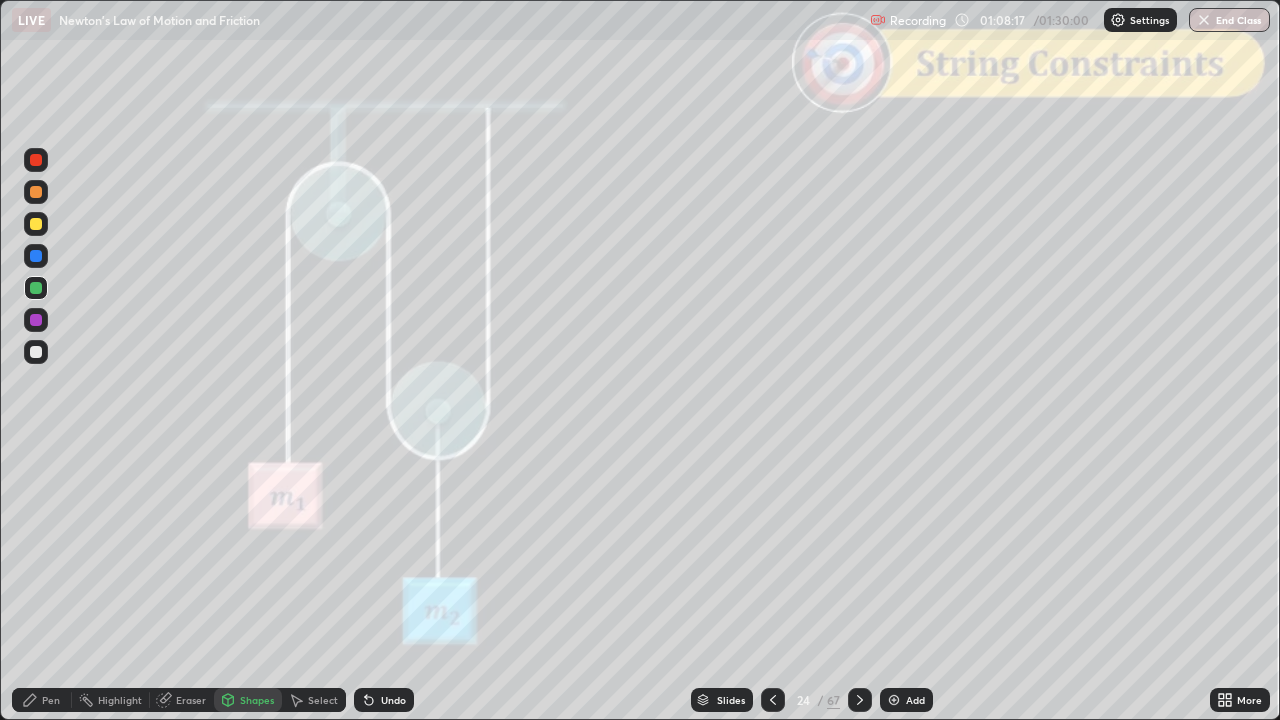click on "Pen" at bounding box center [42, 700] 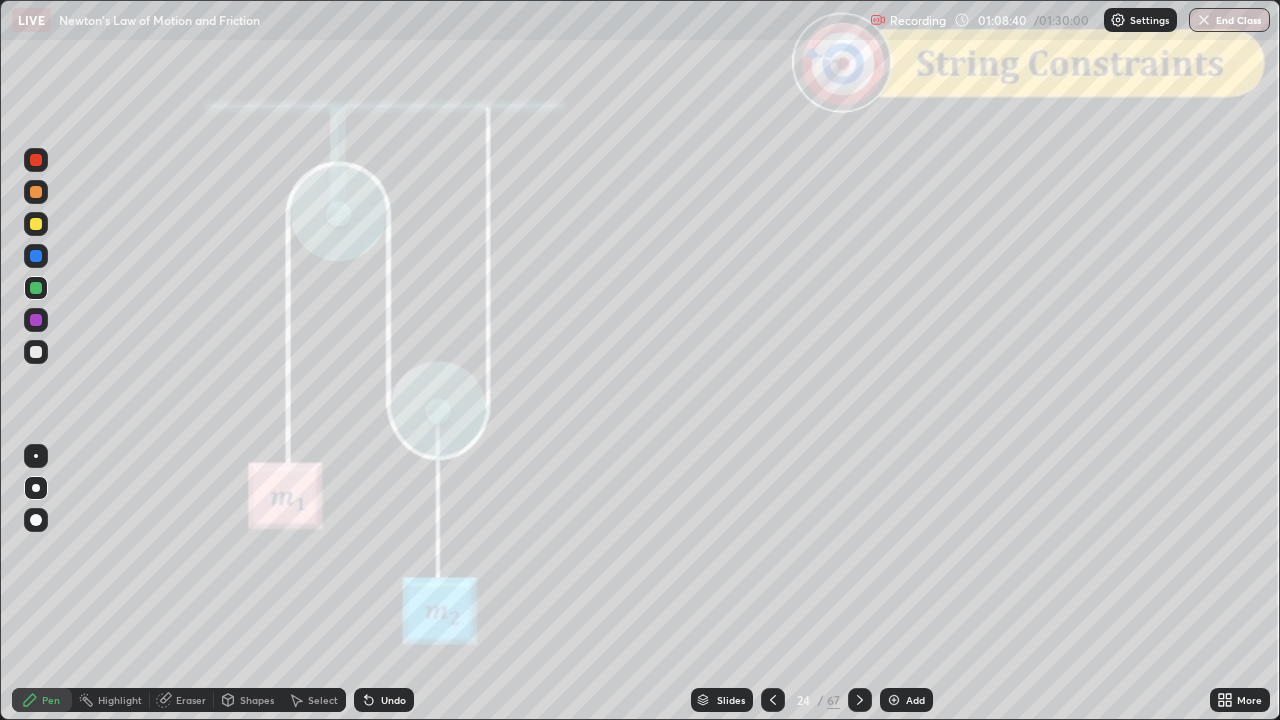 click at bounding box center (36, 224) 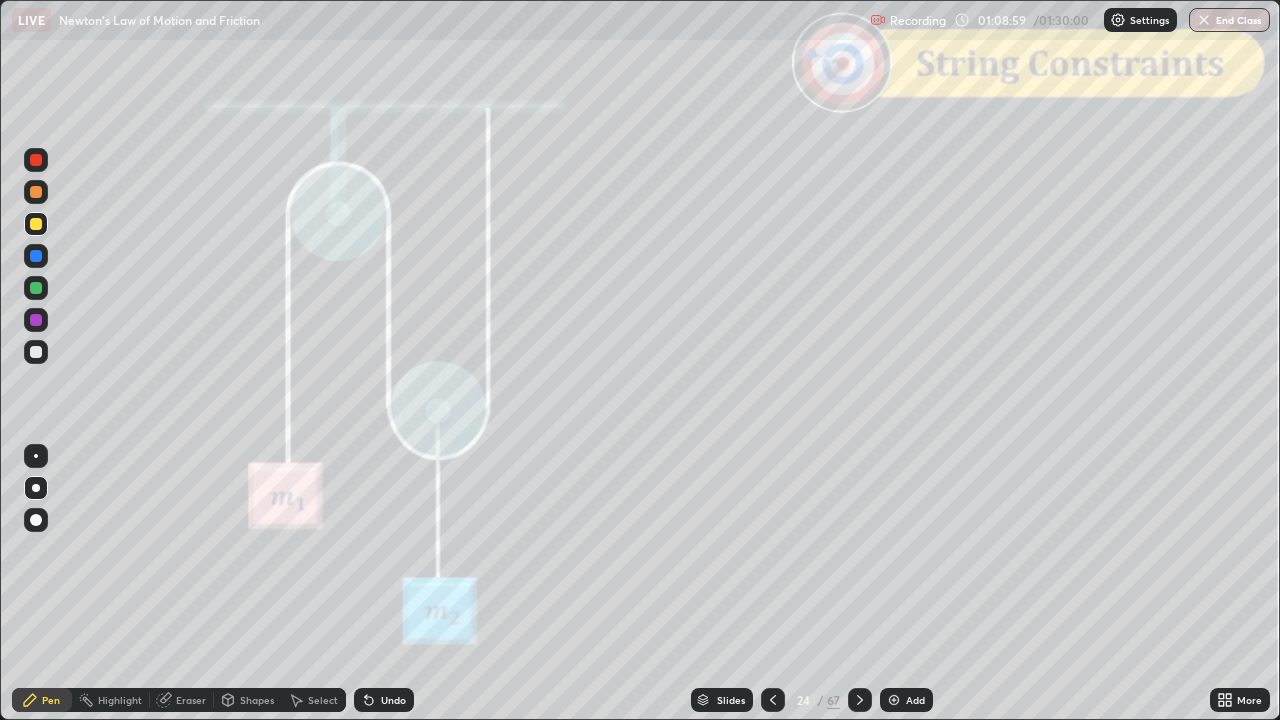 click at bounding box center (36, 288) 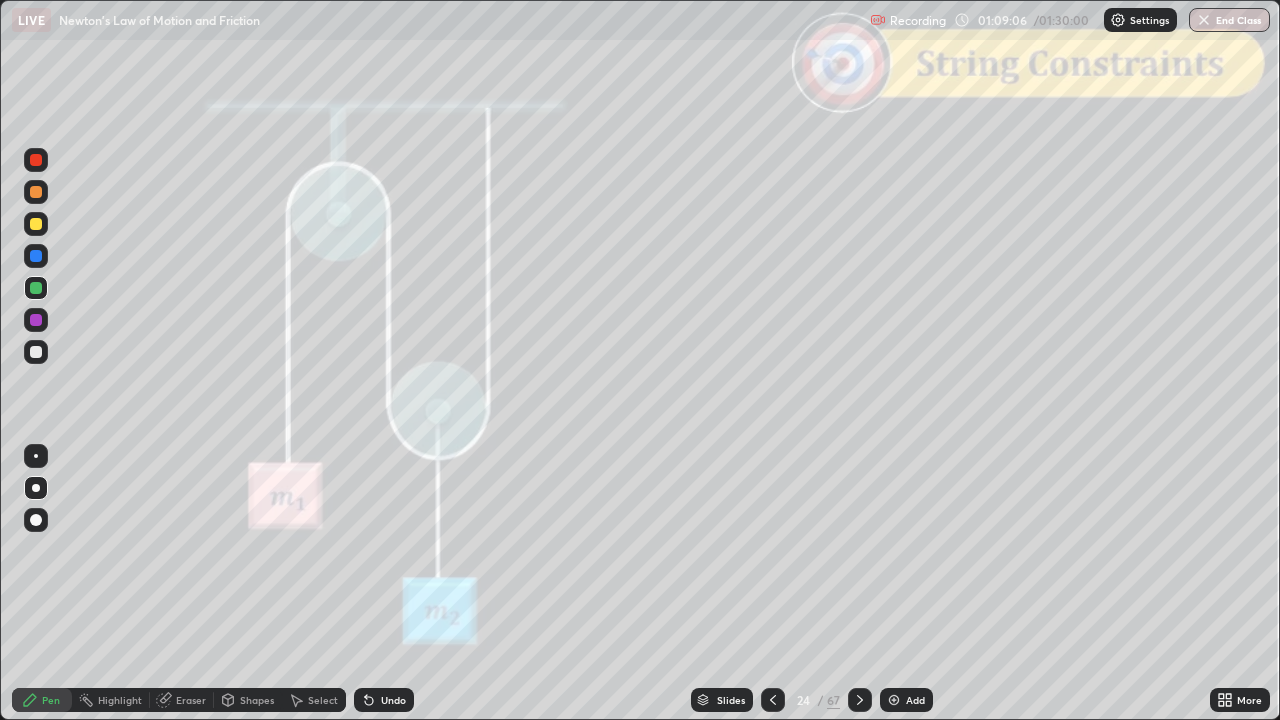 click on "Undo" at bounding box center (393, 700) 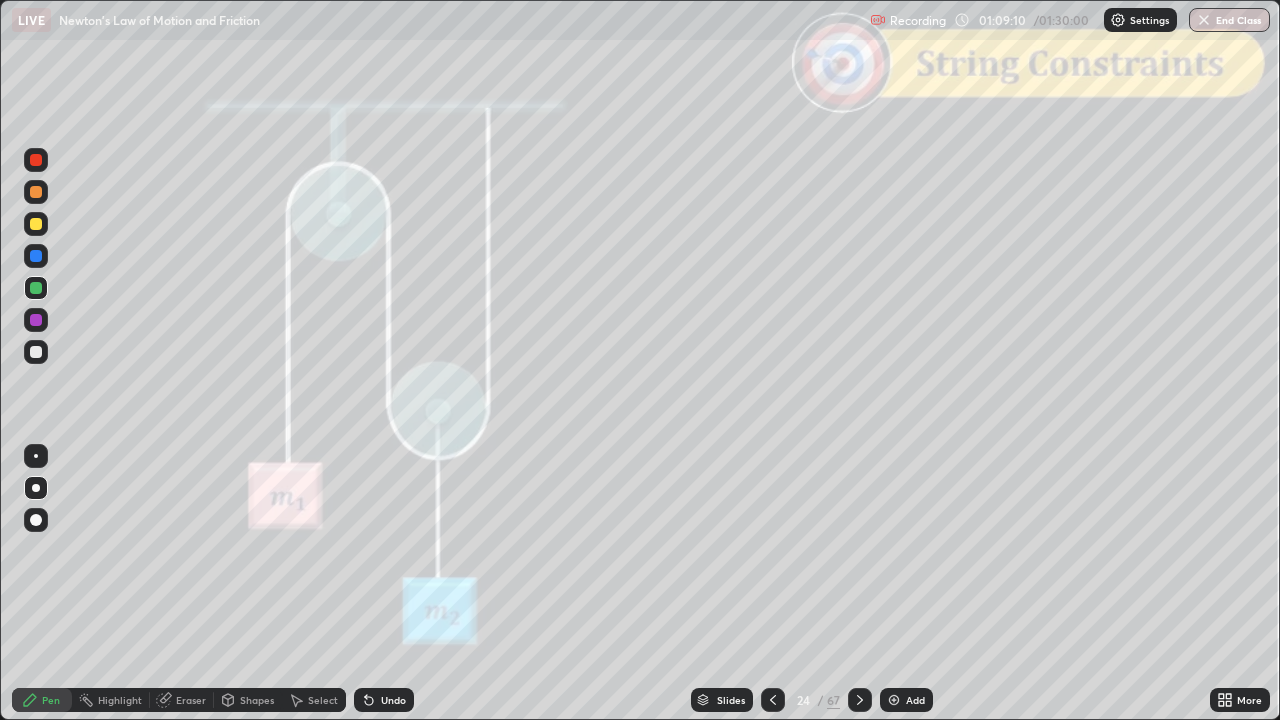 click at bounding box center [36, 352] 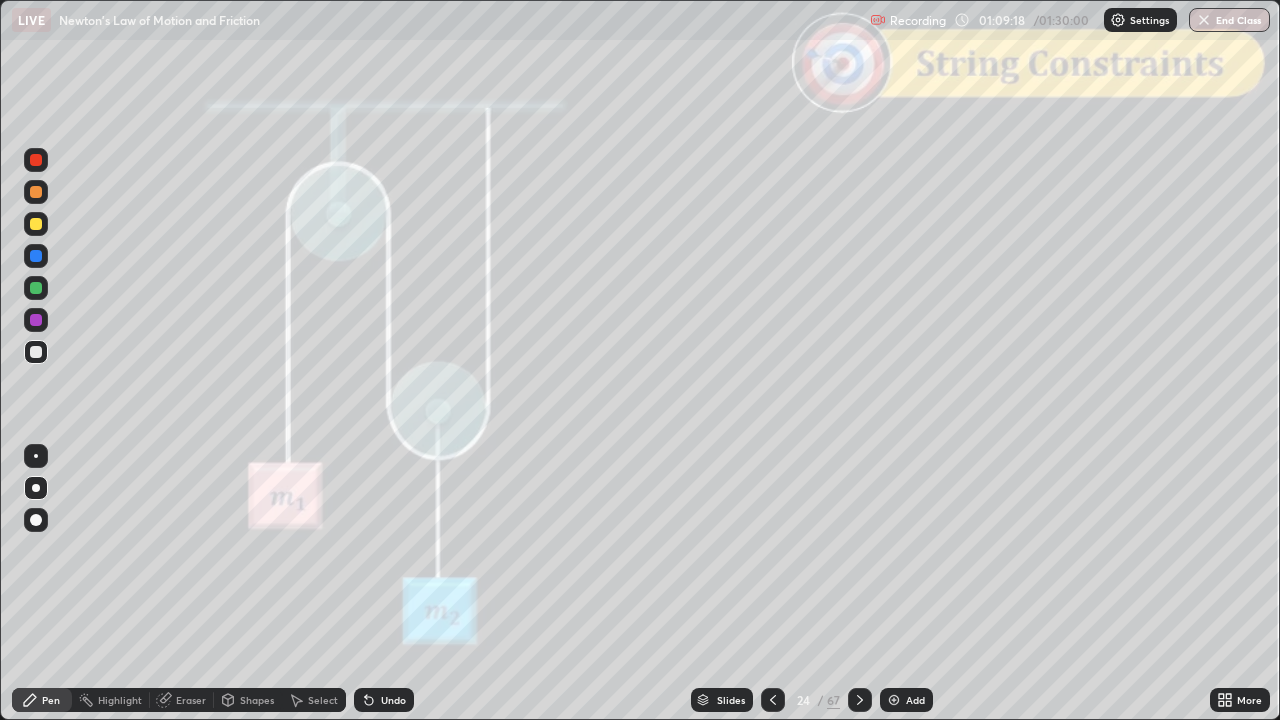 click on "Undo" at bounding box center (384, 700) 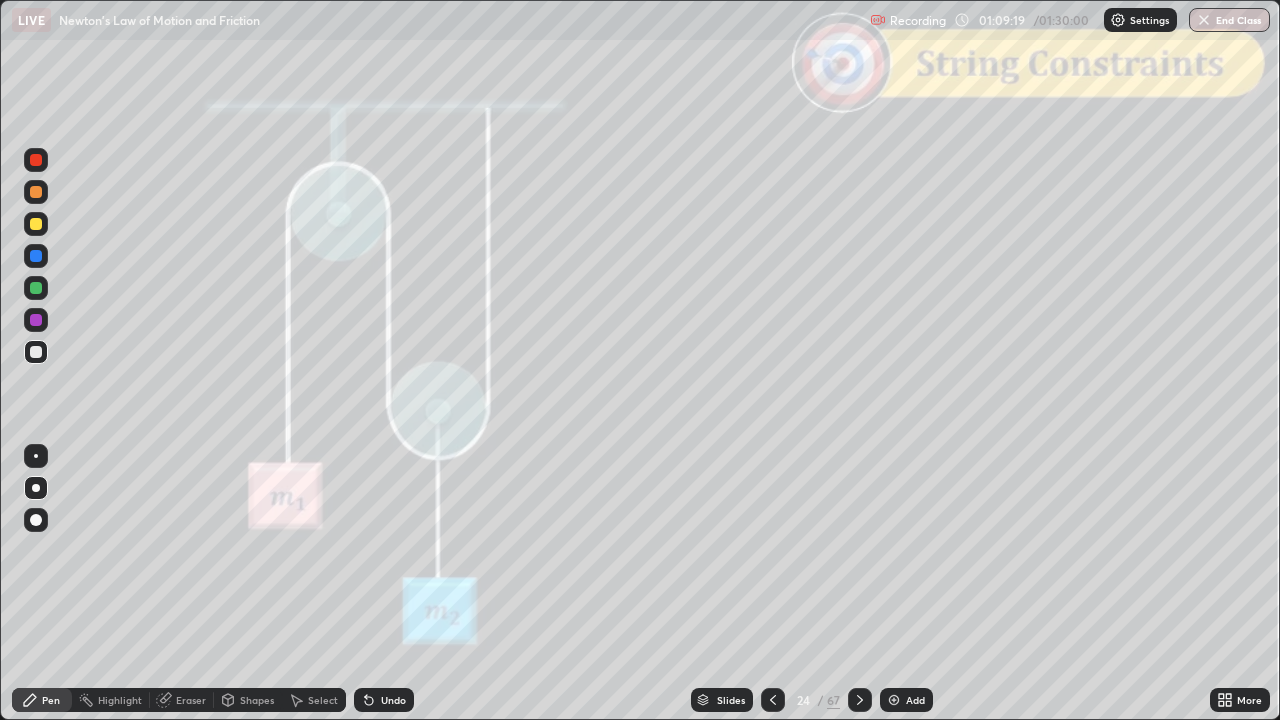 click on "Undo" at bounding box center (393, 700) 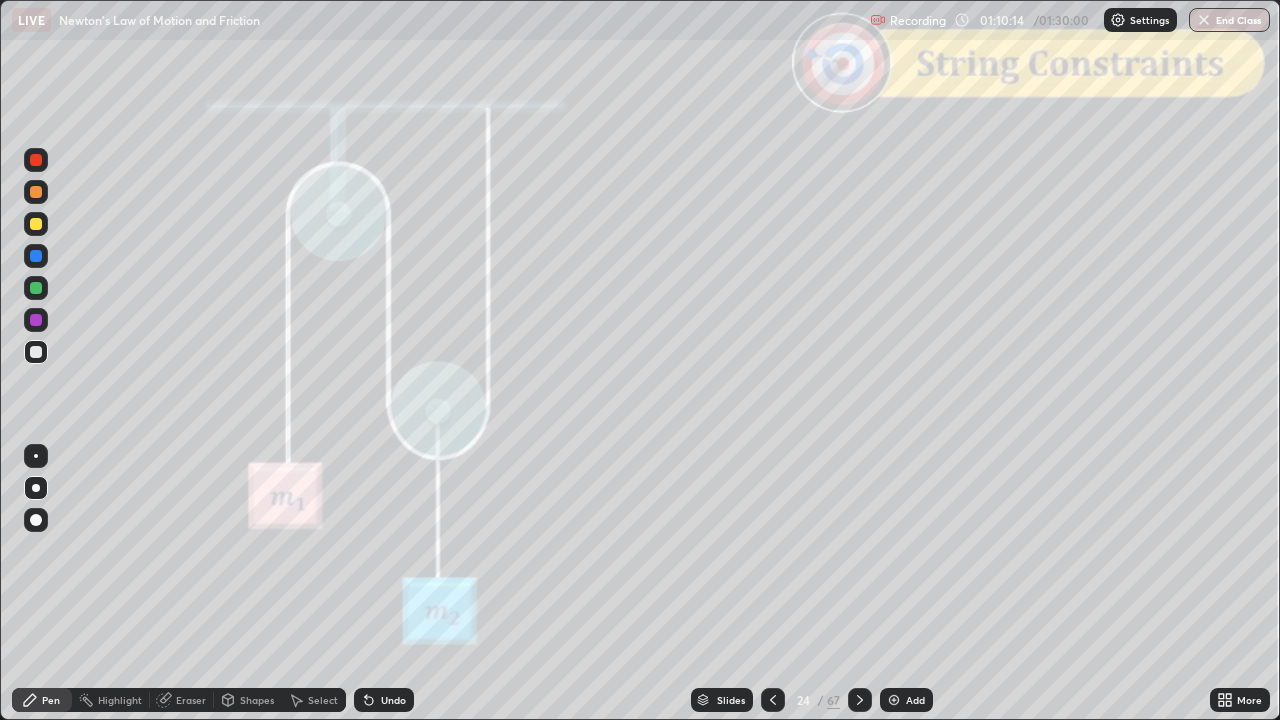 click 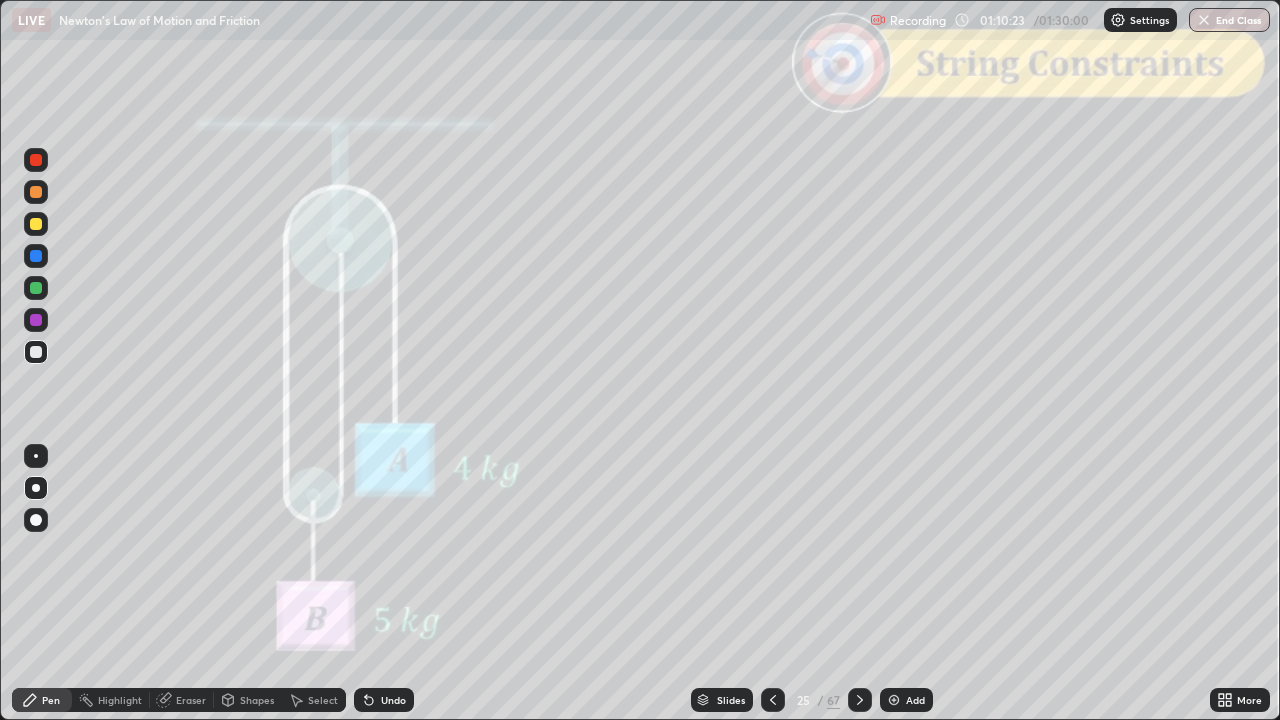 click at bounding box center (36, 192) 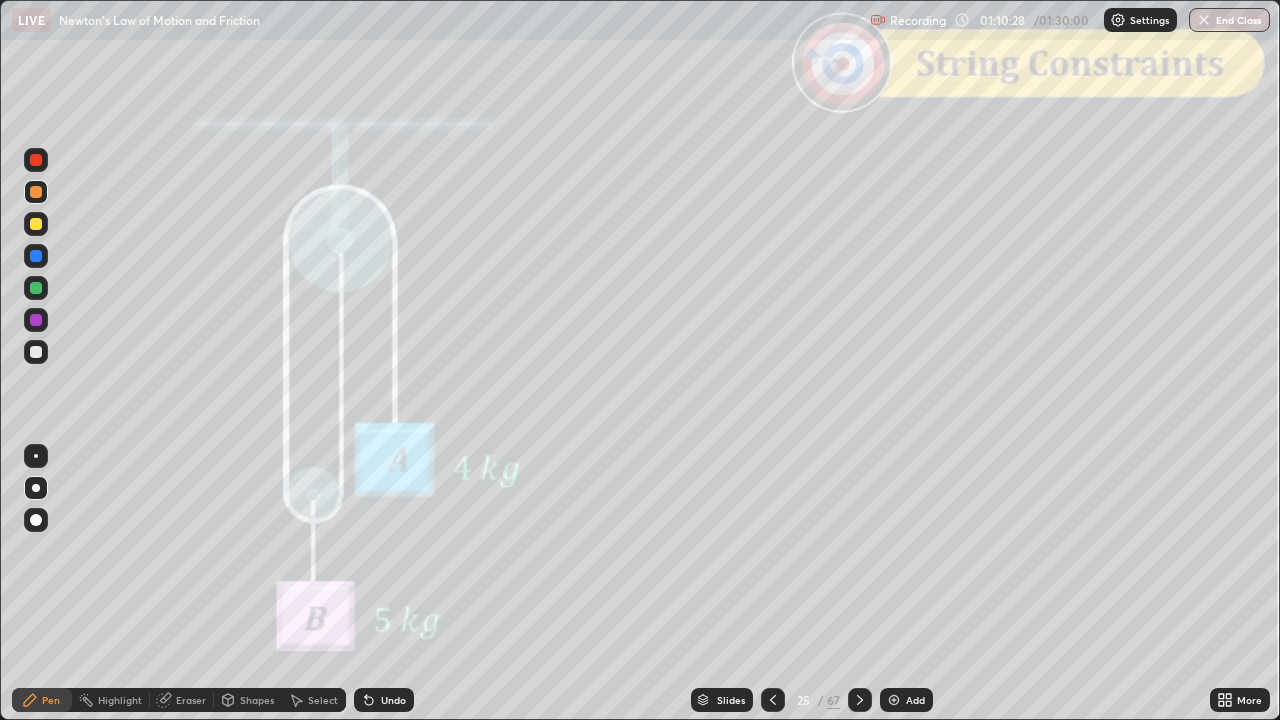 click on "Shapes" at bounding box center (257, 700) 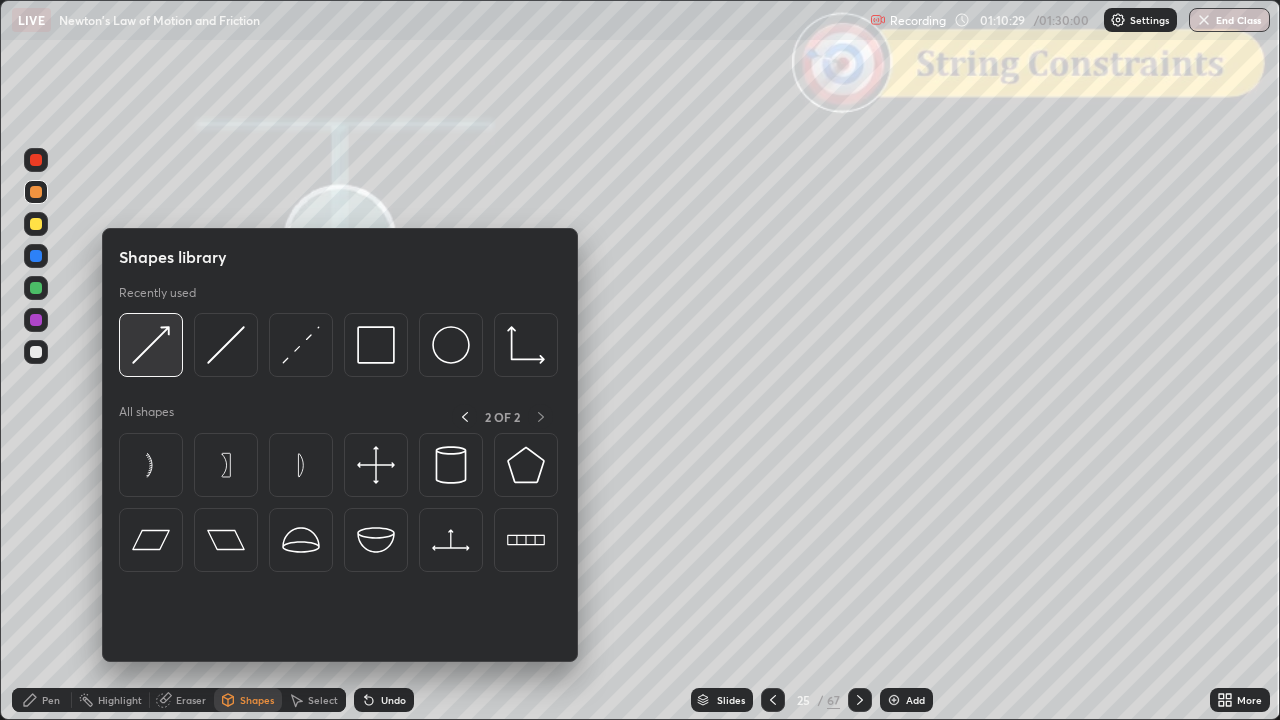 click at bounding box center (151, 345) 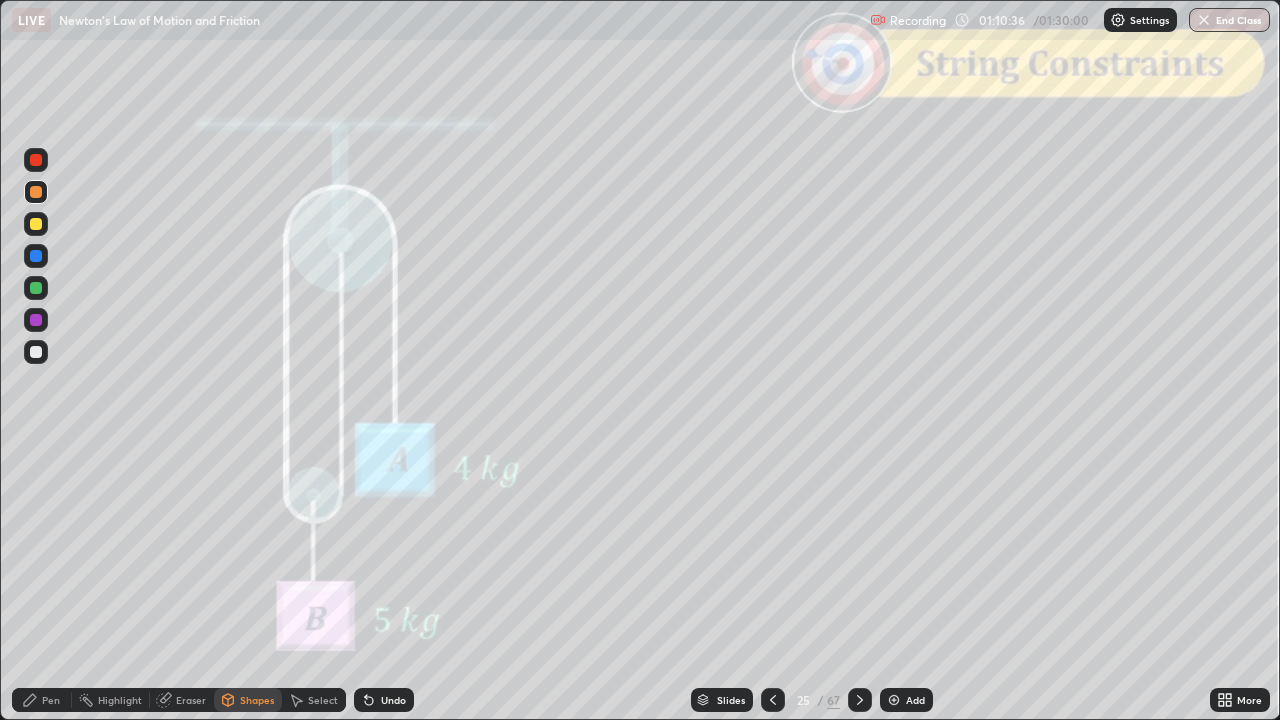 click on "Pen" at bounding box center (51, 700) 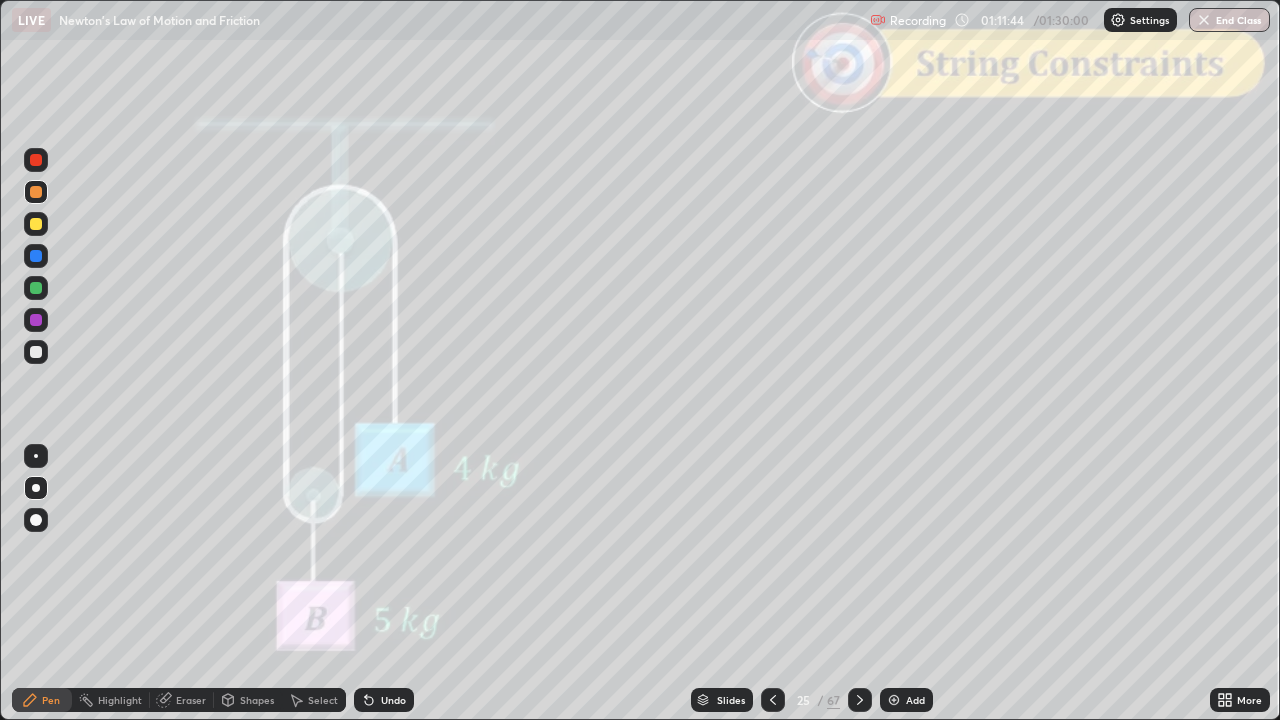 click at bounding box center (36, 224) 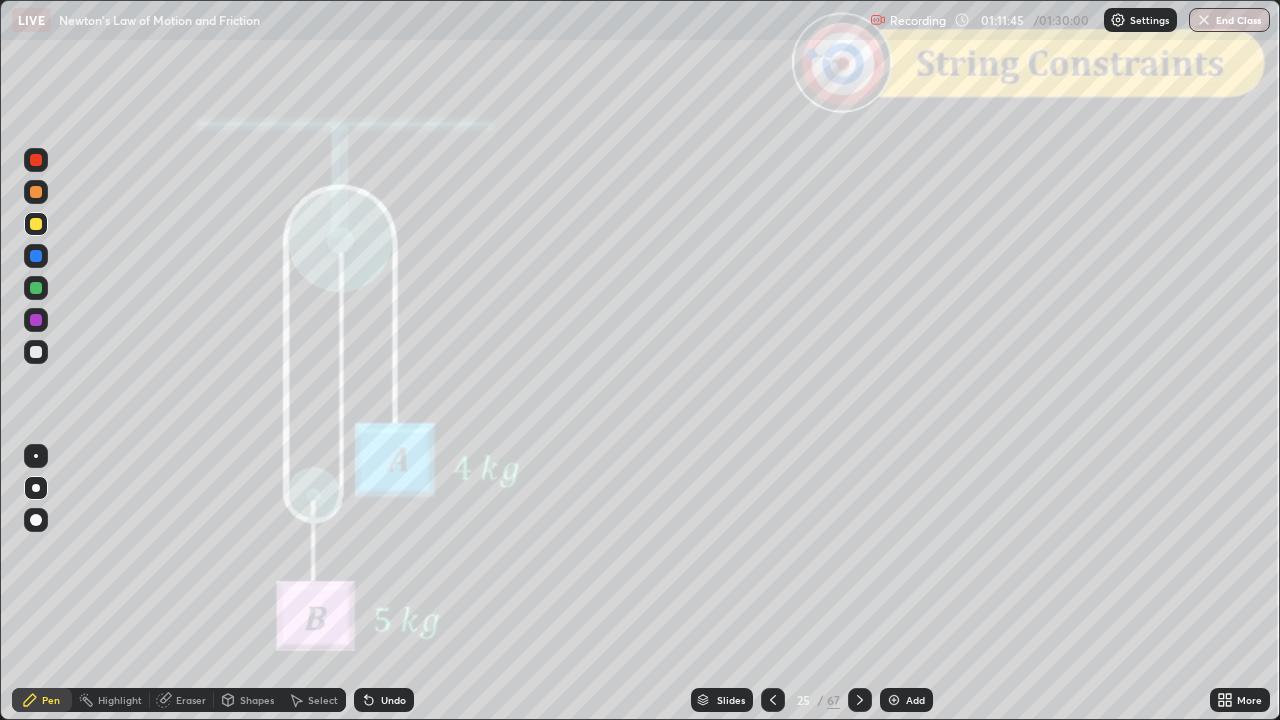 click on "Shapes" at bounding box center (248, 700) 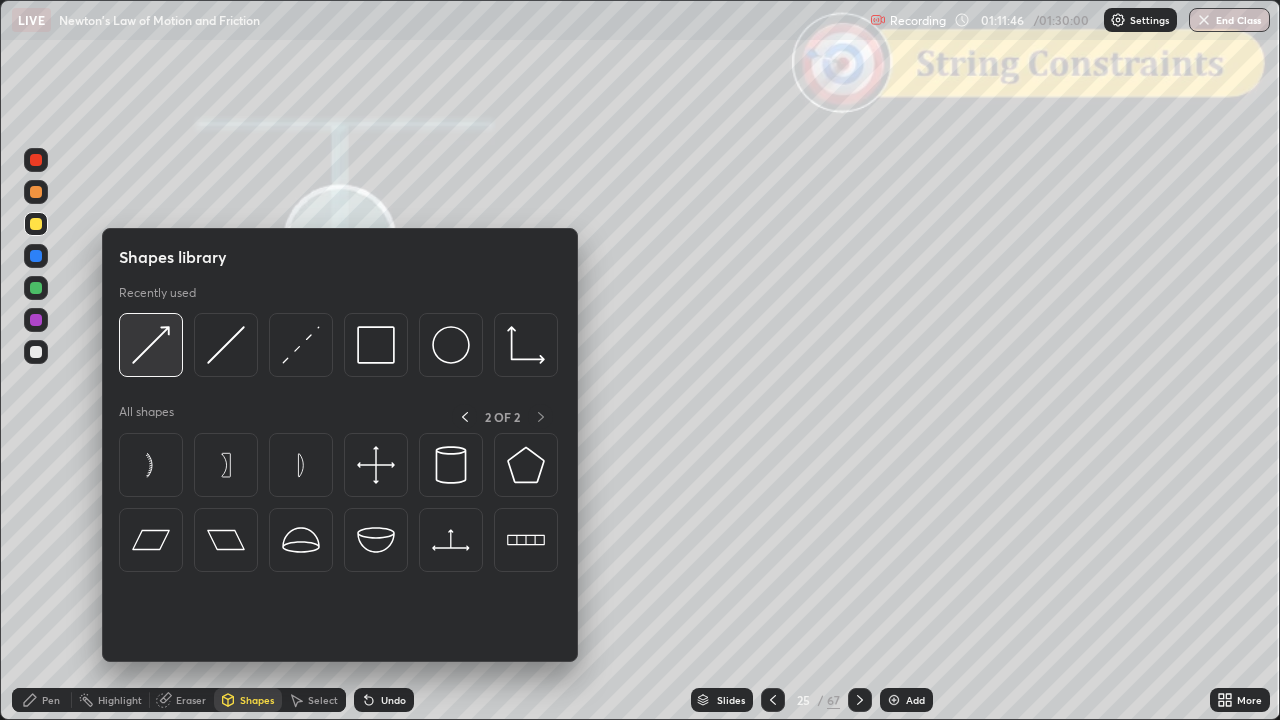 click at bounding box center (151, 345) 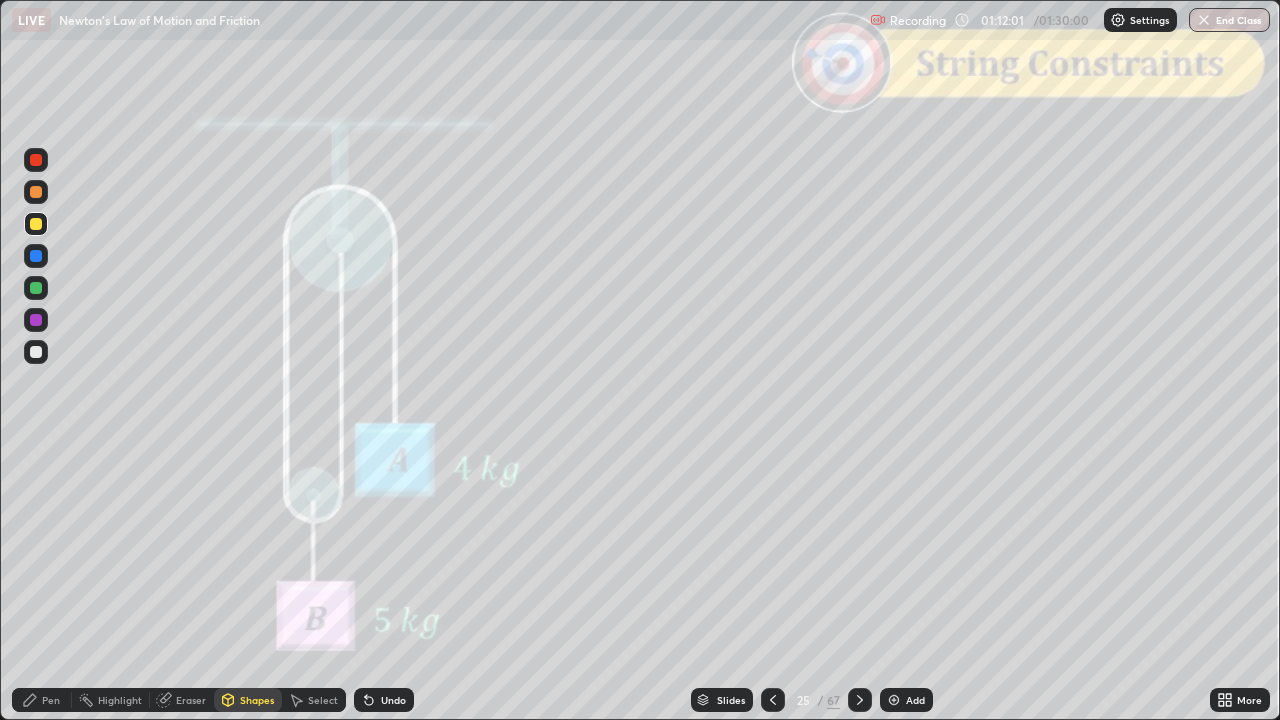 click 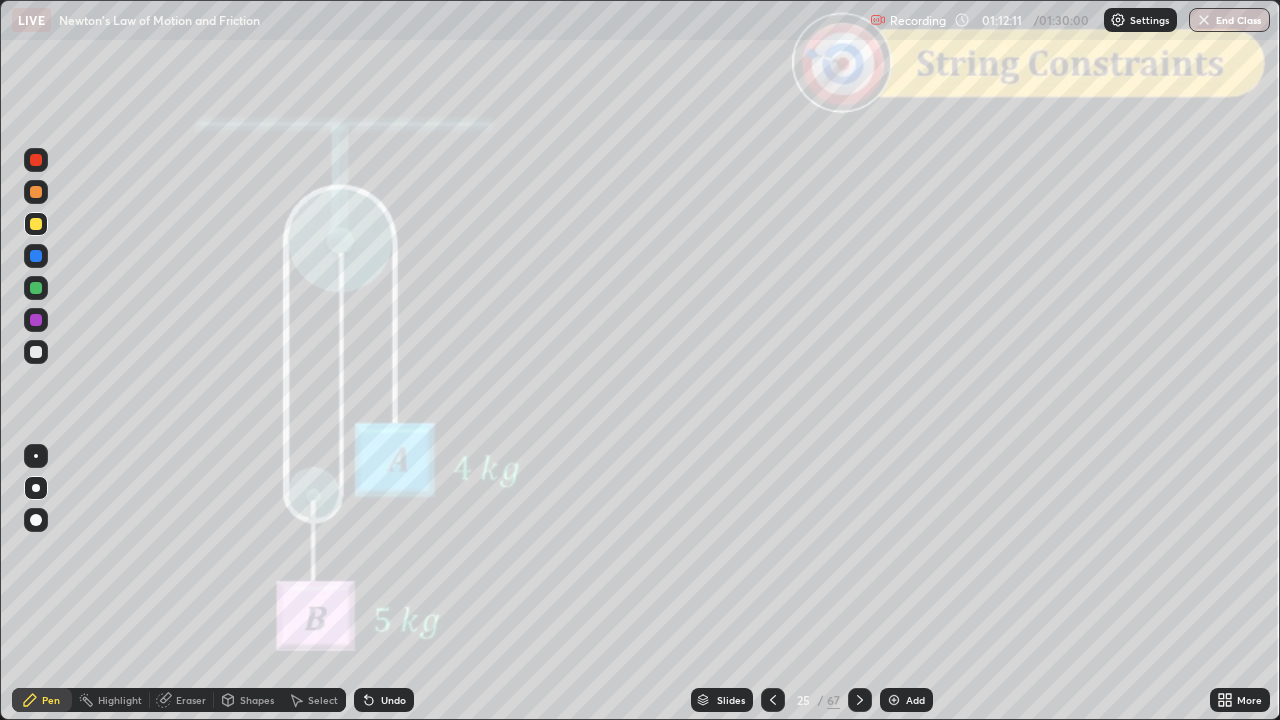 click on "Shapes" at bounding box center [257, 700] 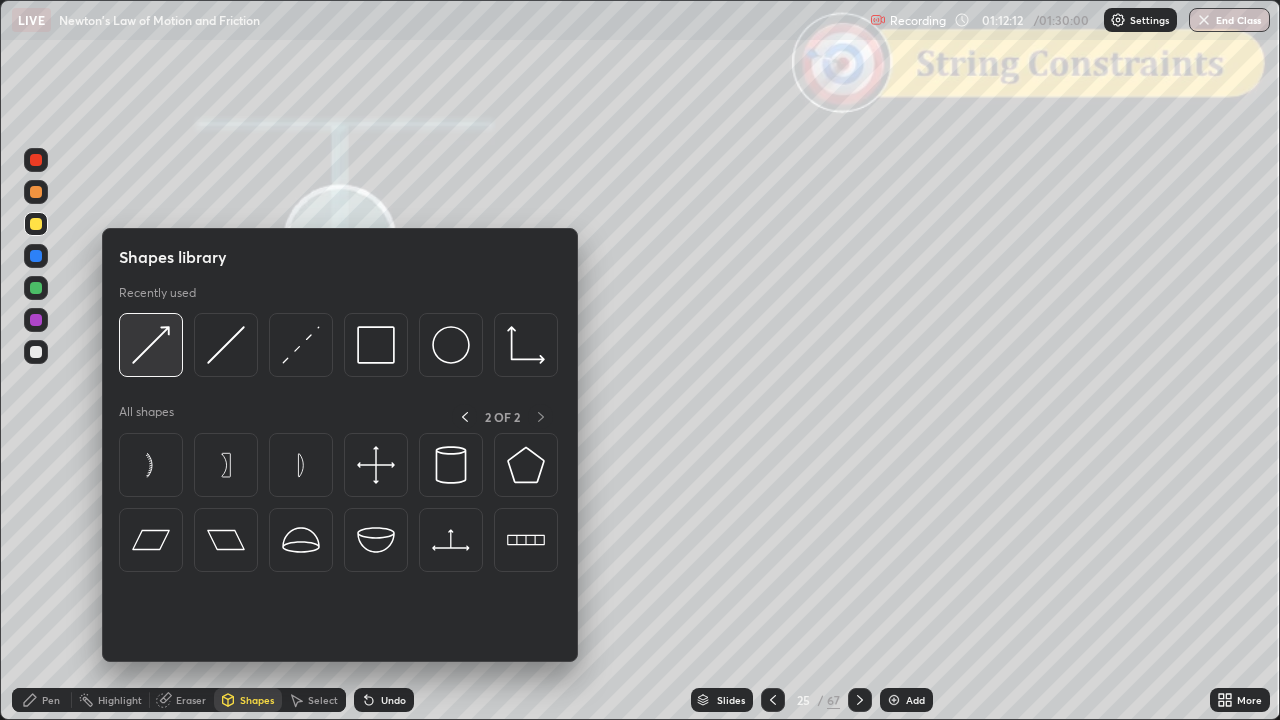 click at bounding box center (151, 345) 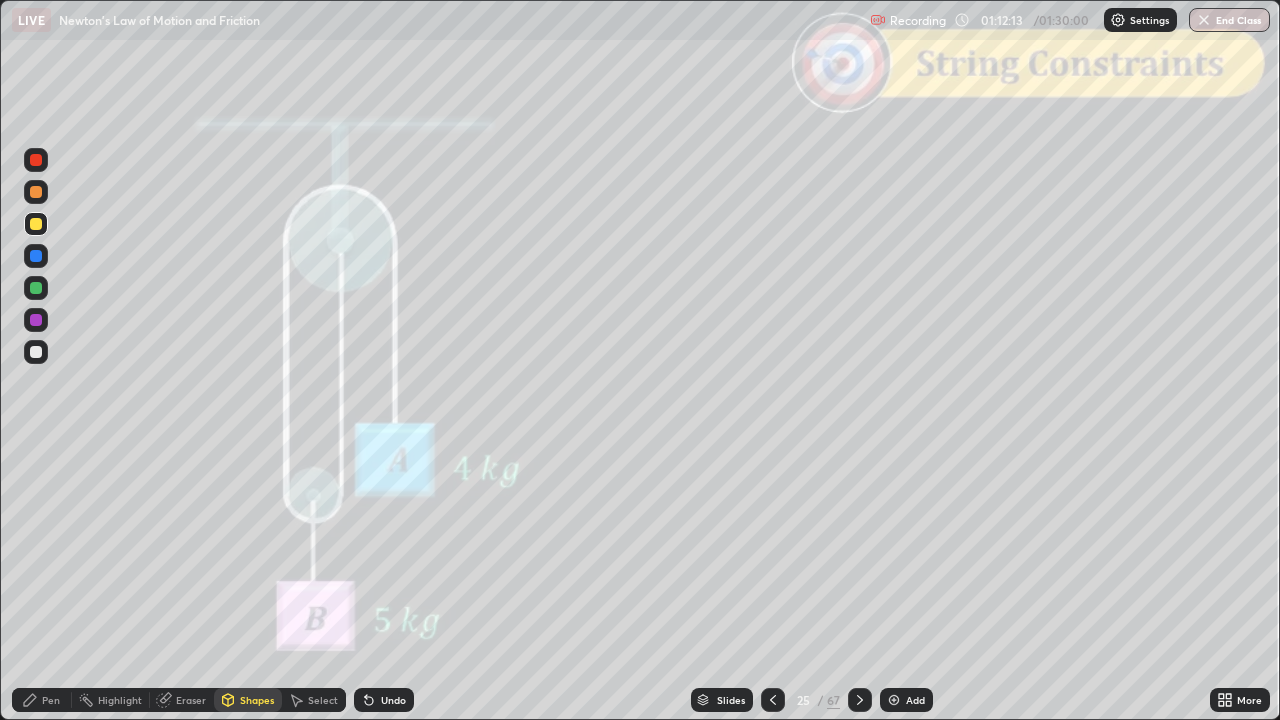 click at bounding box center [36, 288] 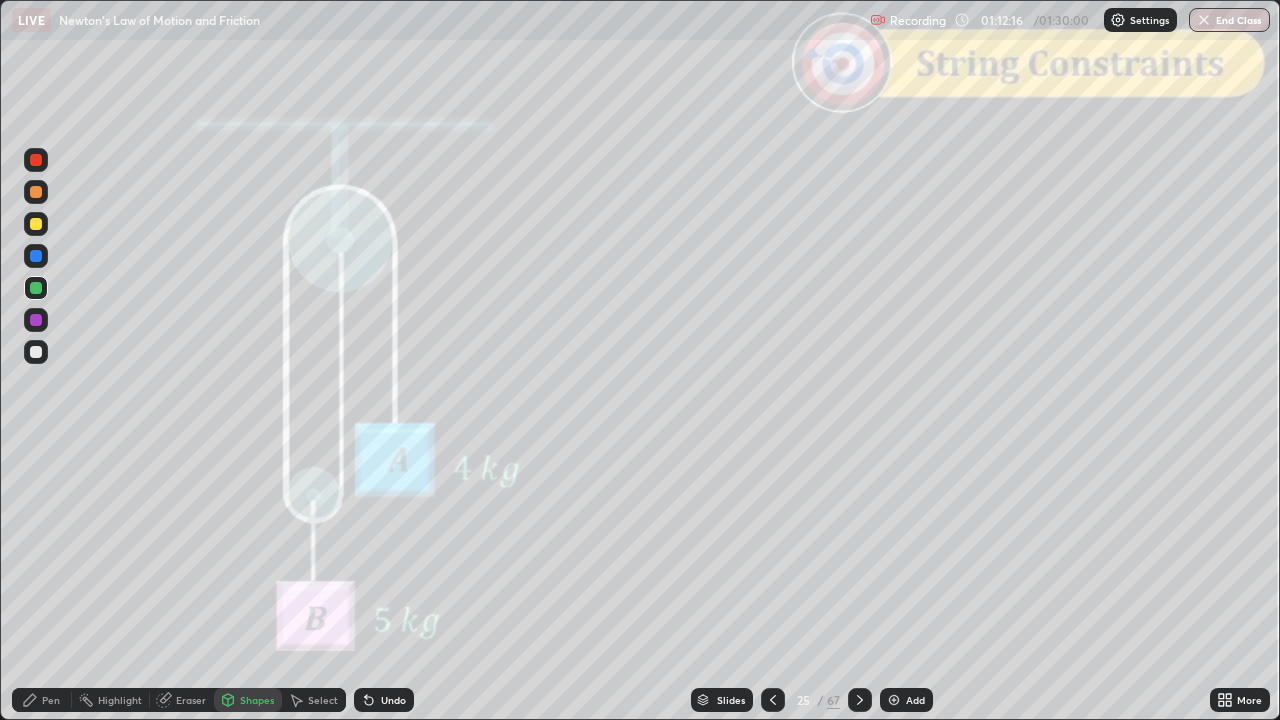 click 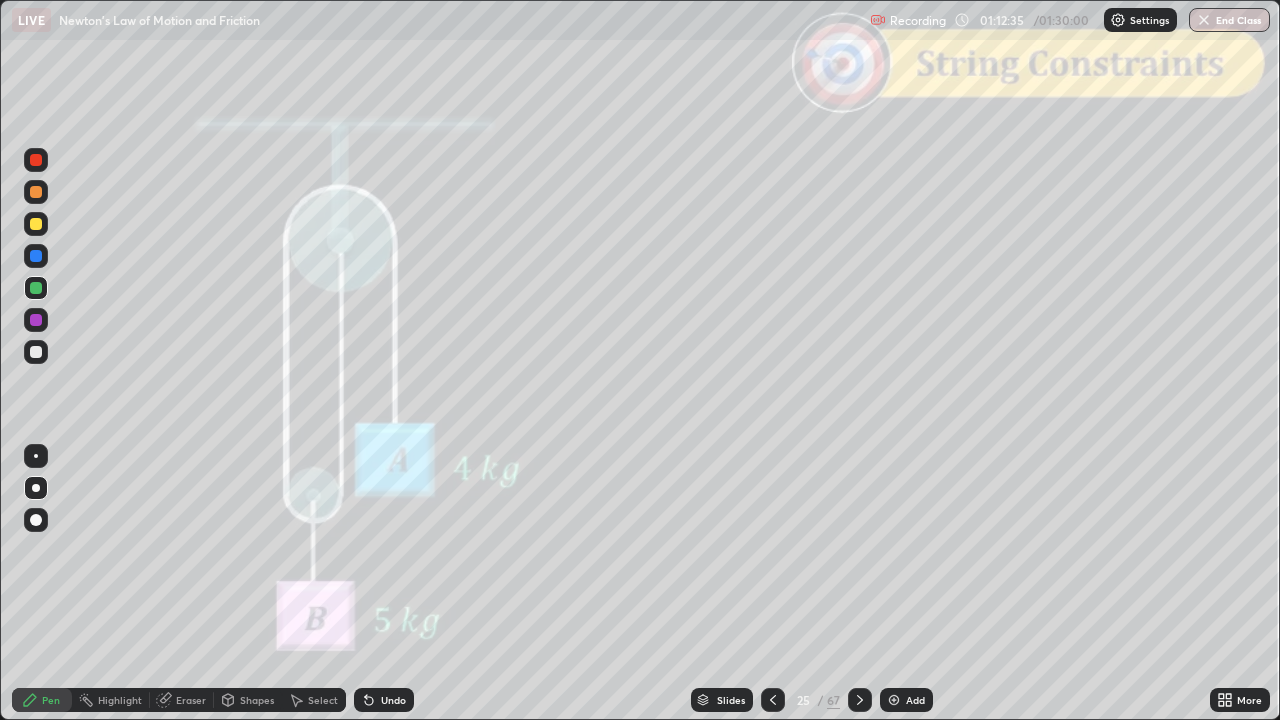 click on "Undo" at bounding box center (384, 700) 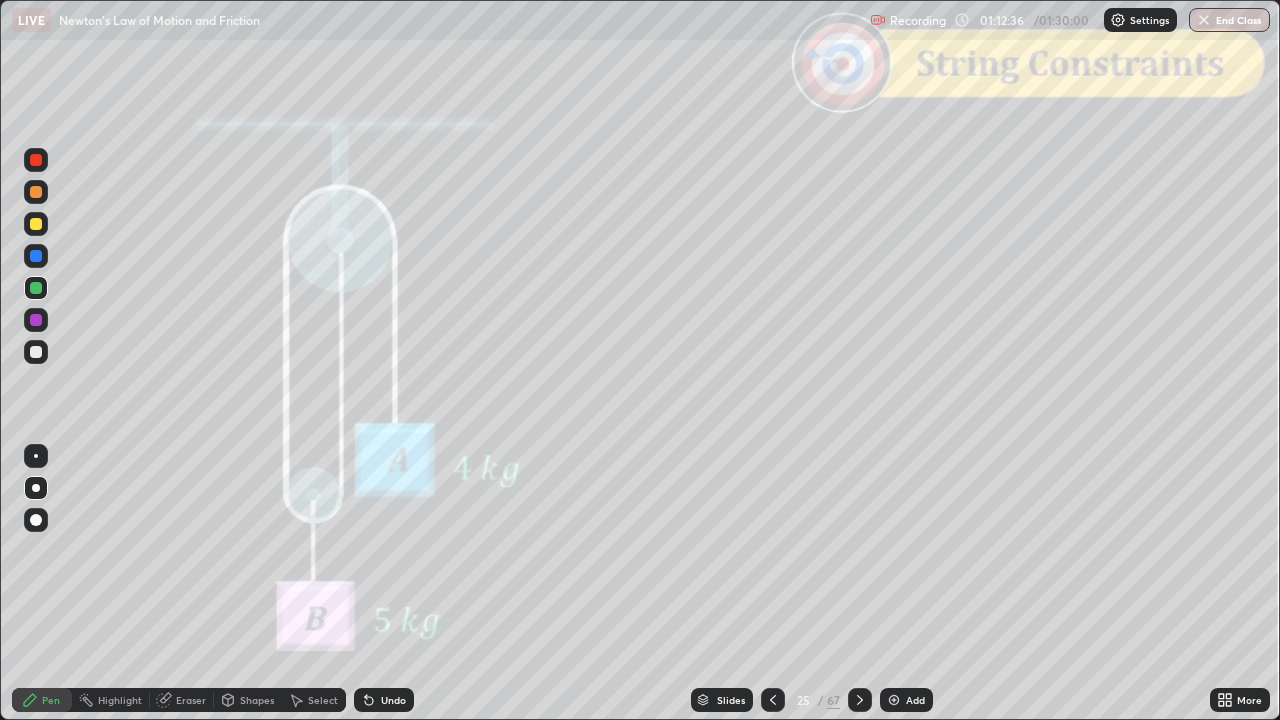 click on "Undo" at bounding box center [384, 700] 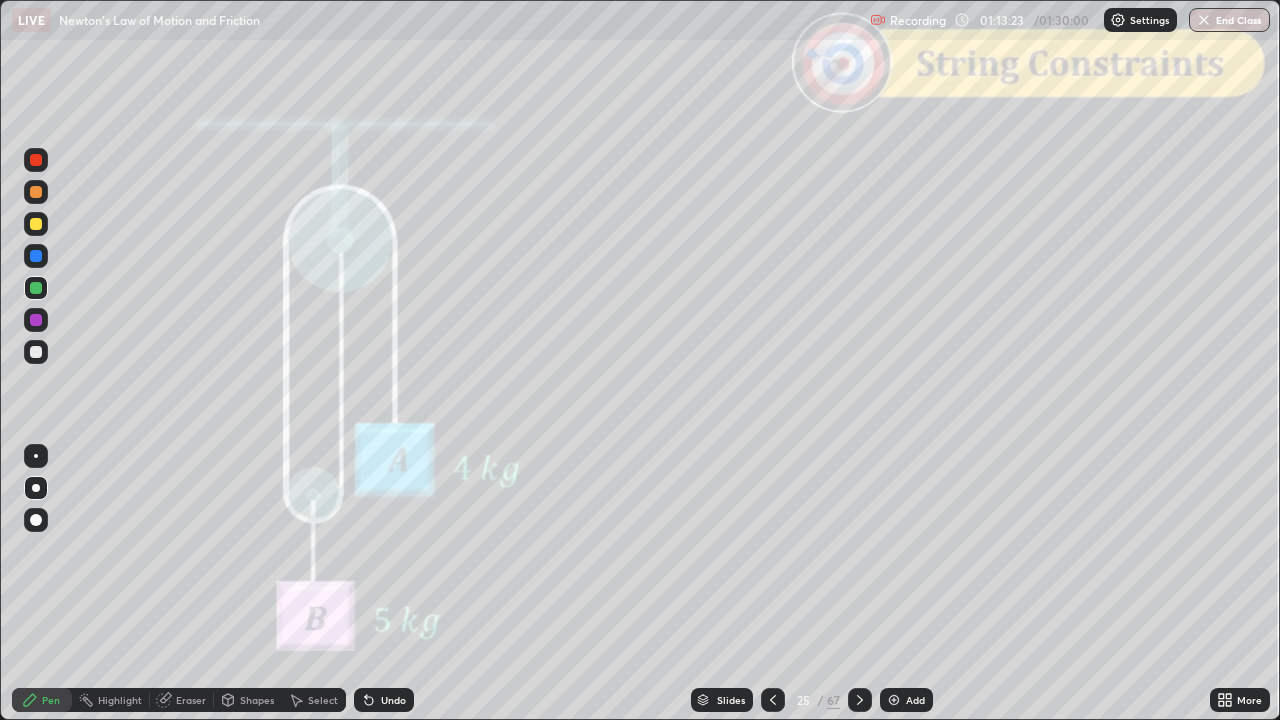click at bounding box center [860, 700] 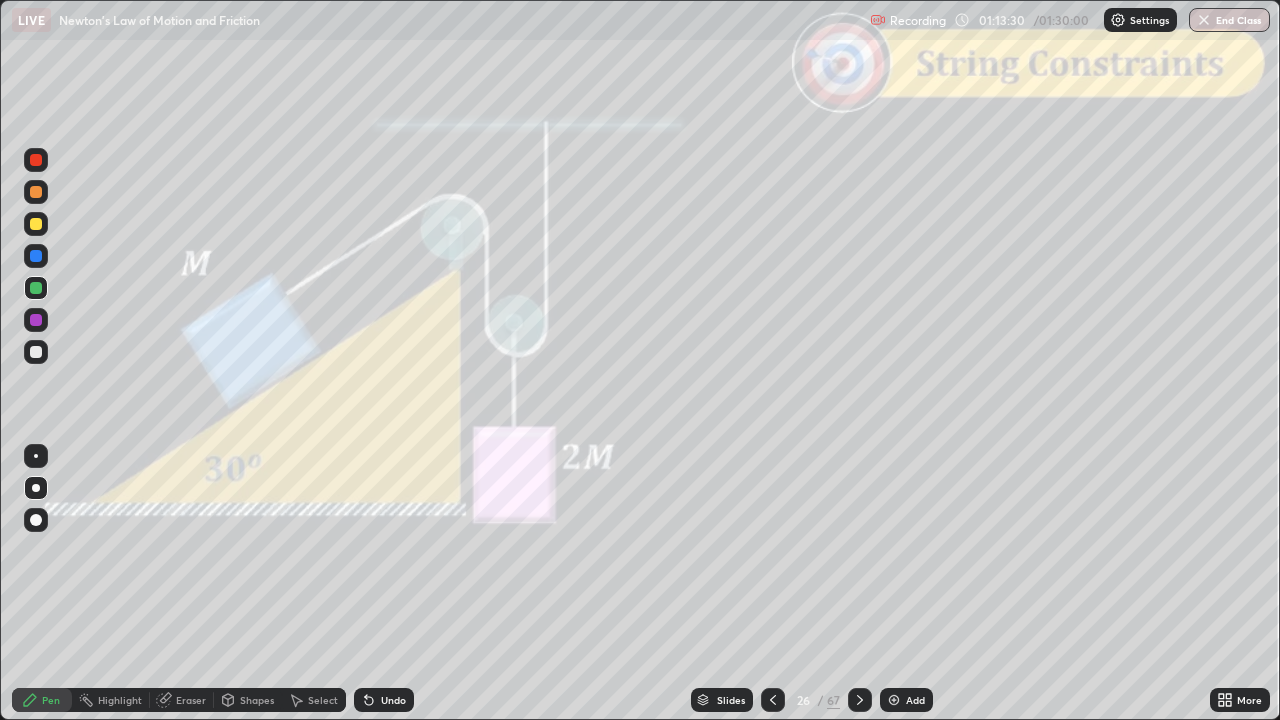 click at bounding box center (36, 352) 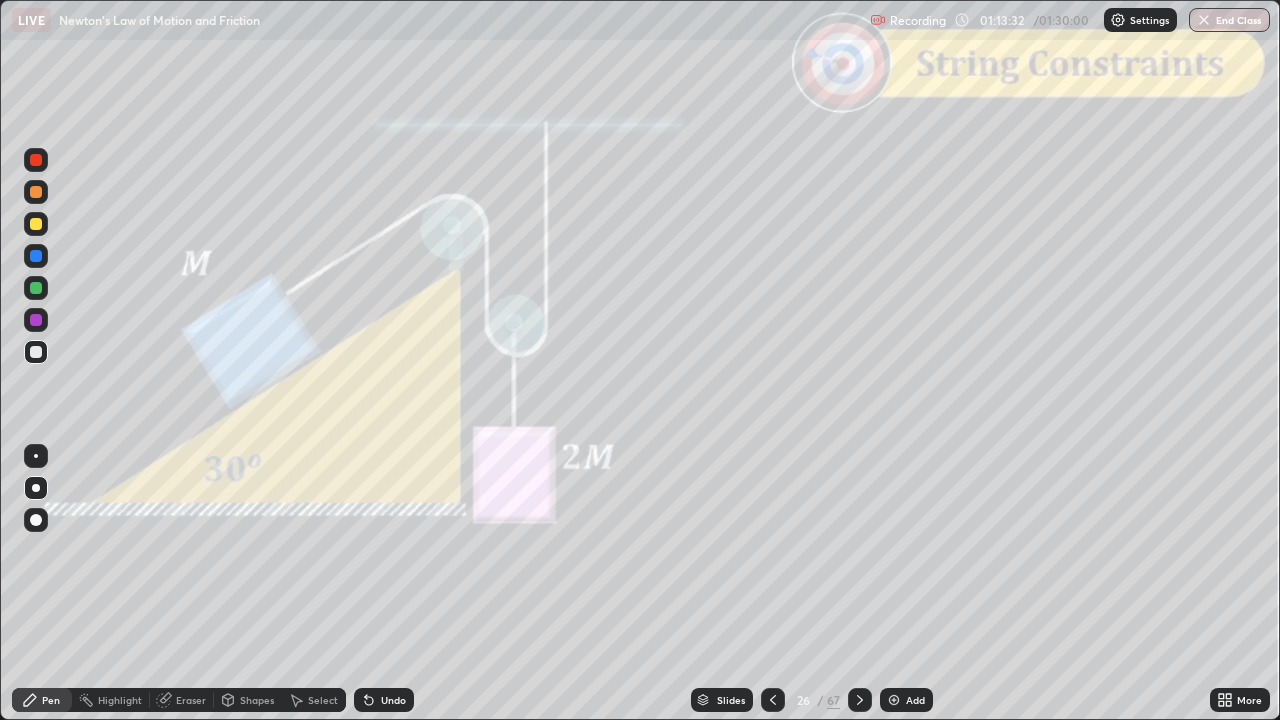 click on "Shapes" at bounding box center [257, 700] 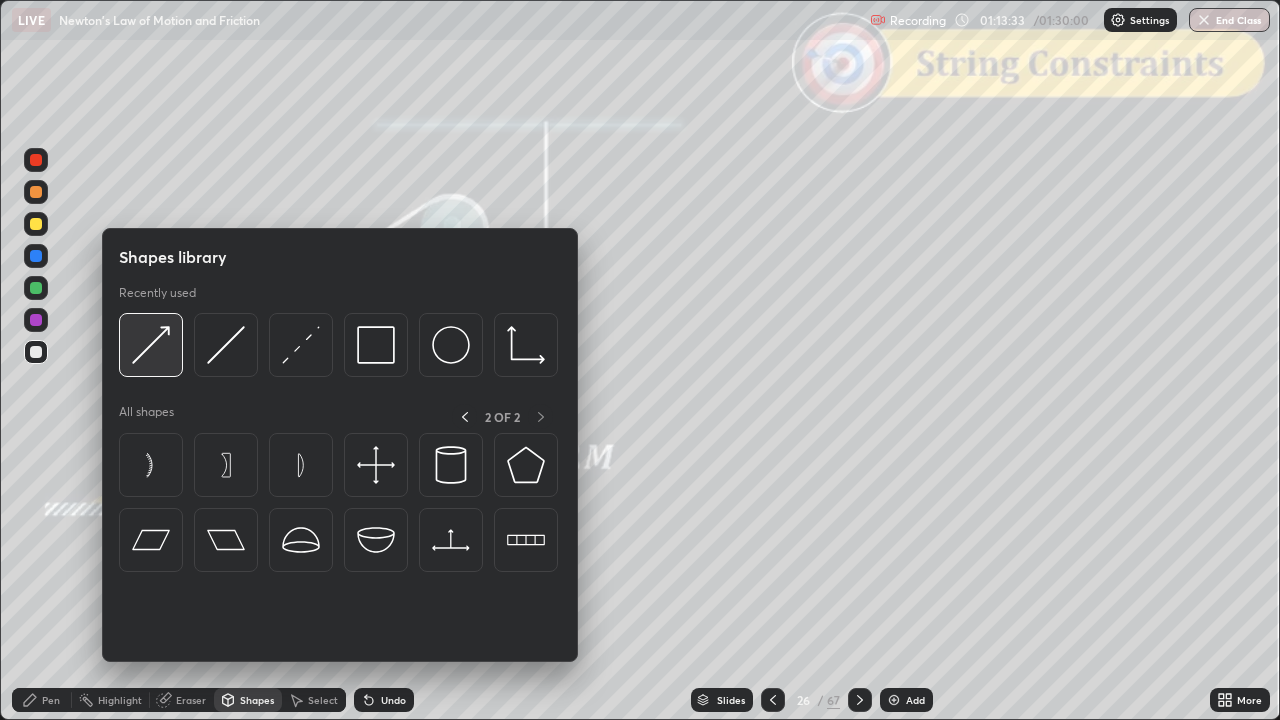 click at bounding box center [151, 345] 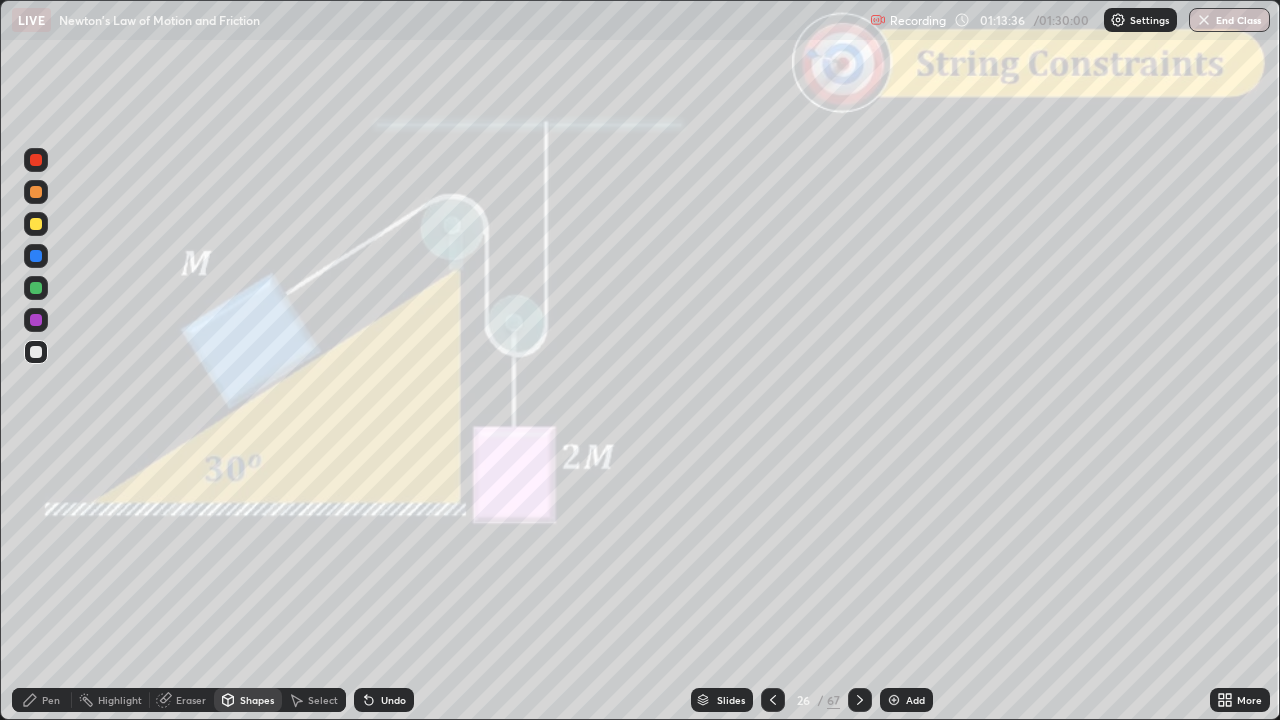 click 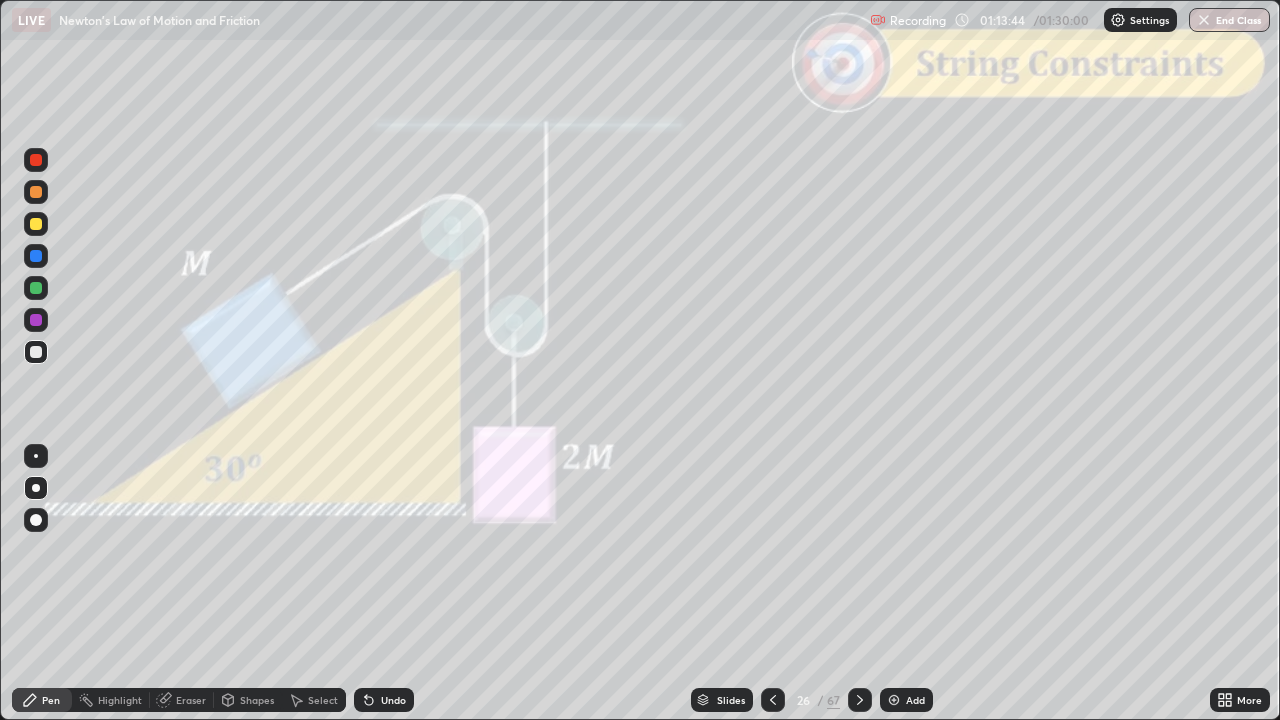 click on "Shapes" at bounding box center (257, 700) 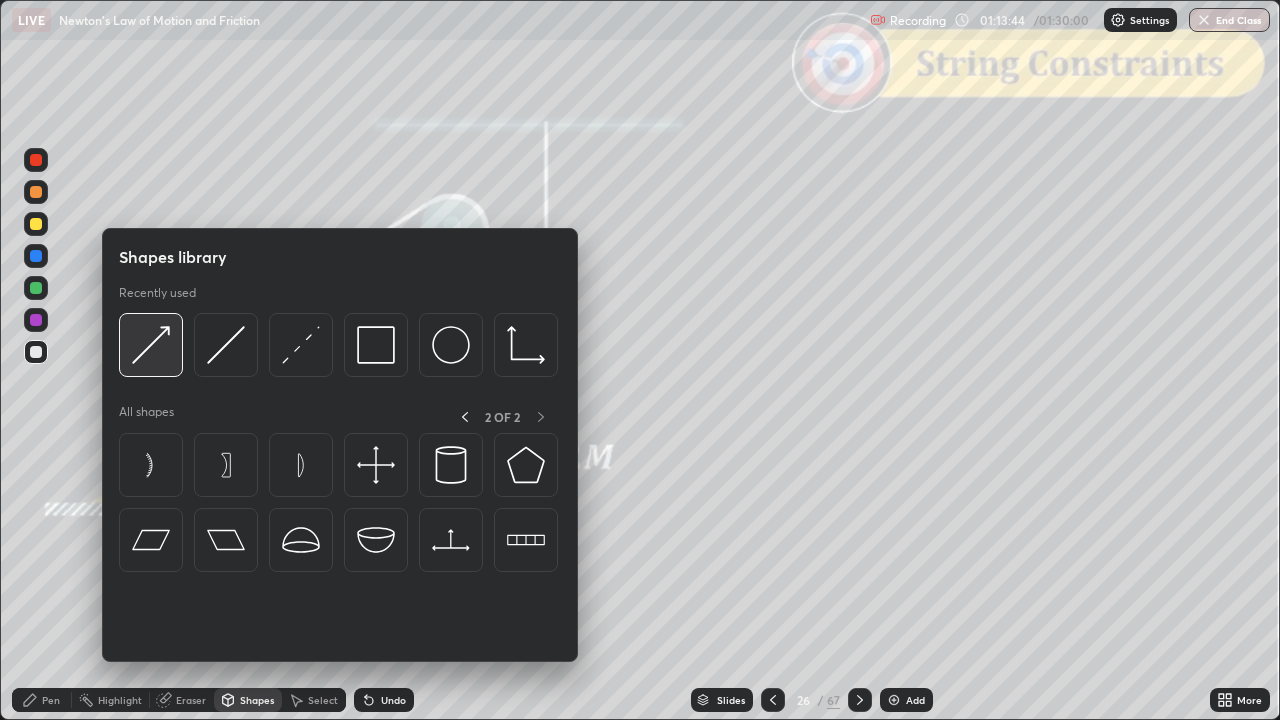 click at bounding box center [151, 345] 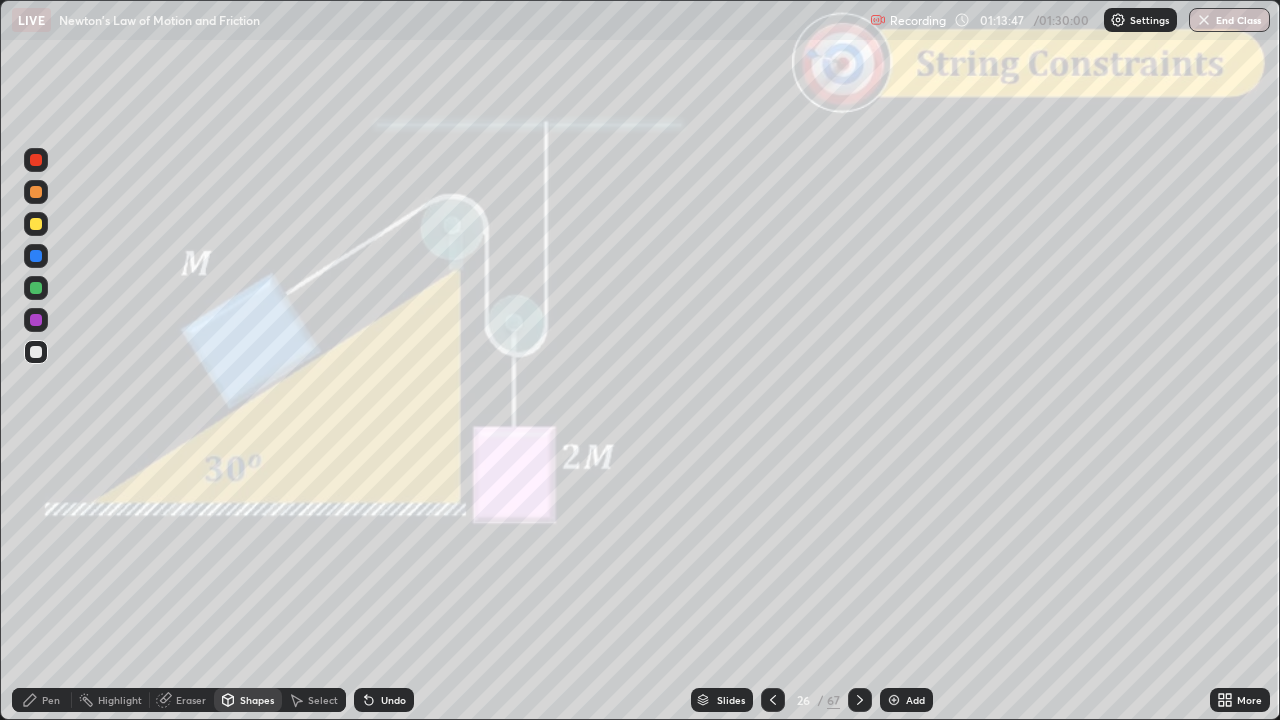 click 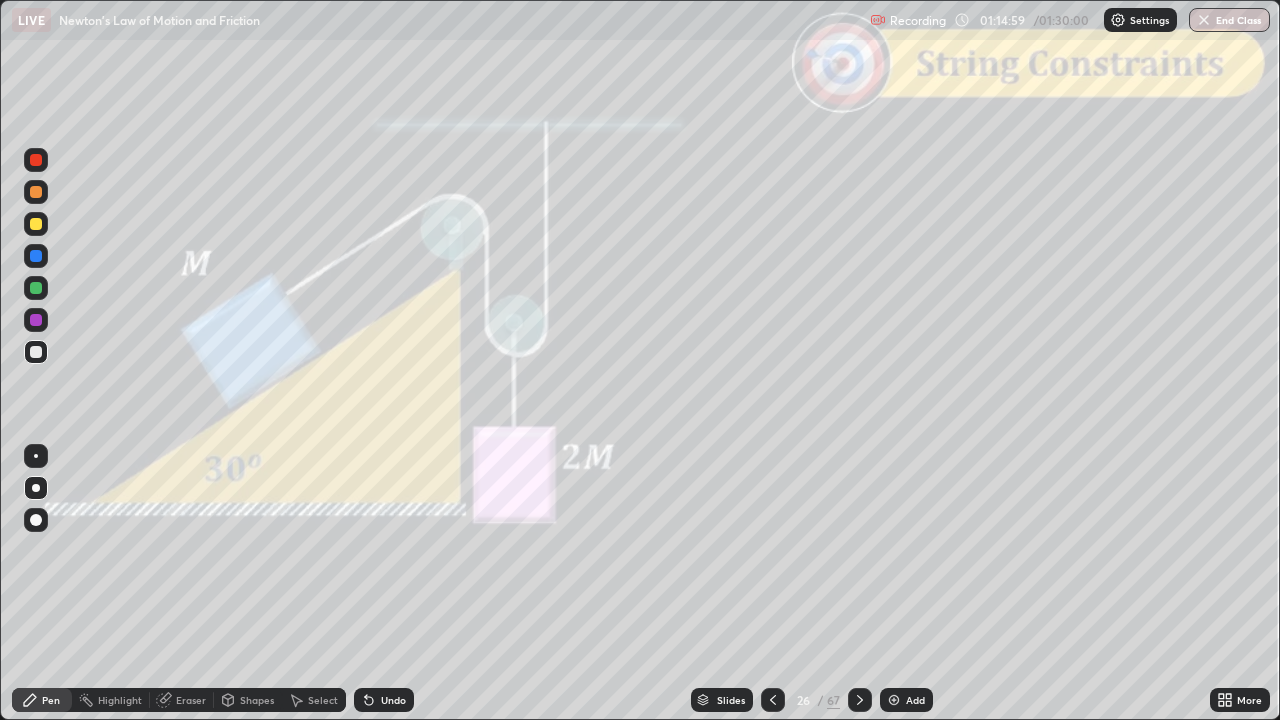 click 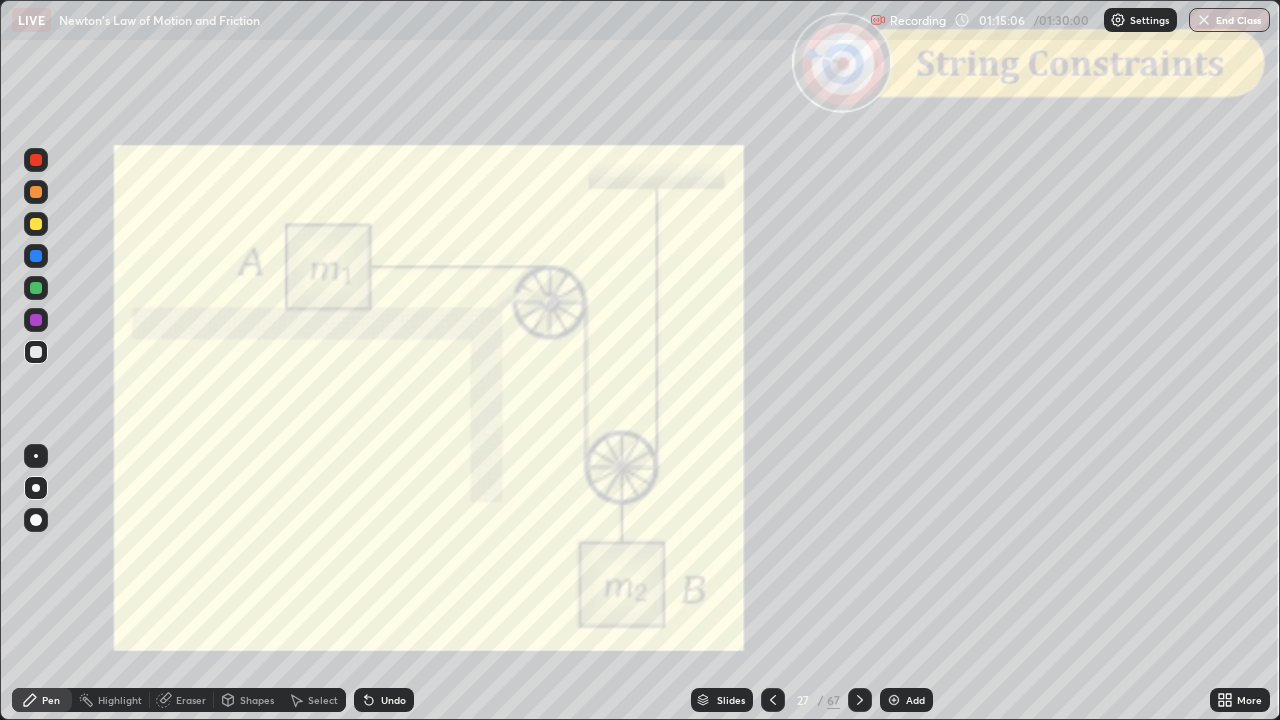 click at bounding box center [773, 700] 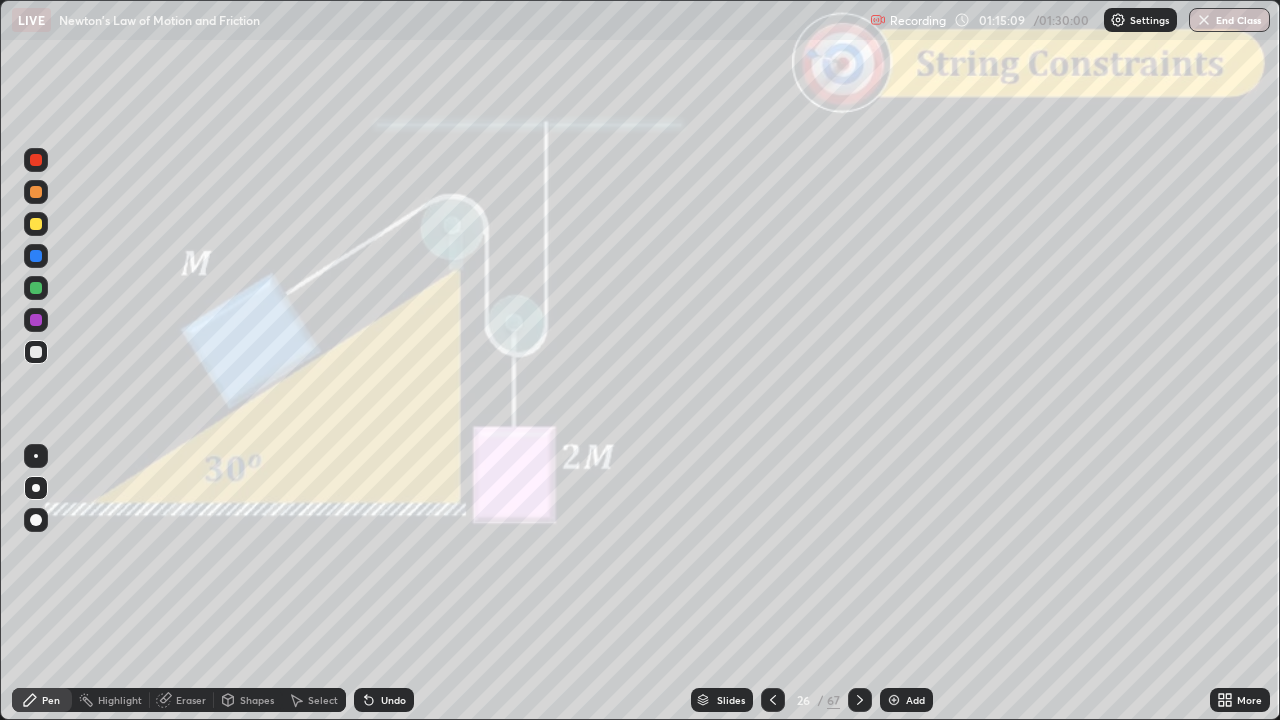 click 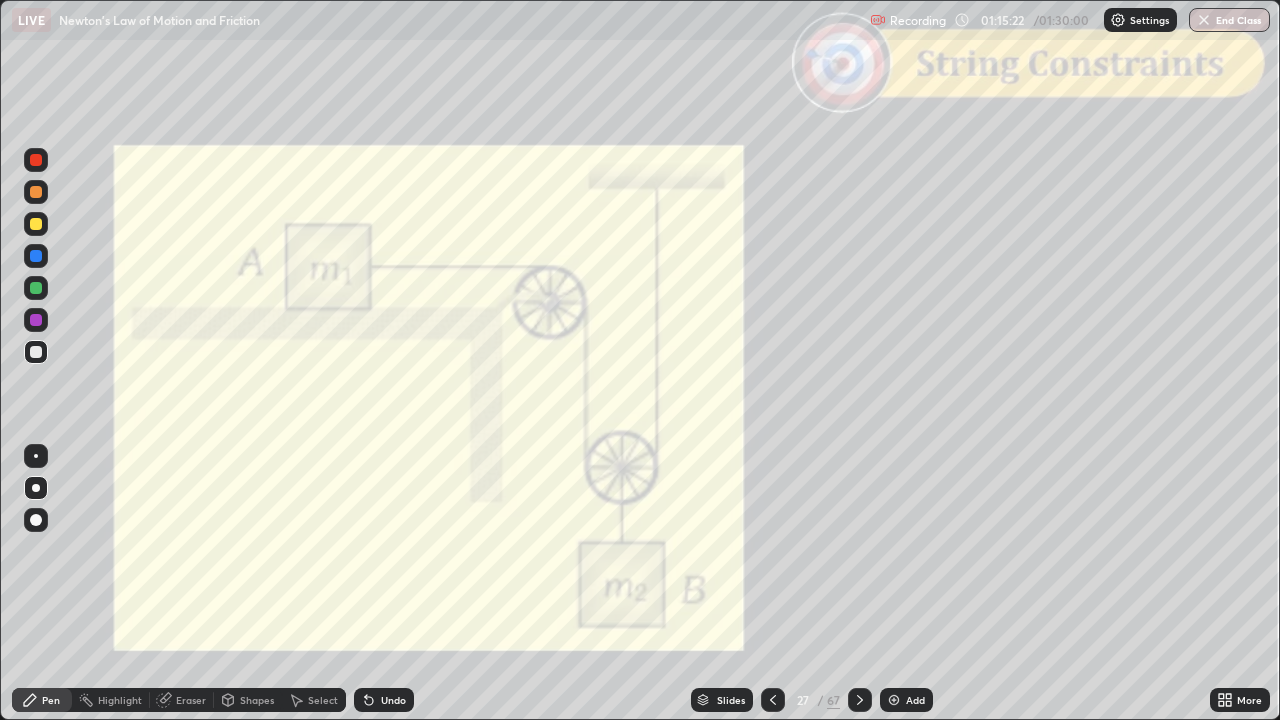 click at bounding box center [860, 700] 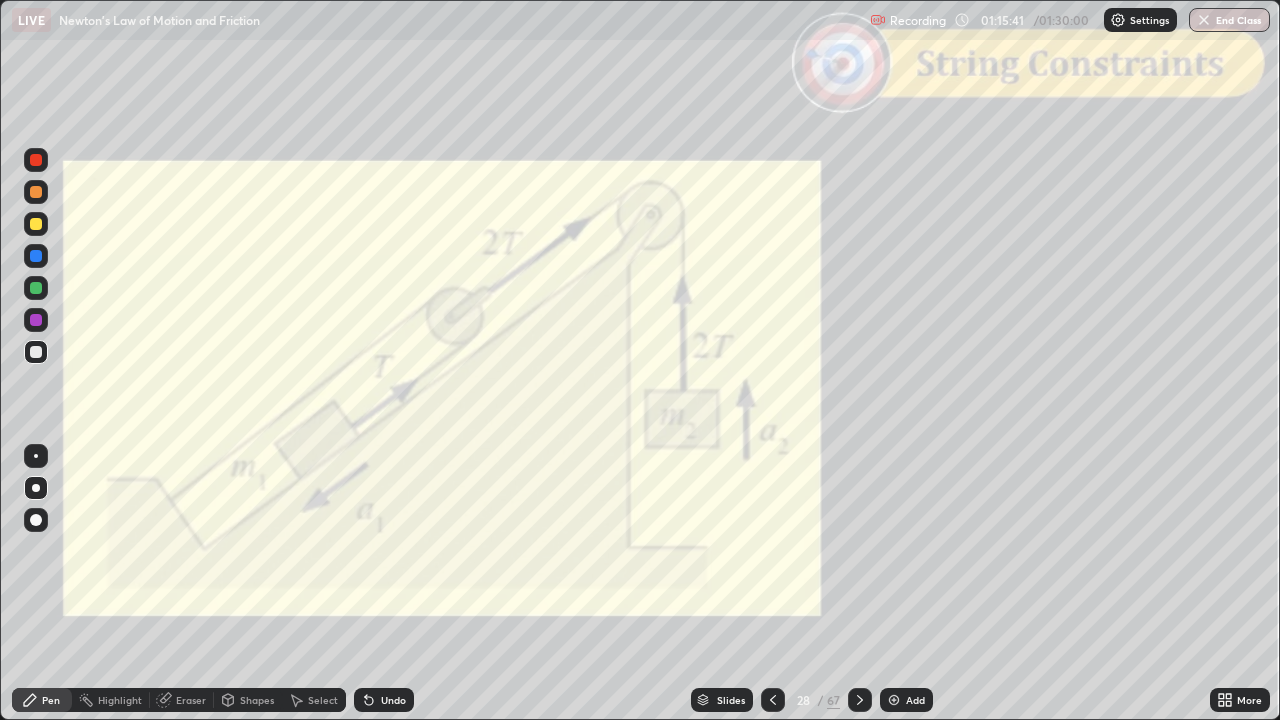 click 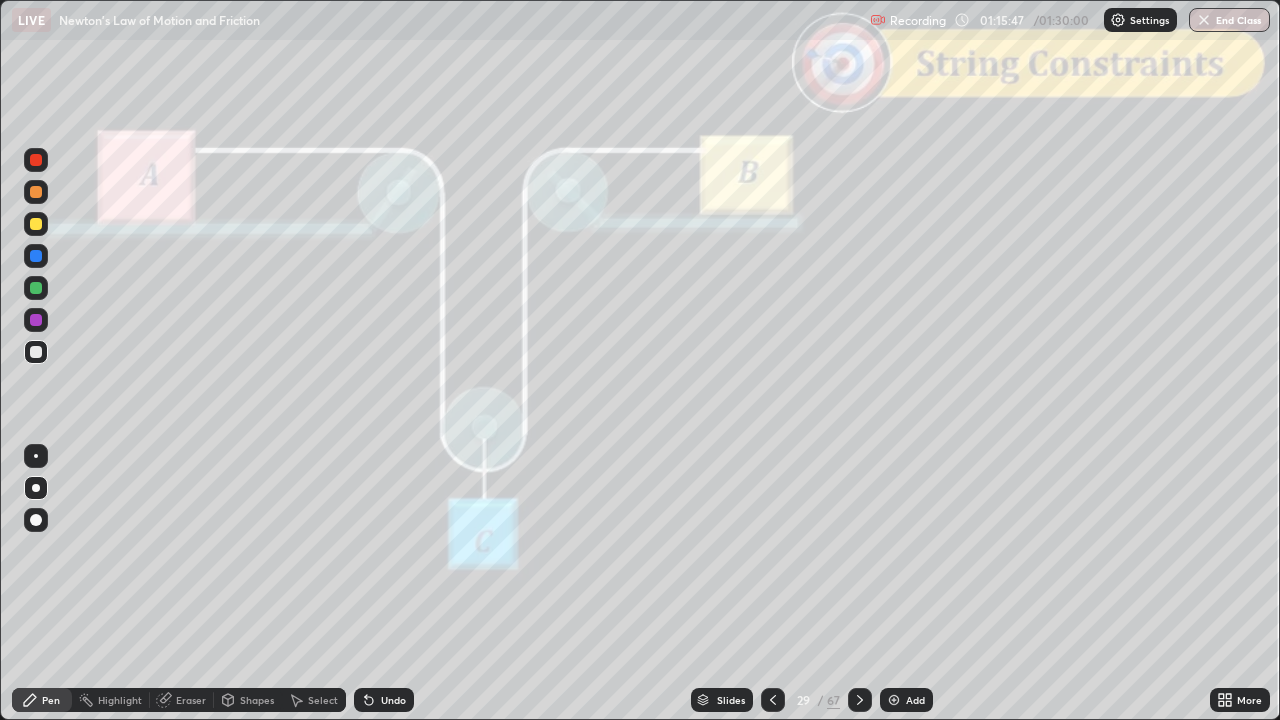 click at bounding box center [36, 192] 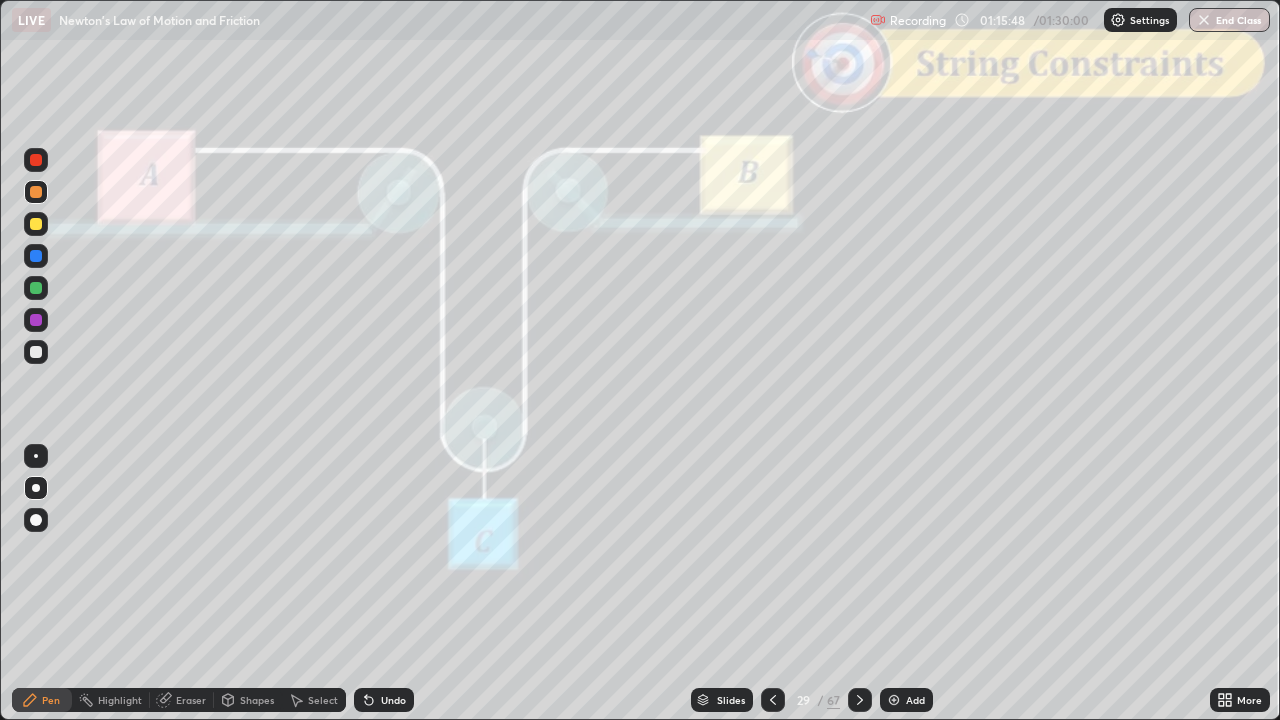 click on "Shapes" at bounding box center [248, 700] 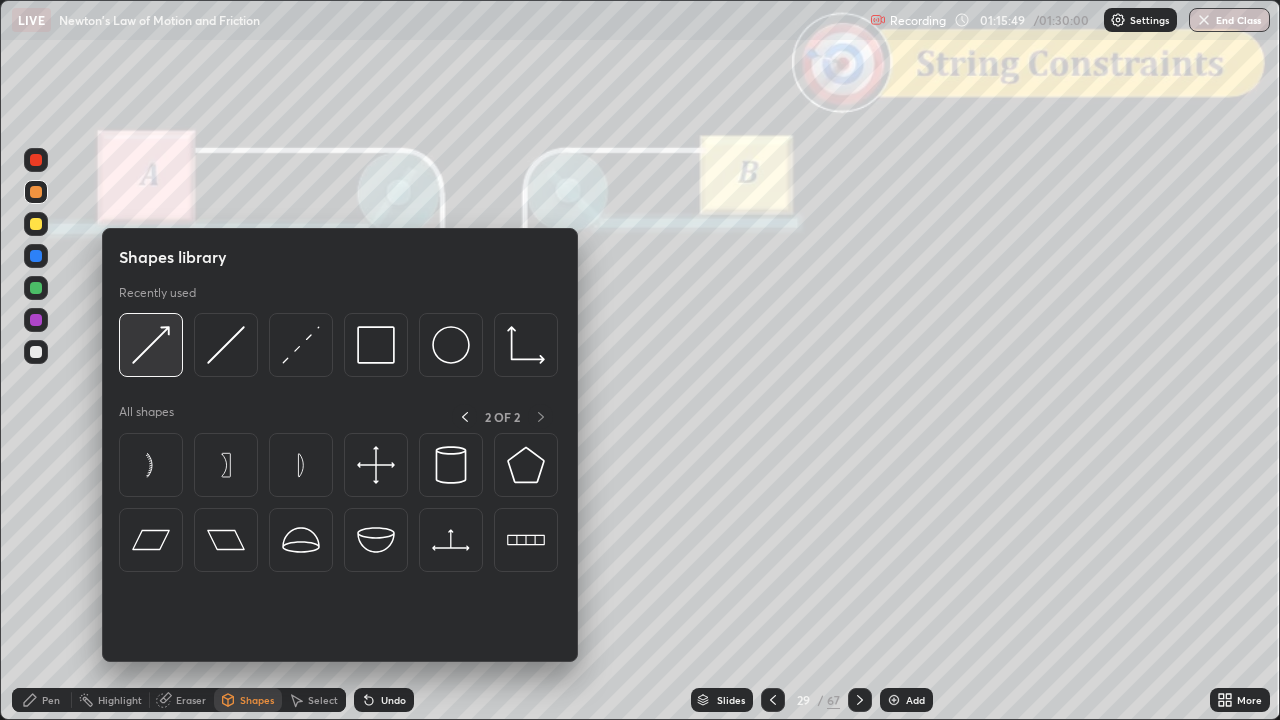 click at bounding box center [151, 345] 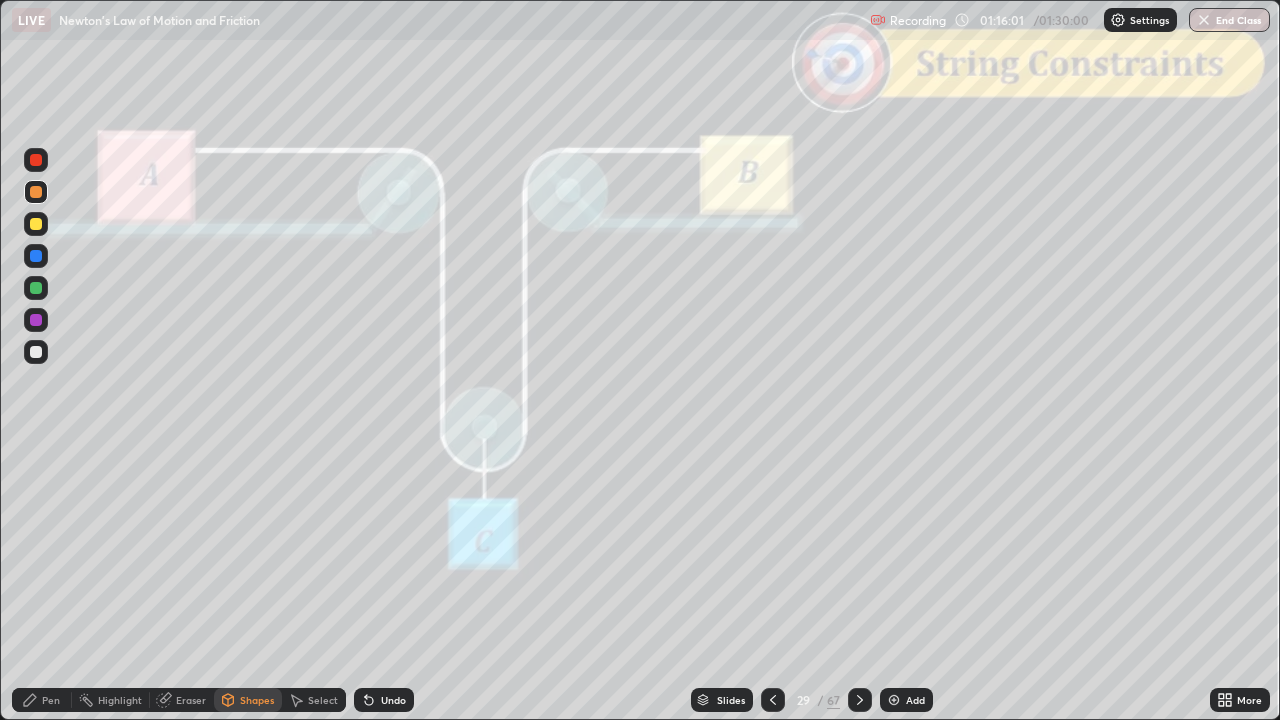 click on "Pen" at bounding box center (42, 700) 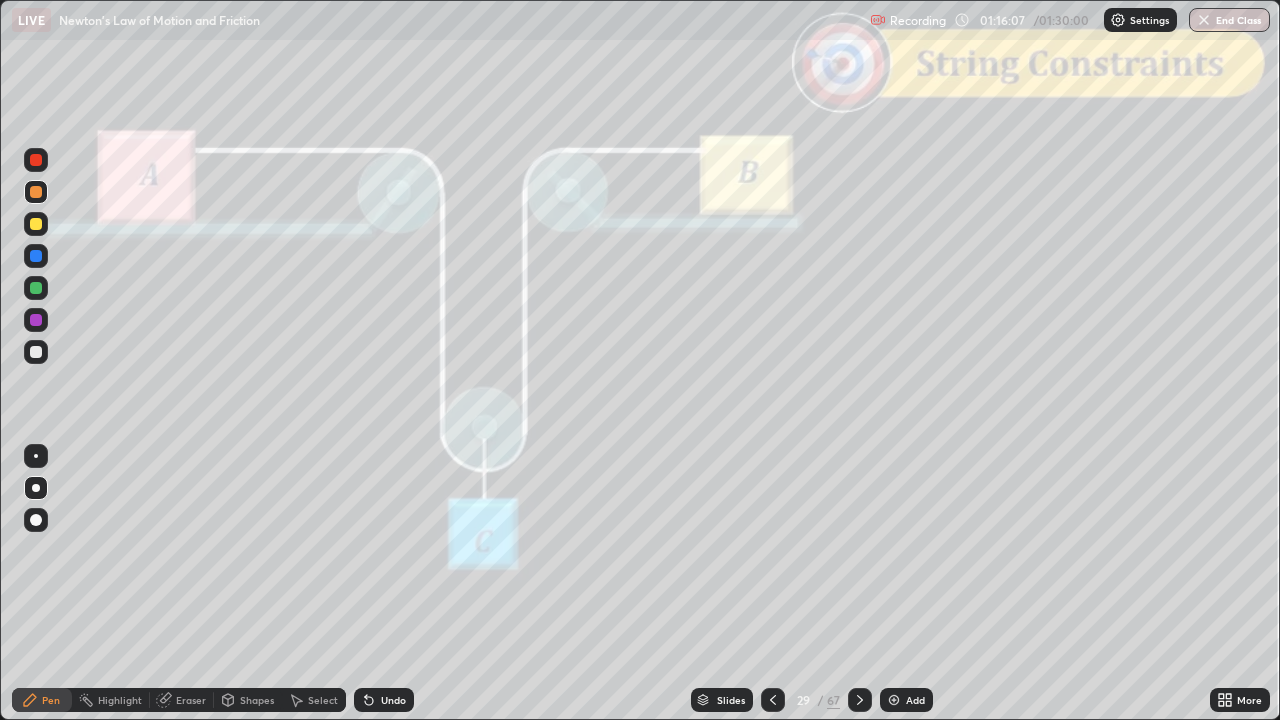 click on "Undo" at bounding box center [393, 700] 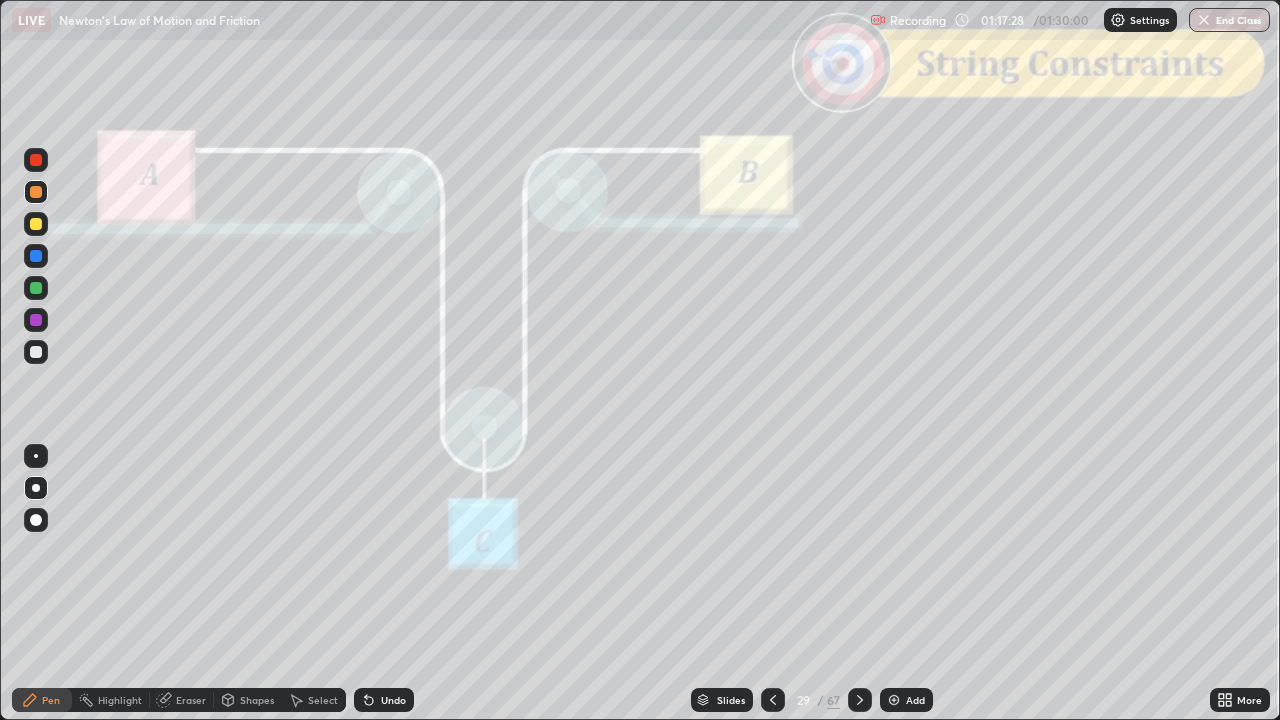 click on "Shapes" at bounding box center [257, 700] 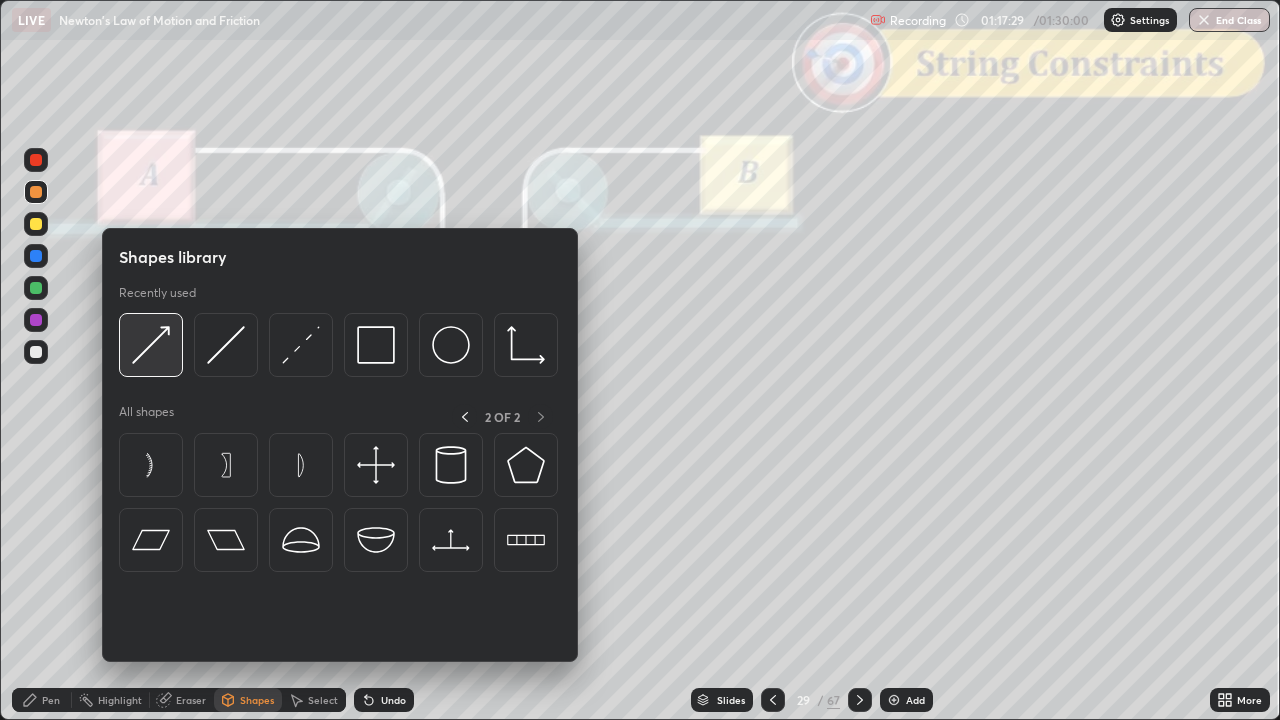 click at bounding box center (151, 345) 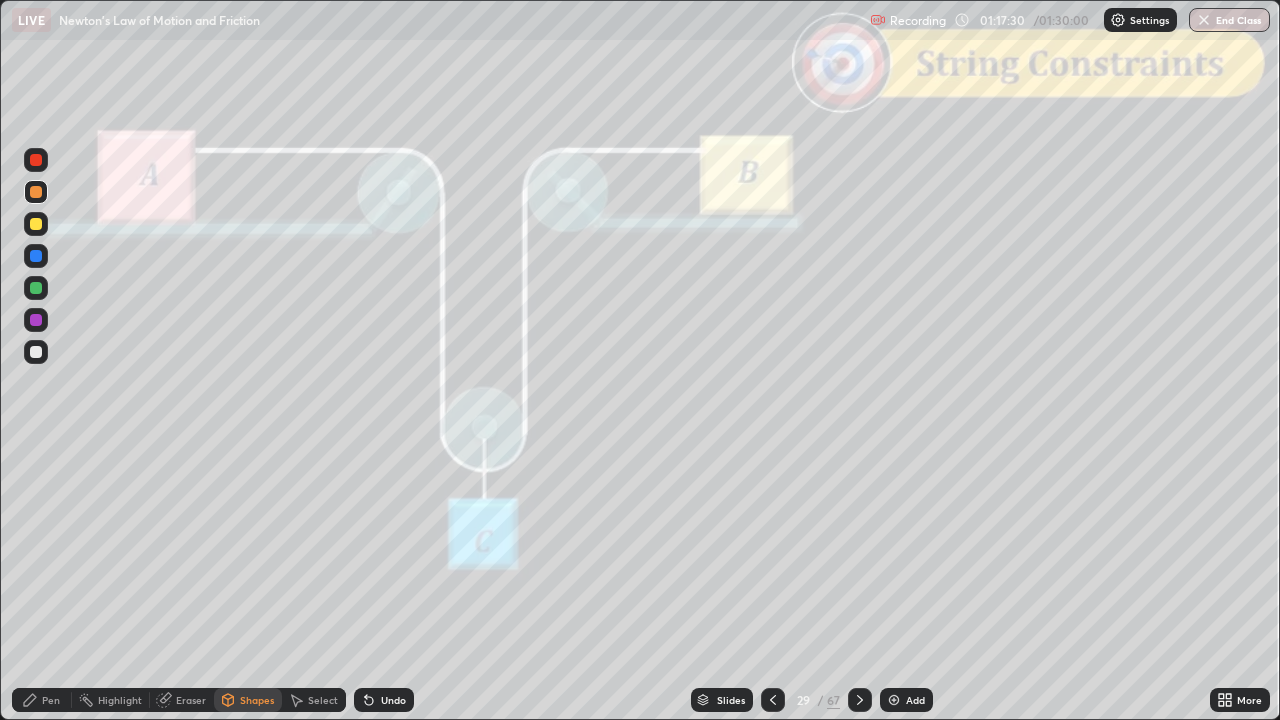 click at bounding box center (36, 288) 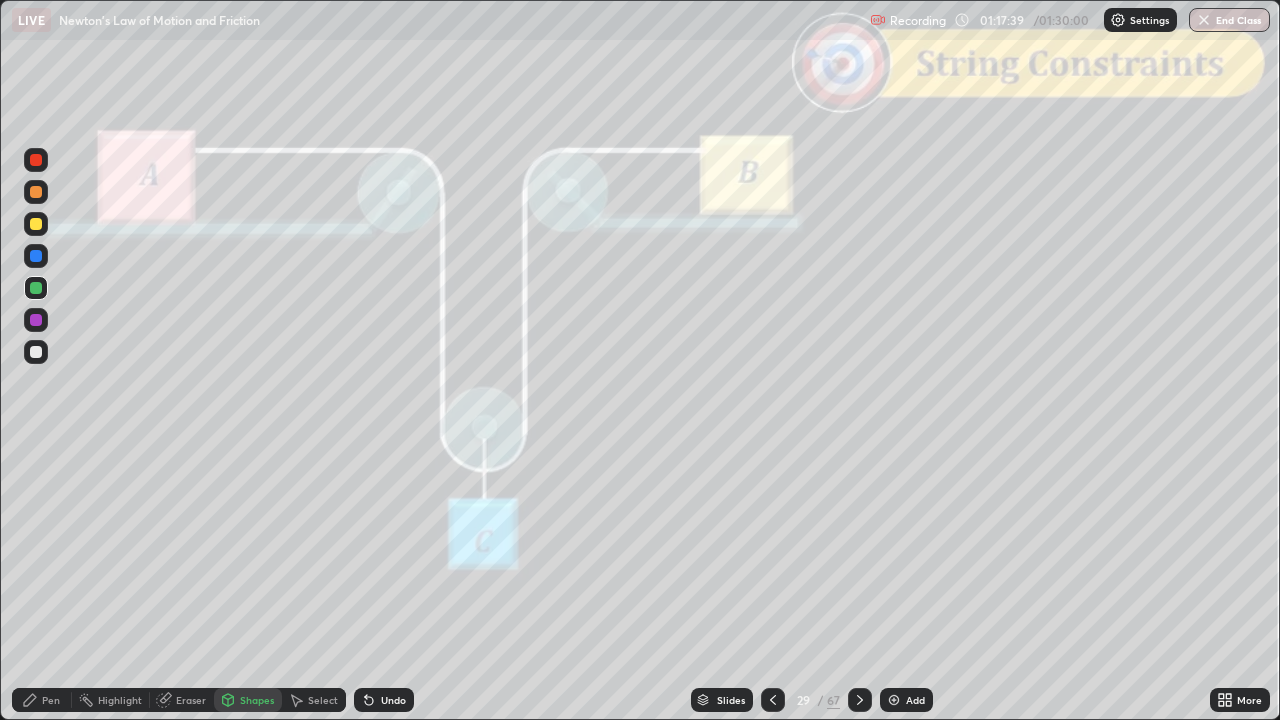 click 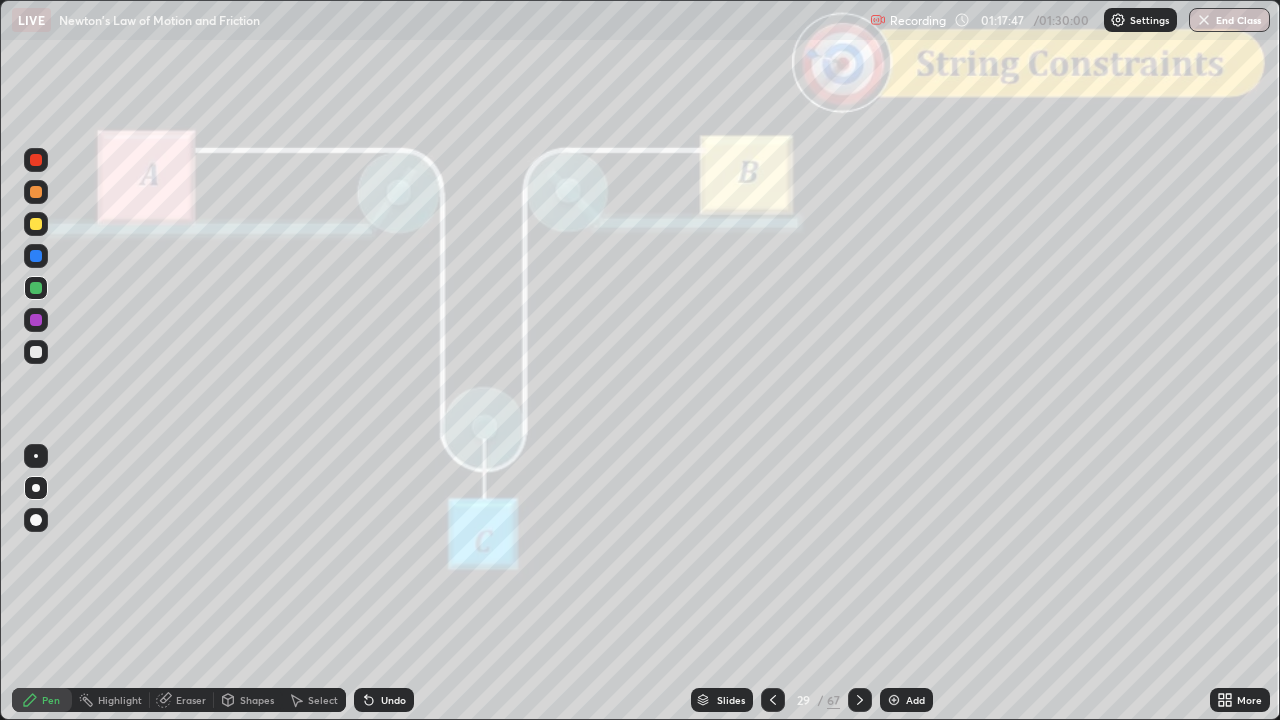 click at bounding box center [36, 224] 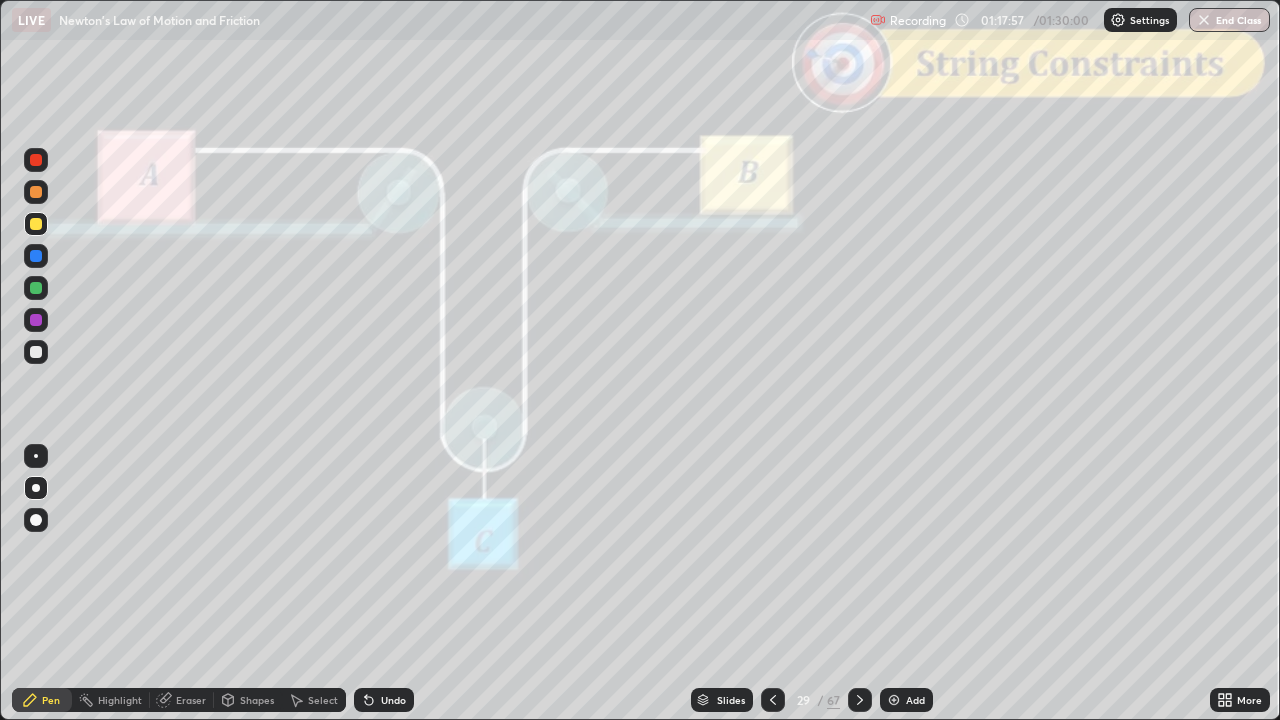 click at bounding box center (36, 352) 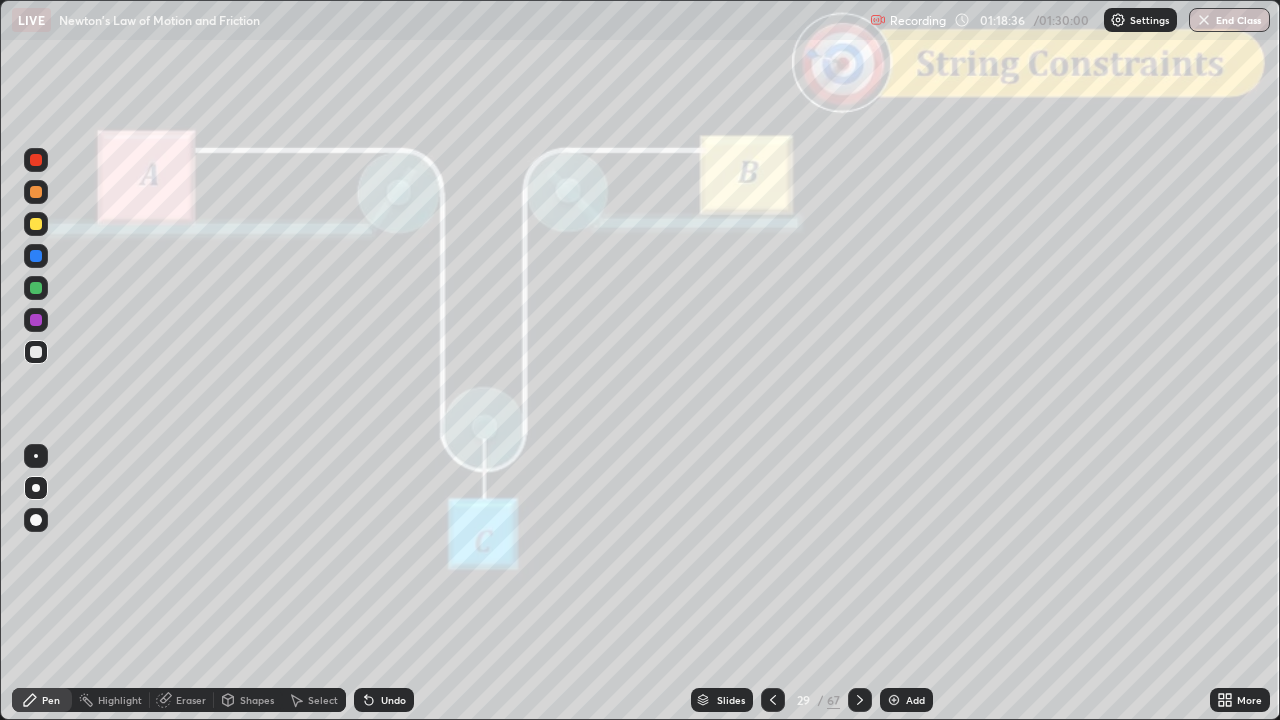 click at bounding box center [860, 700] 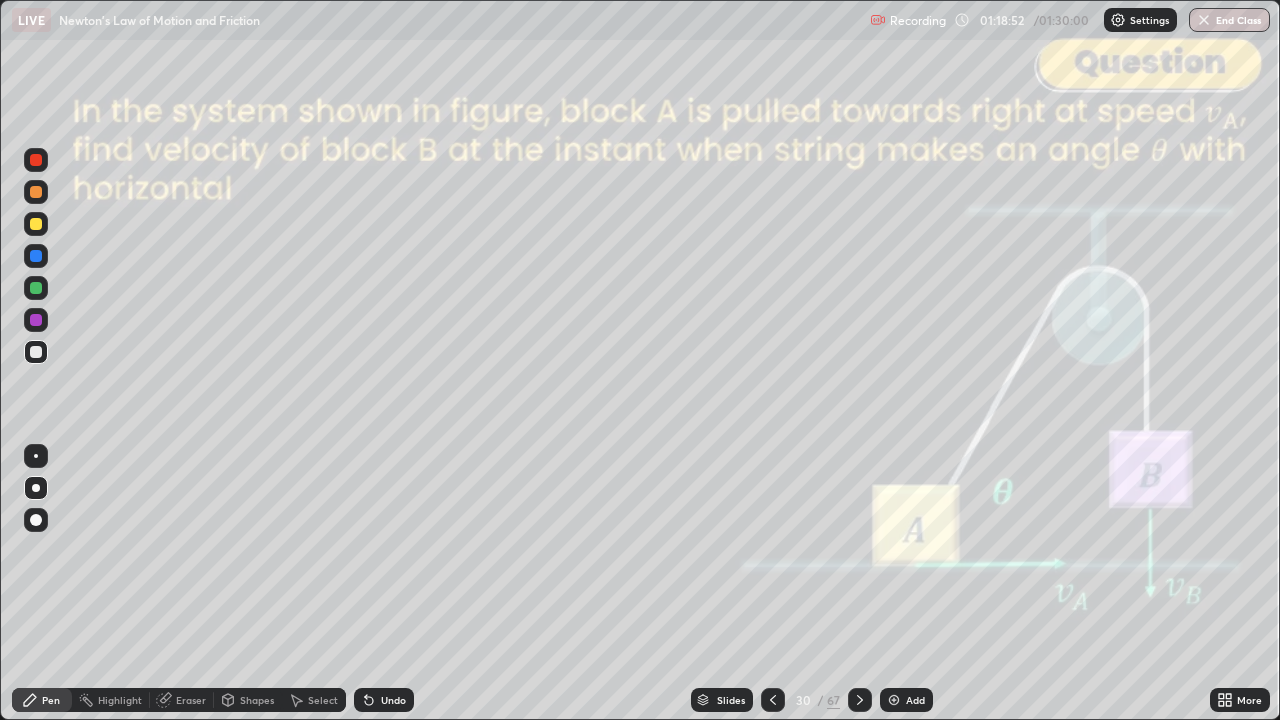 click 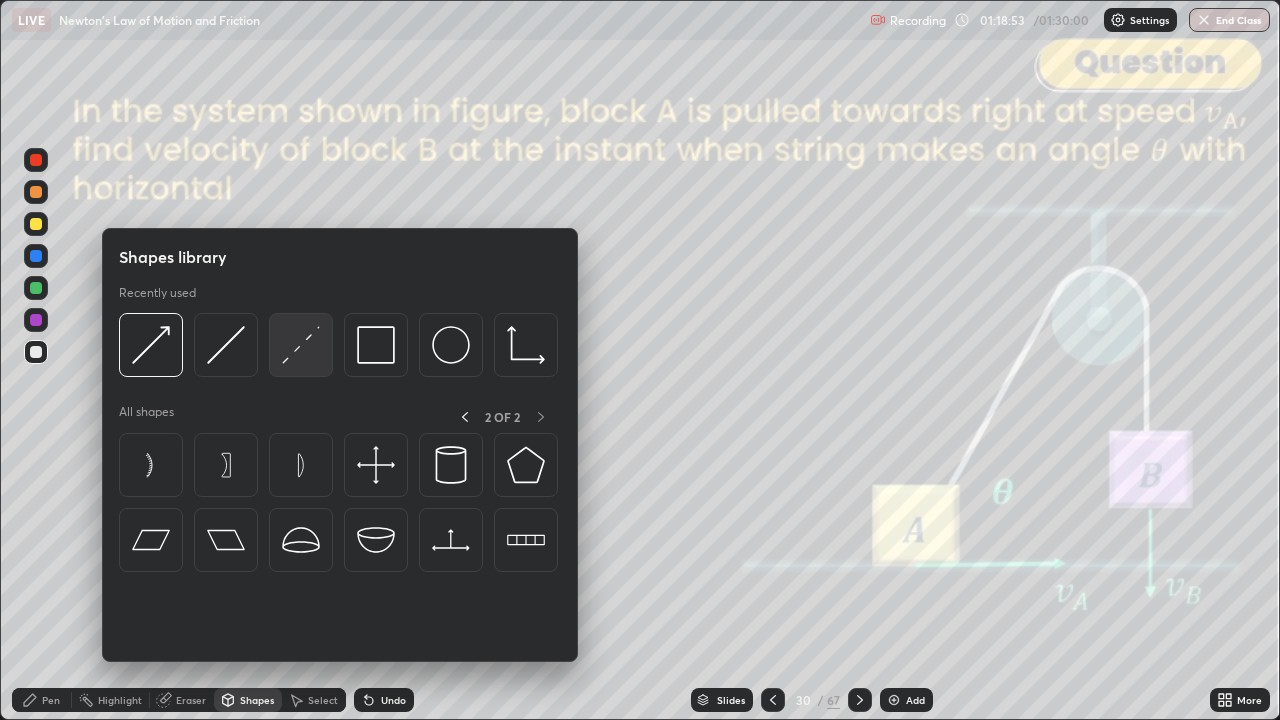 click at bounding box center [301, 345] 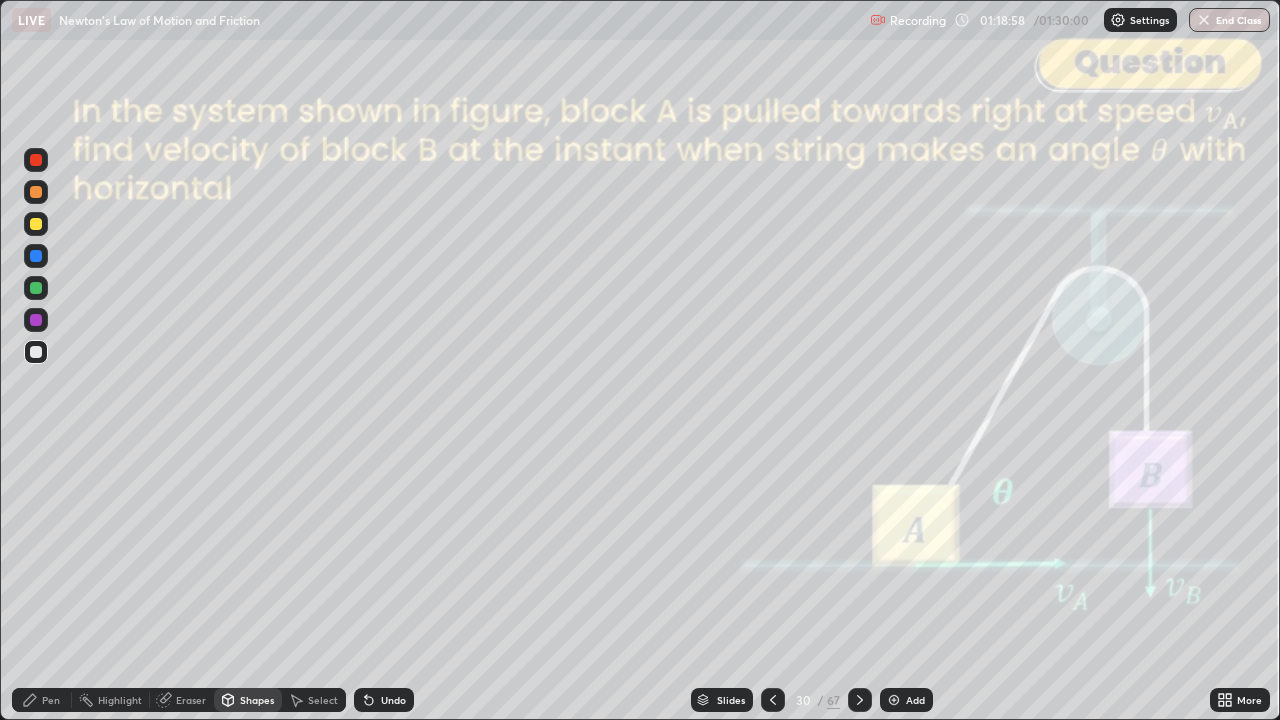 click on "Pen" at bounding box center (51, 700) 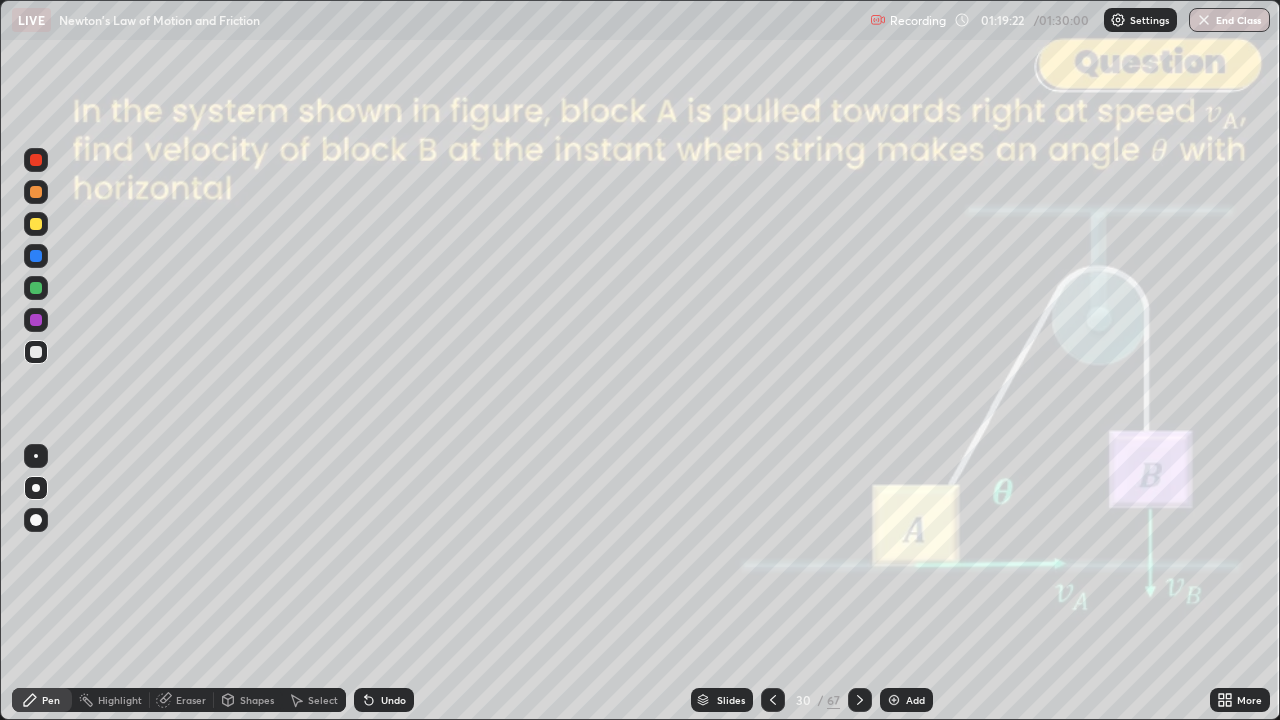 click on "Undo" at bounding box center [384, 700] 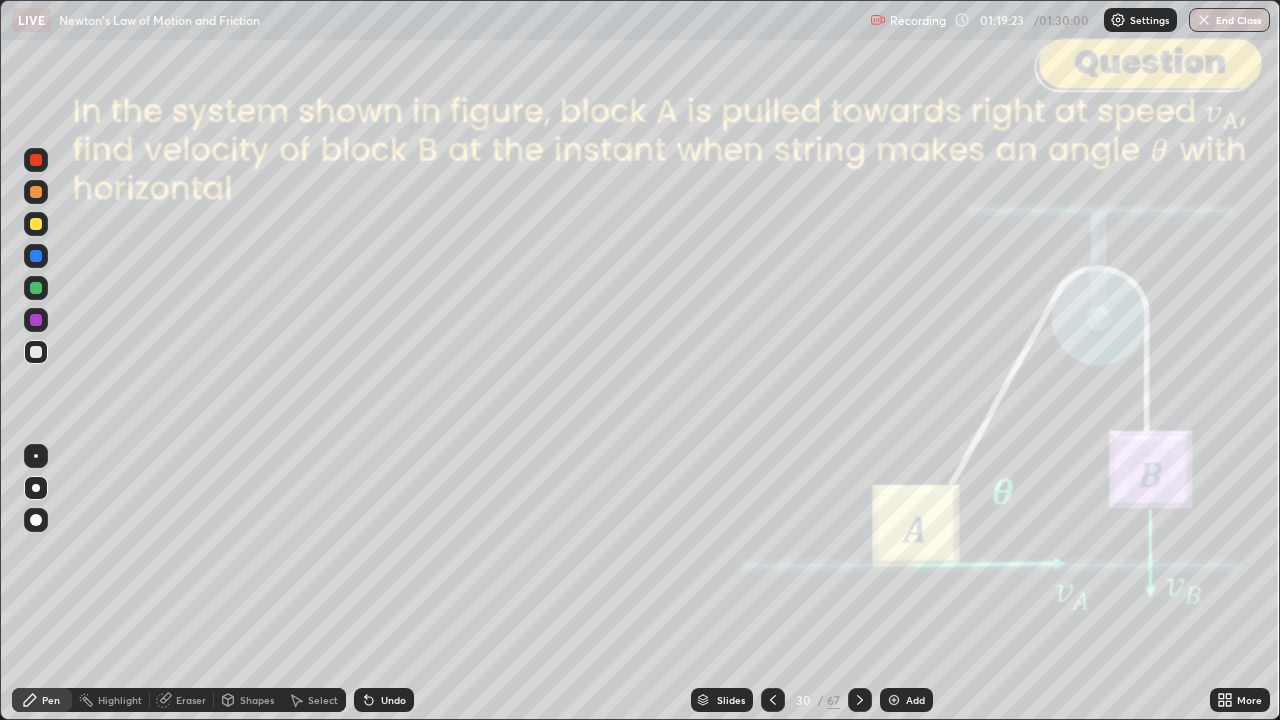 click on "Shapes" at bounding box center (257, 700) 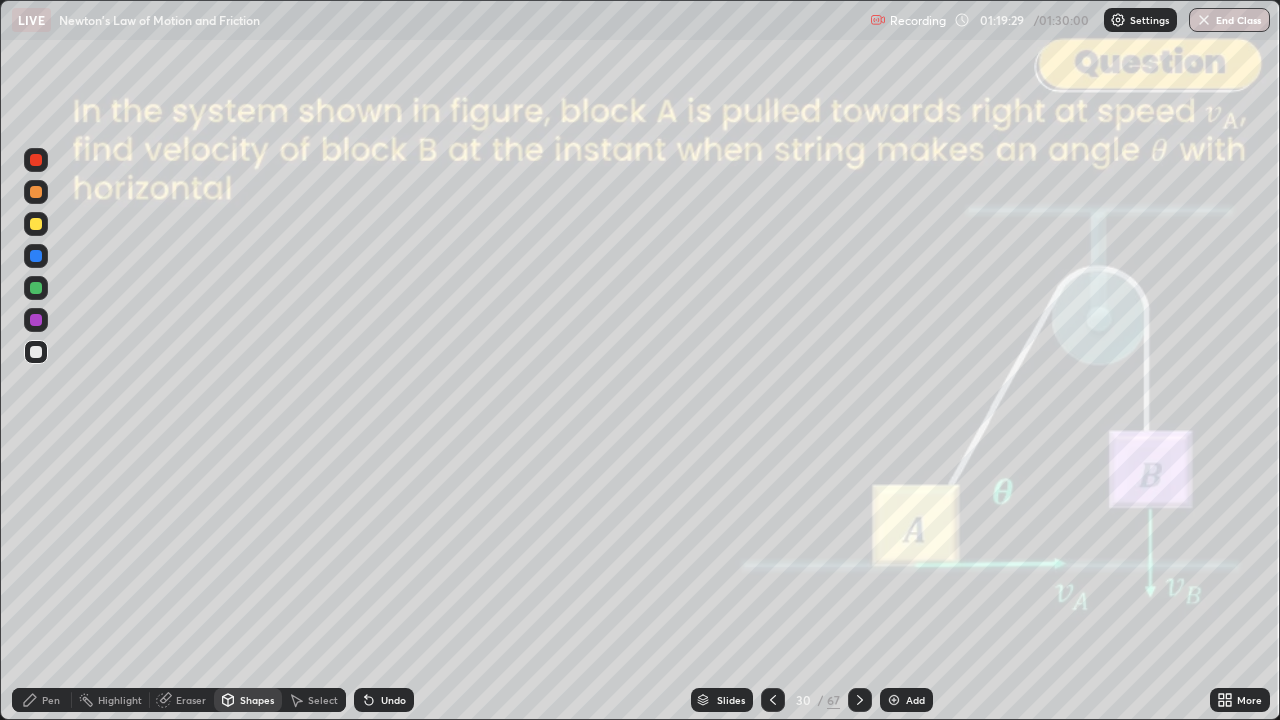 click on "Pen" at bounding box center (51, 700) 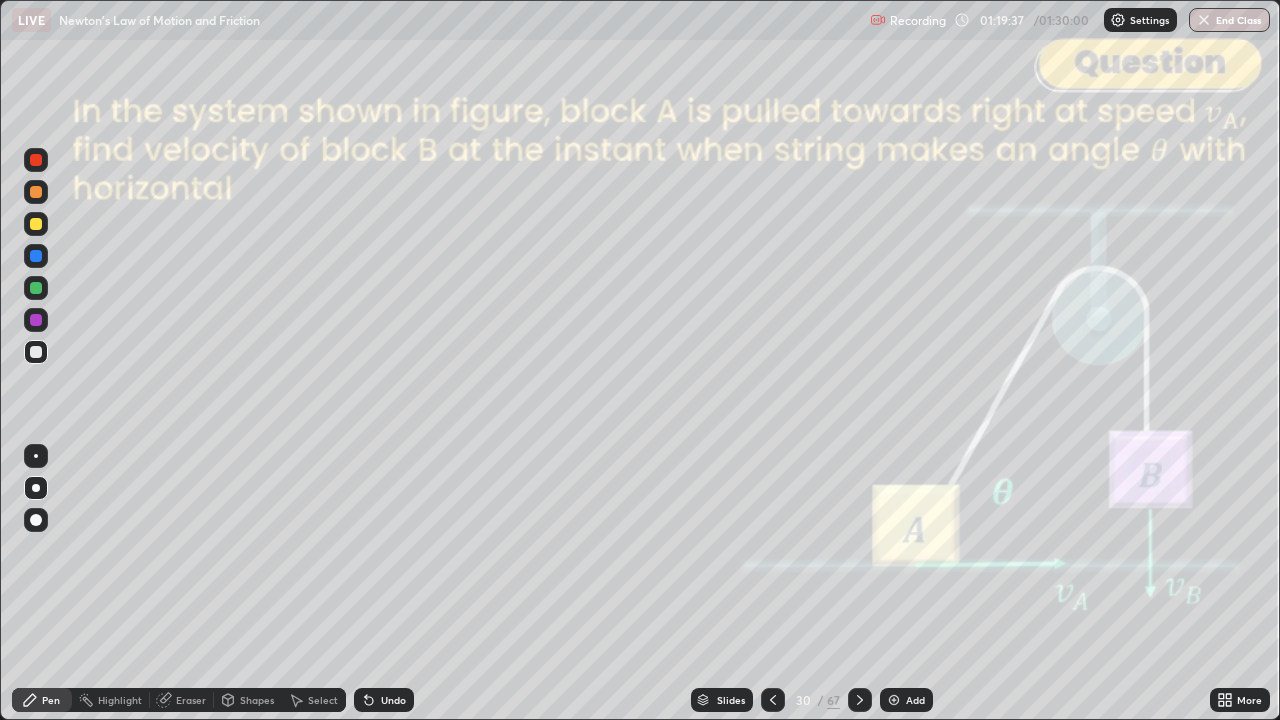 click on "Shapes" at bounding box center [248, 700] 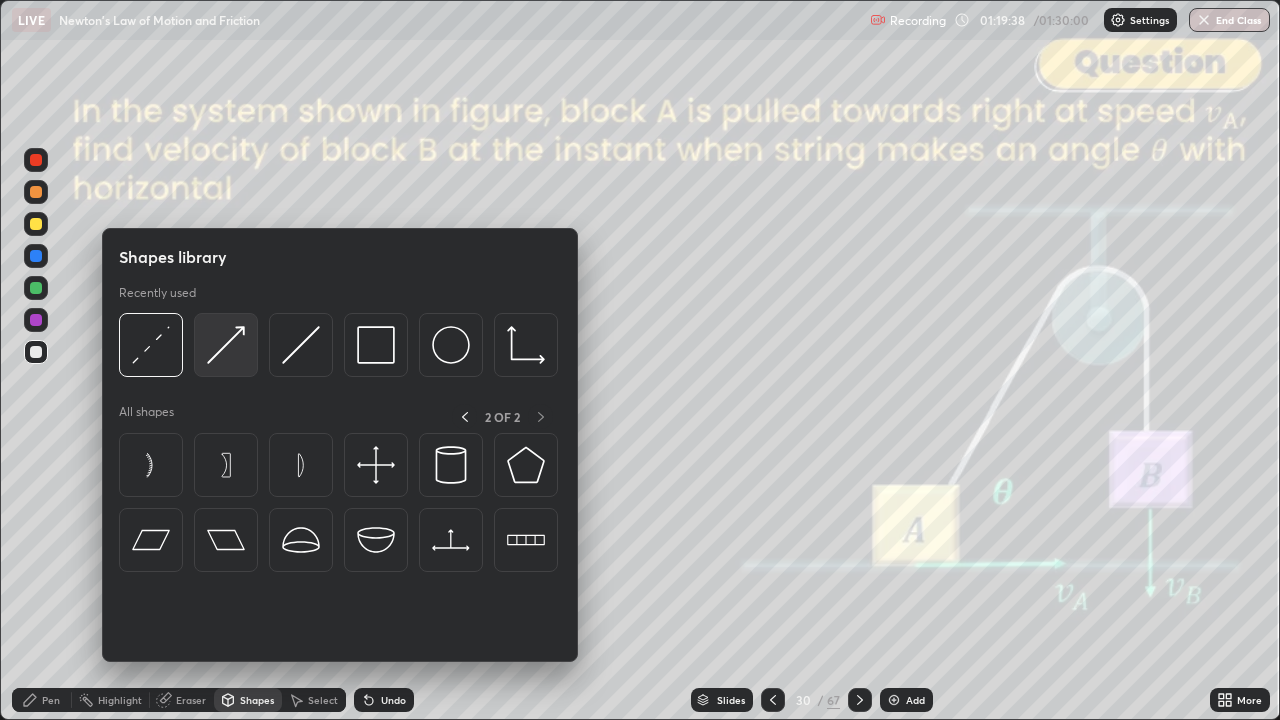 click at bounding box center (226, 345) 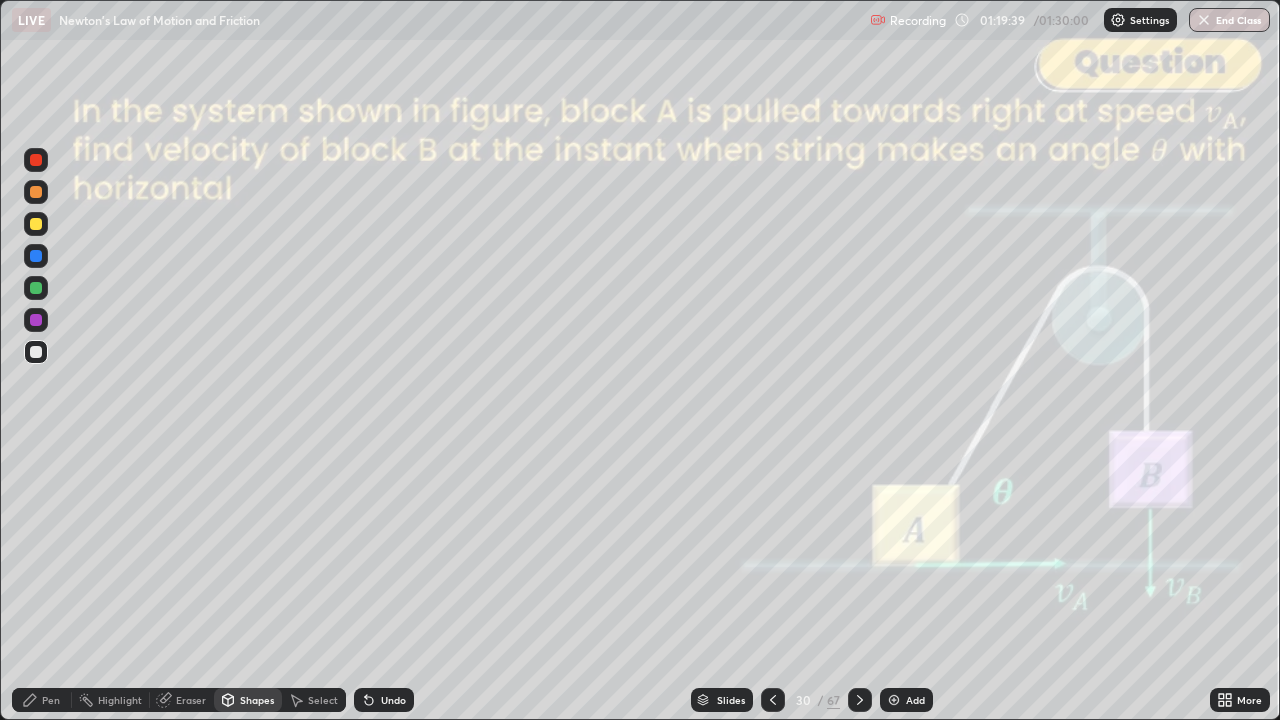 click at bounding box center [36, 192] 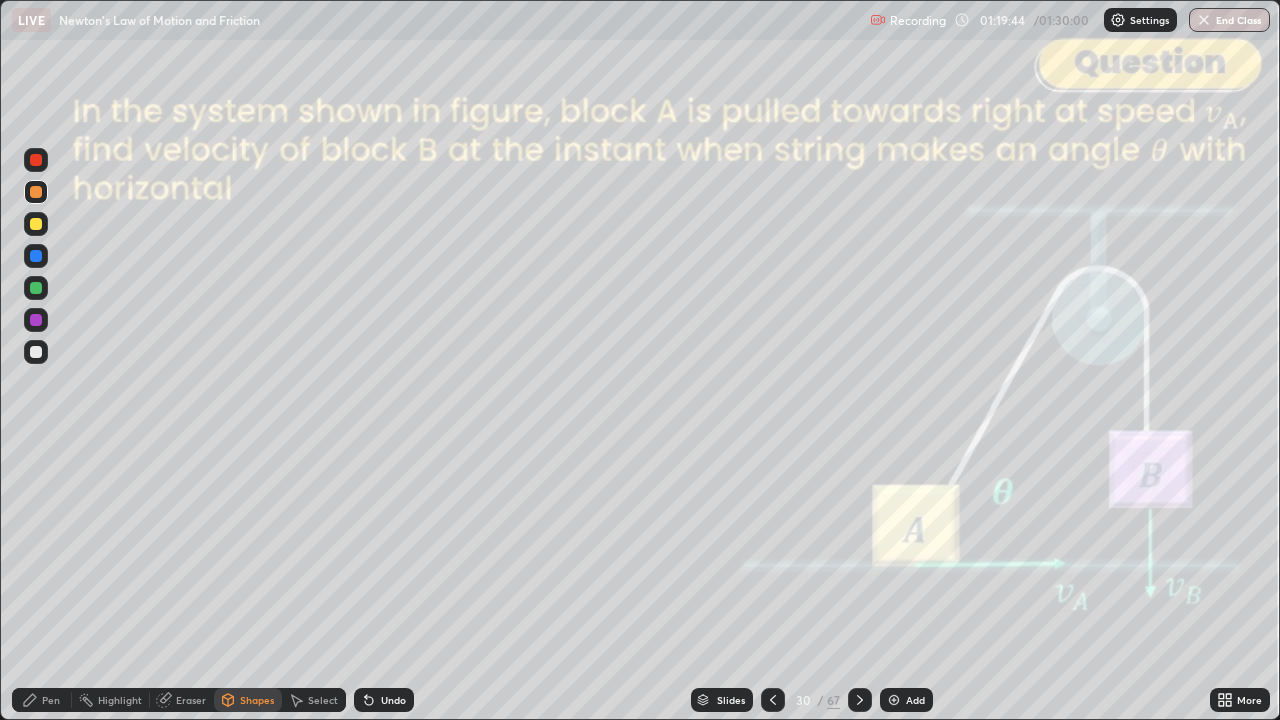 click on "Shapes" at bounding box center [257, 700] 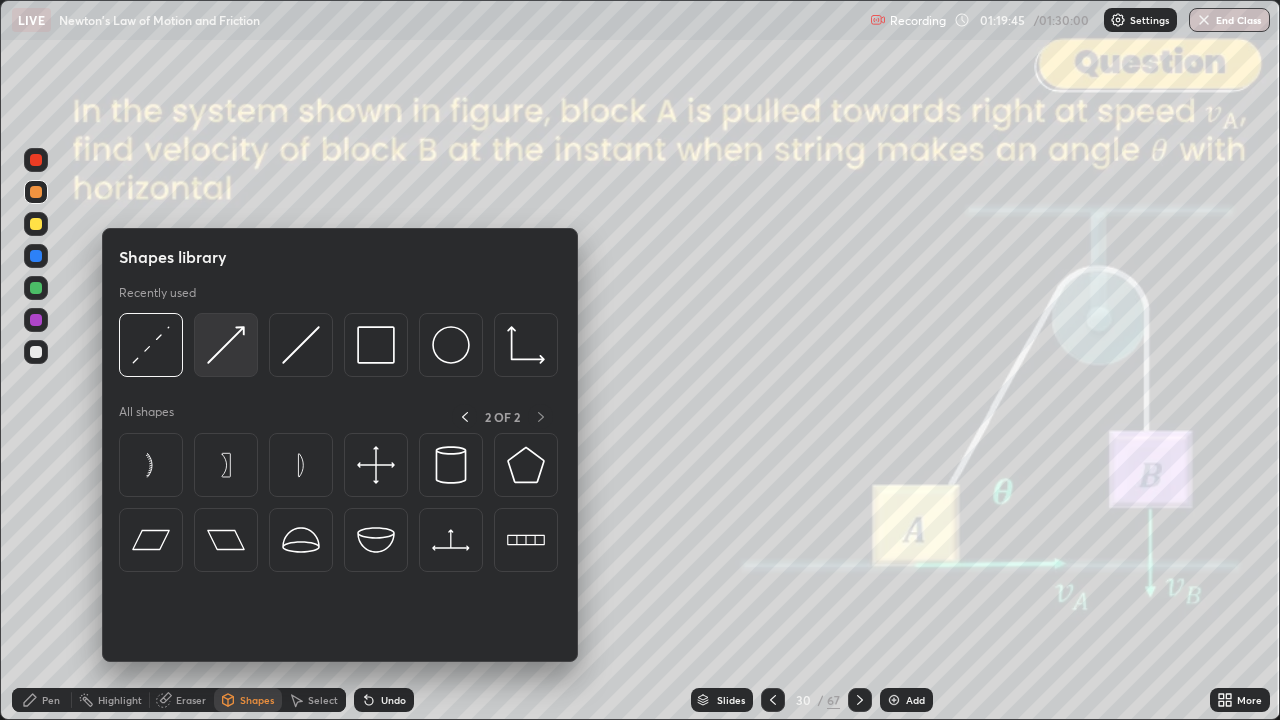click at bounding box center [226, 345] 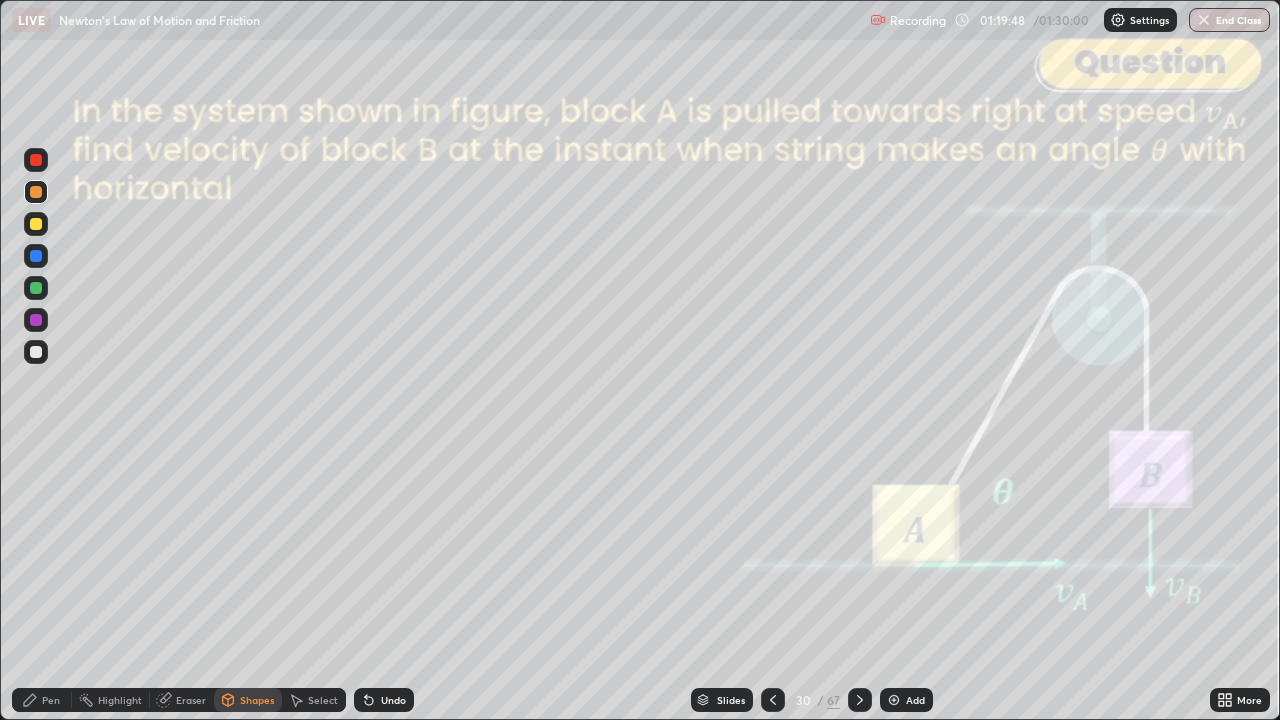 click on "Pen" at bounding box center [42, 700] 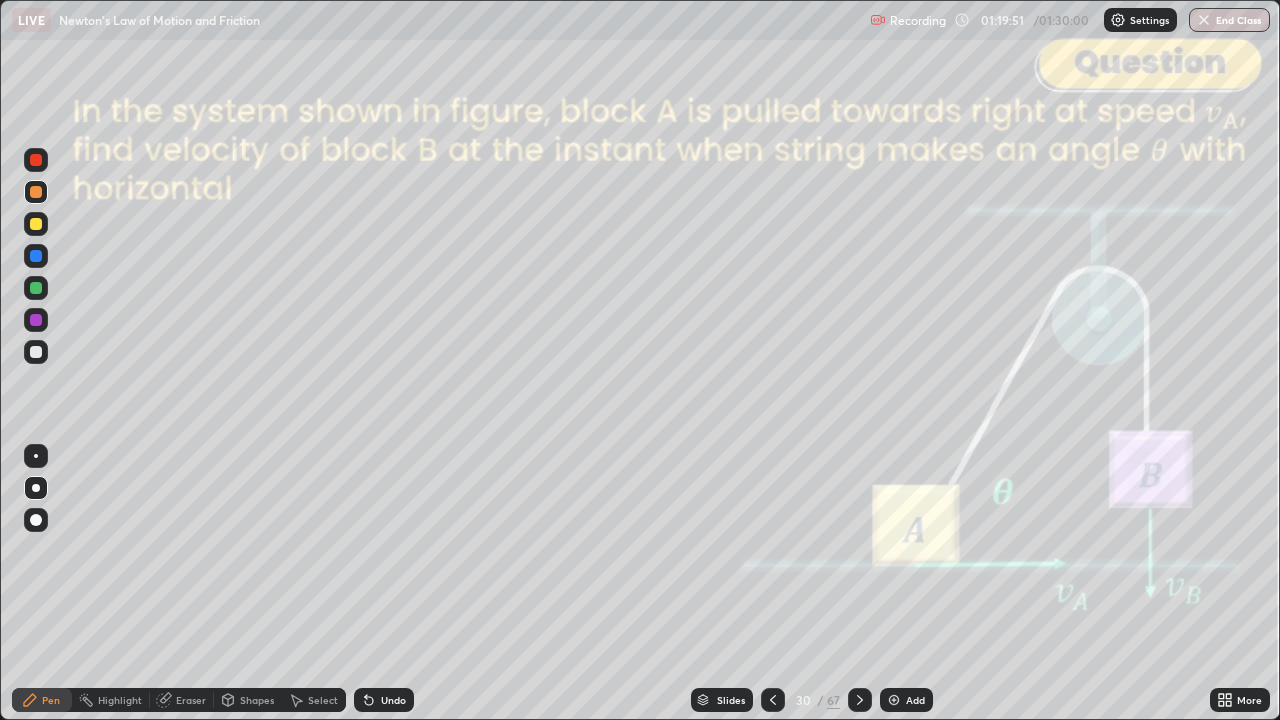 click on "Shapes" at bounding box center (248, 700) 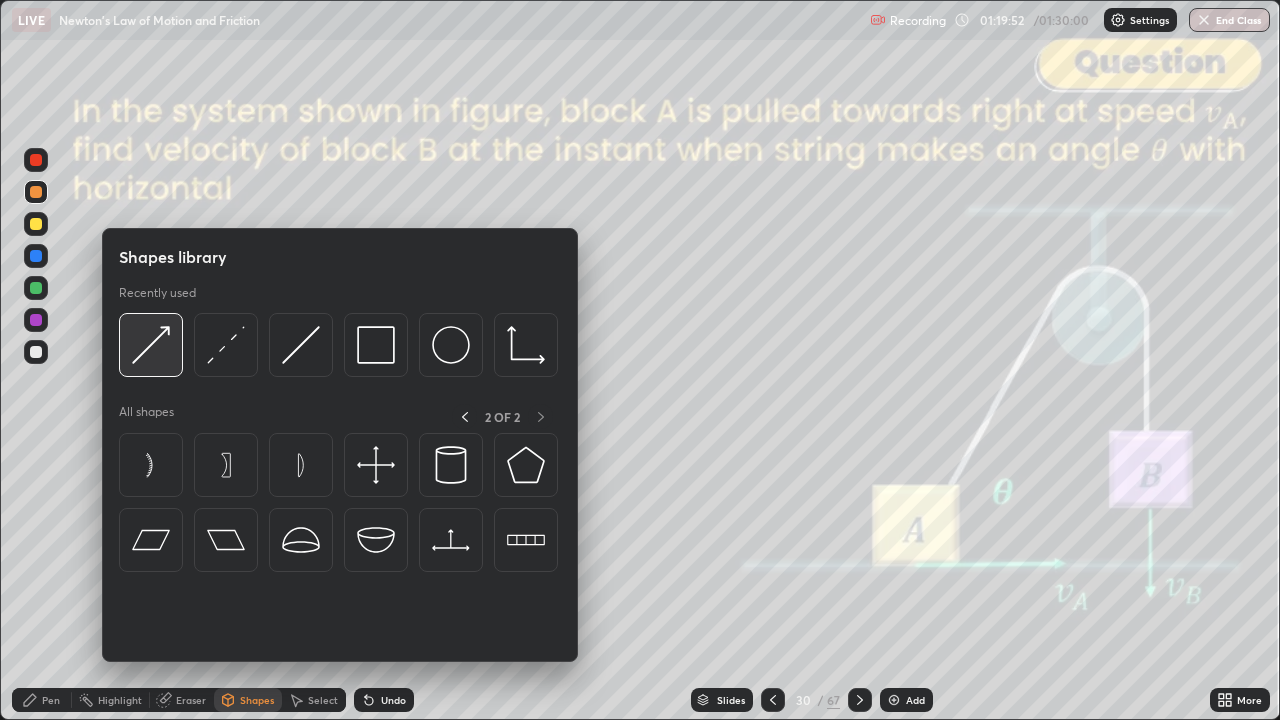 click at bounding box center [151, 345] 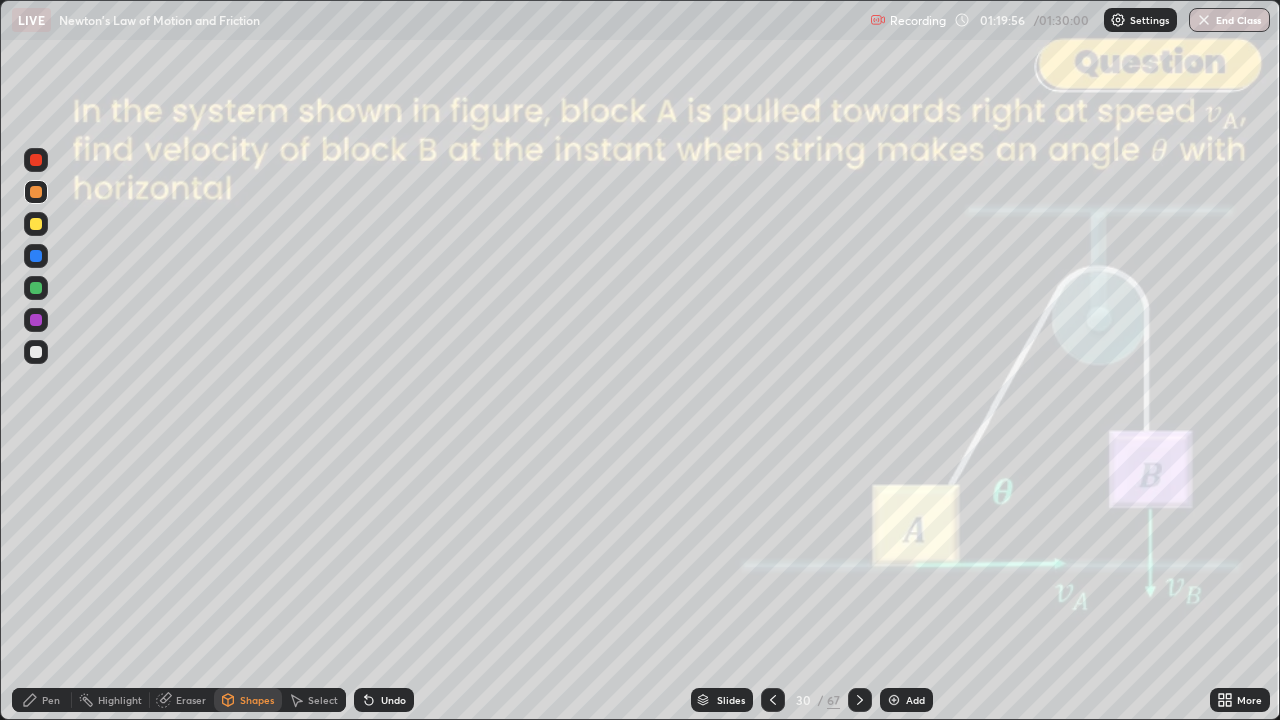 click on "Pen" at bounding box center [51, 700] 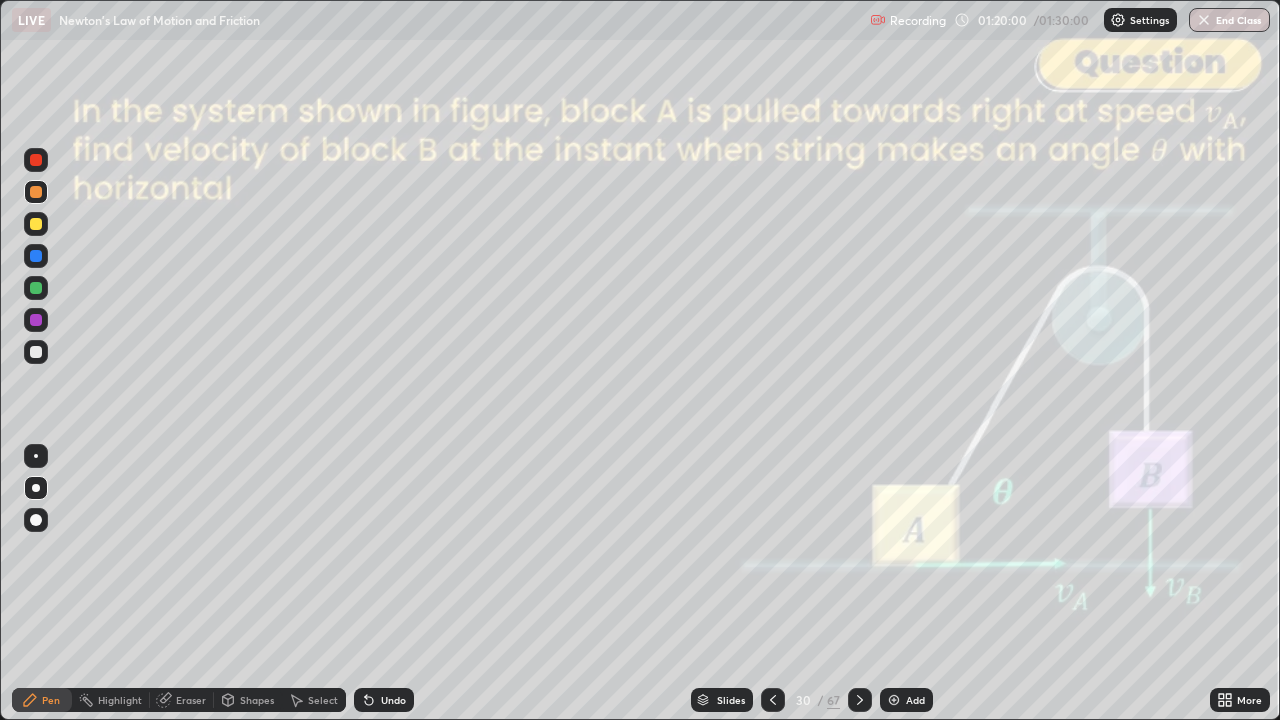 click on "Slides" at bounding box center [731, 700] 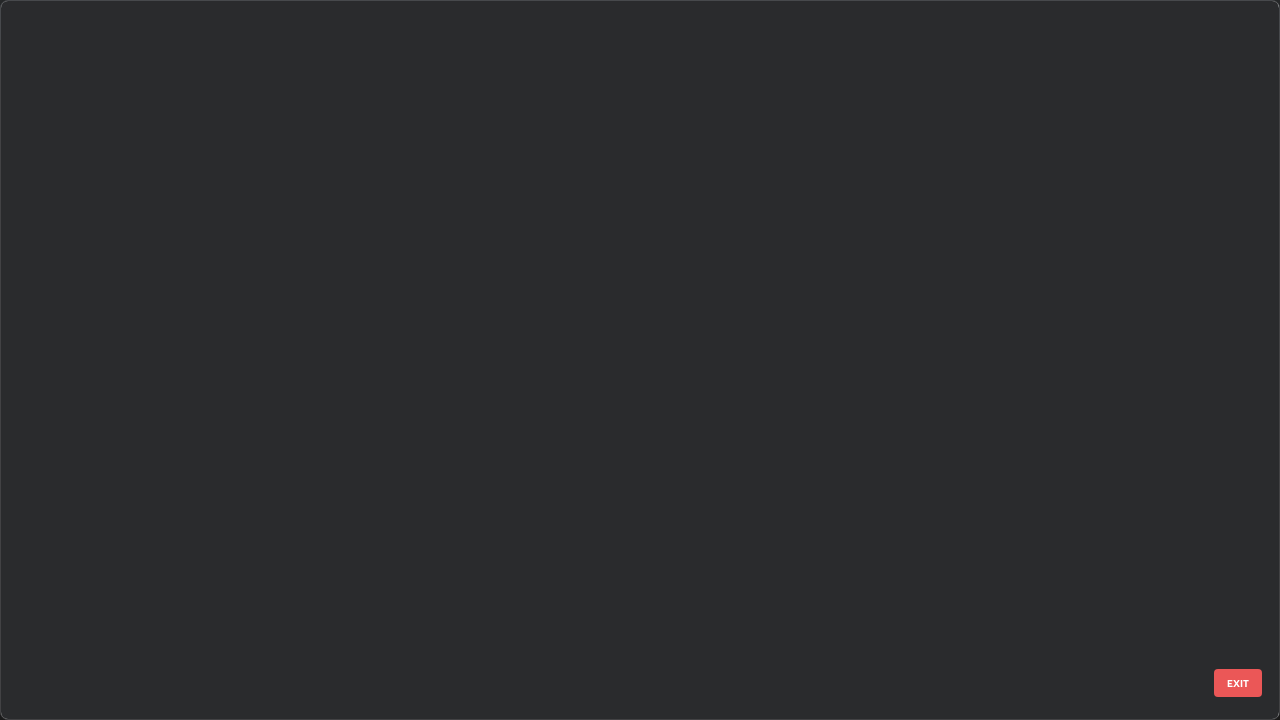 scroll, scrollTop: 1529, scrollLeft: 0, axis: vertical 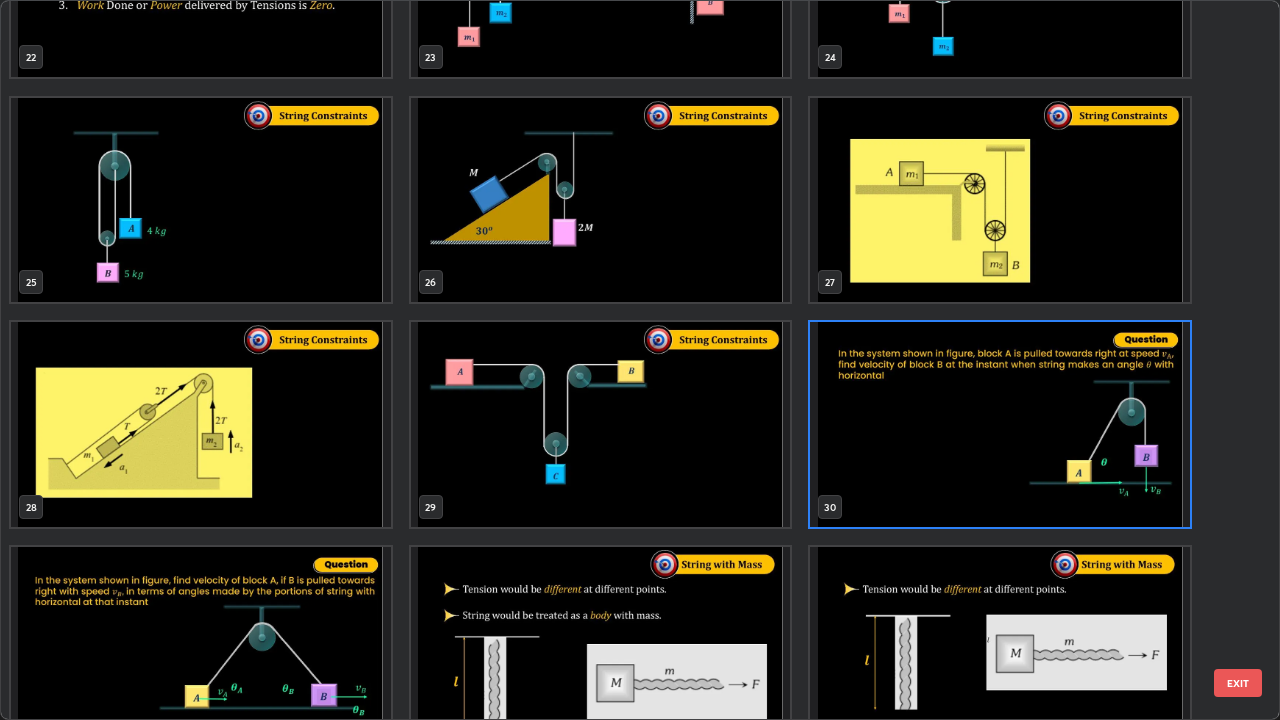 click at bounding box center (1000, 424) 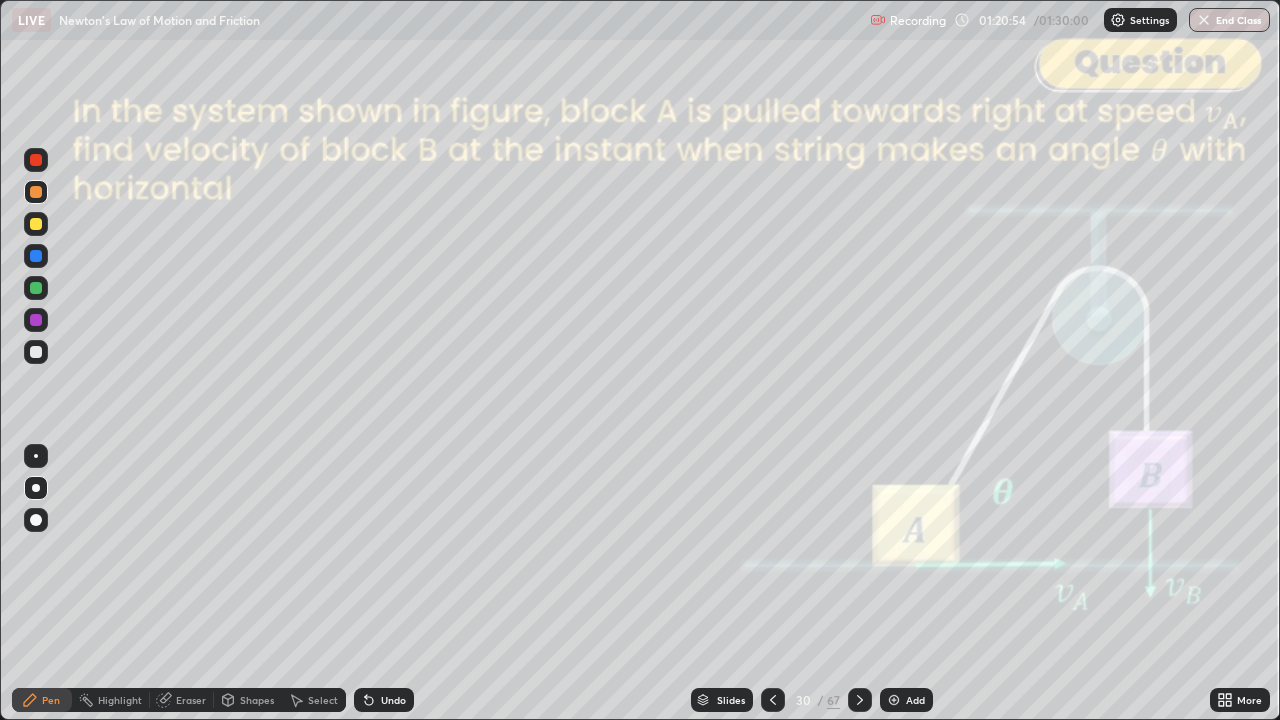 click on "Shapes" at bounding box center (257, 700) 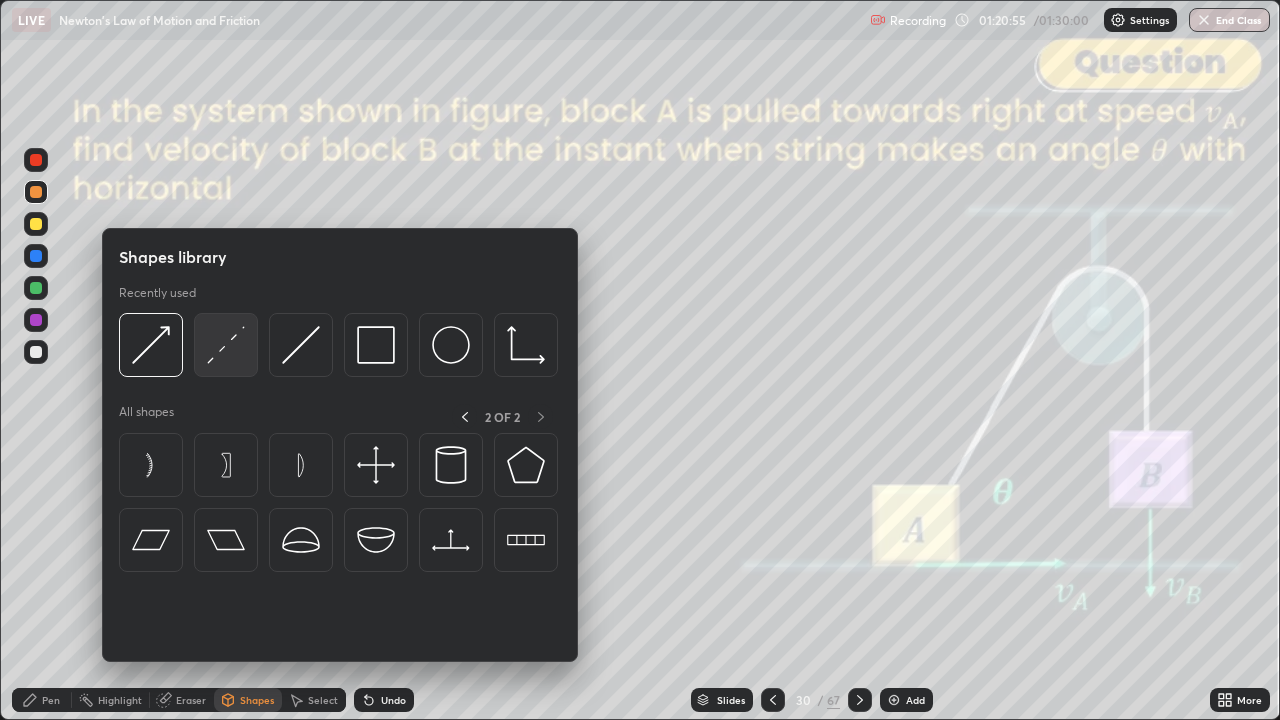 click at bounding box center [226, 345] 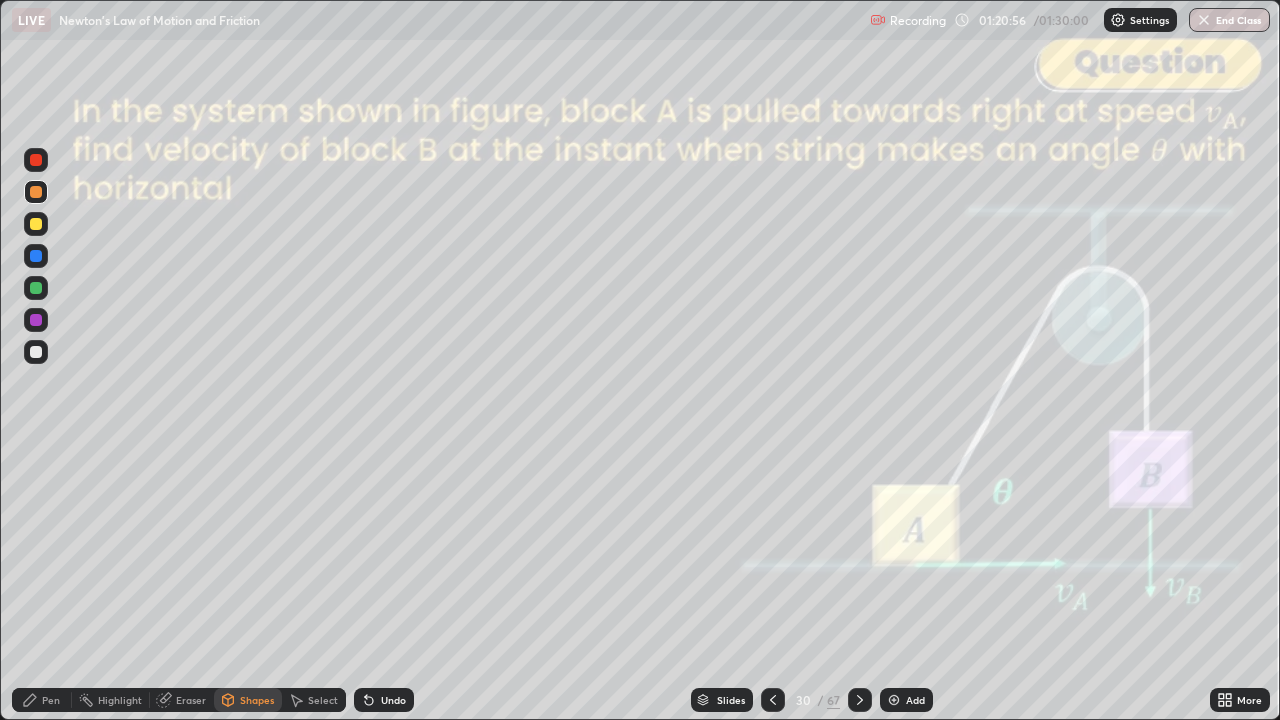 click on "Shapes" at bounding box center [248, 700] 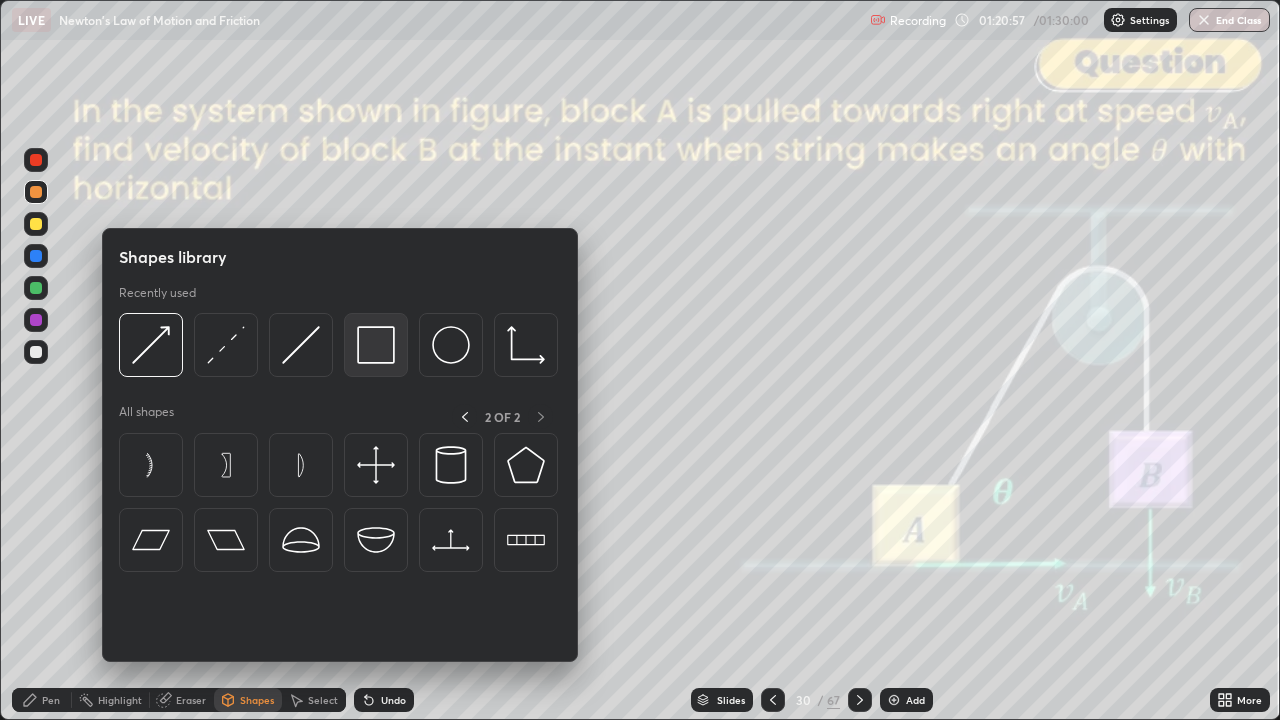 click at bounding box center [376, 345] 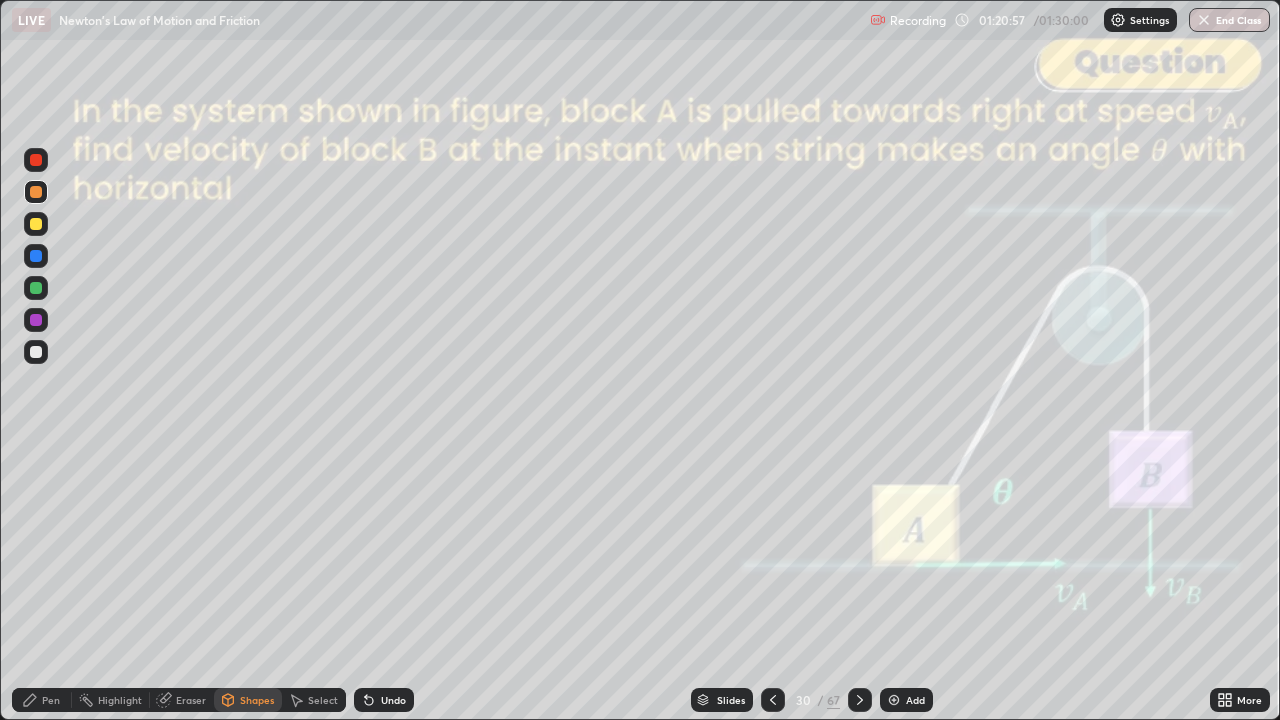 click at bounding box center (36, 160) 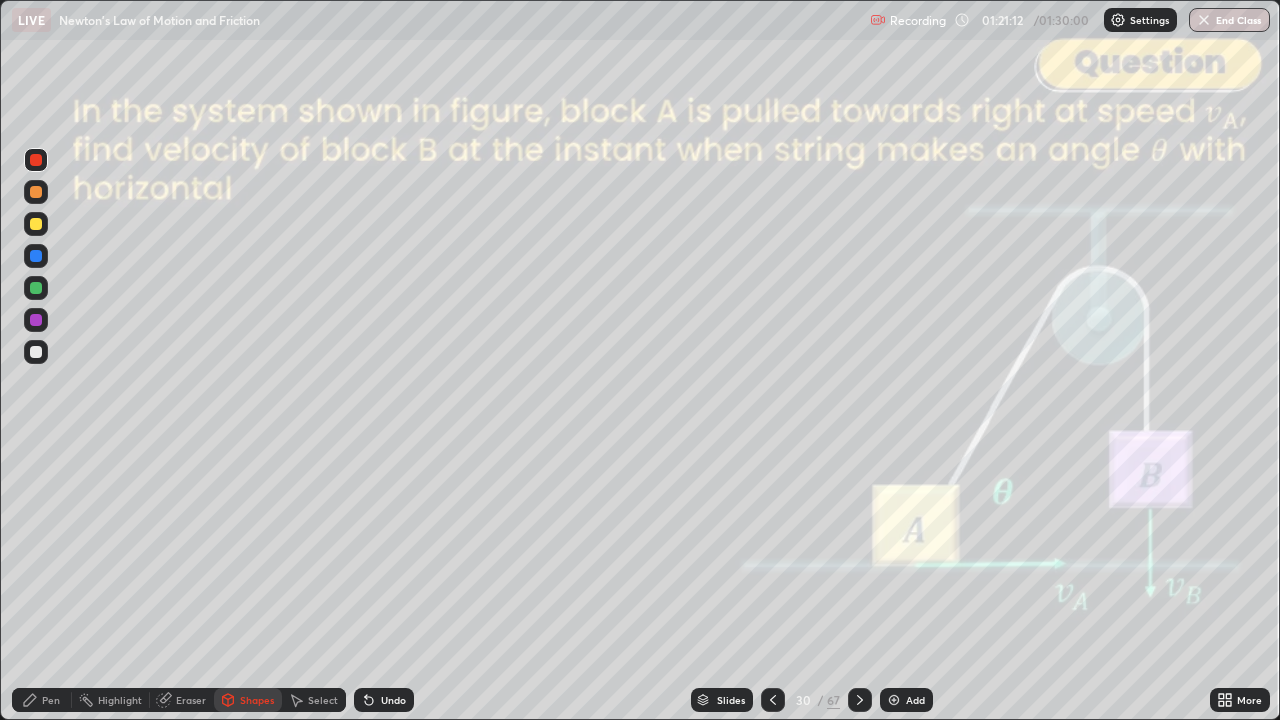 click 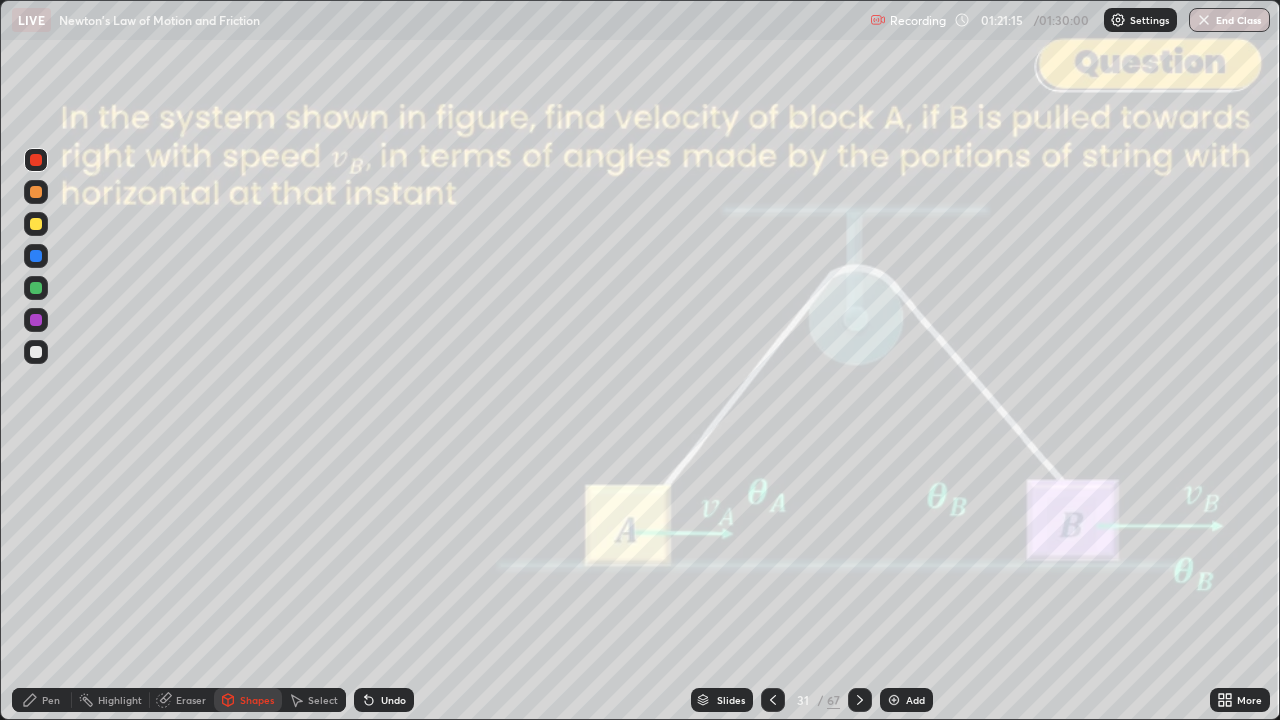 click on "Shapes" at bounding box center [248, 700] 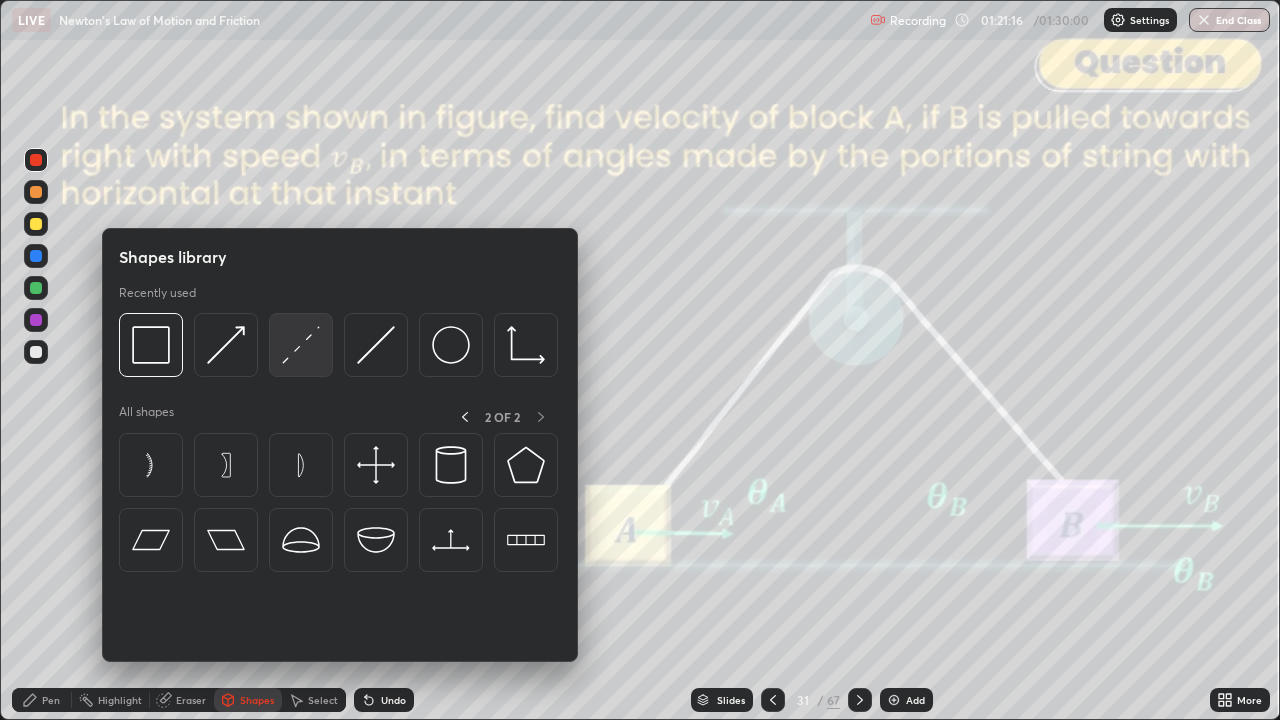 click at bounding box center (301, 345) 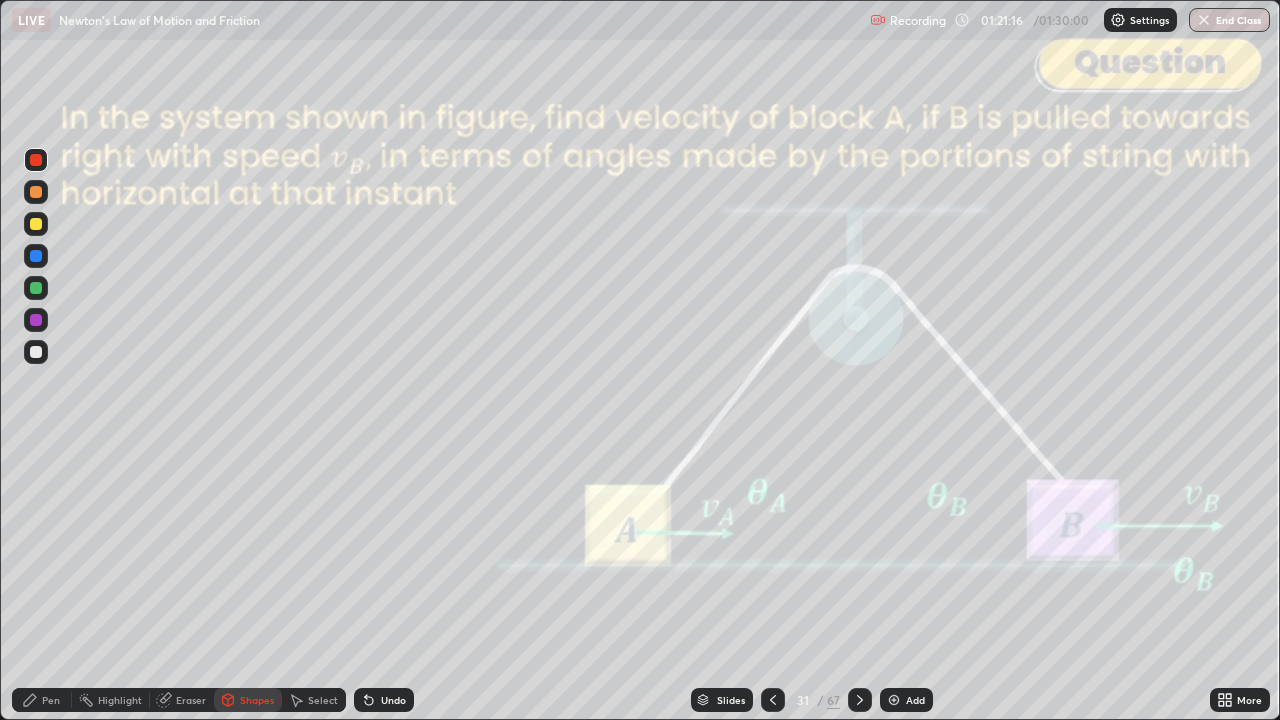 click at bounding box center [36, 352] 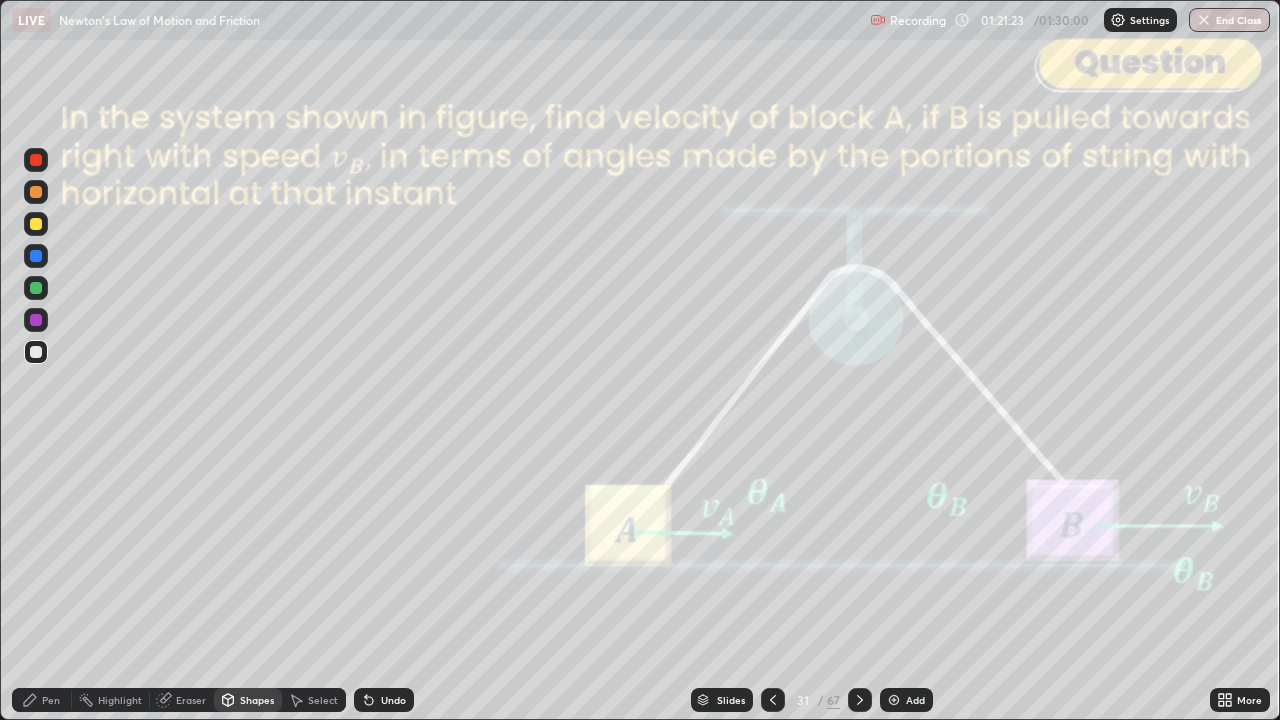 click 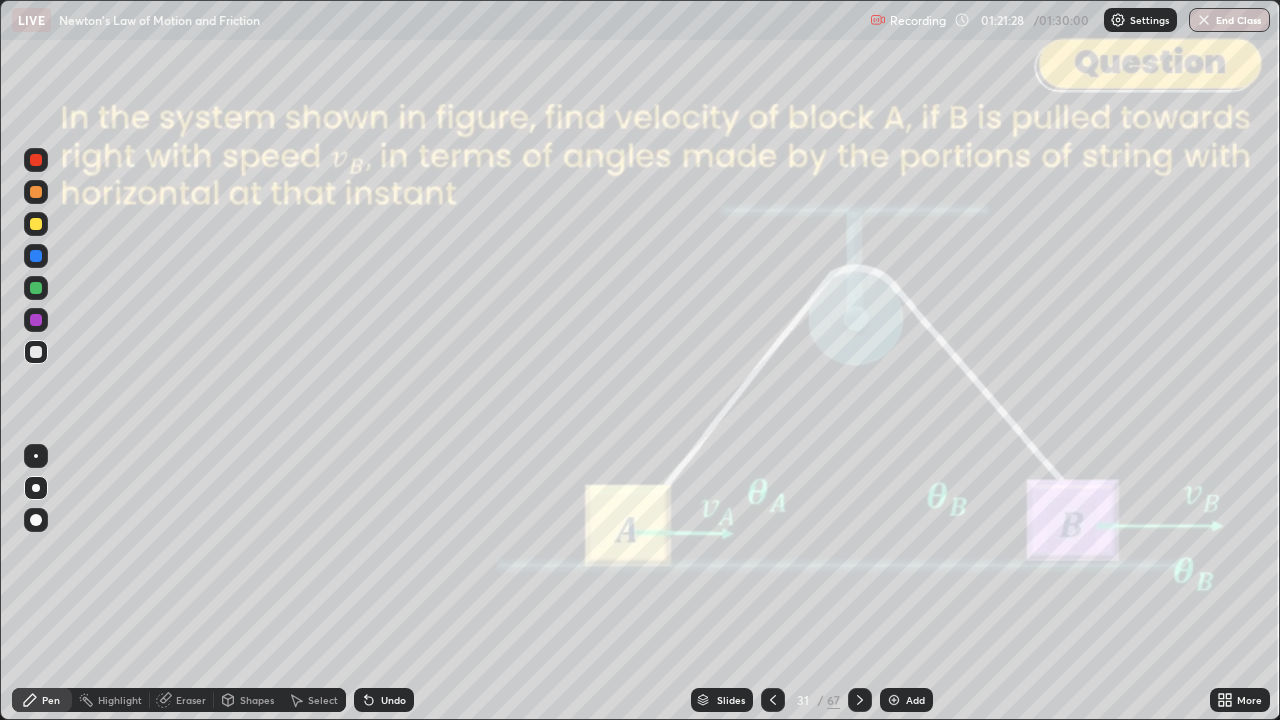click on "Eraser" at bounding box center [182, 700] 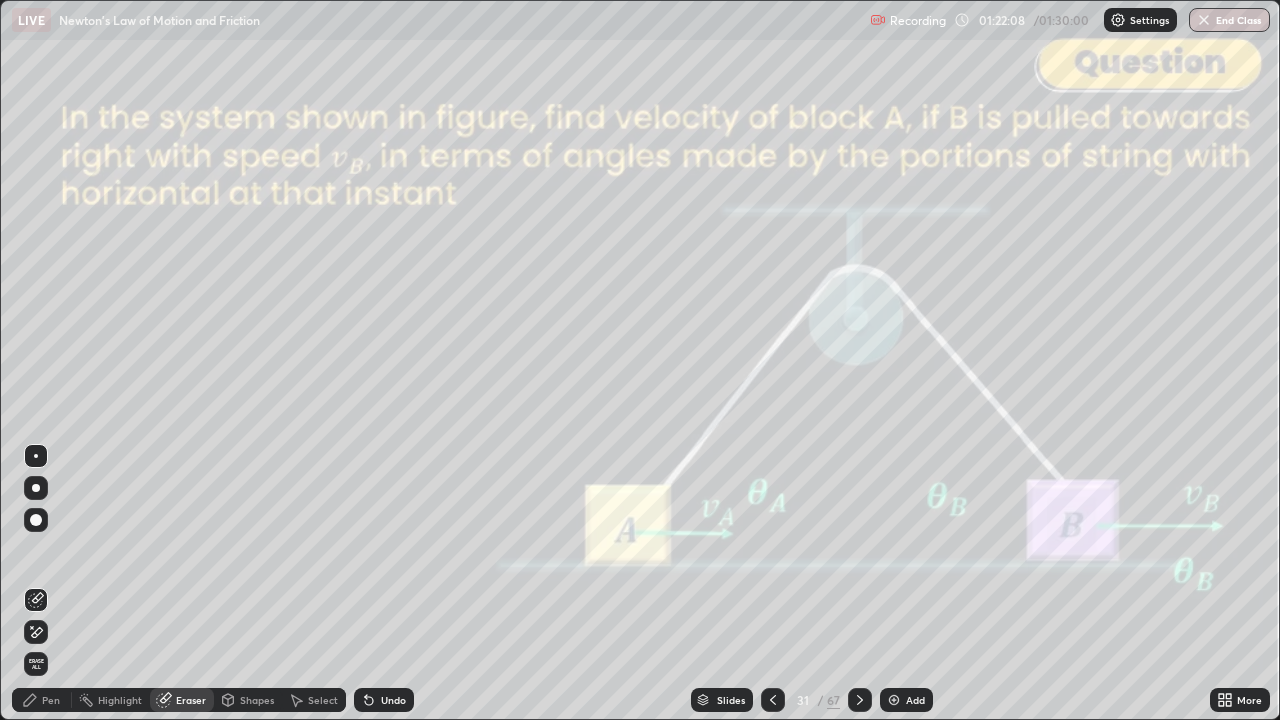 click 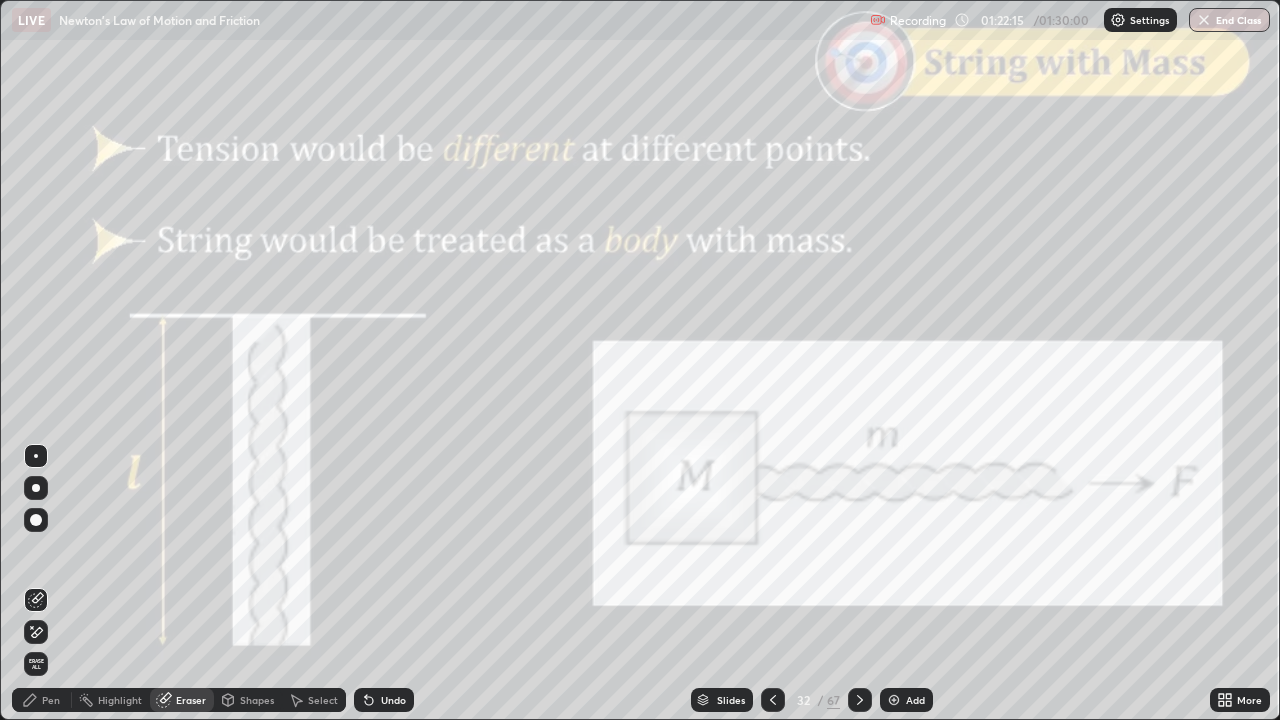 click on "Slides" at bounding box center [731, 700] 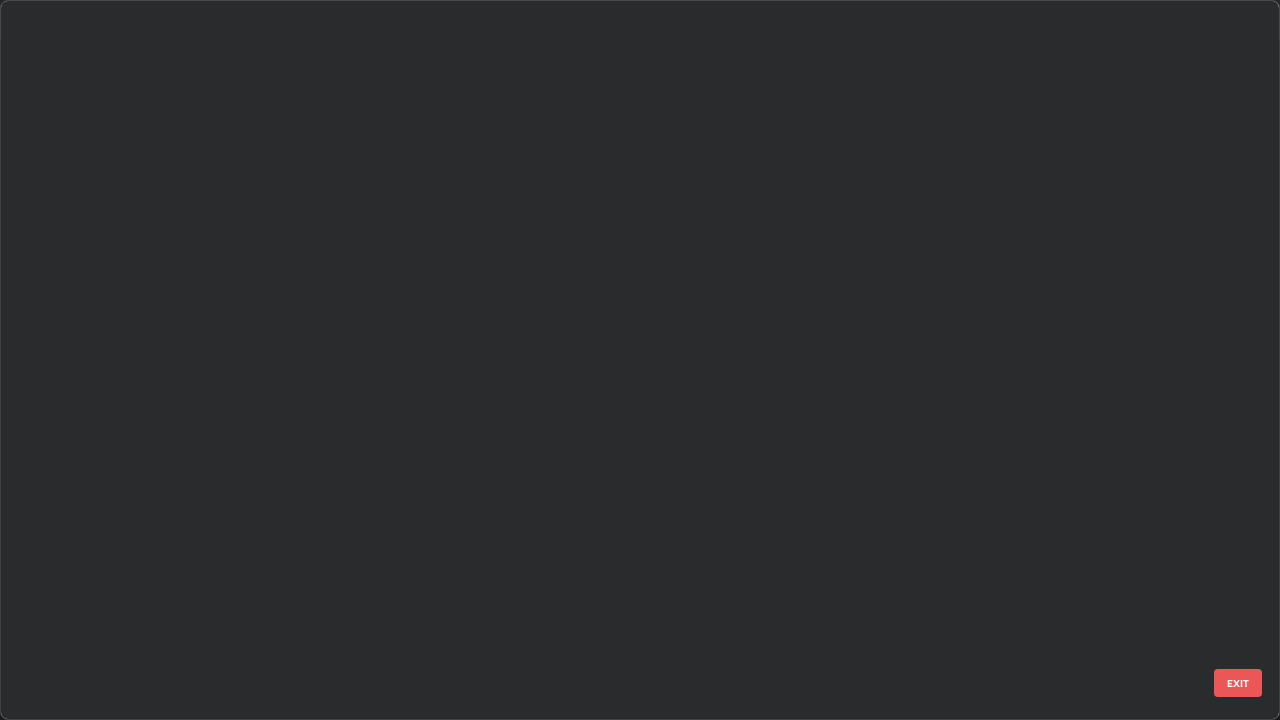 scroll, scrollTop: 1754, scrollLeft: 0, axis: vertical 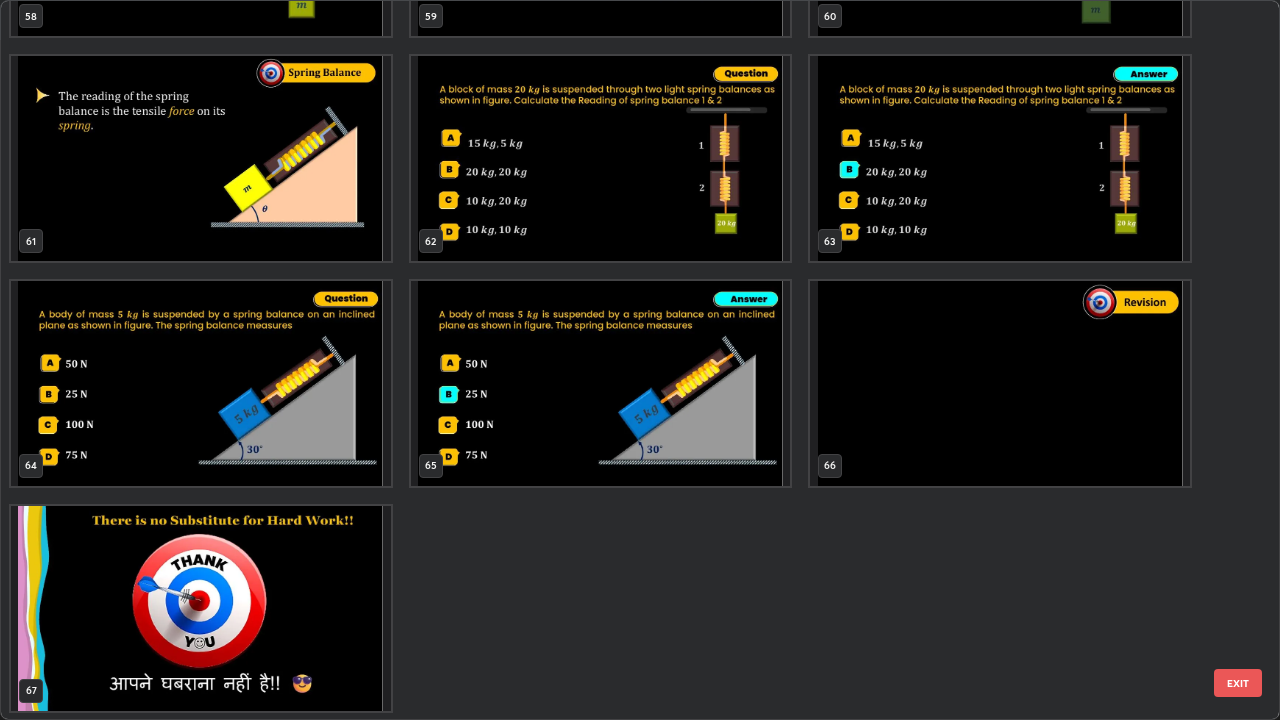 click at bounding box center (1000, 383) 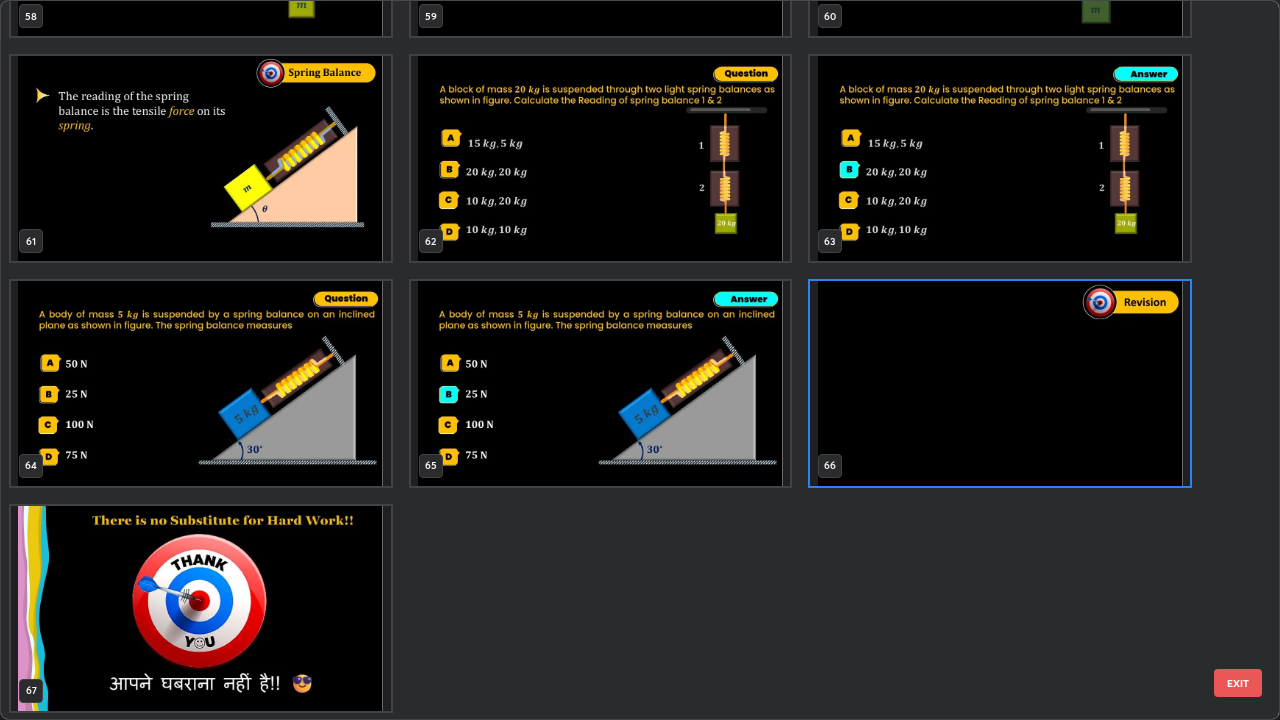 click on "EXIT" at bounding box center (1238, 683) 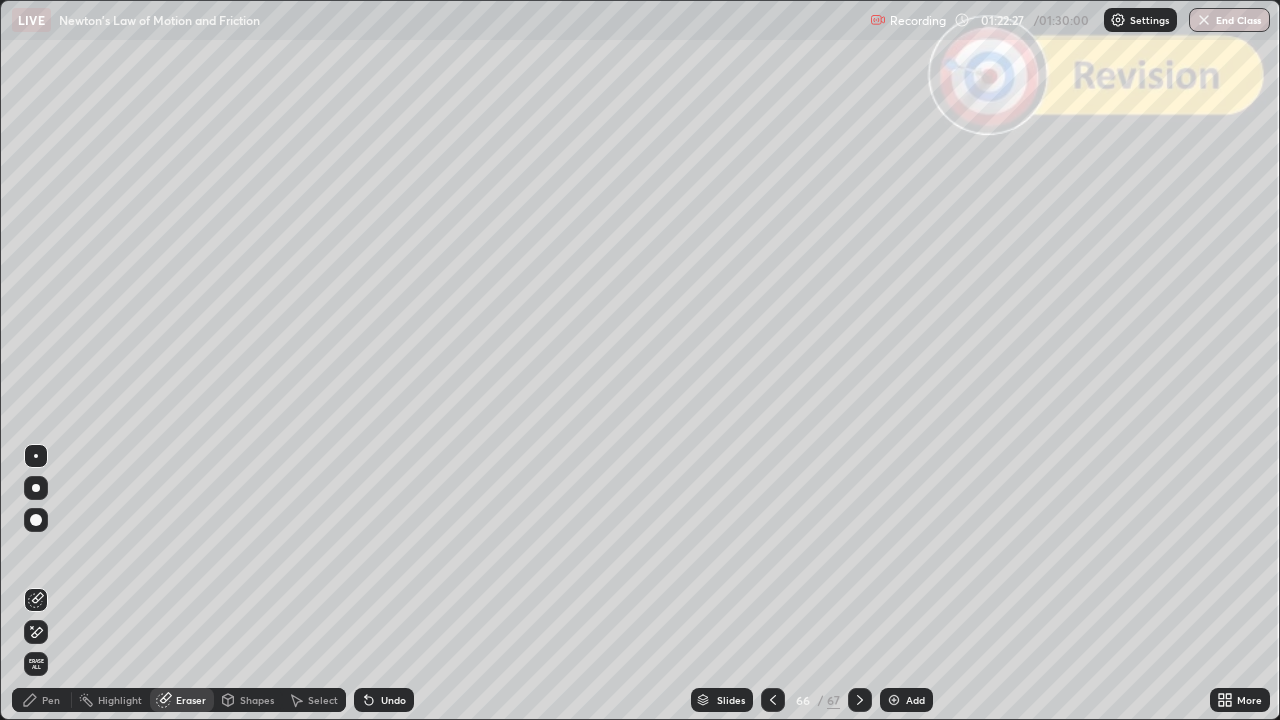 click 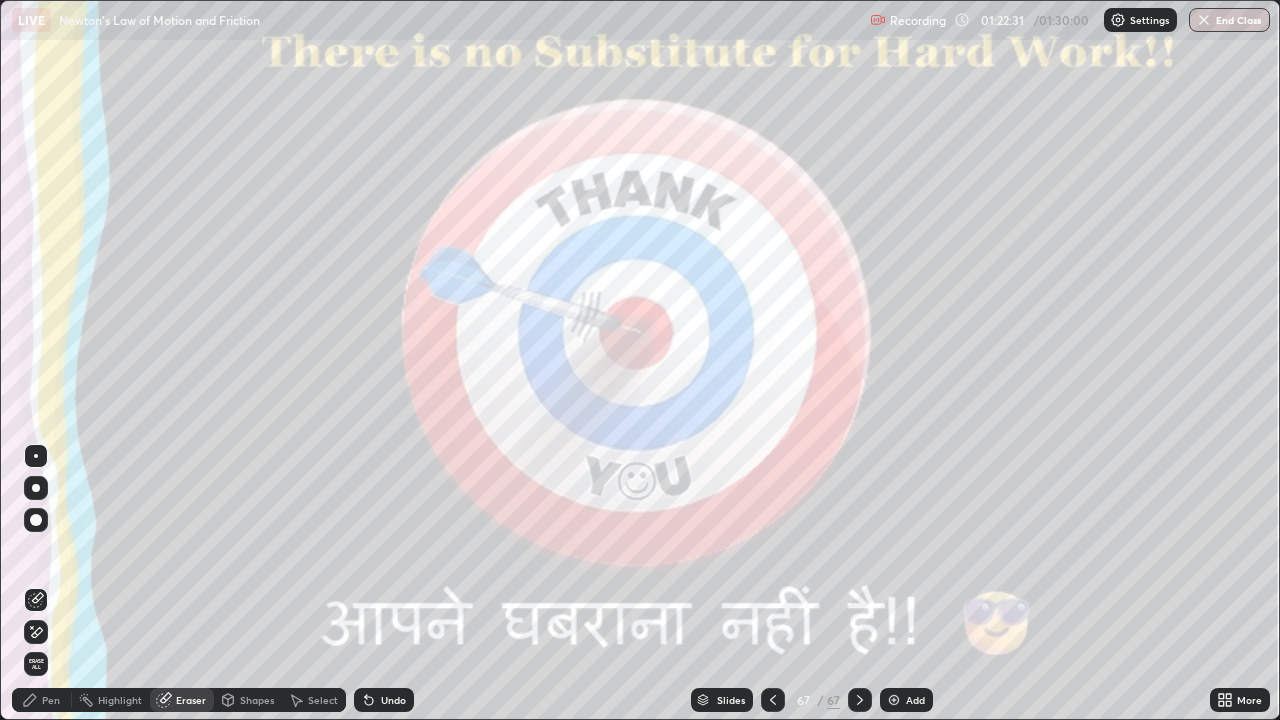 click on "End Class" at bounding box center (1229, 20) 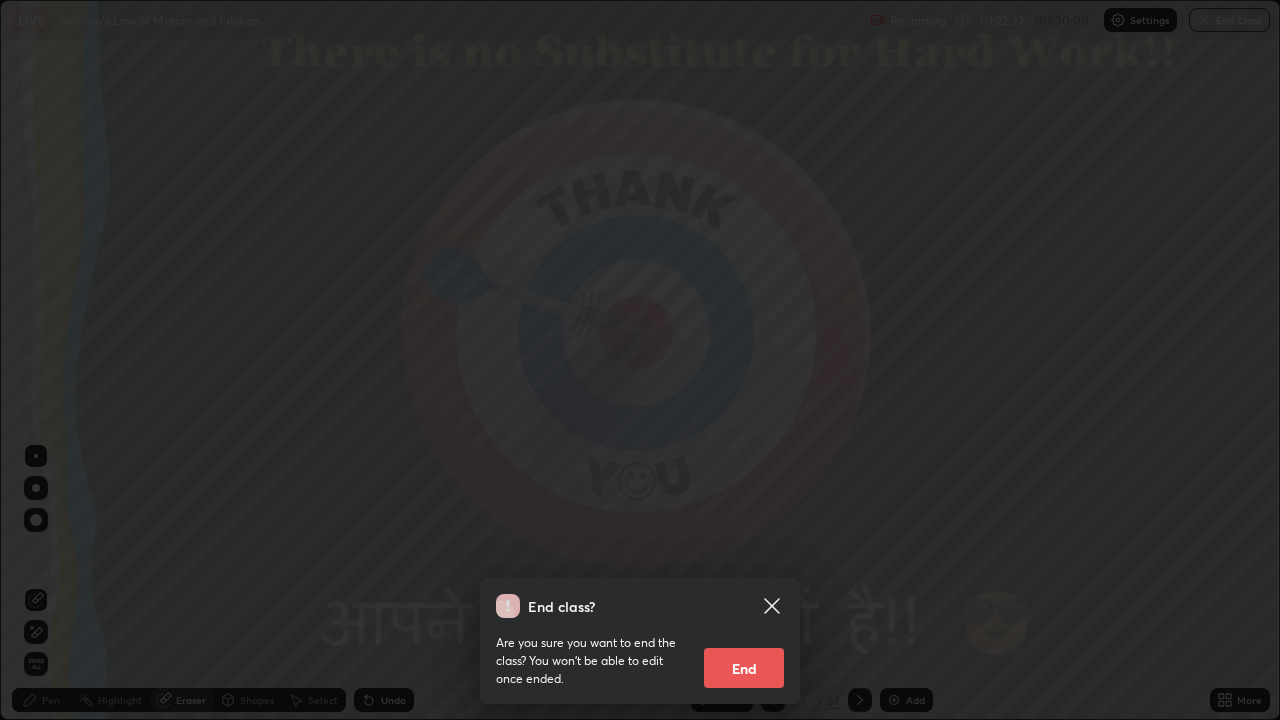 click on "End" at bounding box center (744, 668) 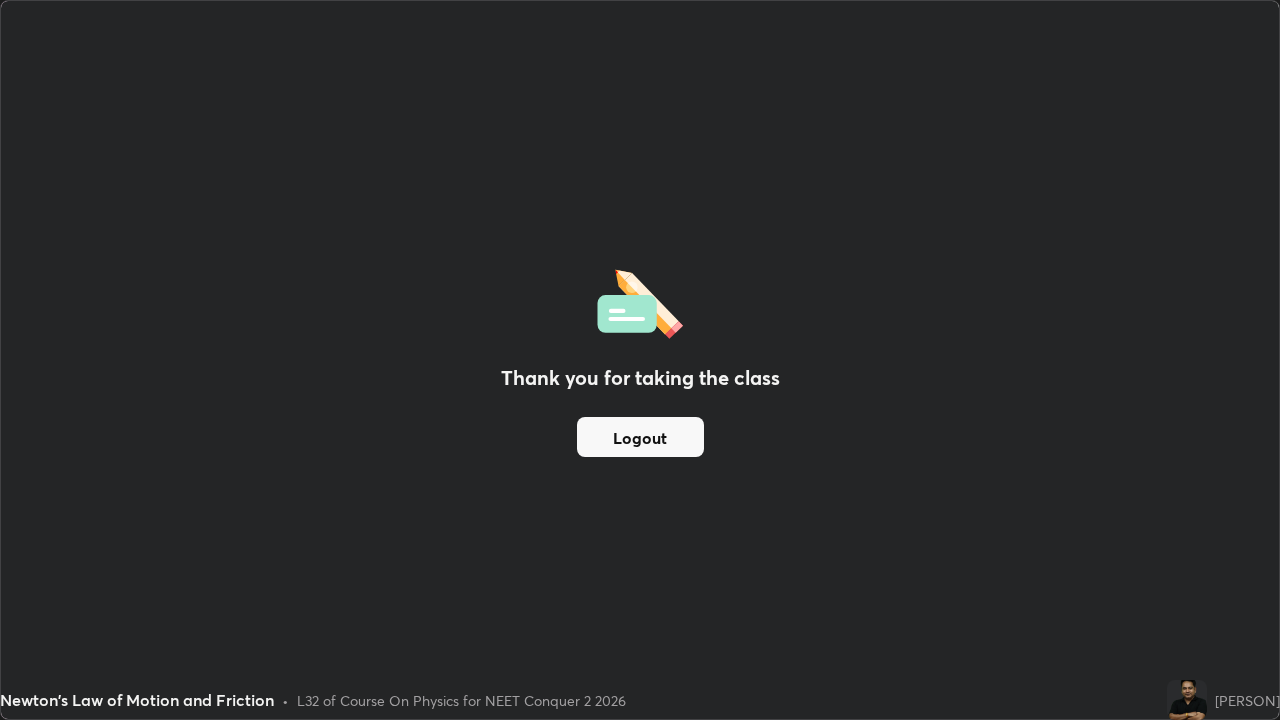 click on "Logout" at bounding box center [640, 437] 